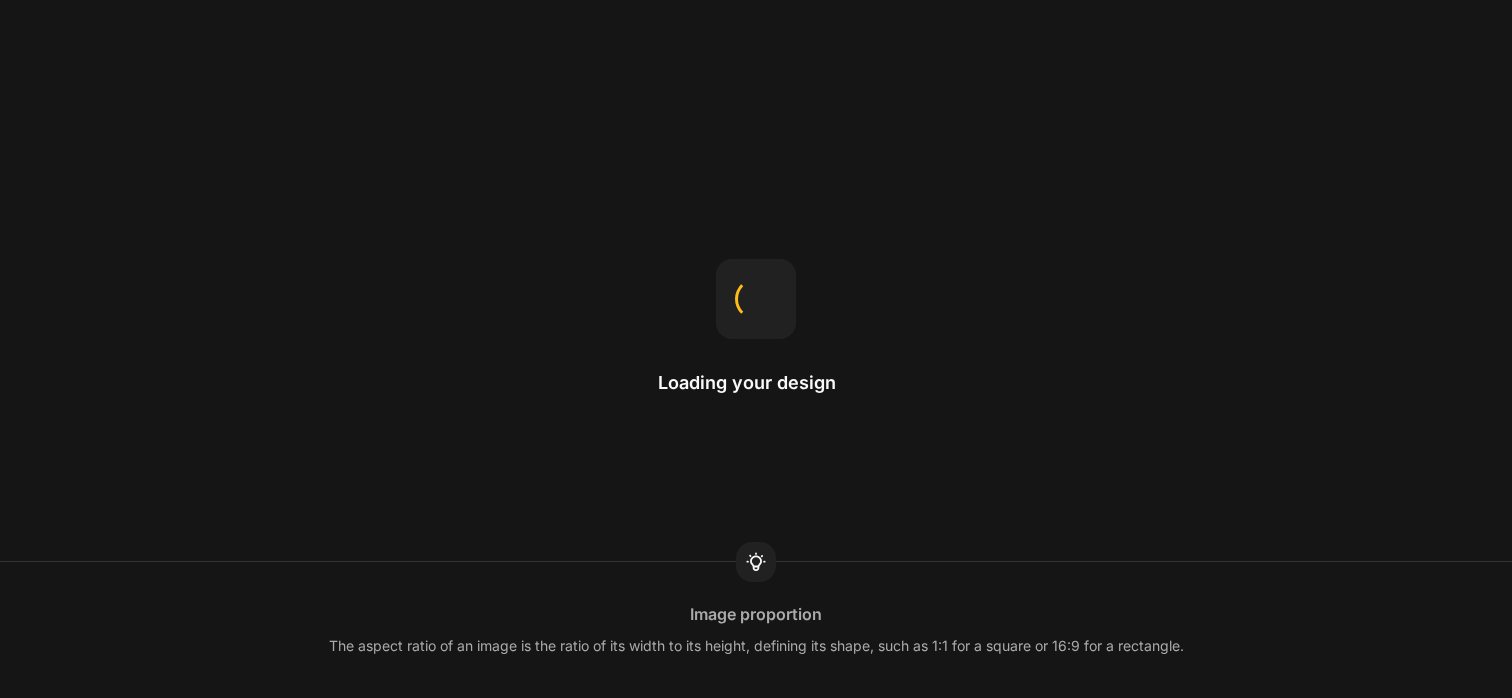 scroll, scrollTop: 0, scrollLeft: 0, axis: both 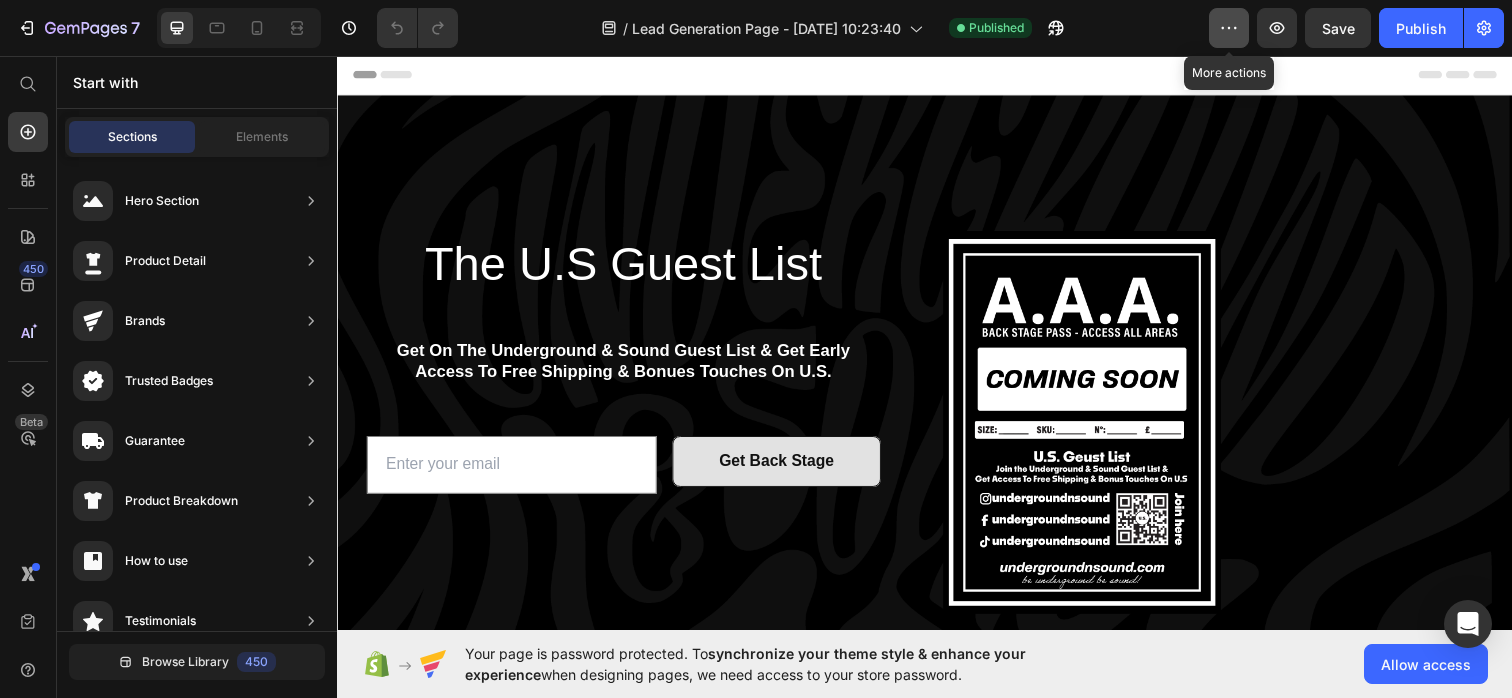 click 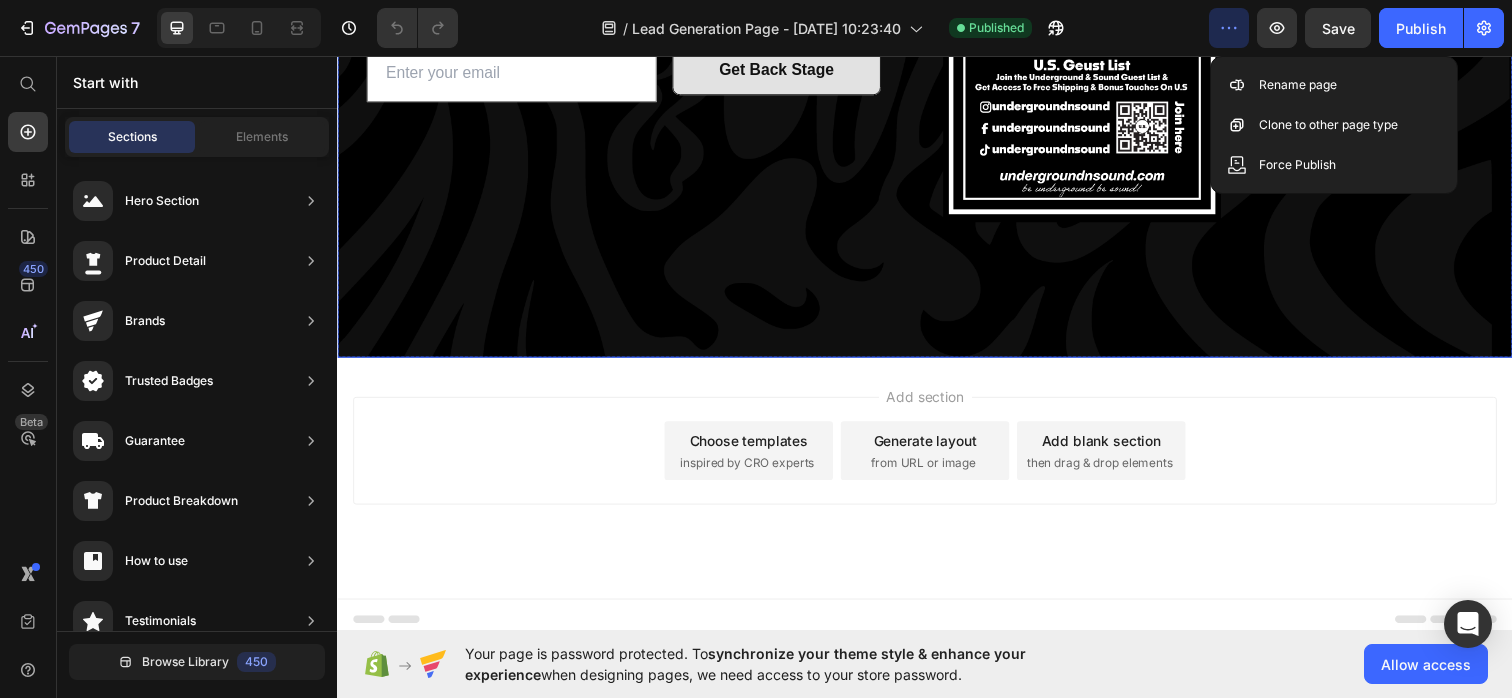 scroll, scrollTop: 409, scrollLeft: 0, axis: vertical 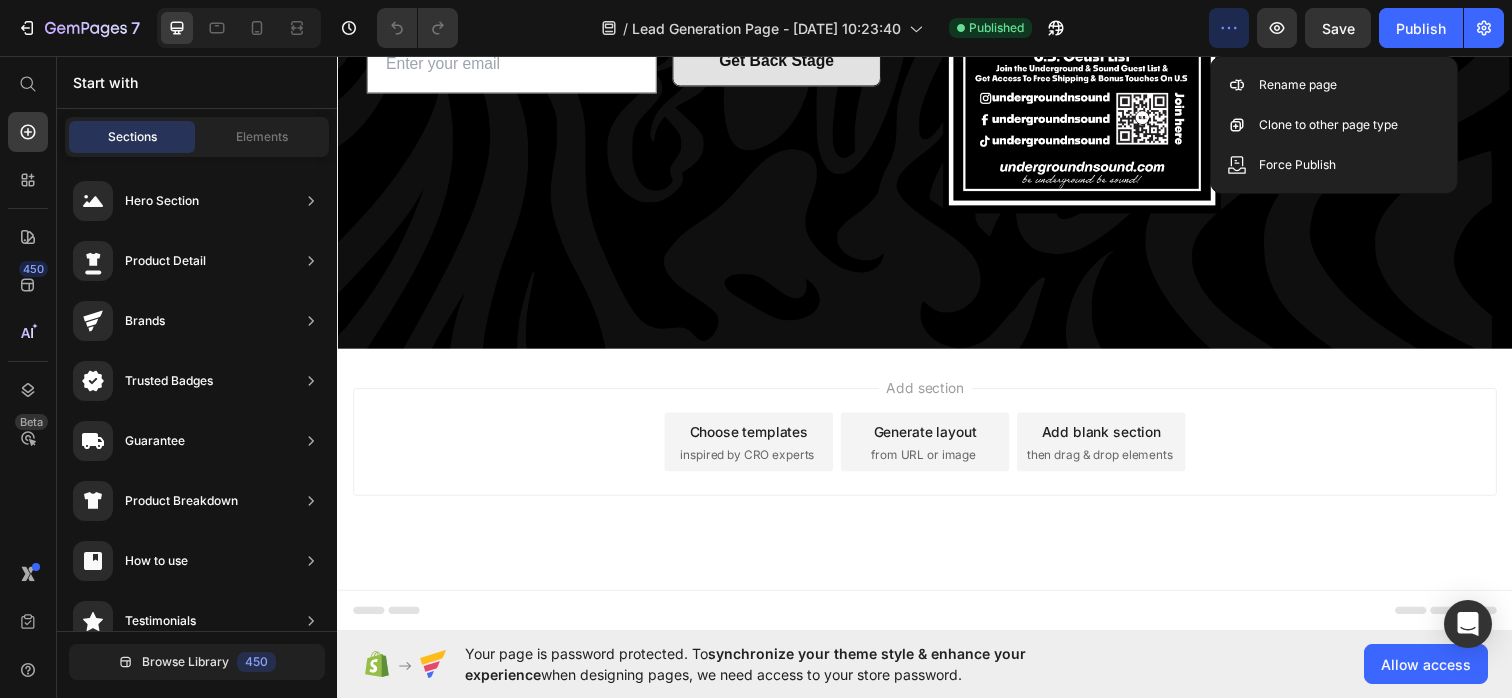 click on "Add section Choose templates inspired by CRO experts Generate layout from URL or image Add blank section then drag & drop elements" at bounding box center [937, 450] 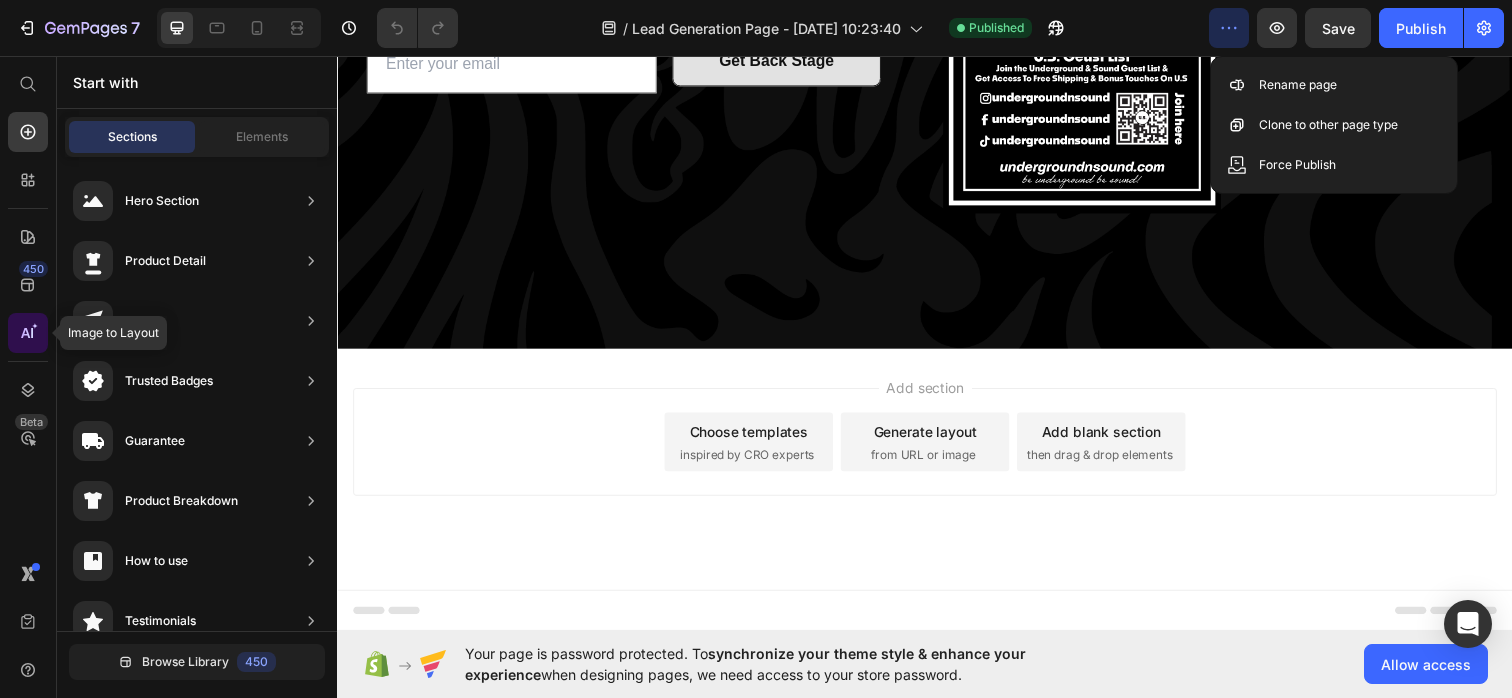 click 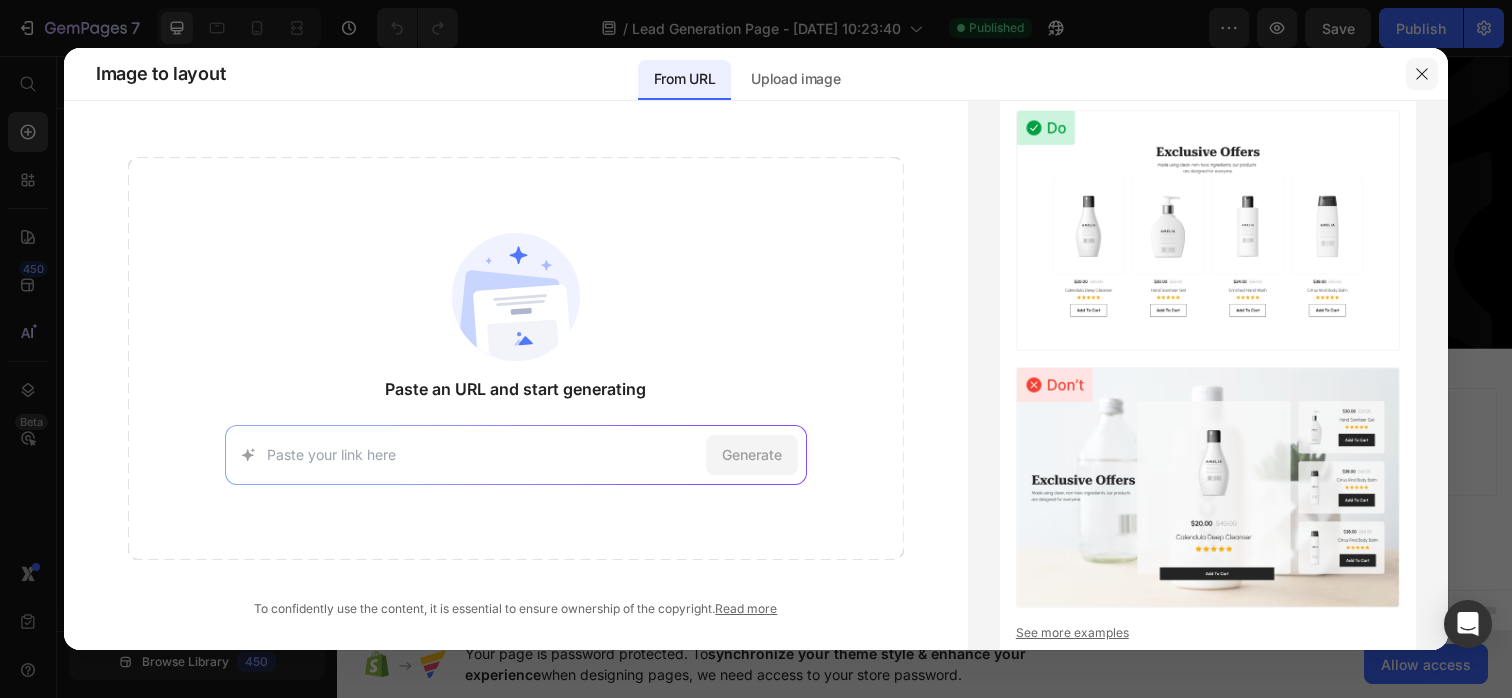 click 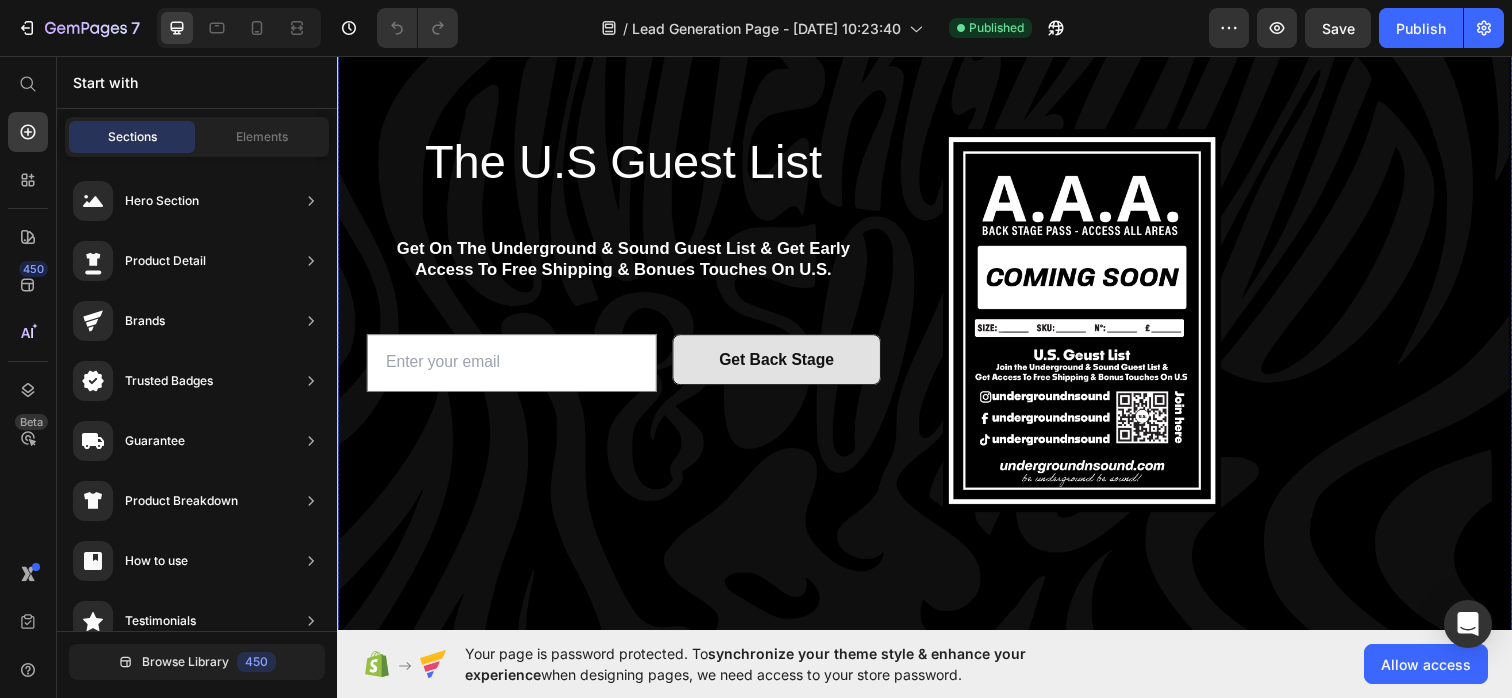 scroll, scrollTop: 102, scrollLeft: 0, axis: vertical 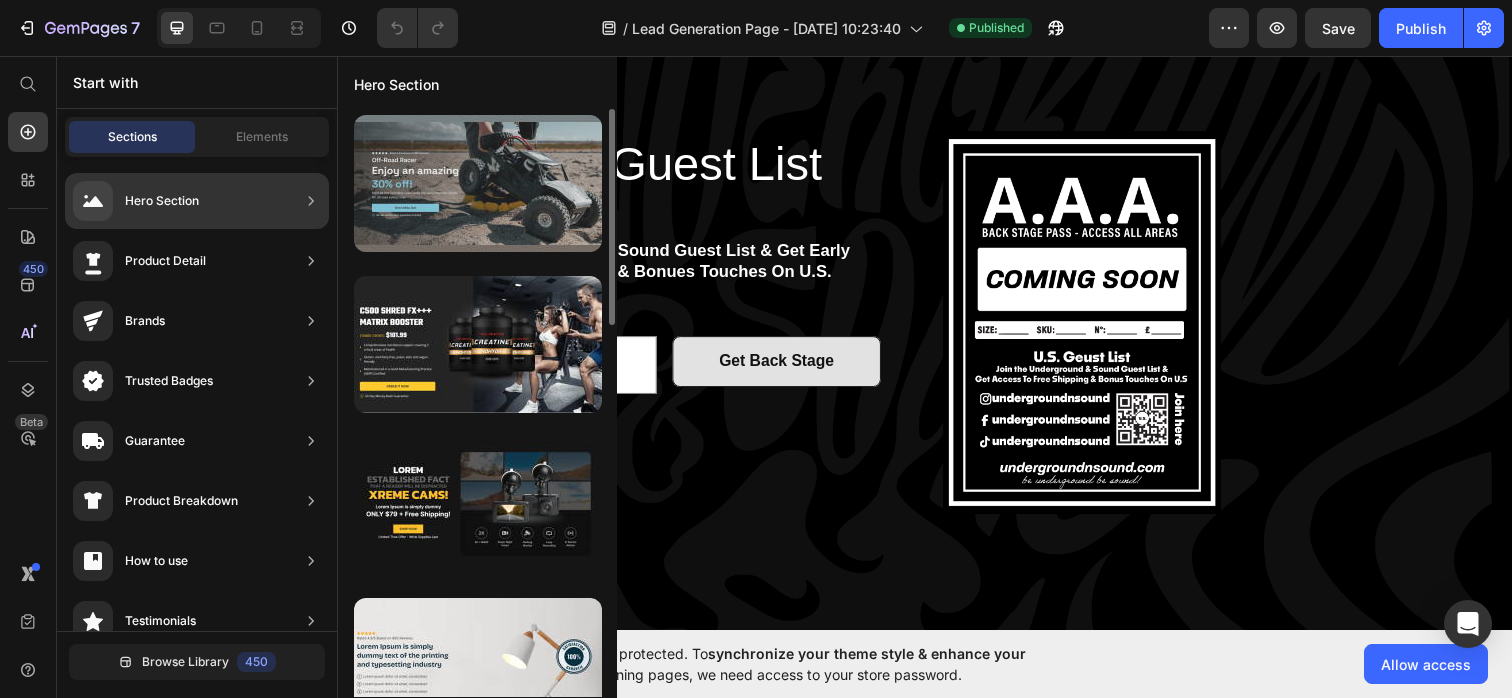 click at bounding box center [478, 183] 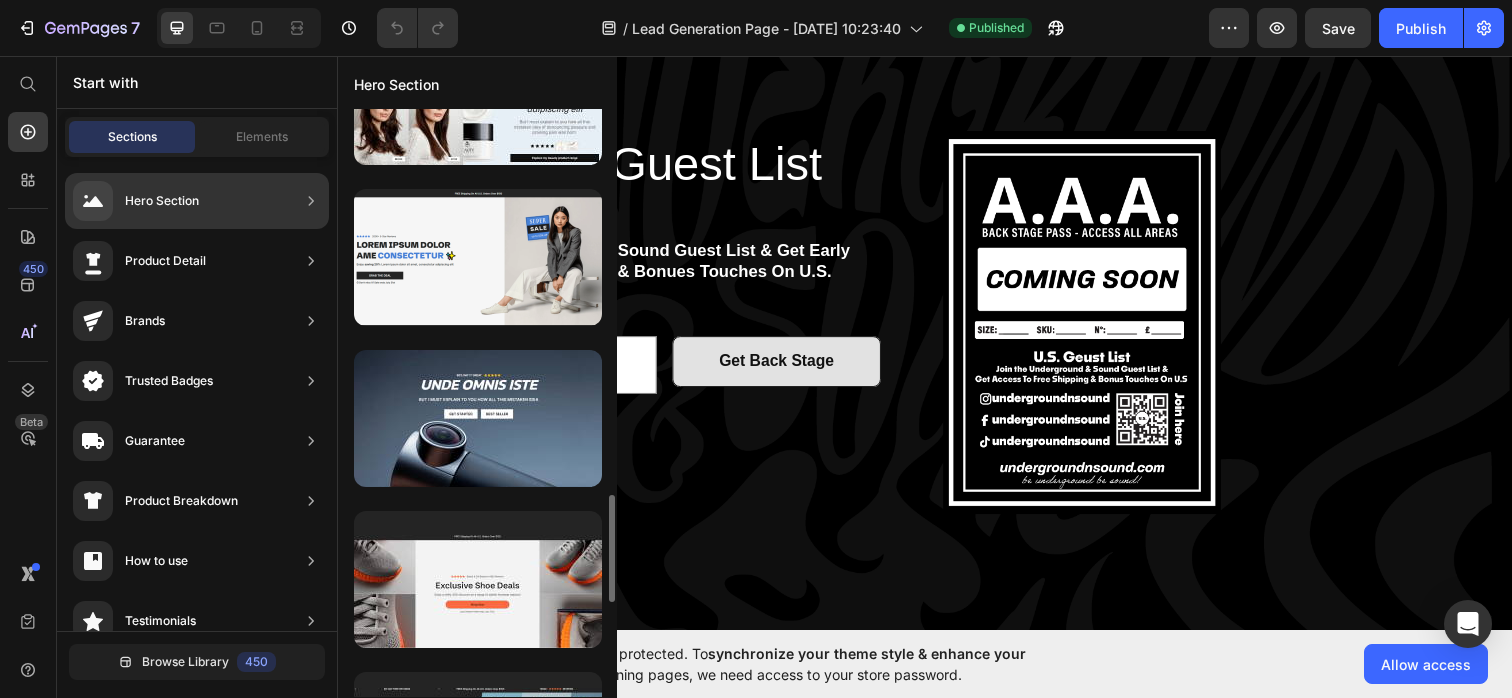 scroll, scrollTop: 2195, scrollLeft: 0, axis: vertical 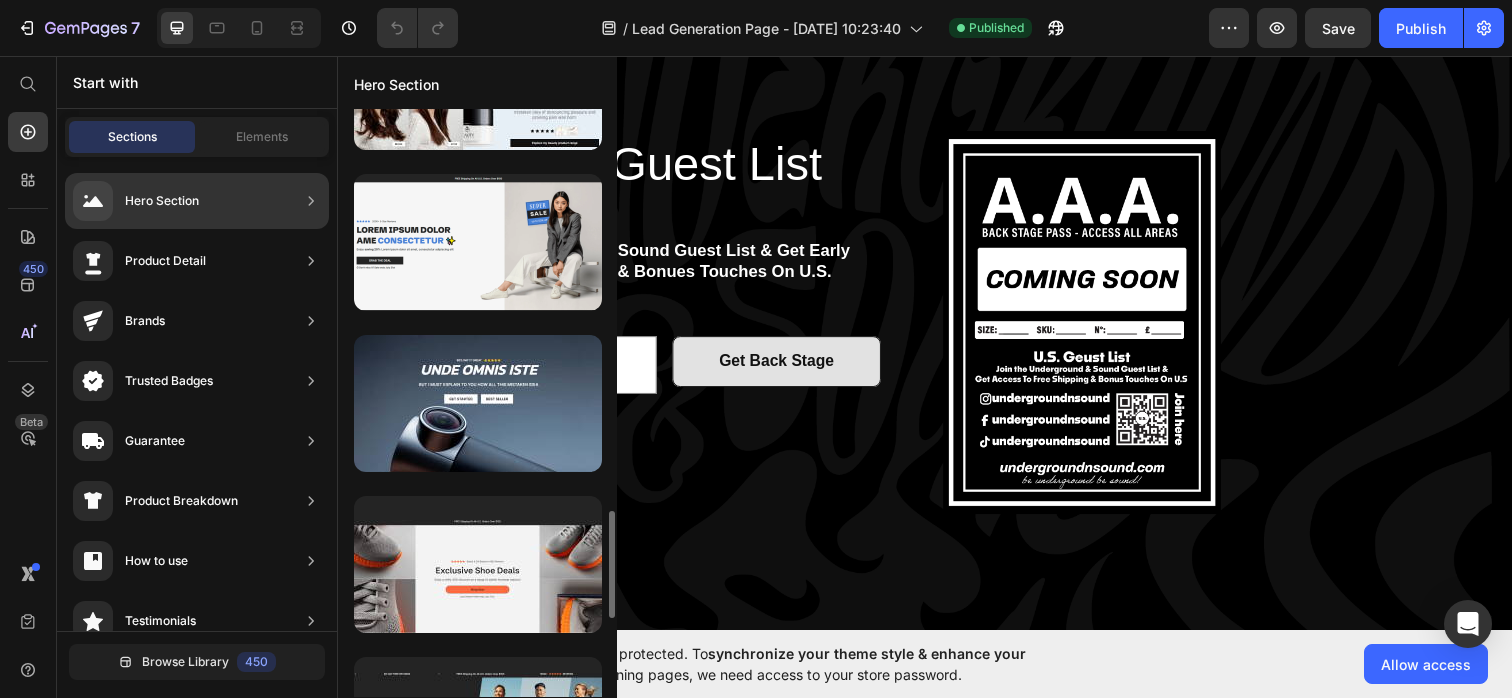 click at bounding box center (478, 403) 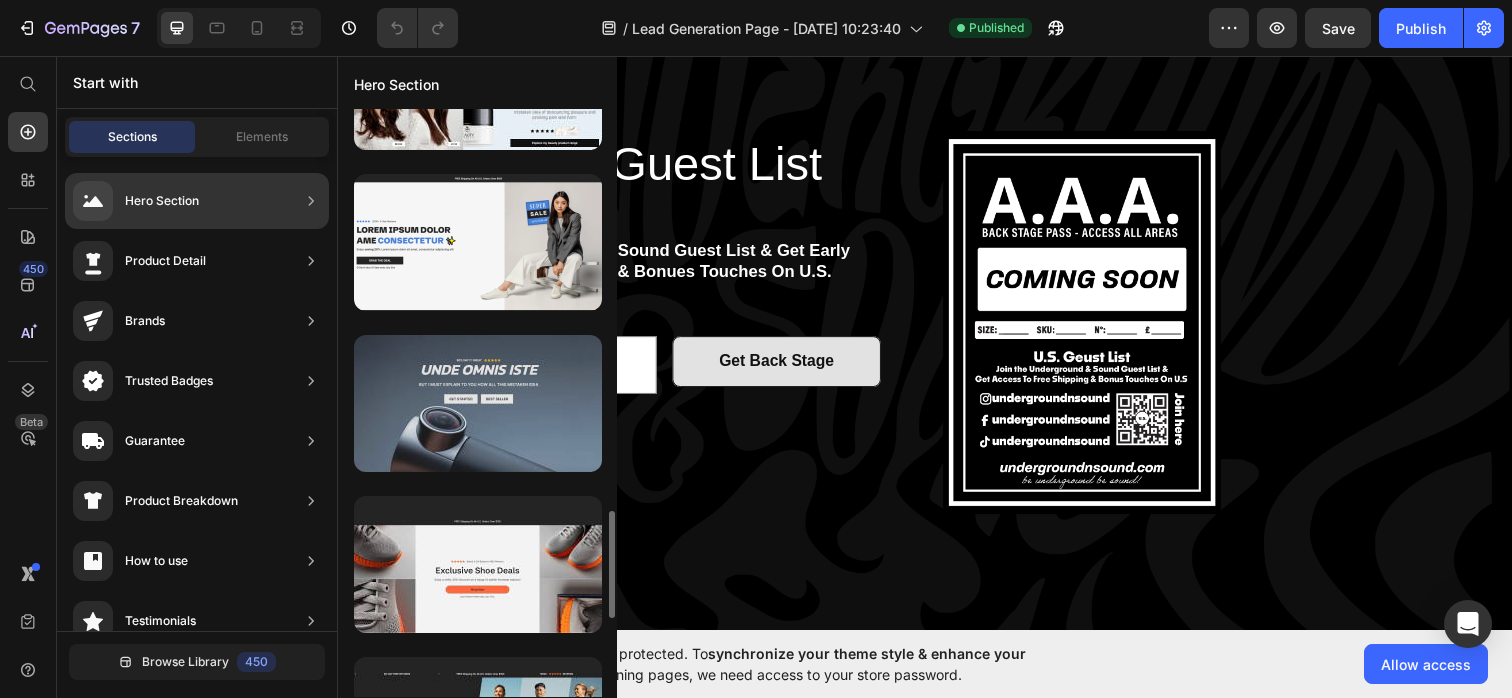 click at bounding box center [478, 403] 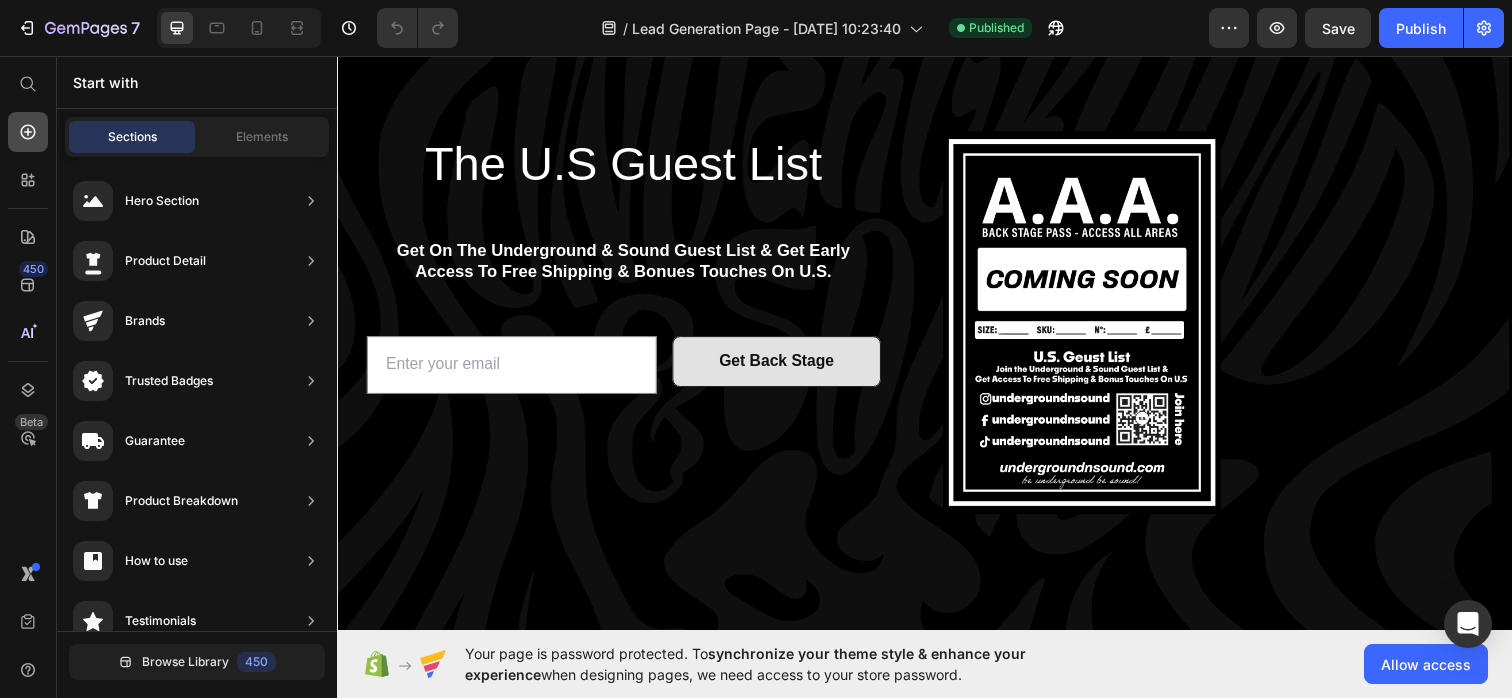 click 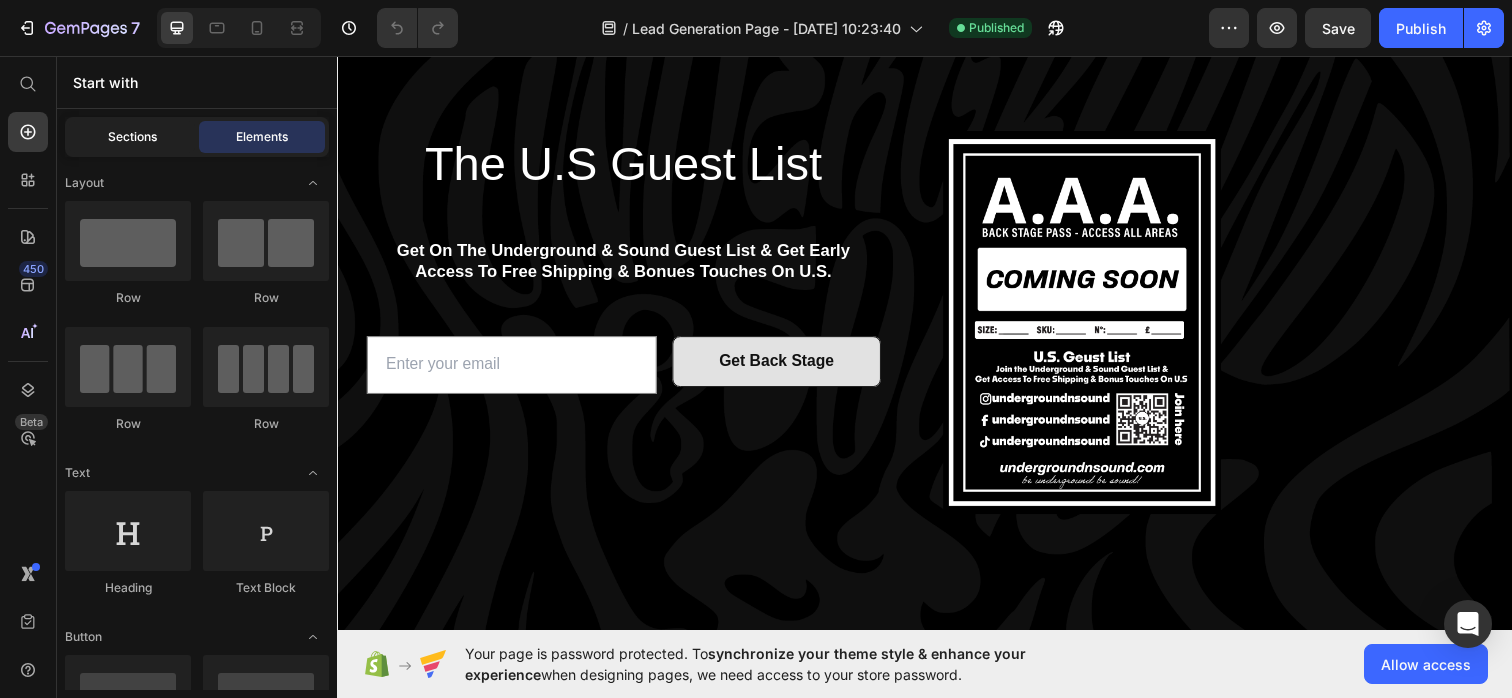 click on "Sections" 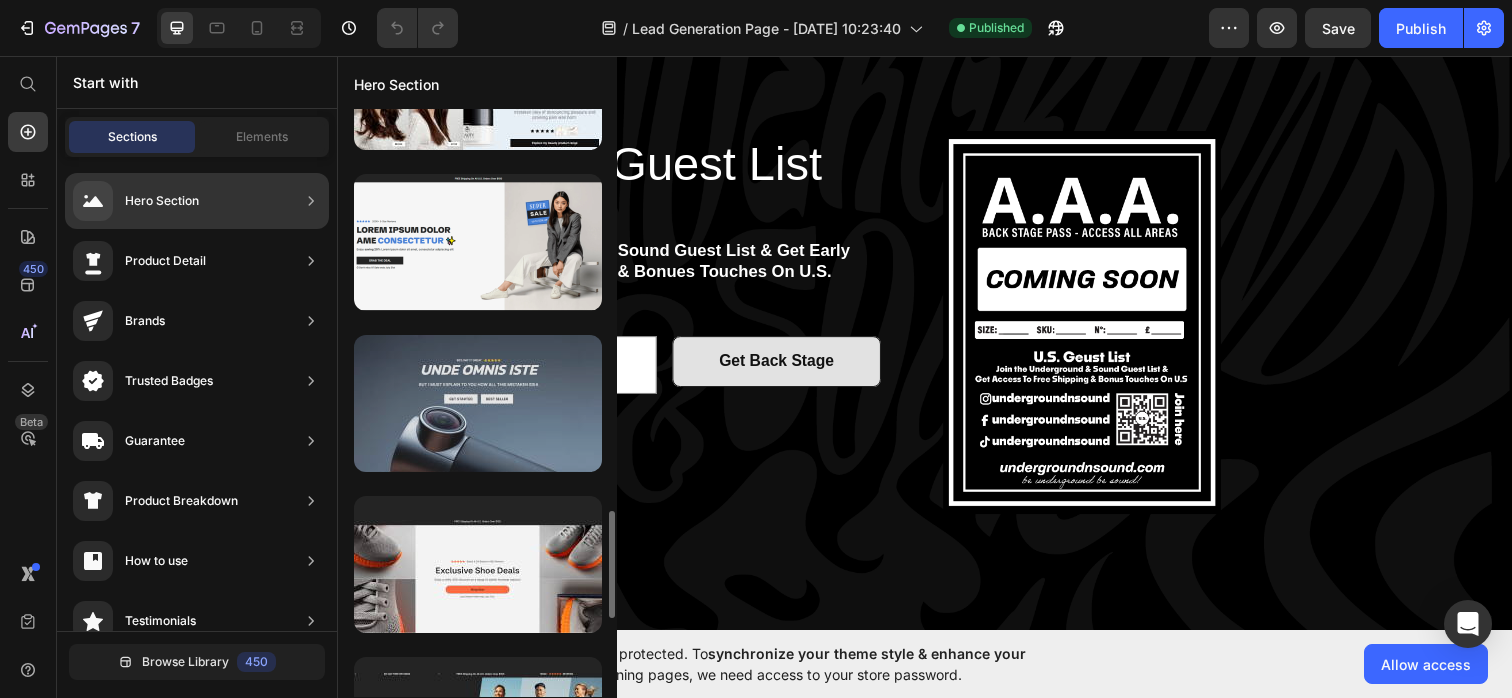 click at bounding box center (478, 403) 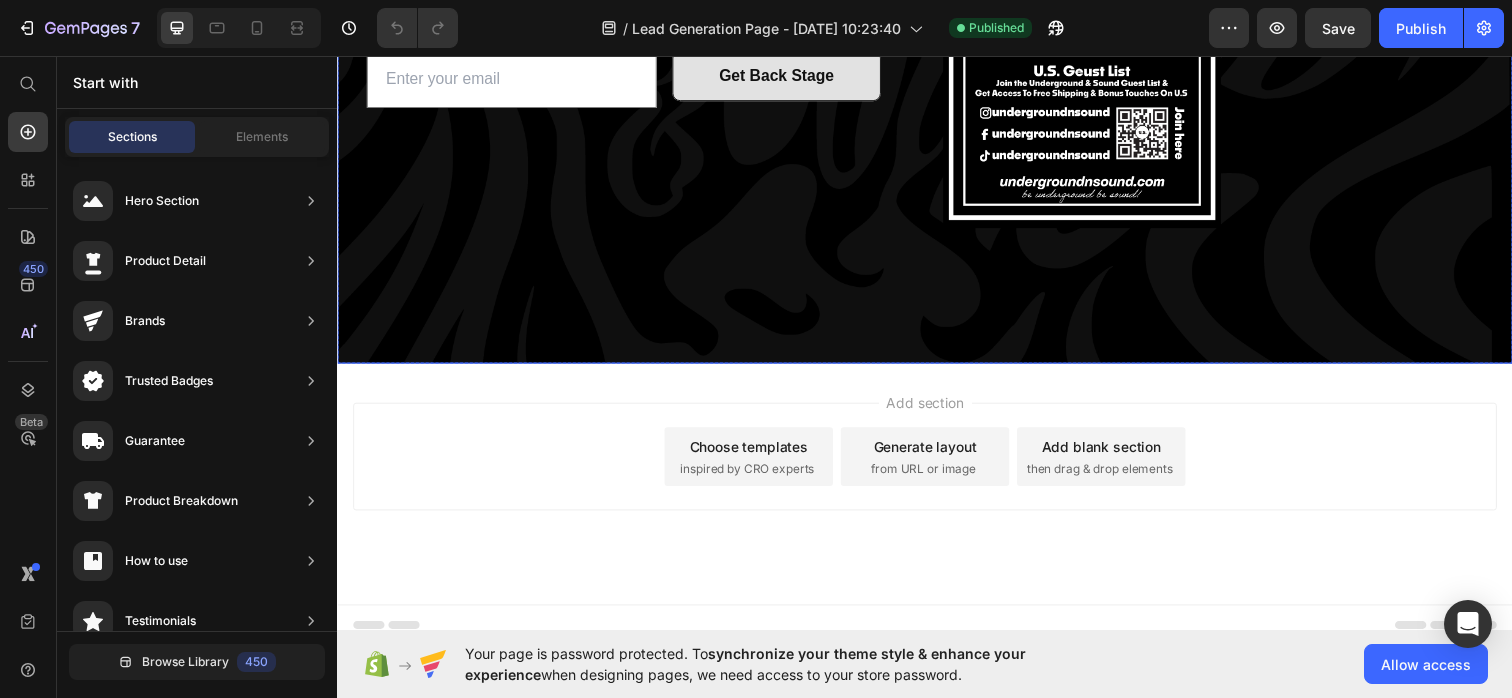 scroll, scrollTop: 409, scrollLeft: 0, axis: vertical 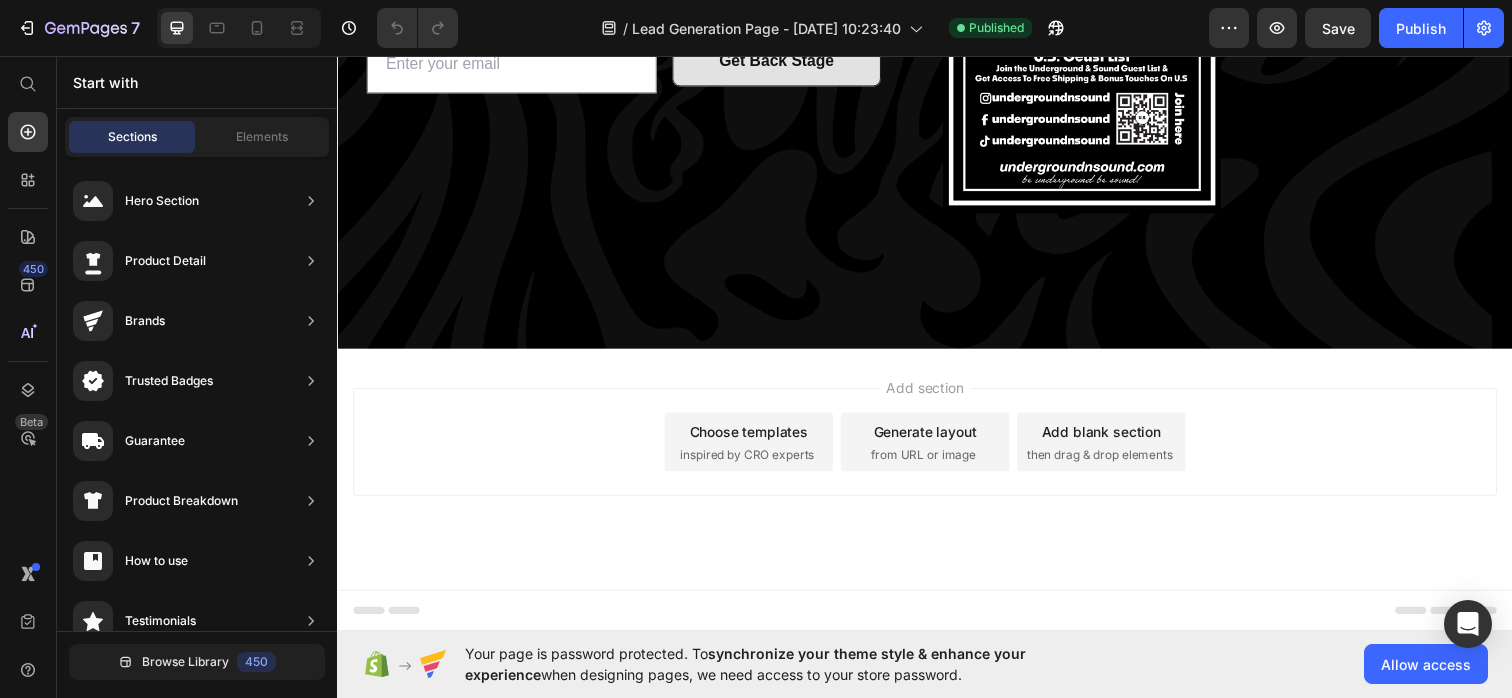 click on "Add section Choose templates inspired by CRO experts Generate layout from URL or image Add blank section then drag & drop elements" at bounding box center (937, 478) 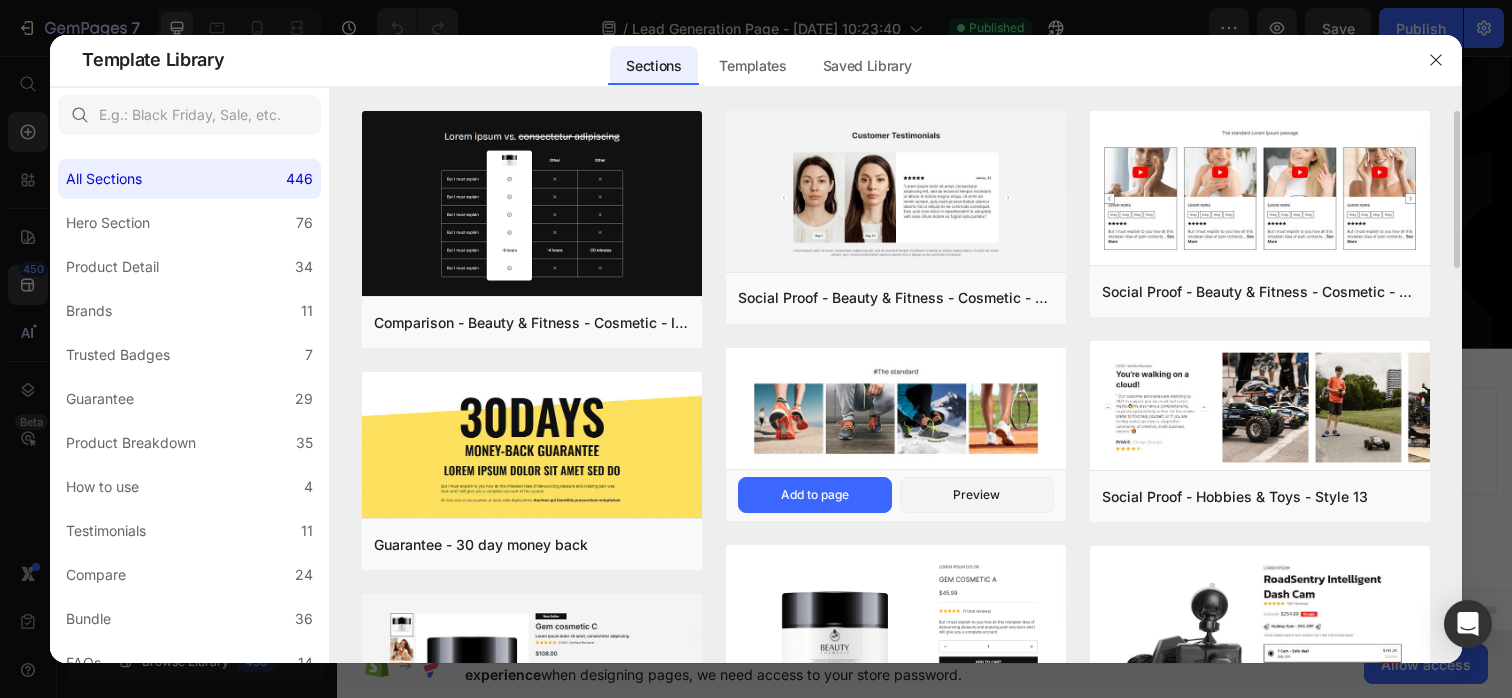 scroll, scrollTop: 11, scrollLeft: 0, axis: vertical 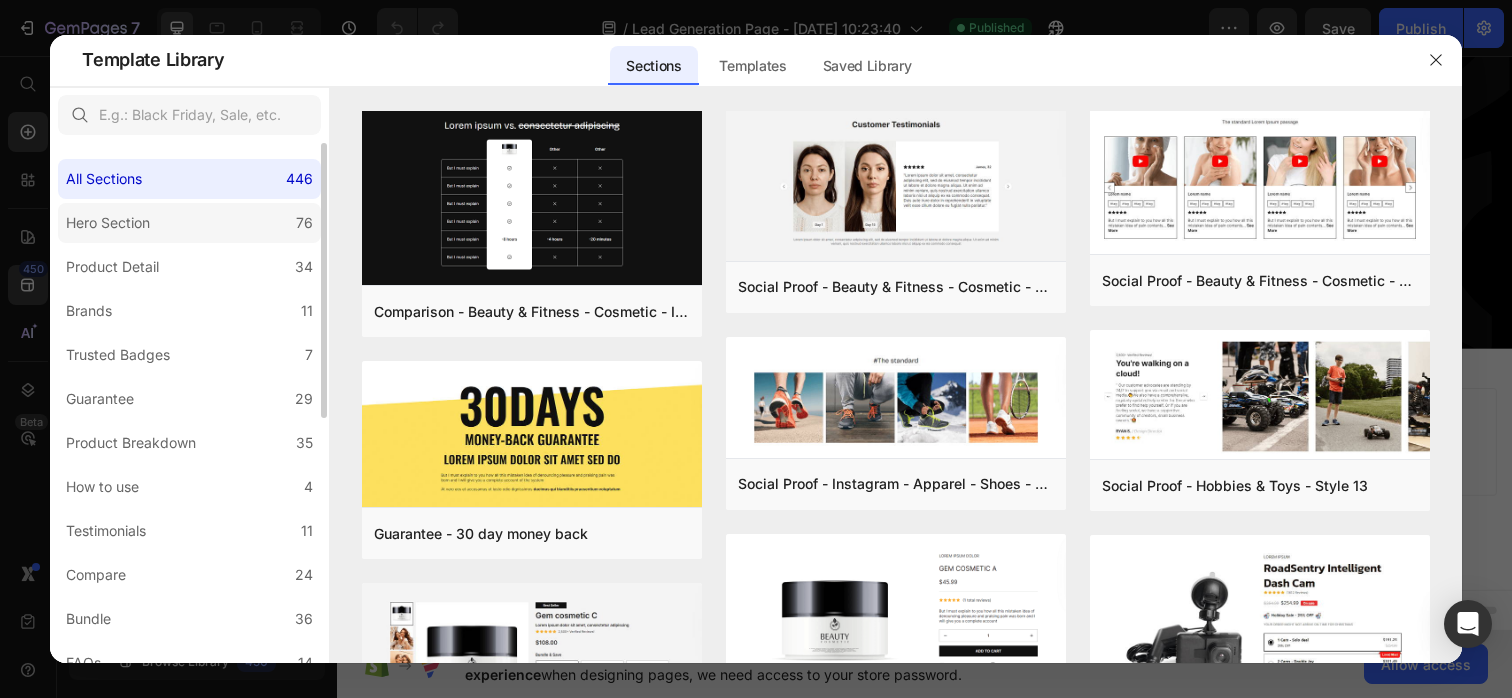 click on "Hero Section 76" 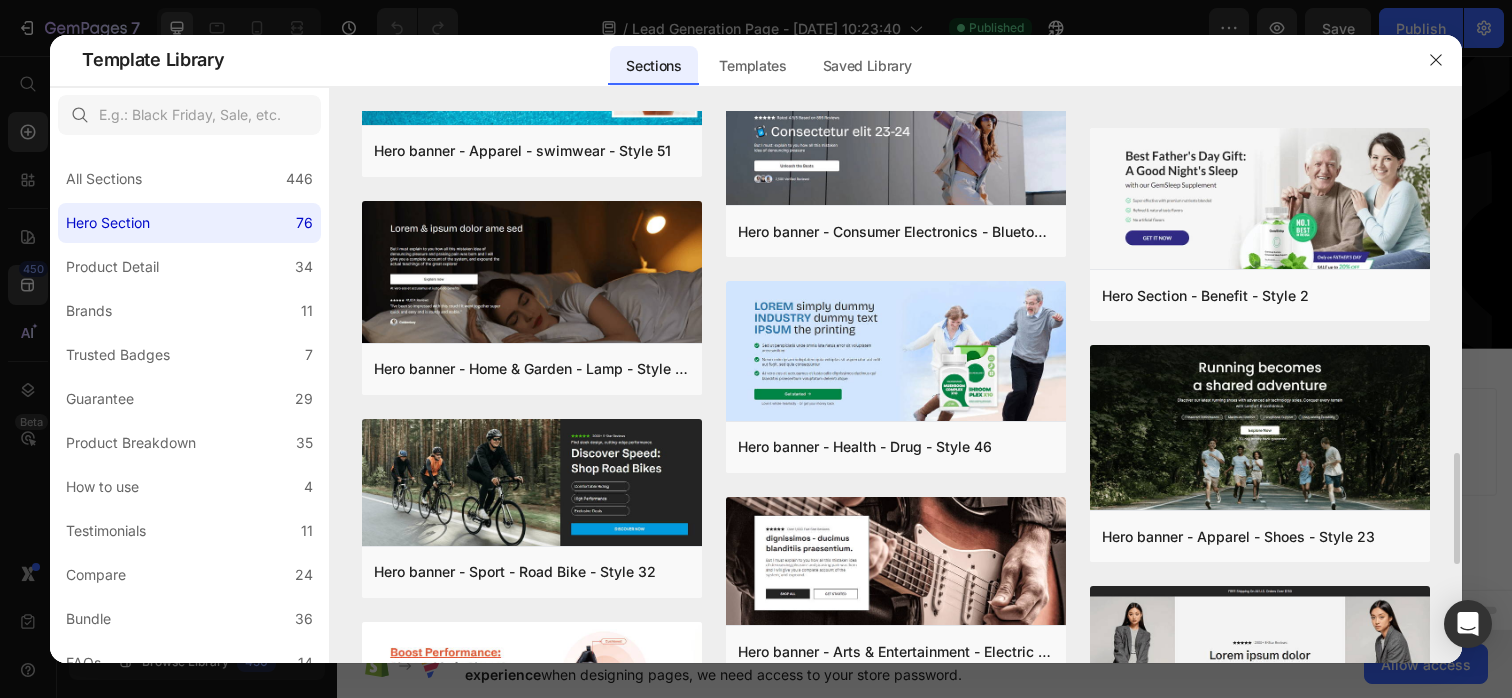 scroll, scrollTop: 1695, scrollLeft: 0, axis: vertical 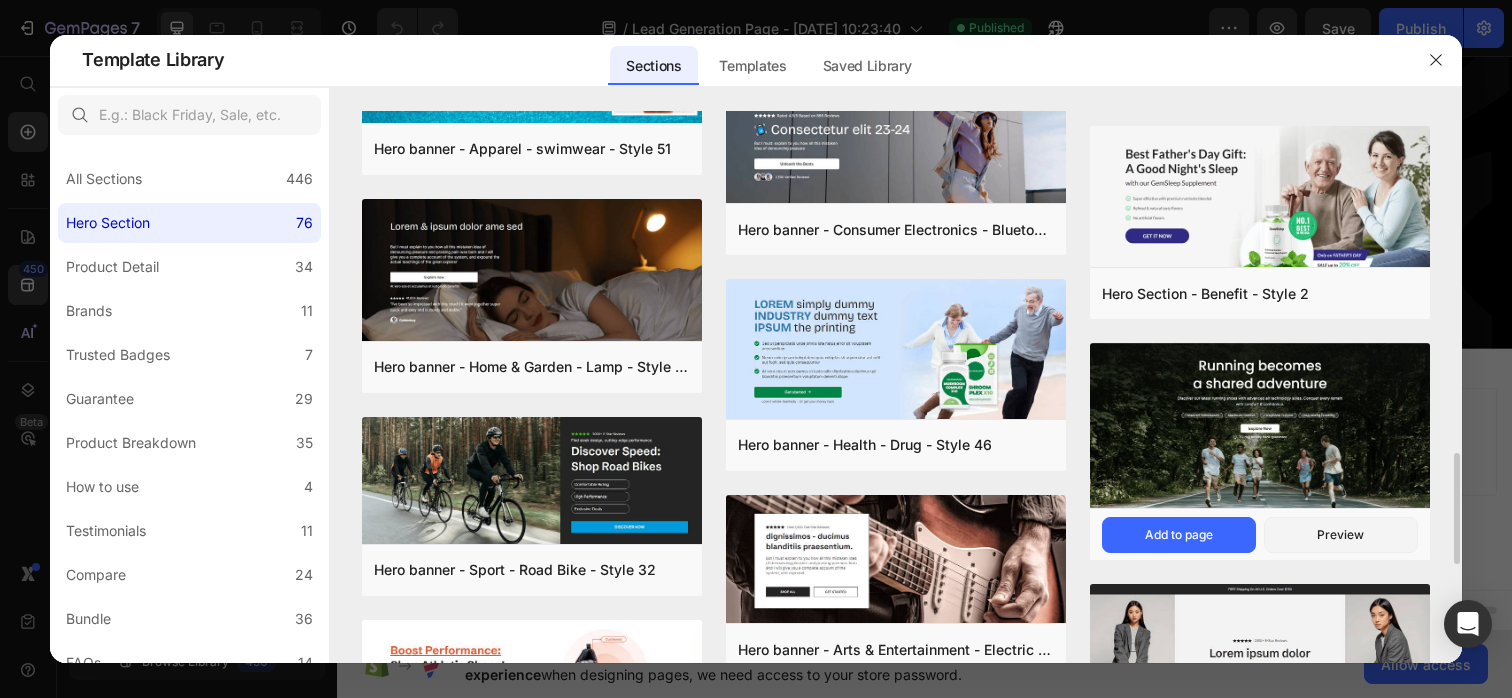 click at bounding box center [1260, 427] 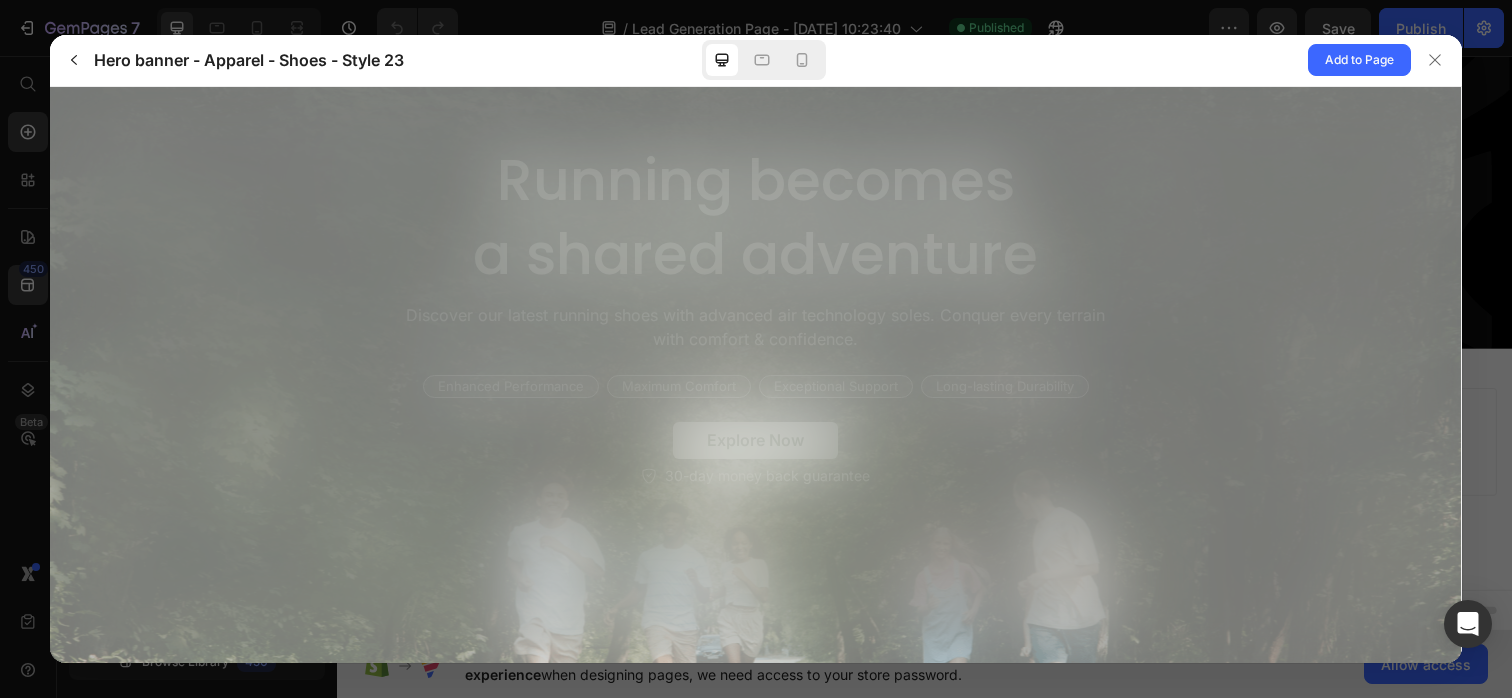 scroll, scrollTop: 0, scrollLeft: 0, axis: both 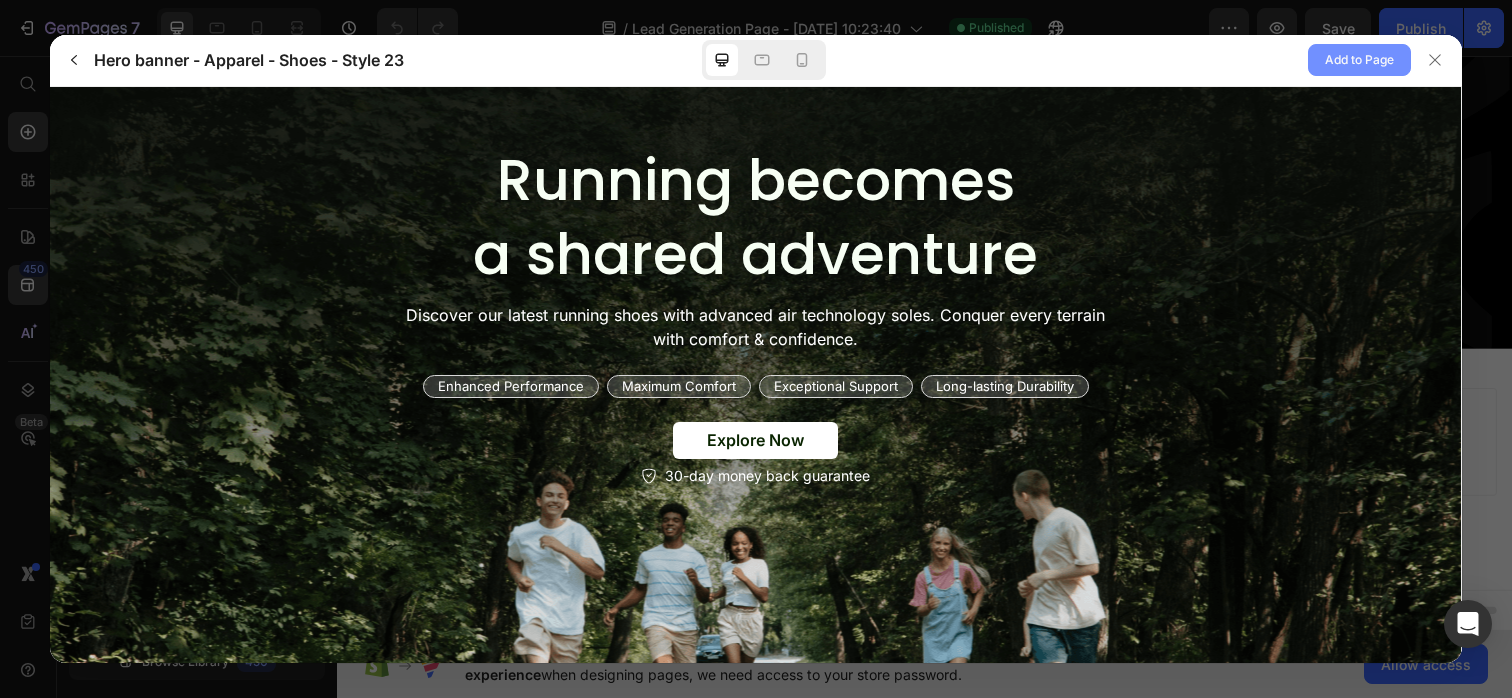 click on "Add to Page" 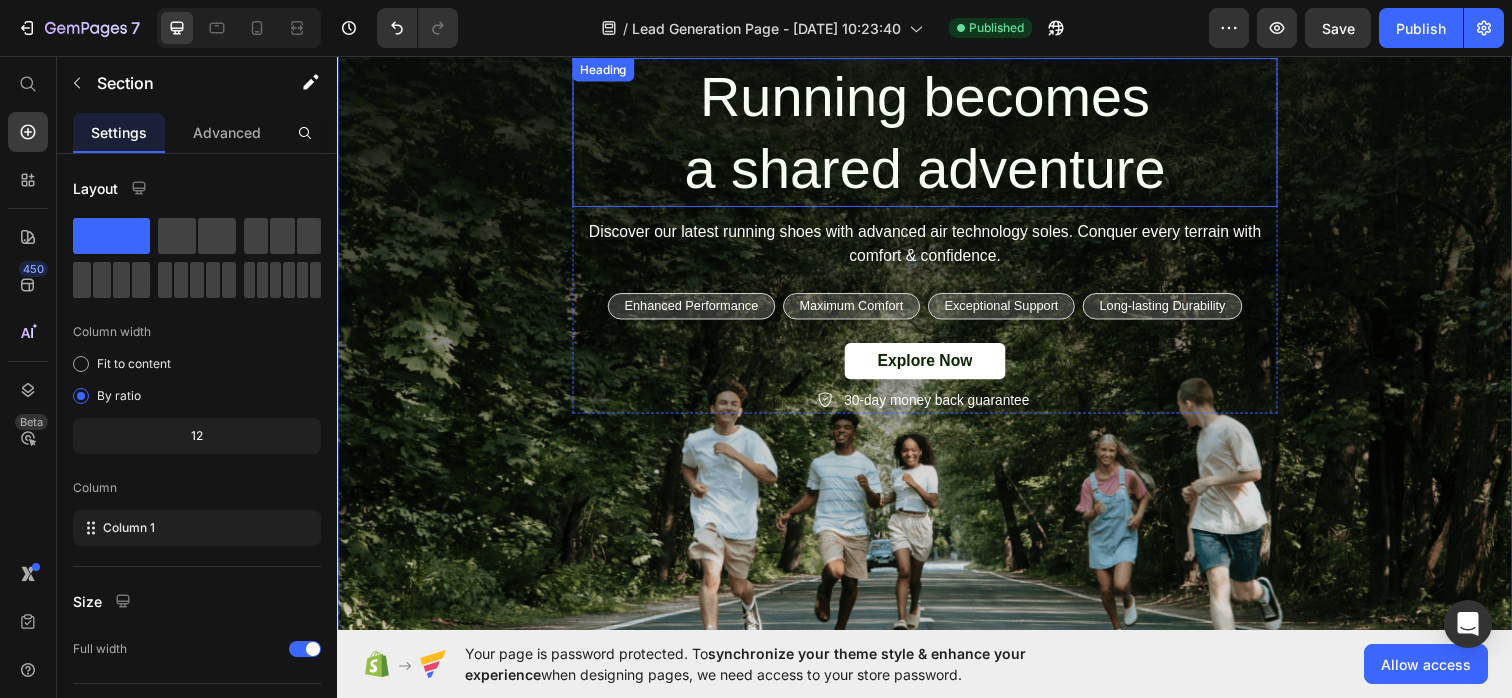 scroll, scrollTop: 745, scrollLeft: 0, axis: vertical 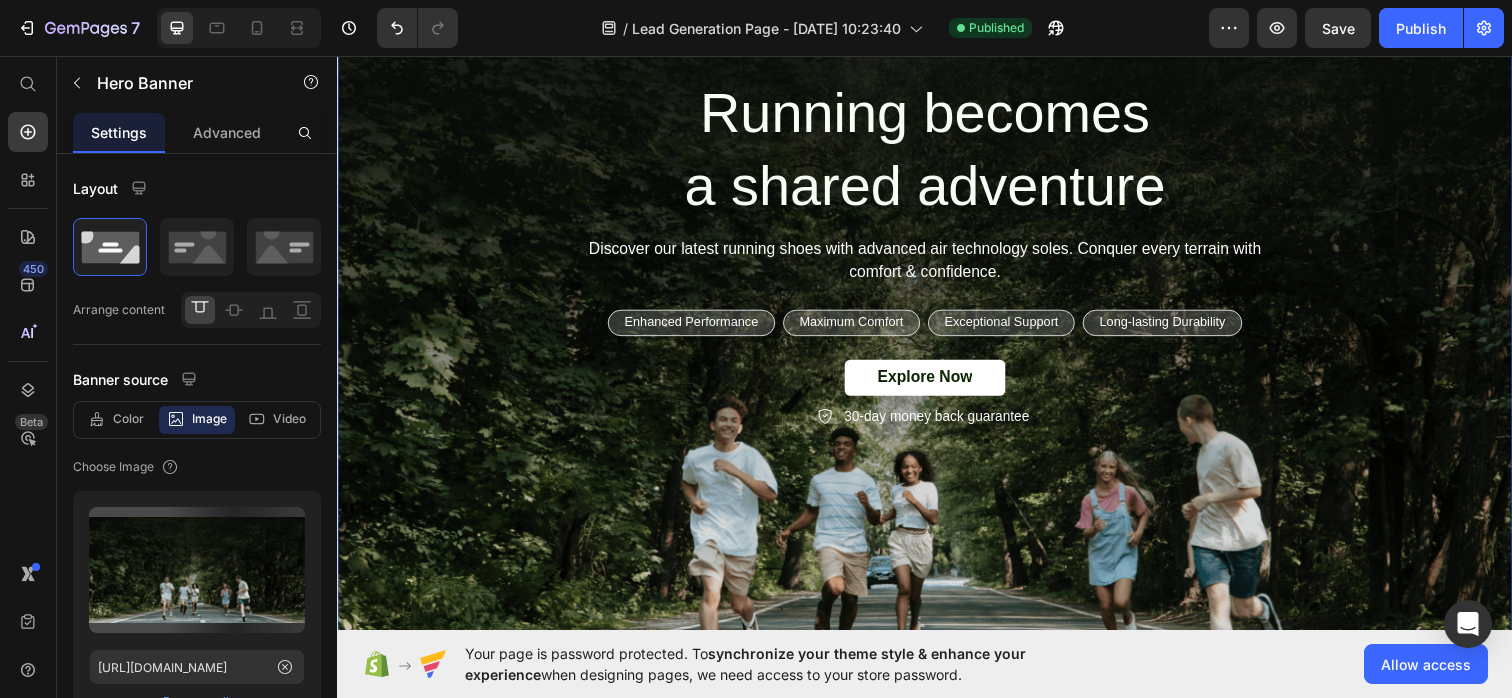 click at bounding box center [937, 369] 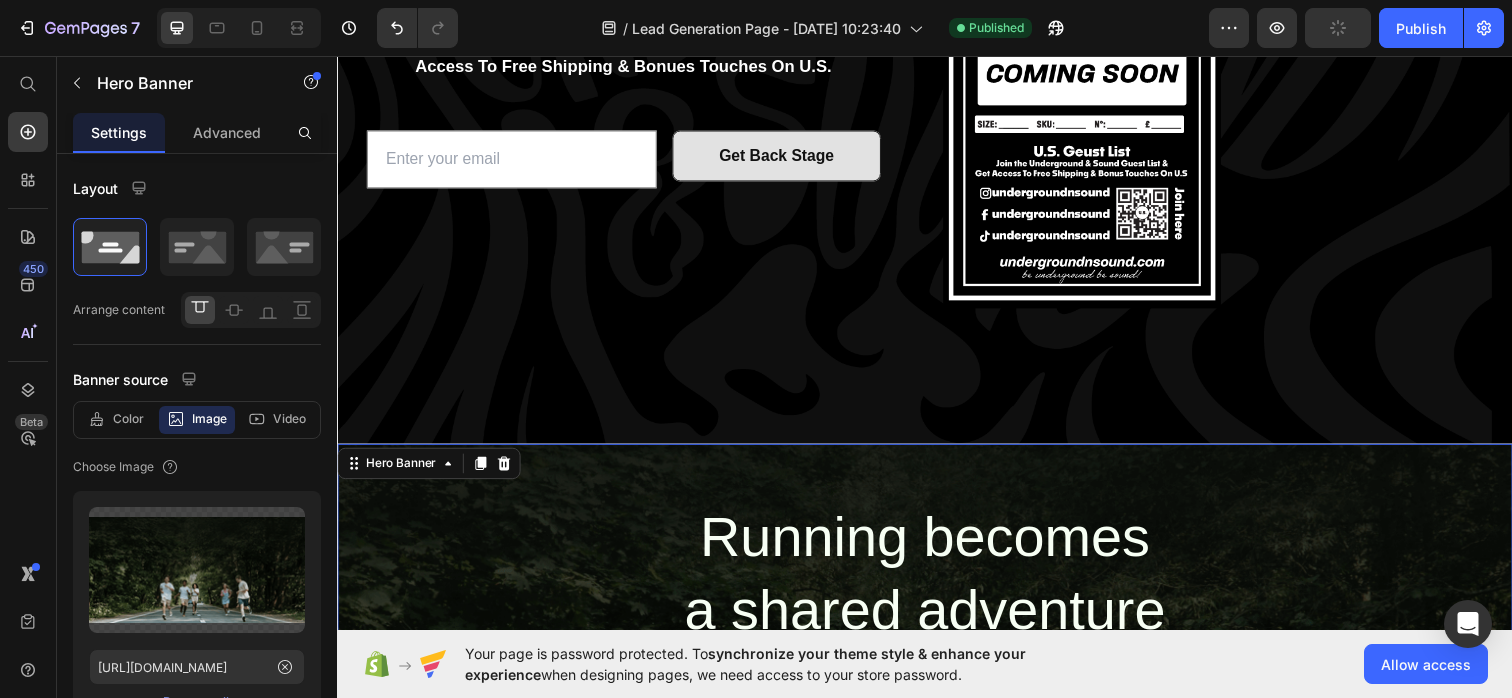 scroll, scrollTop: 356, scrollLeft: 0, axis: vertical 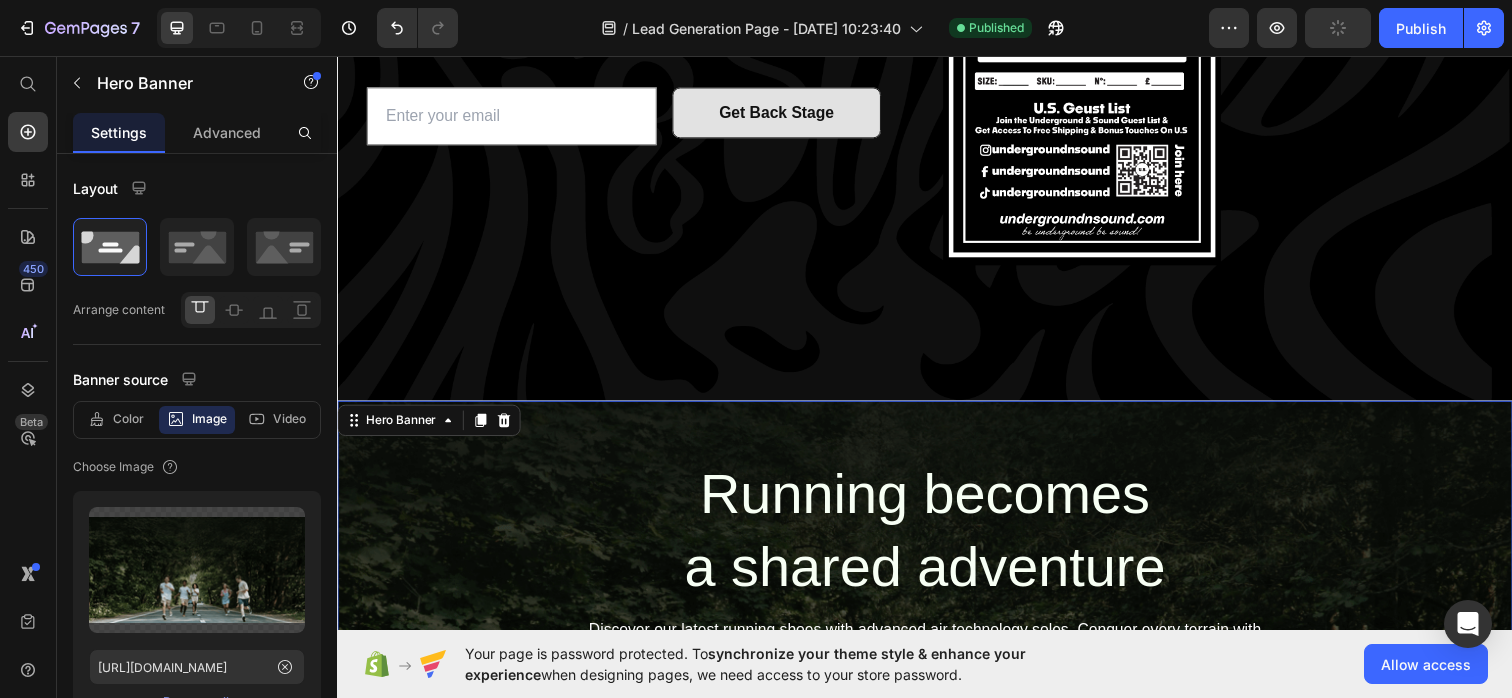 type on "[URL][DOMAIN_NAME]" 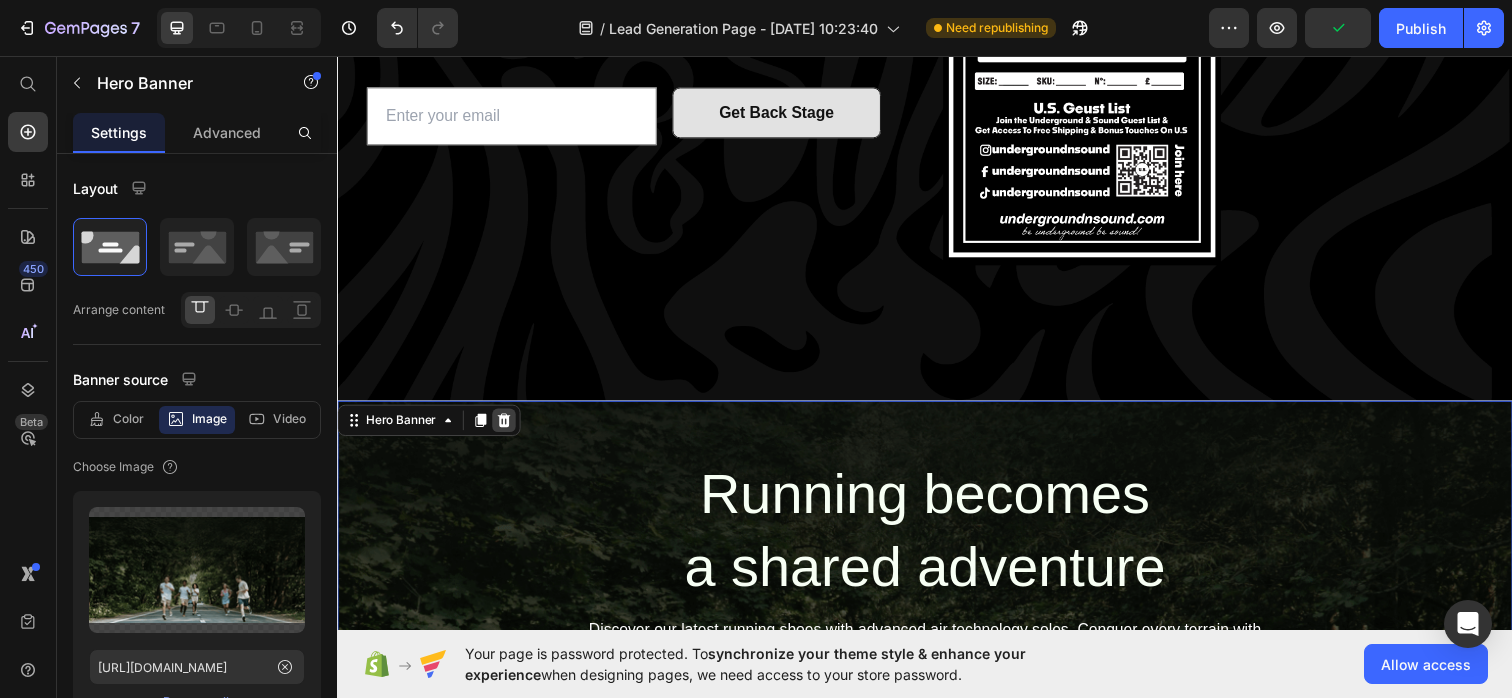click 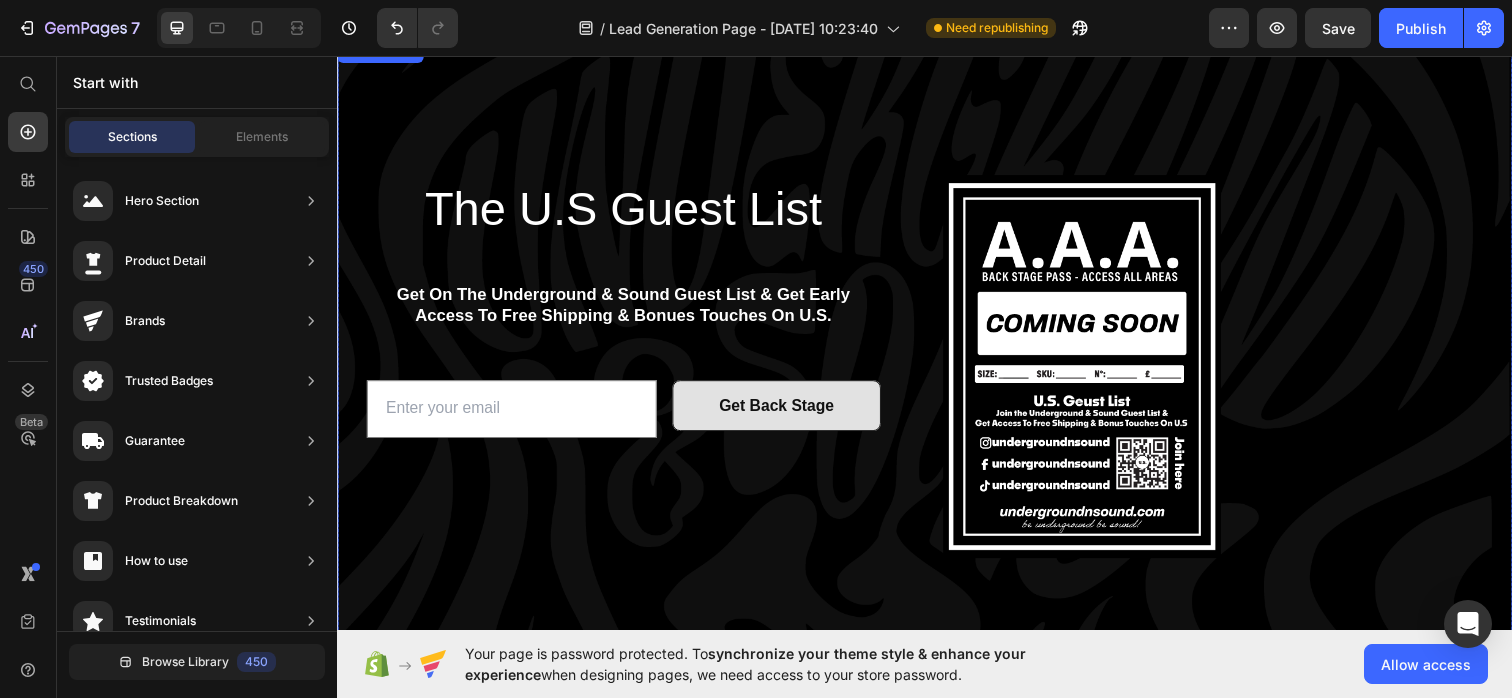scroll, scrollTop: 0, scrollLeft: 0, axis: both 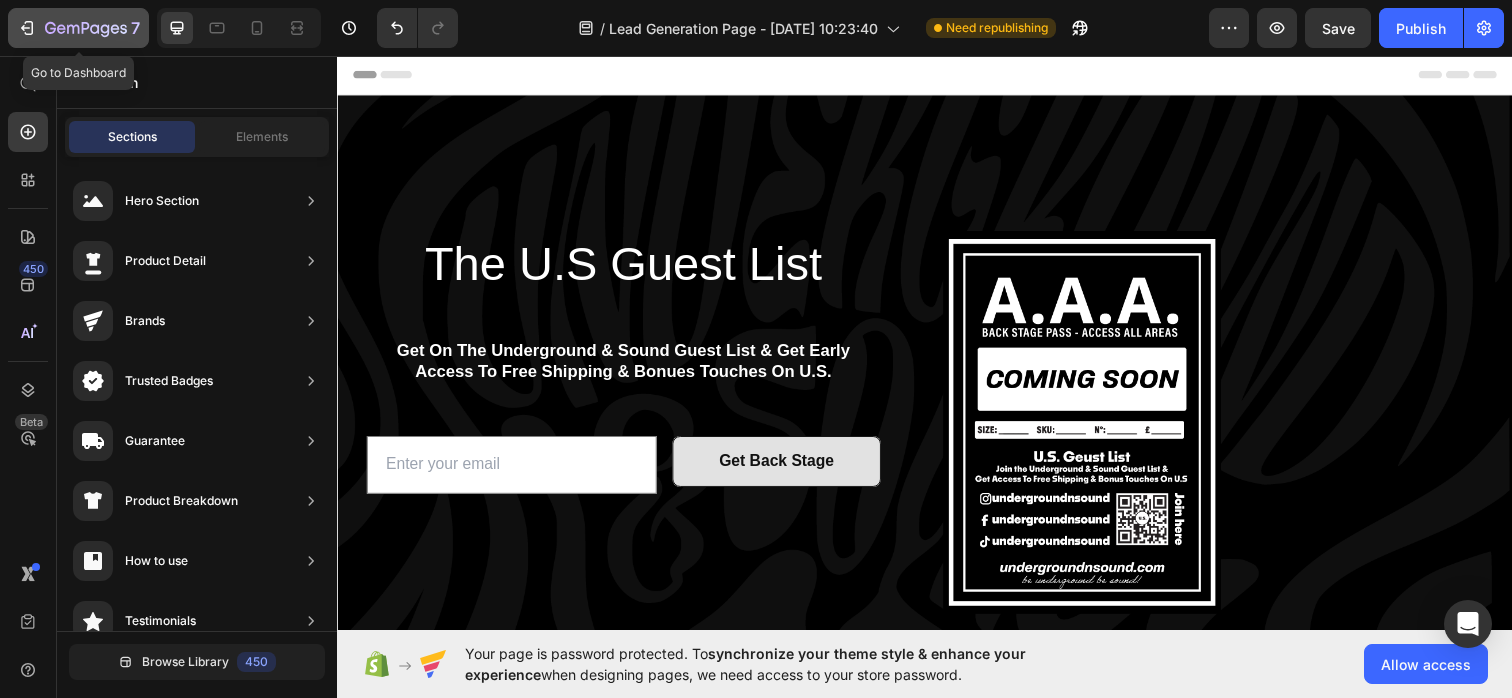 click 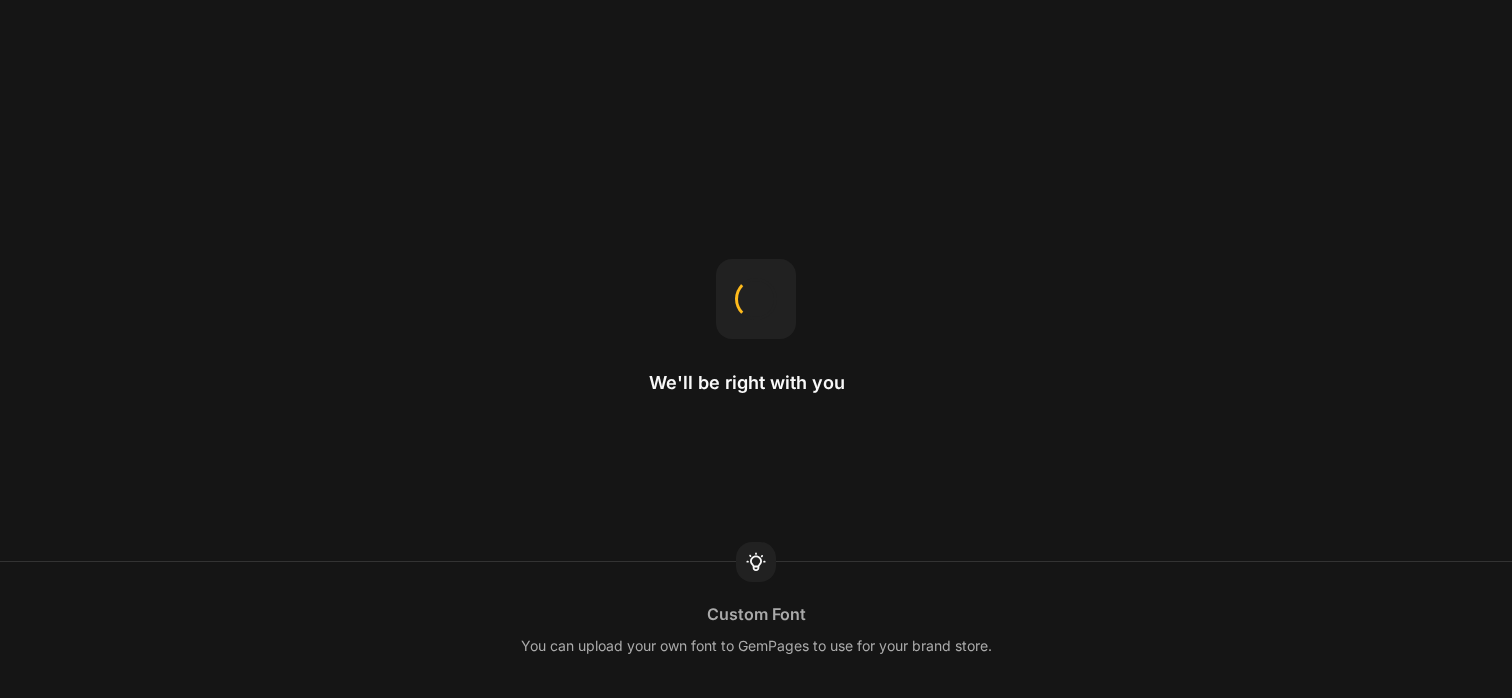 scroll, scrollTop: 0, scrollLeft: 0, axis: both 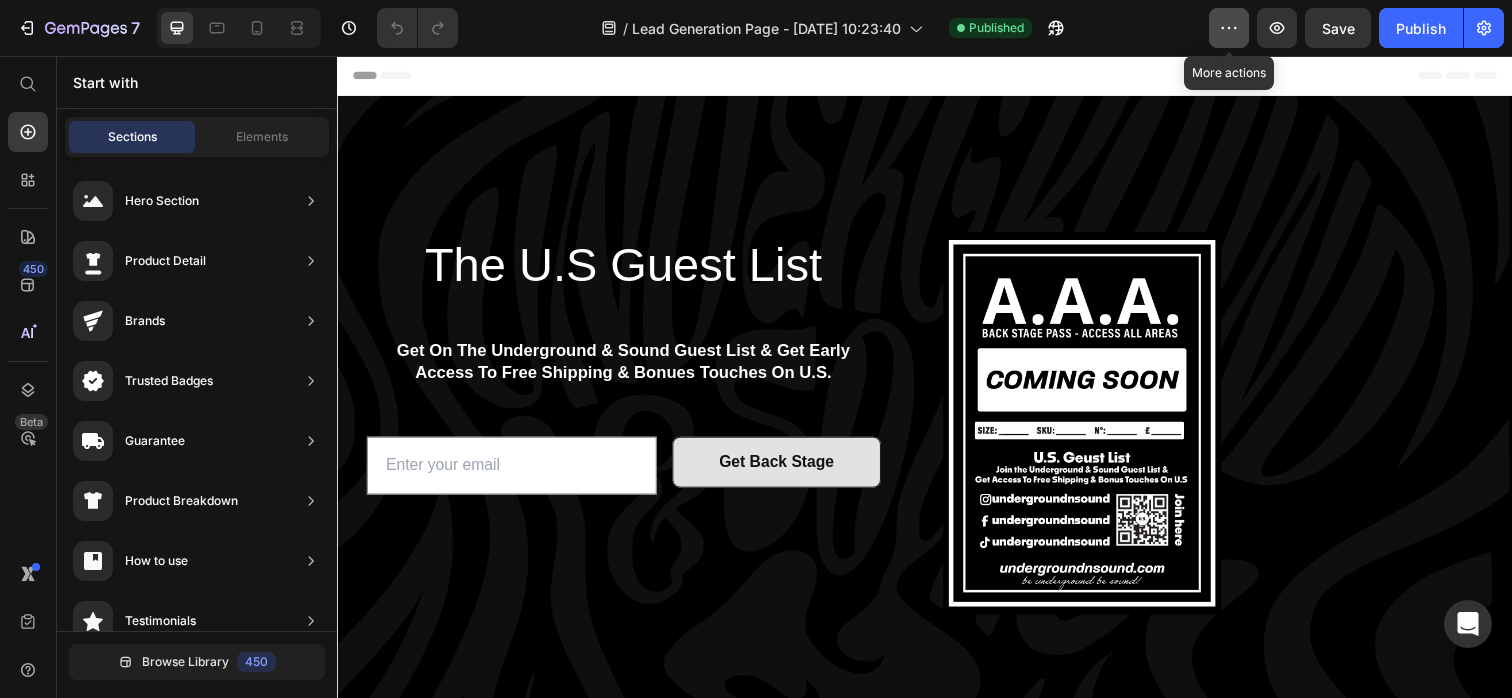 click 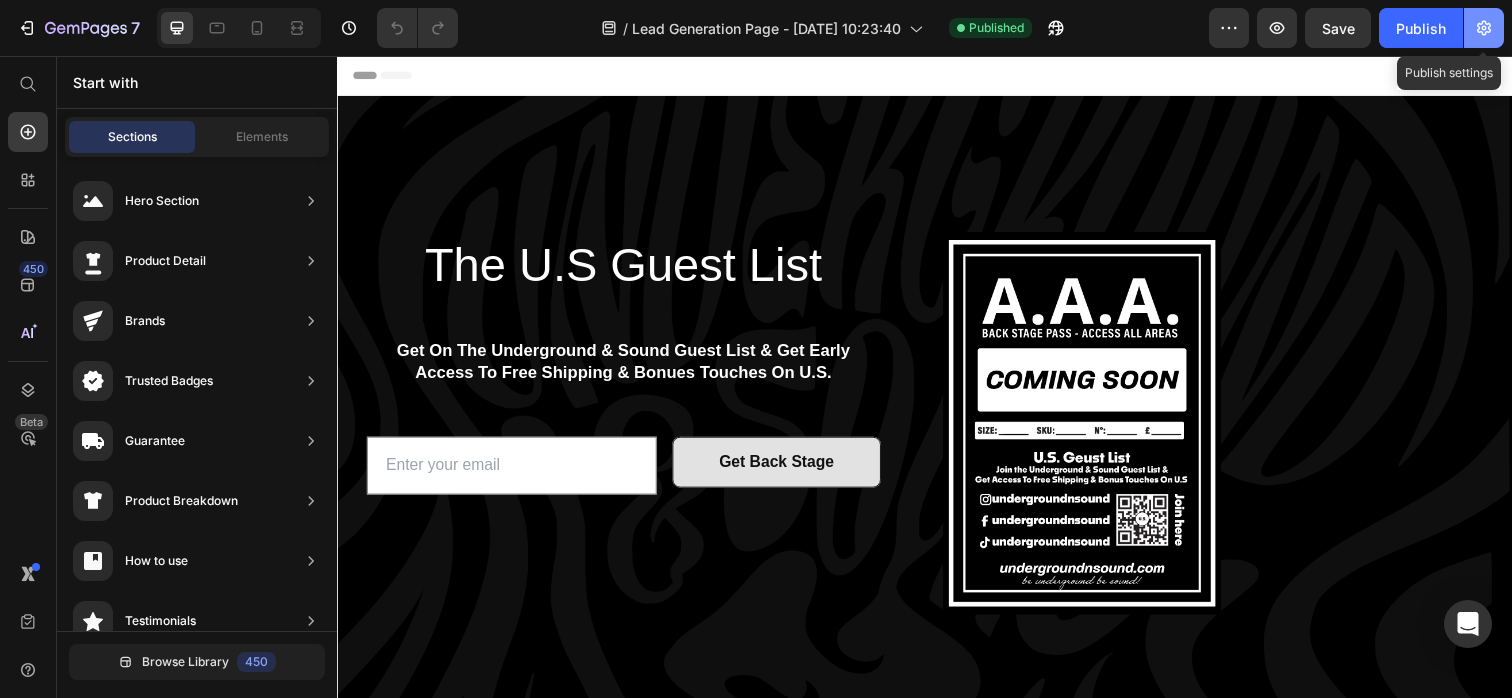 click 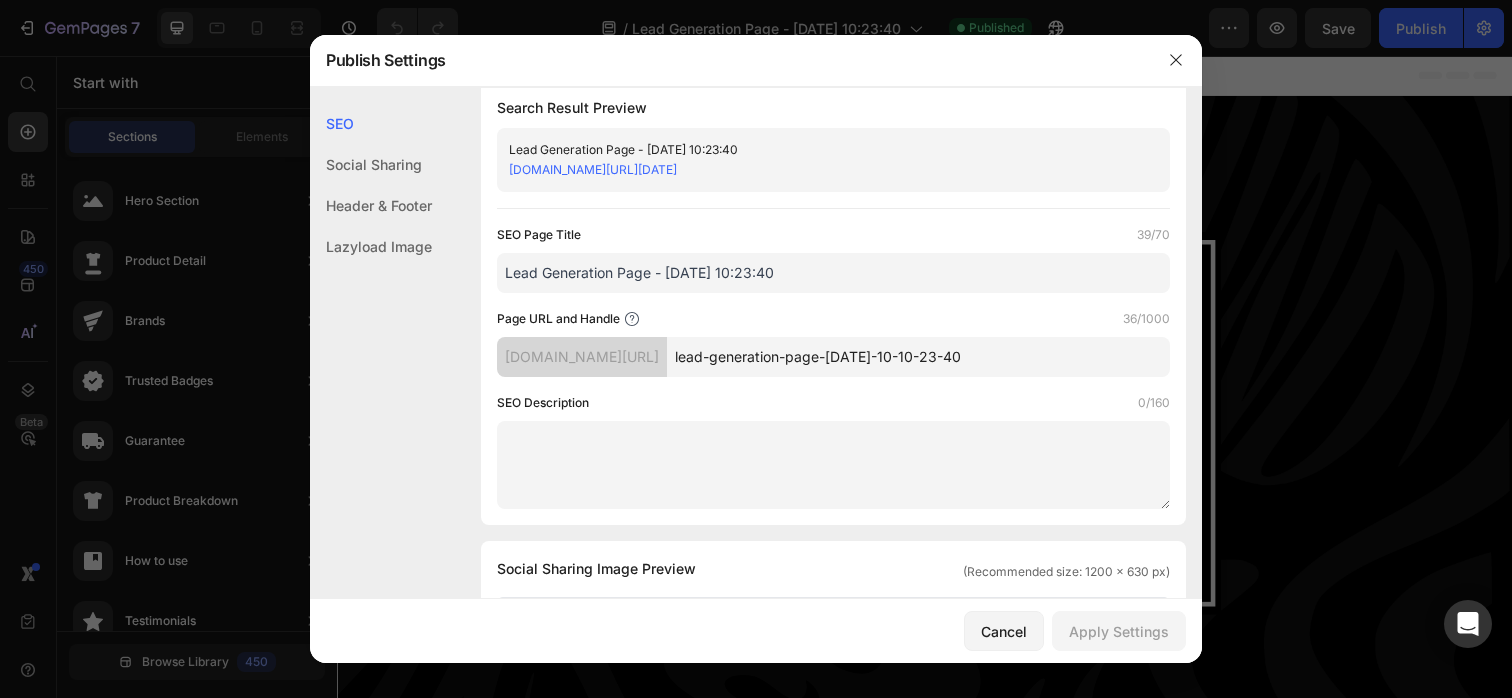 scroll, scrollTop: 33, scrollLeft: 0, axis: vertical 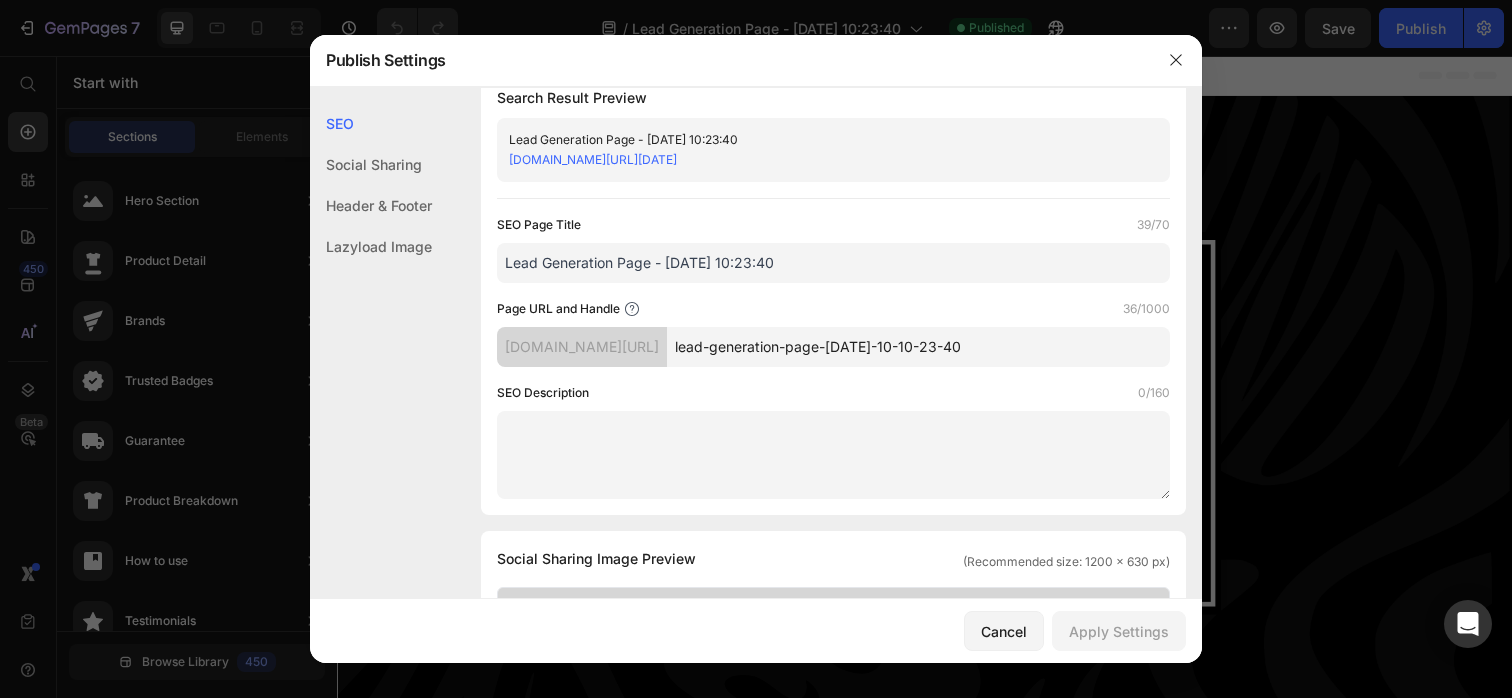 click on "Lead Generation Page - [DATE] 10:23:40" at bounding box center (833, 263) 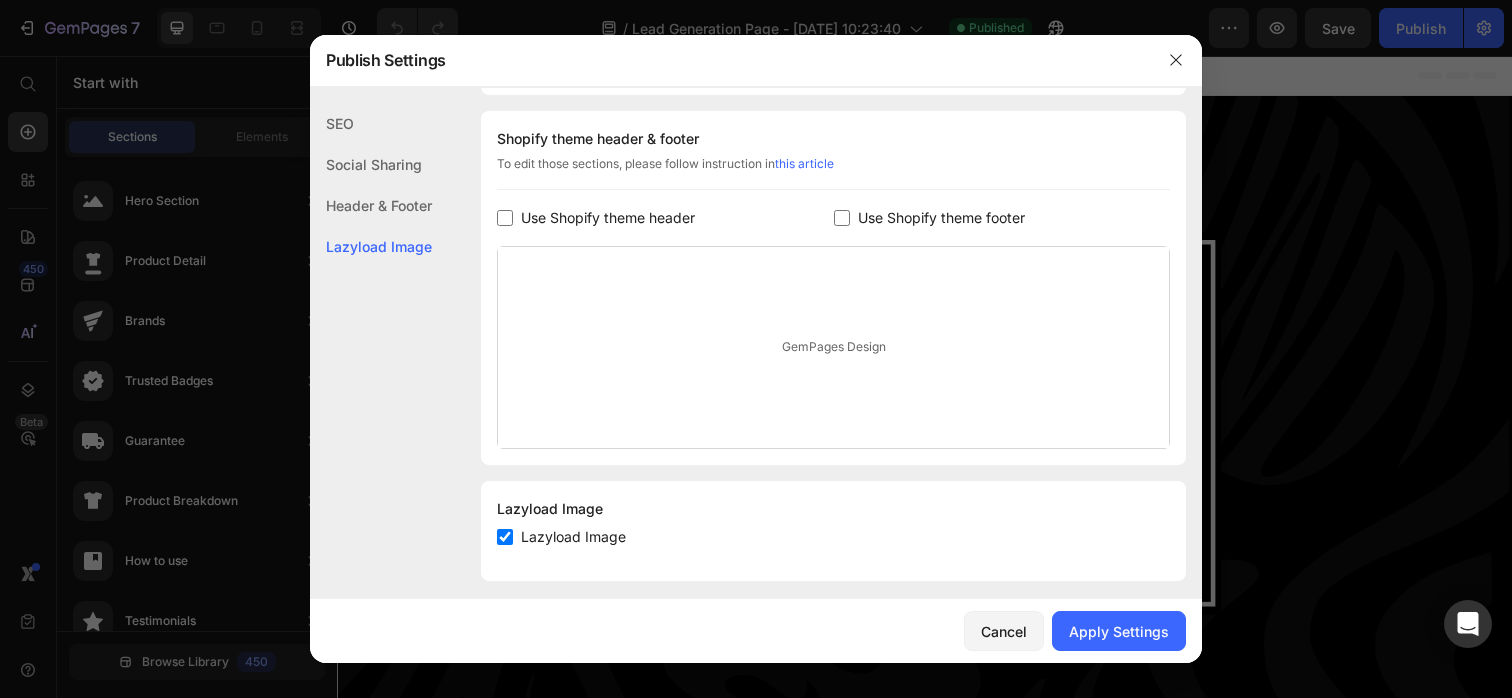scroll, scrollTop: 947, scrollLeft: 0, axis: vertical 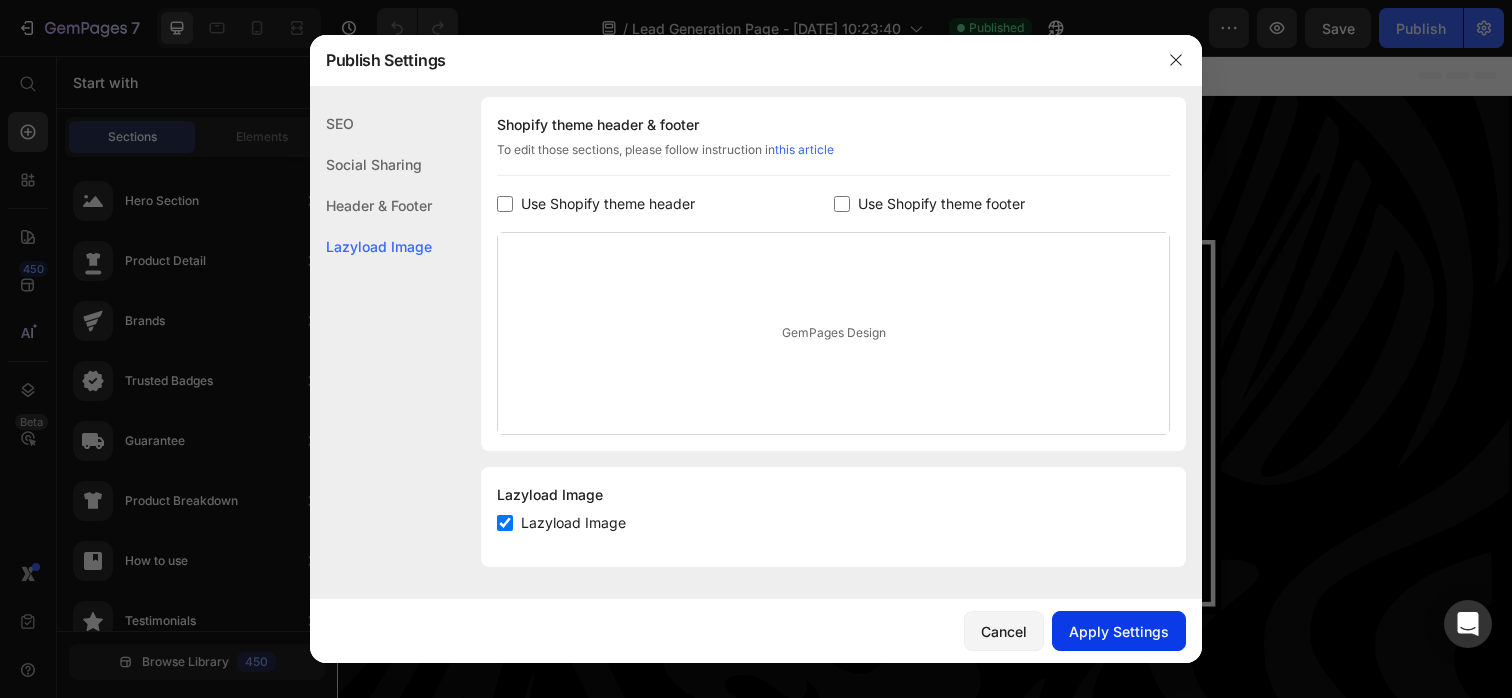type on "Coming Soon" 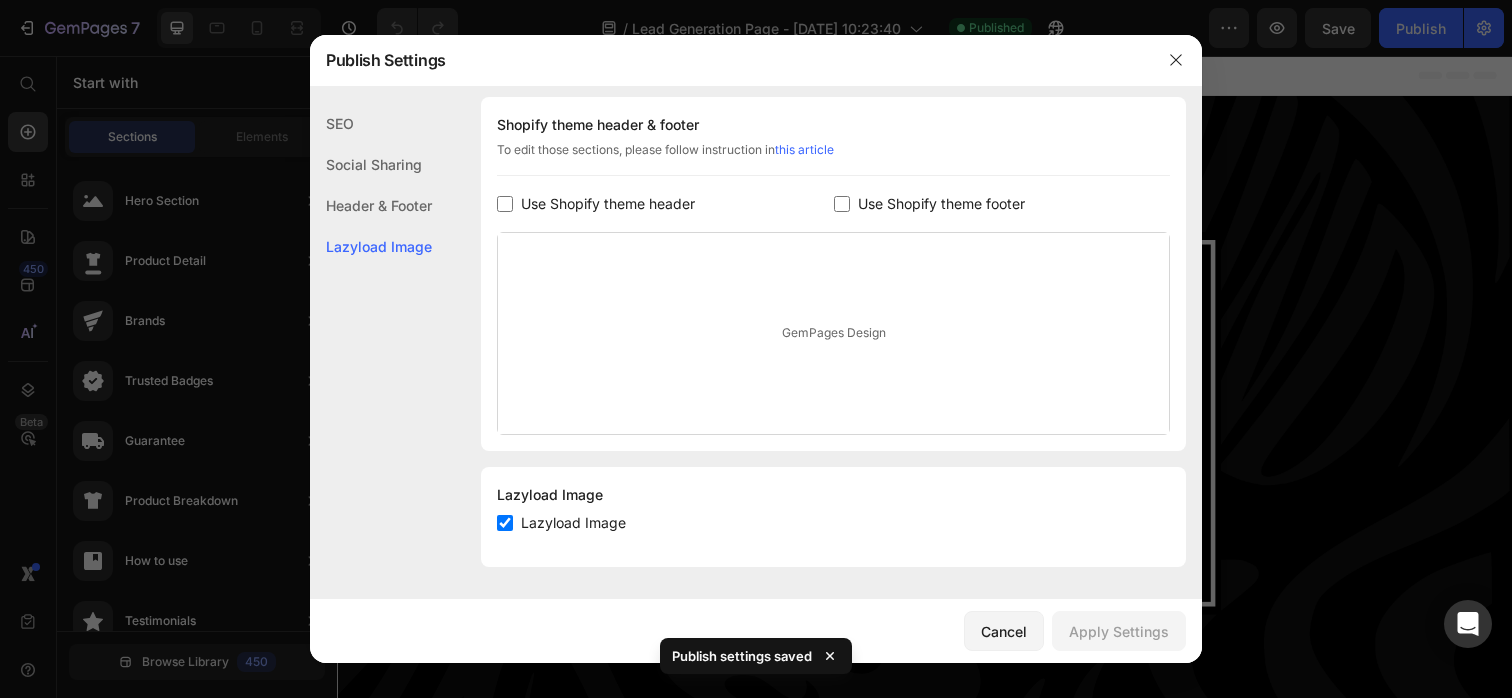 click on "Header & Footer" 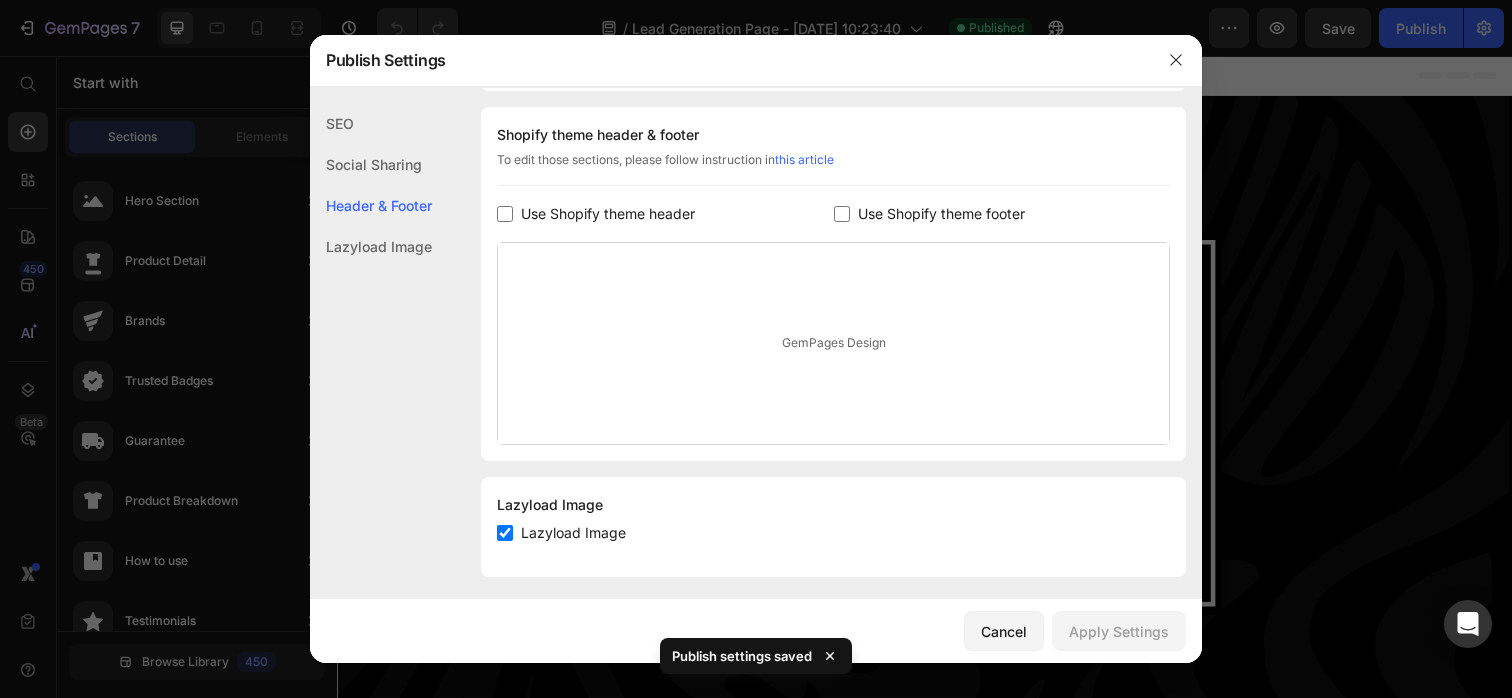 click on "Header & Footer" 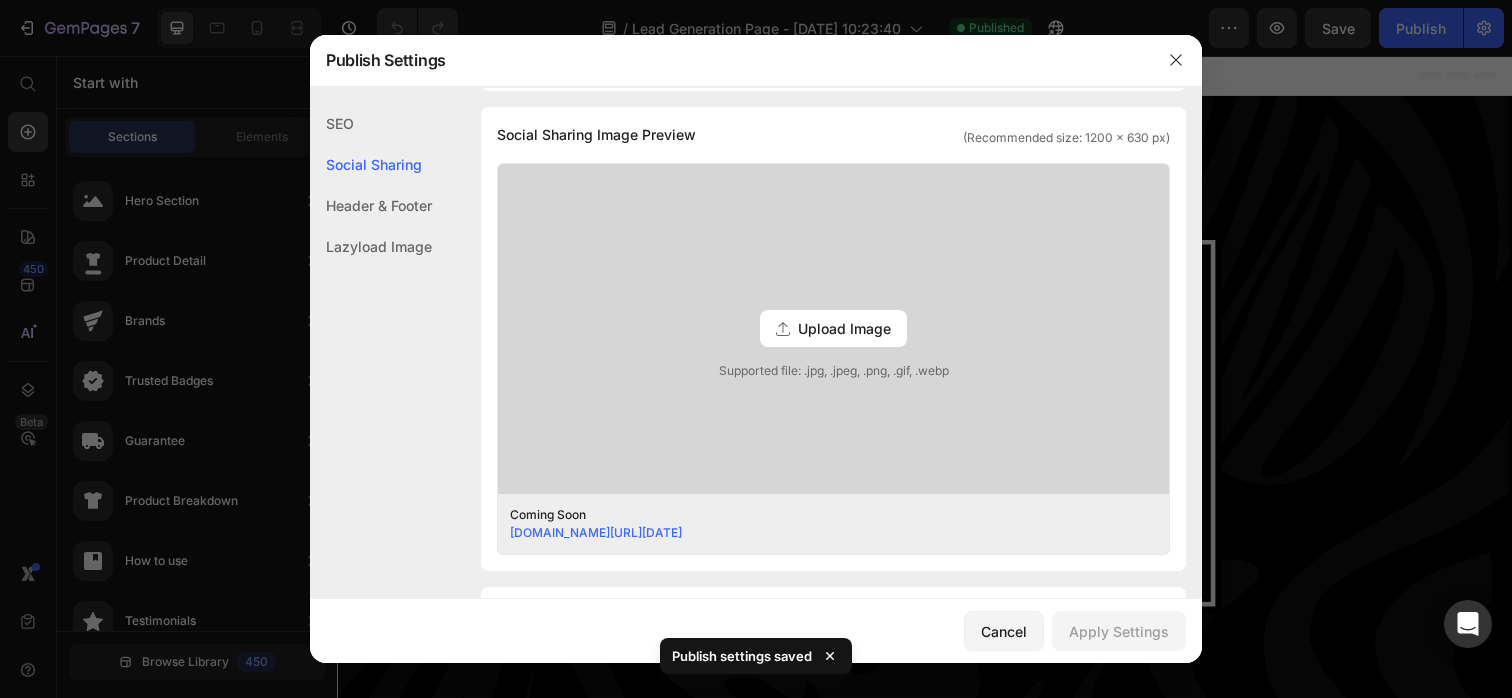click on "Social Sharing" 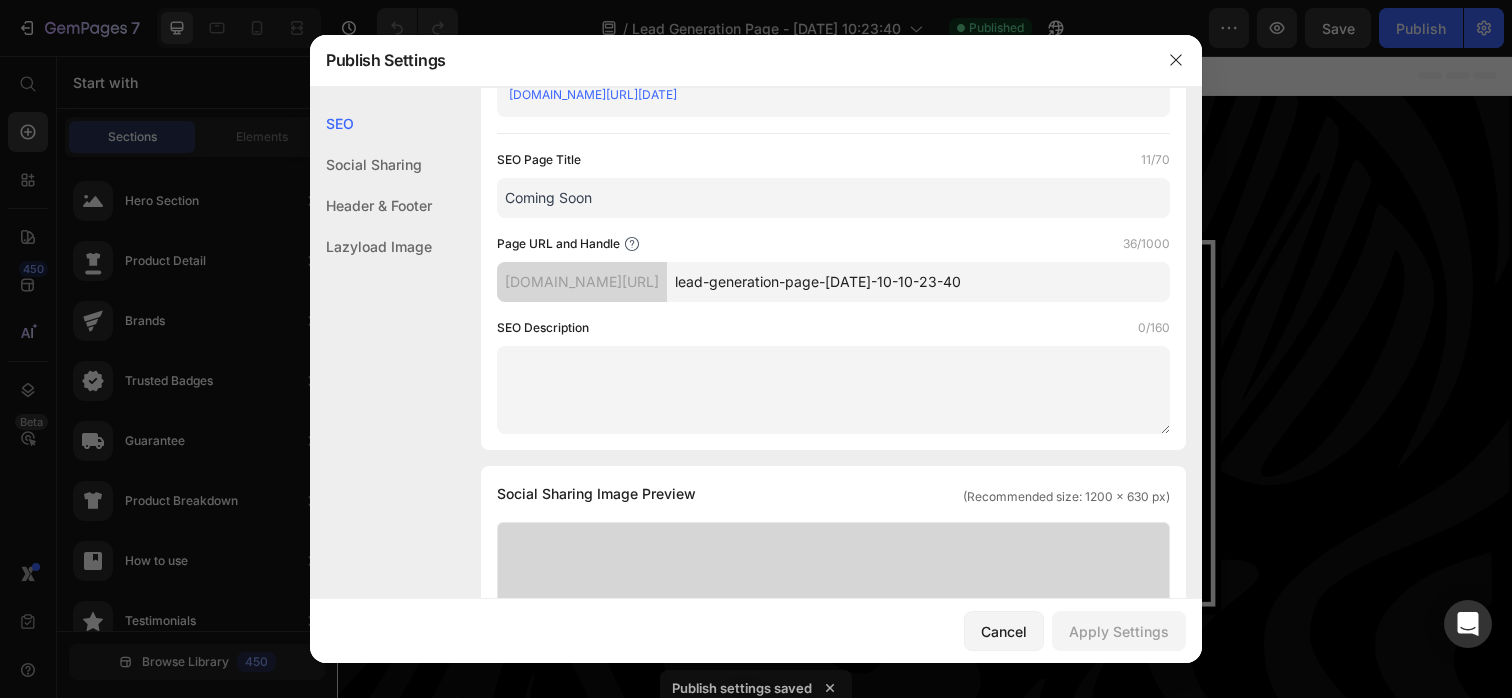 scroll, scrollTop: 0, scrollLeft: 0, axis: both 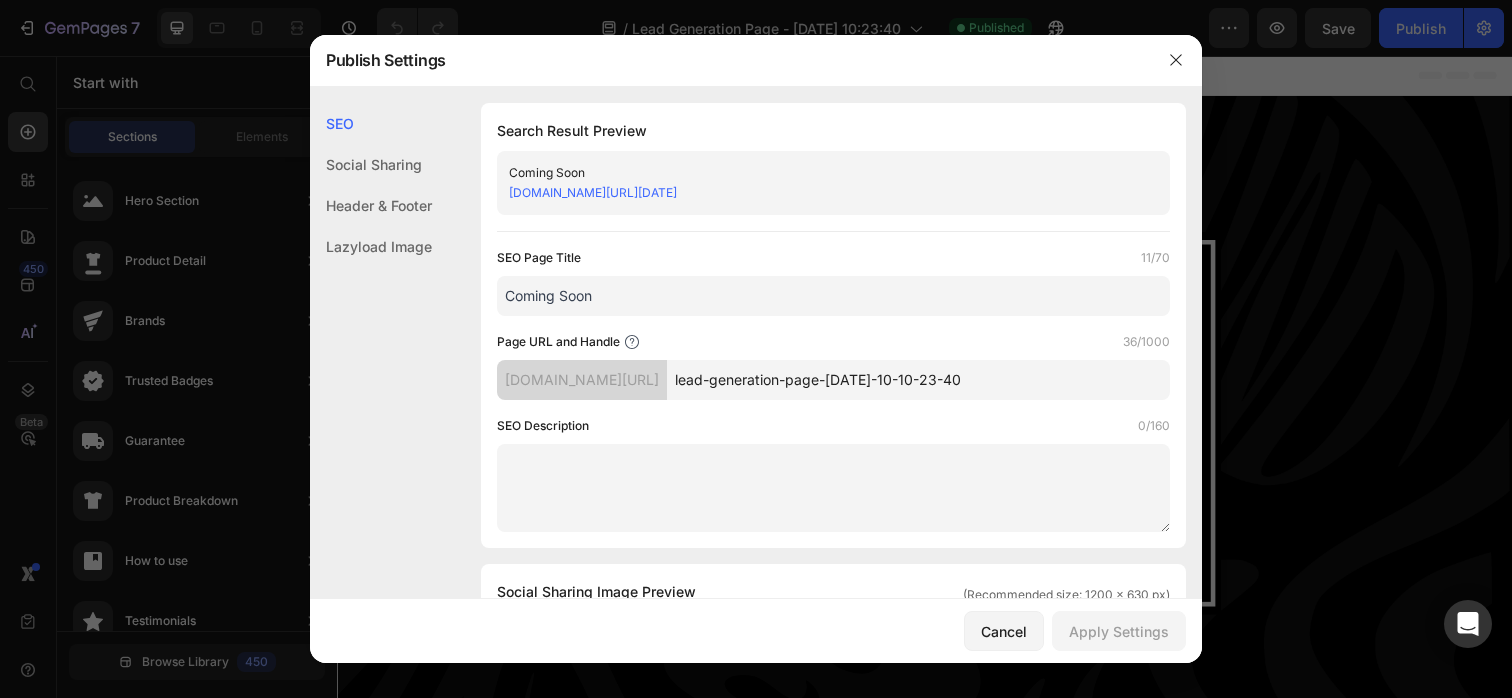 click on "Coming Soon" at bounding box center [833, 296] 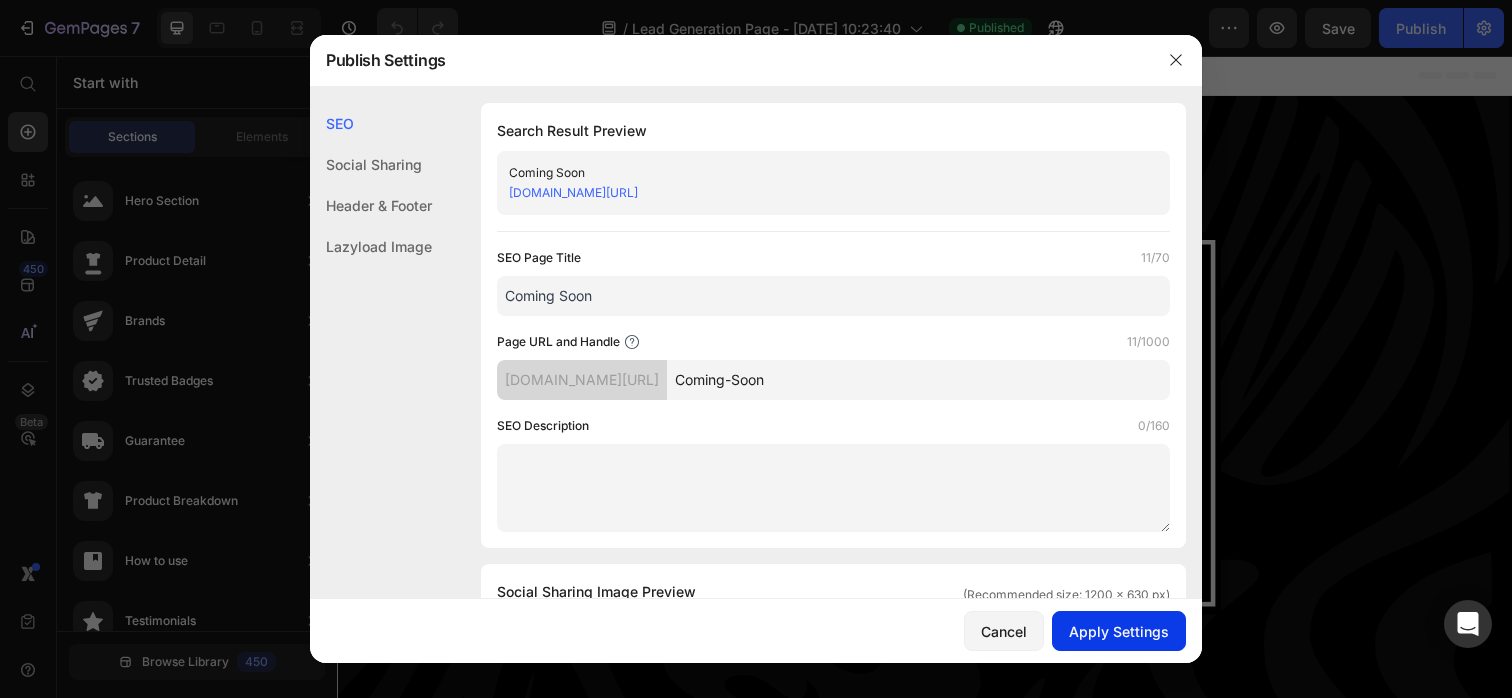 type on "Coming-Soon" 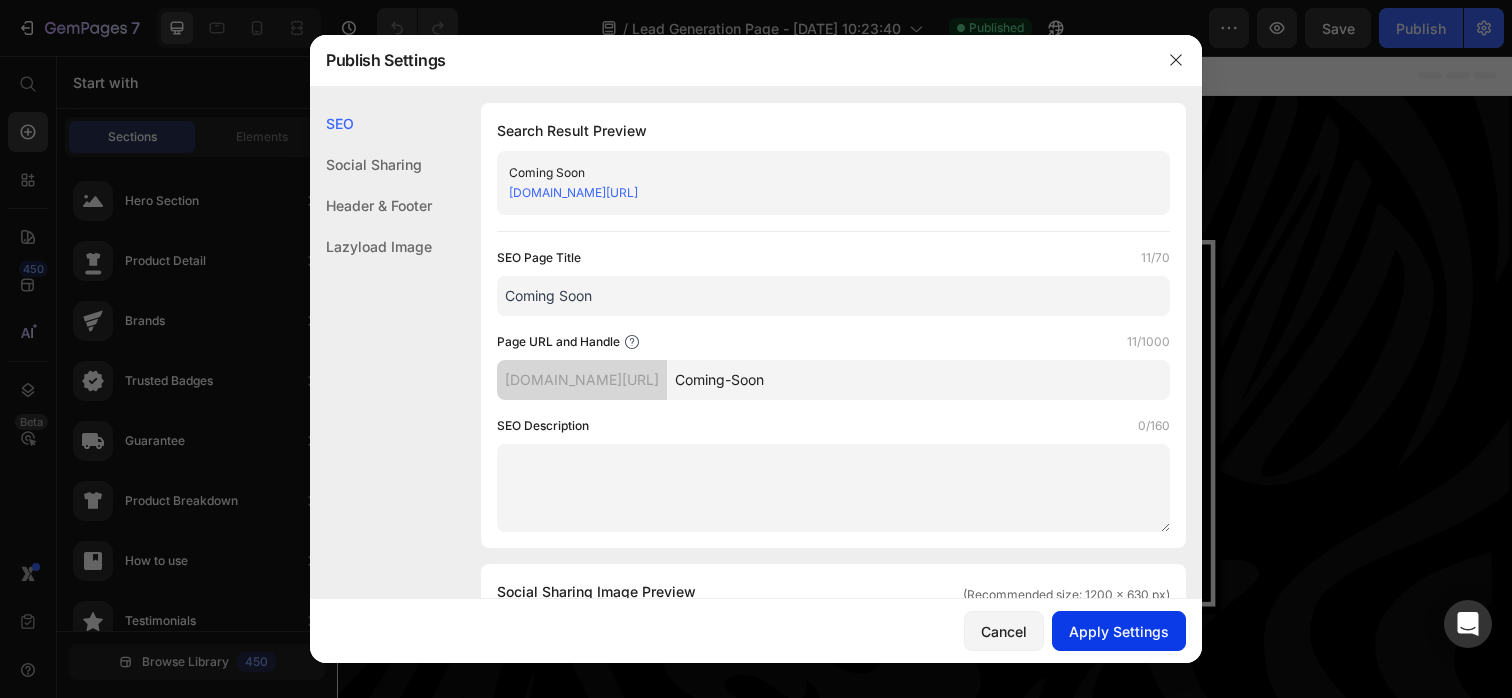 click on "Apply Settings" at bounding box center [1119, 631] 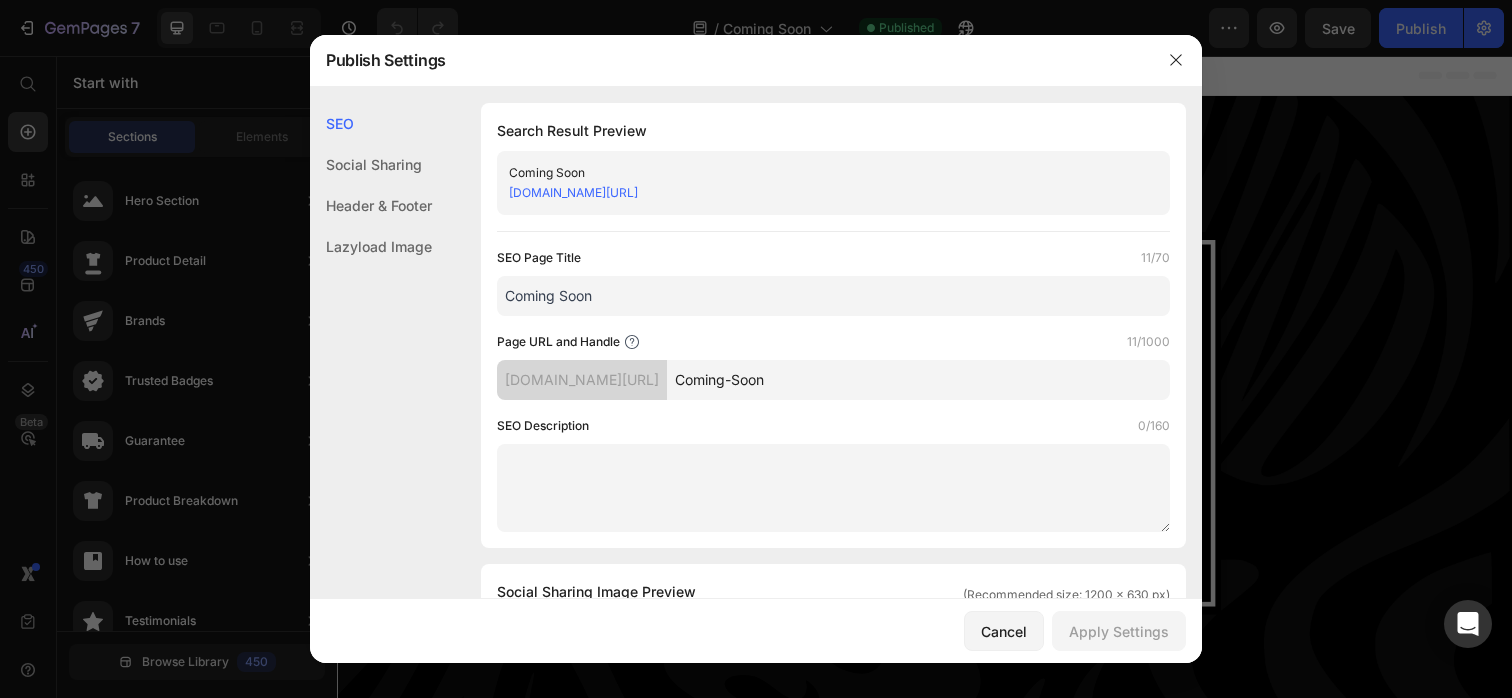 click on "Social Sharing" 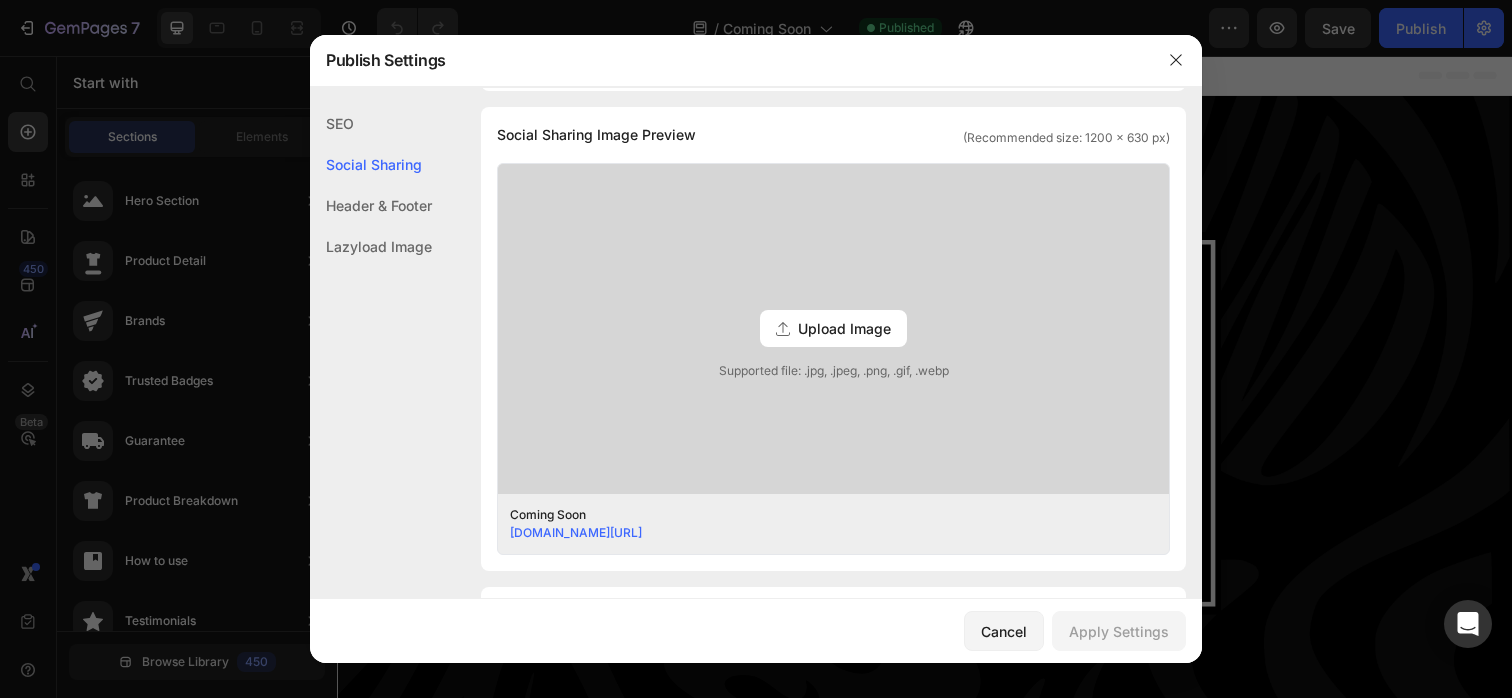 click on "Header & Footer" 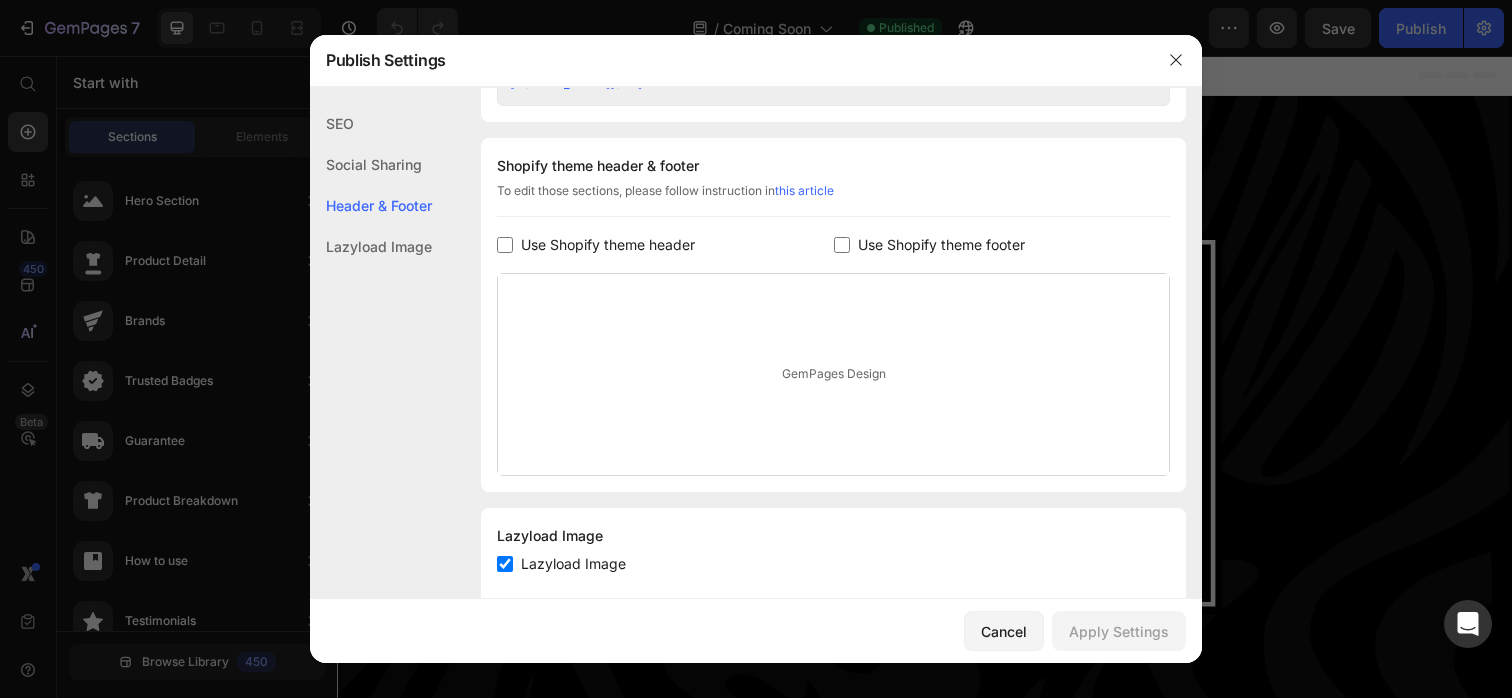 scroll, scrollTop: 937, scrollLeft: 0, axis: vertical 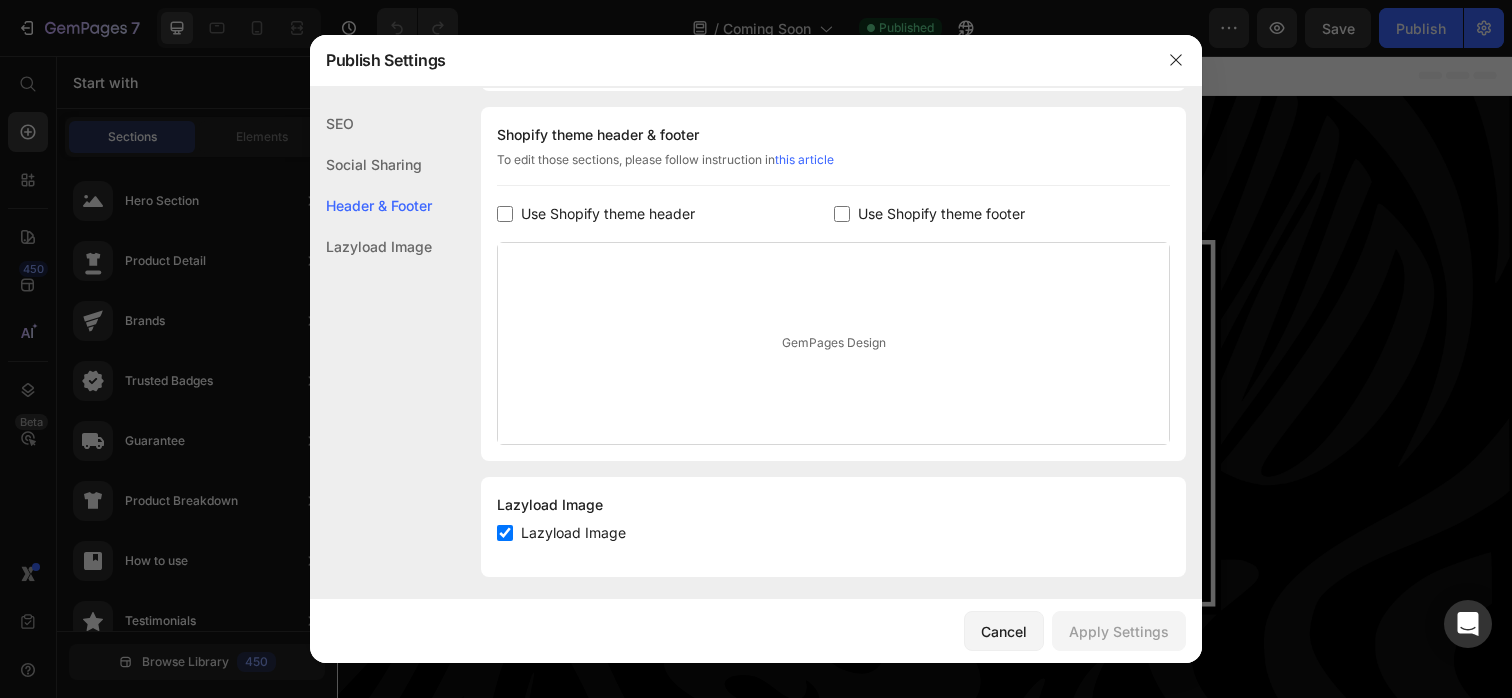 click on "Lazyload Image" 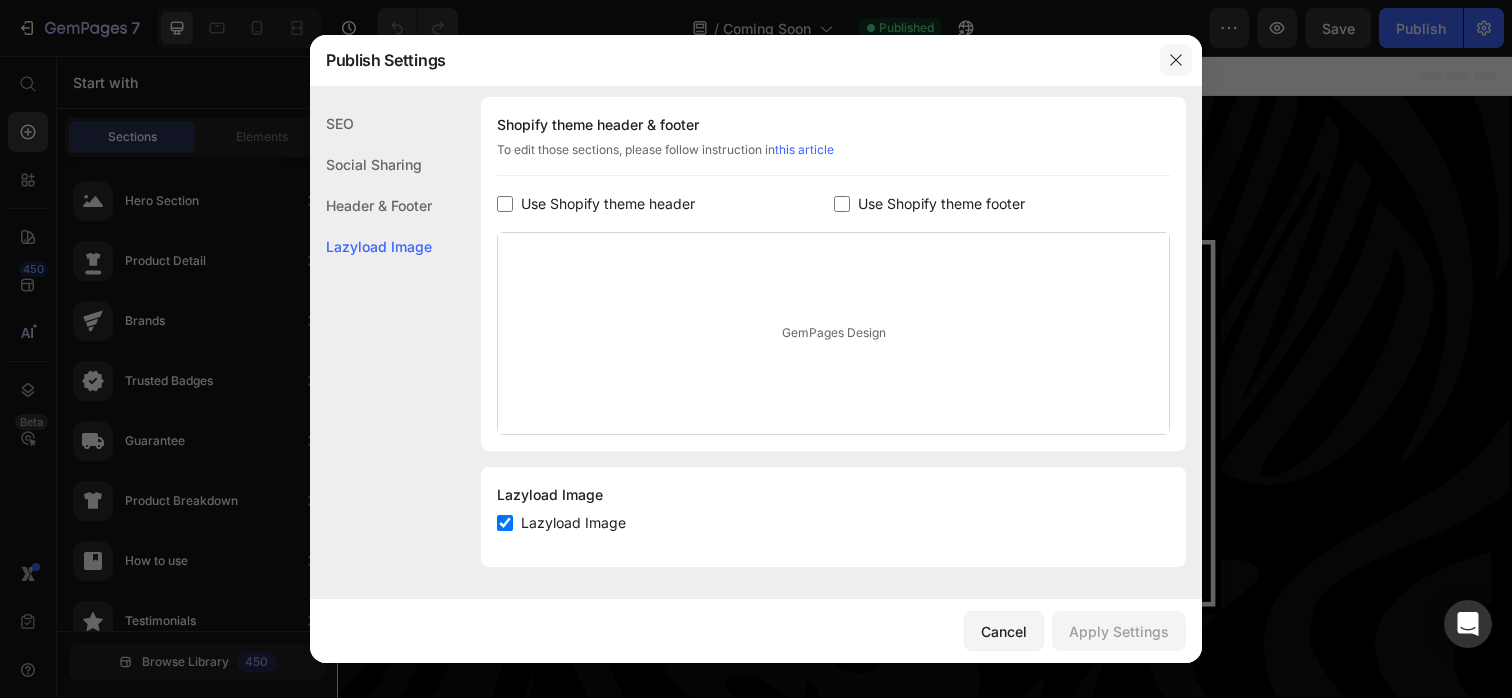 click 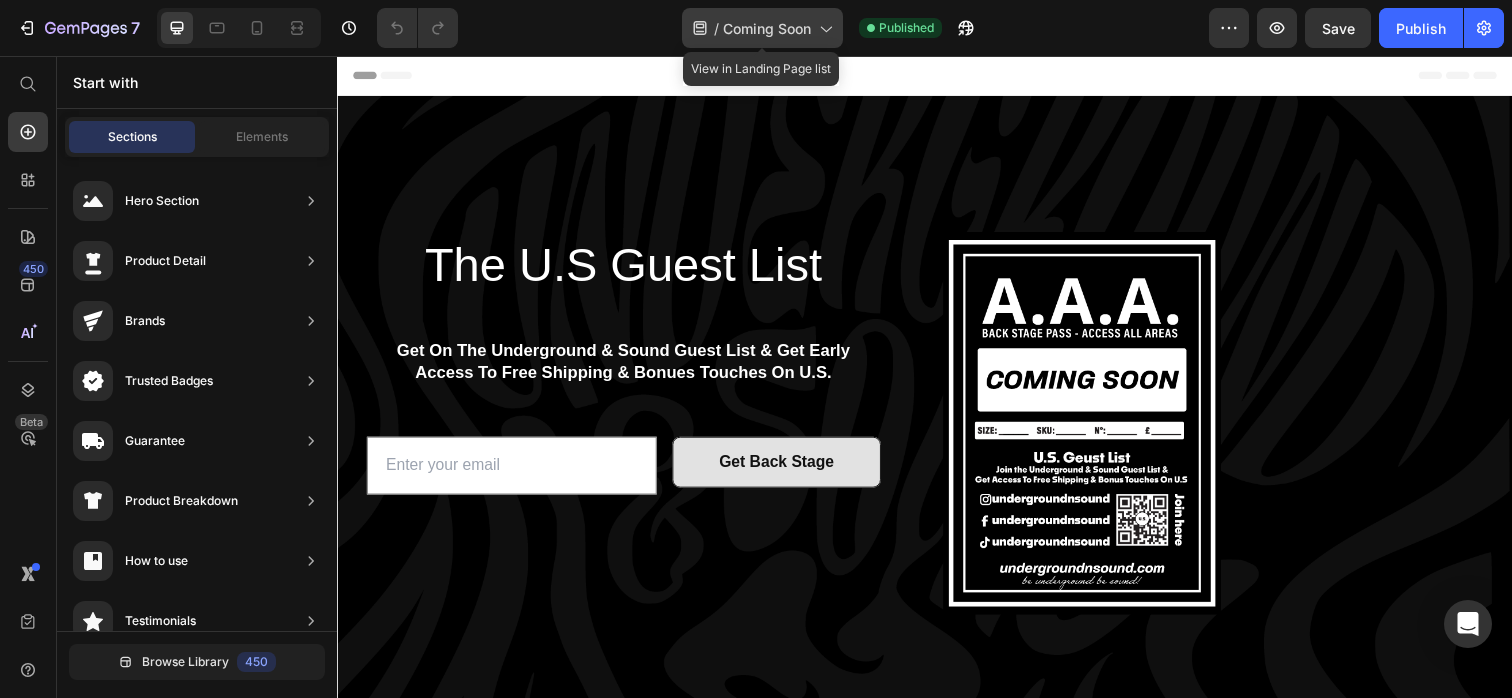 click 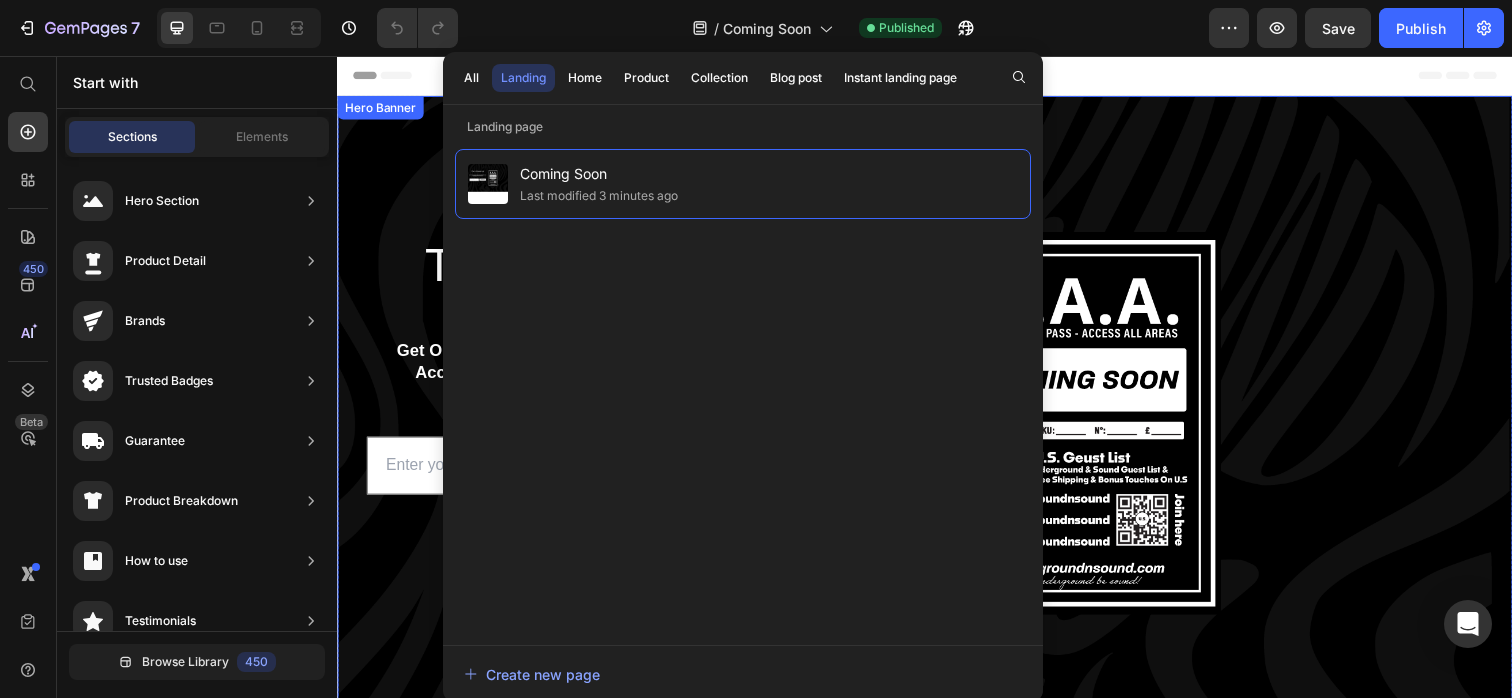 click at bounding box center (937, 431) 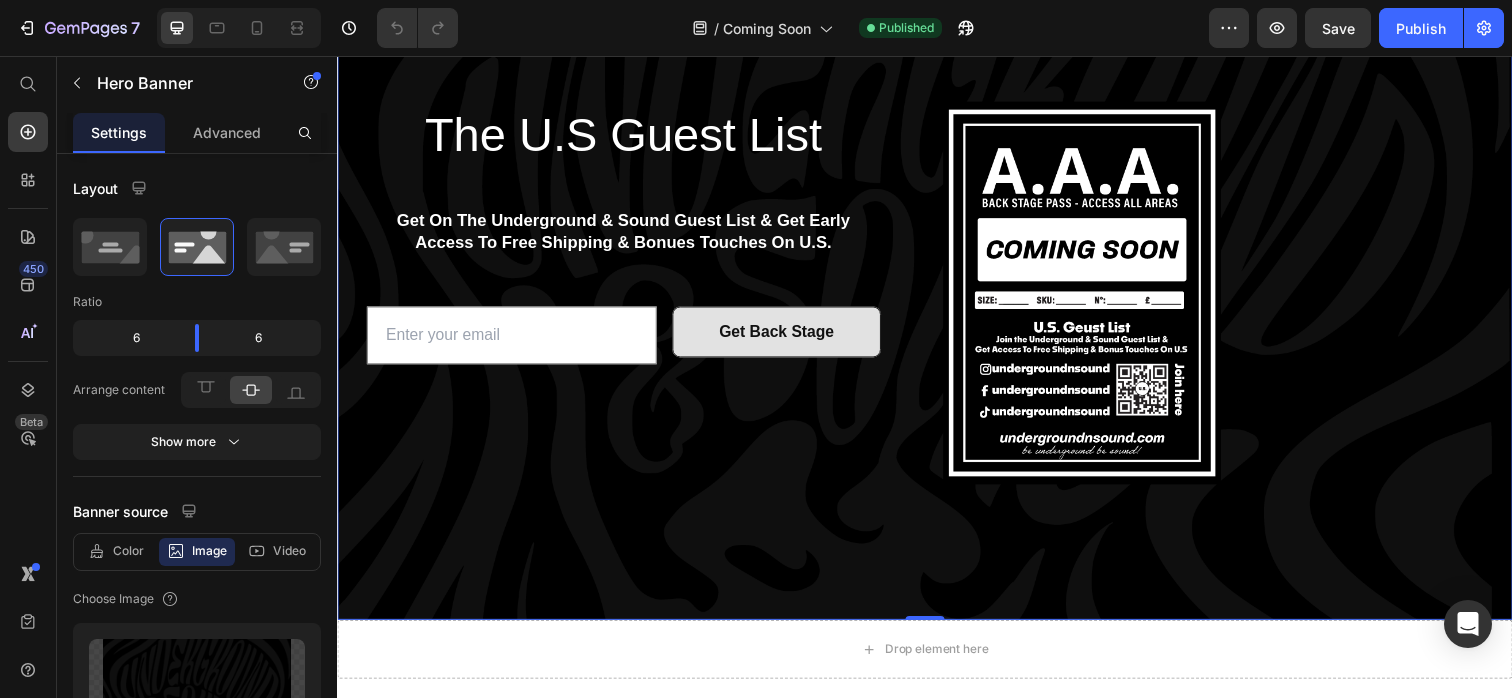 scroll, scrollTop: 134, scrollLeft: 0, axis: vertical 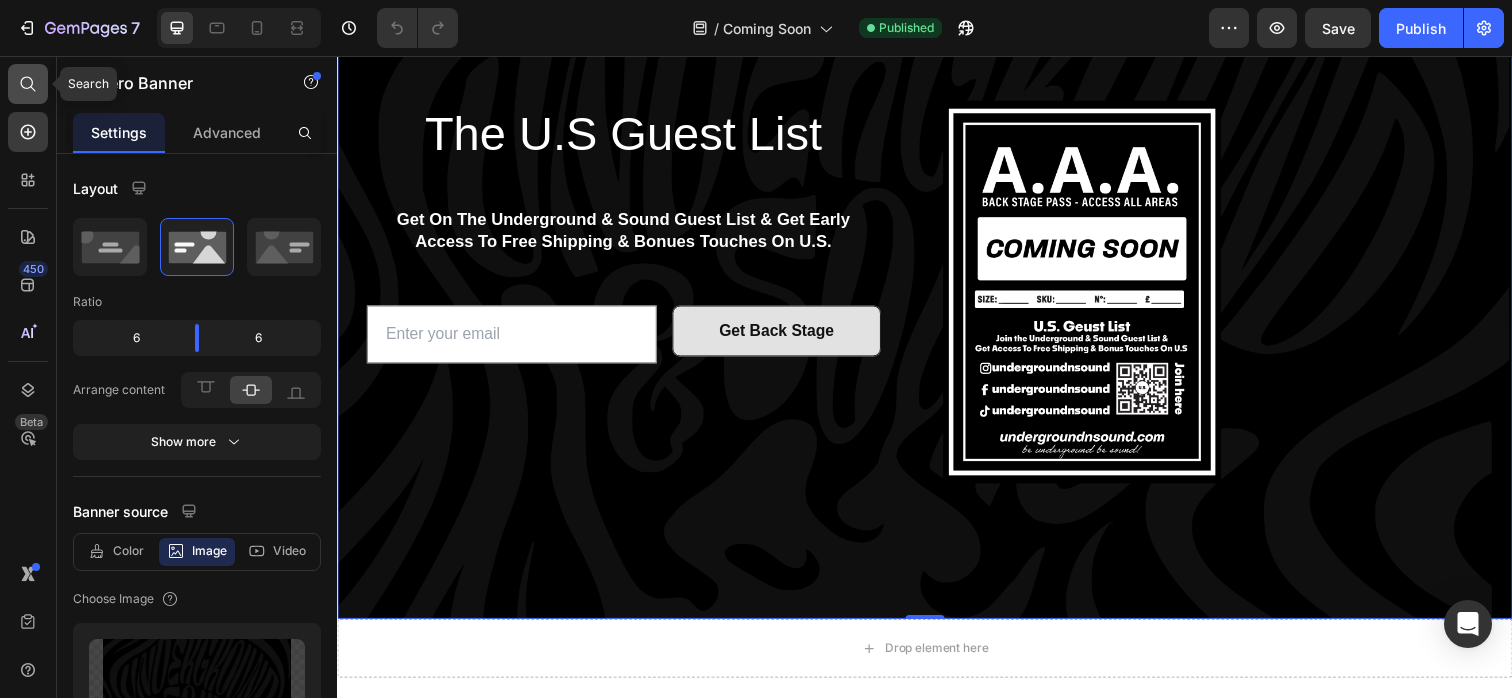 click 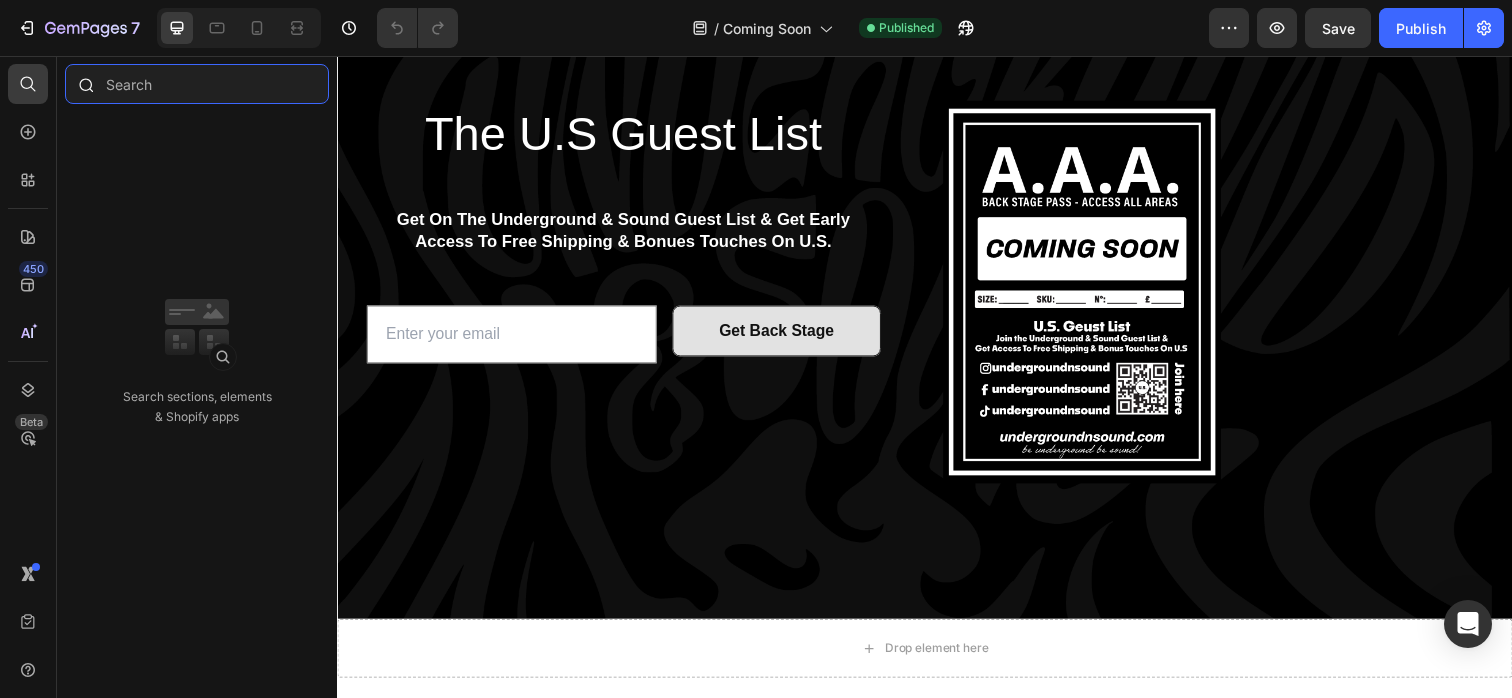 click at bounding box center (197, 84) 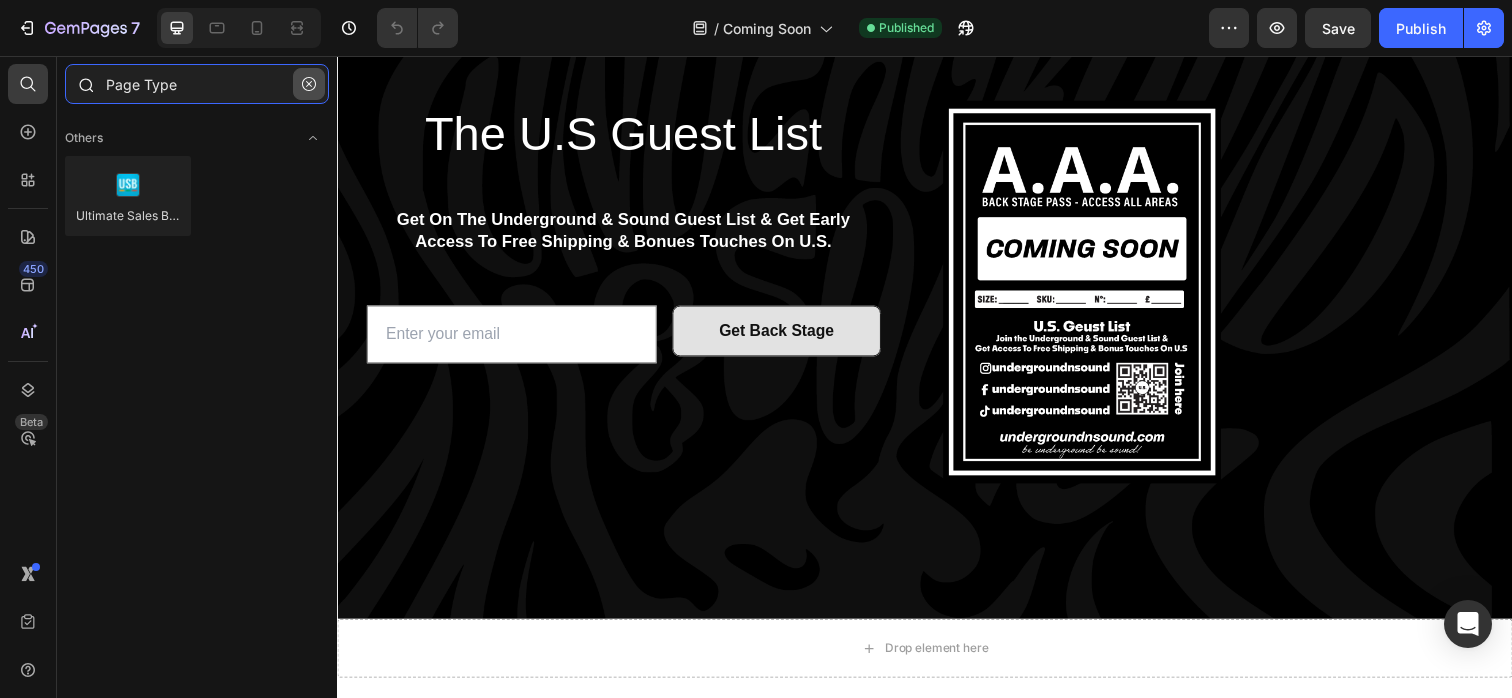 type on "Page Type" 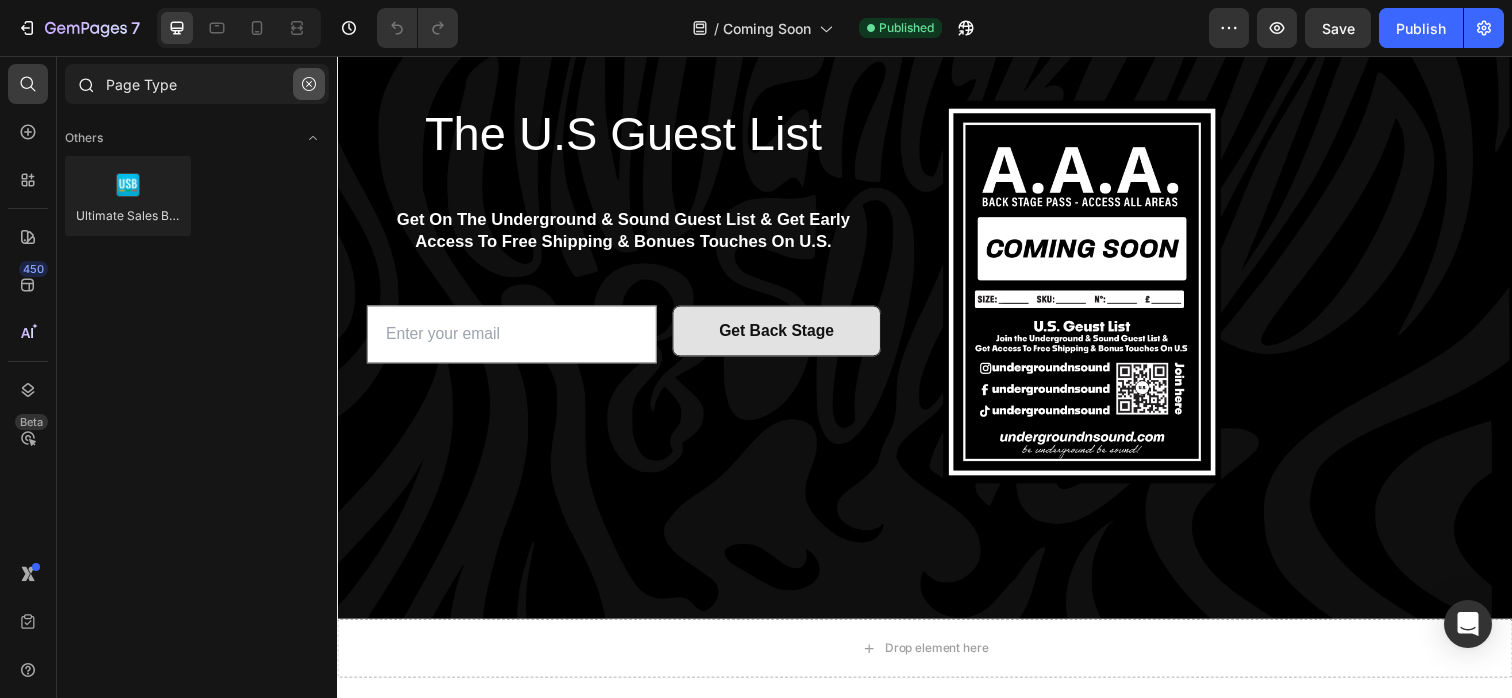 click 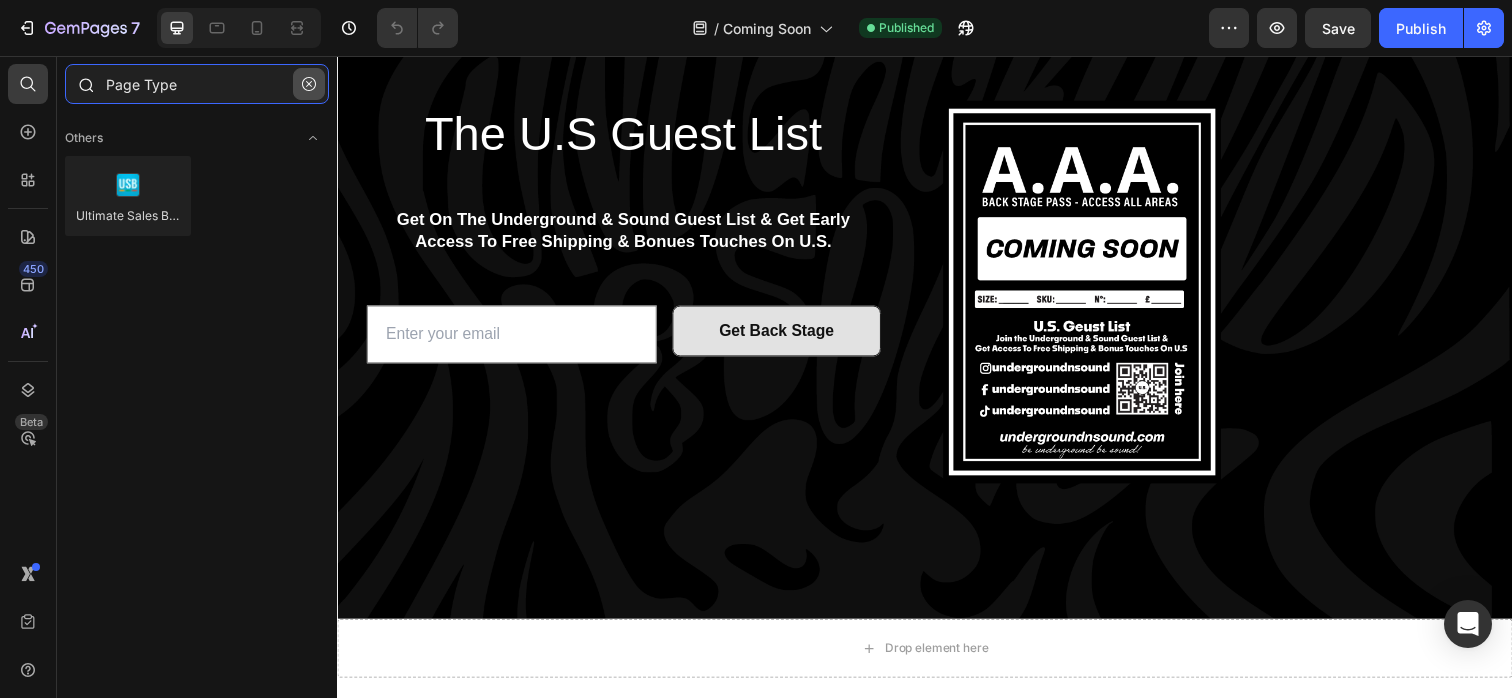 type 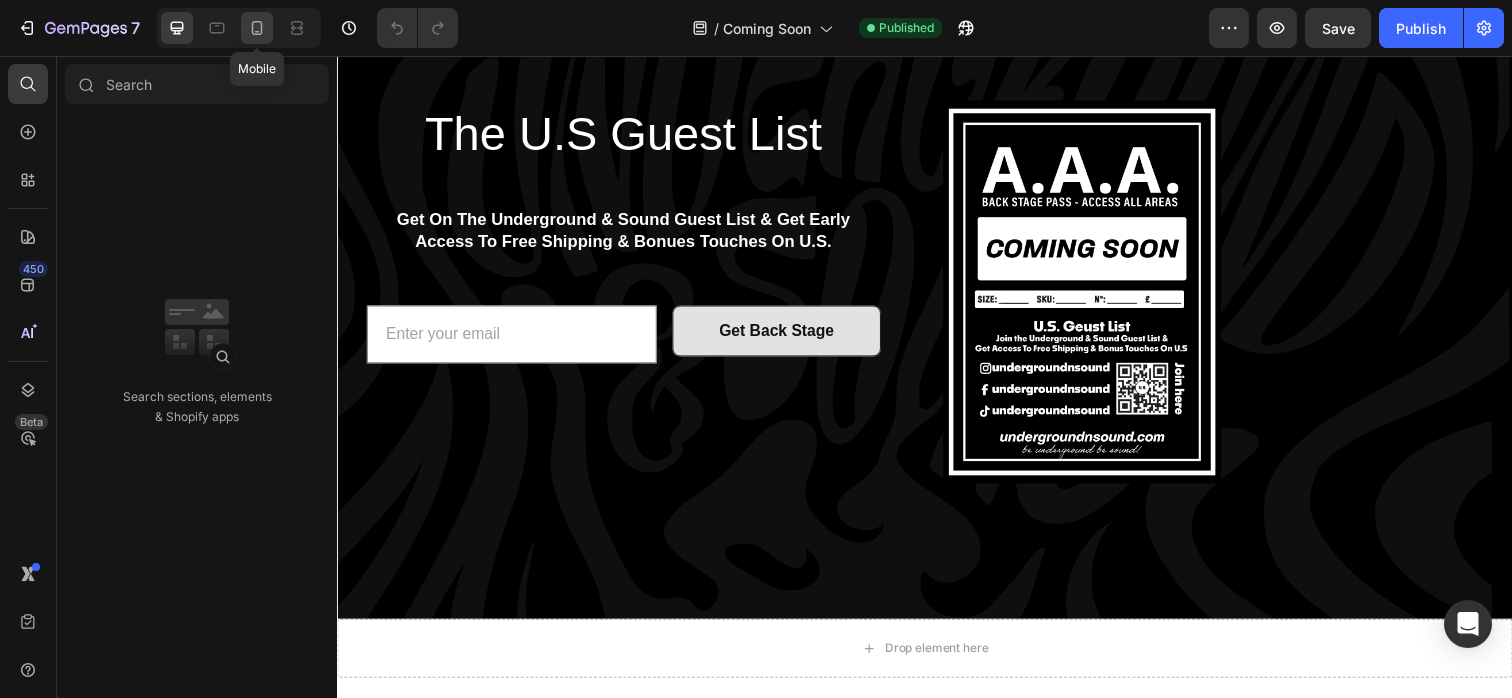 click 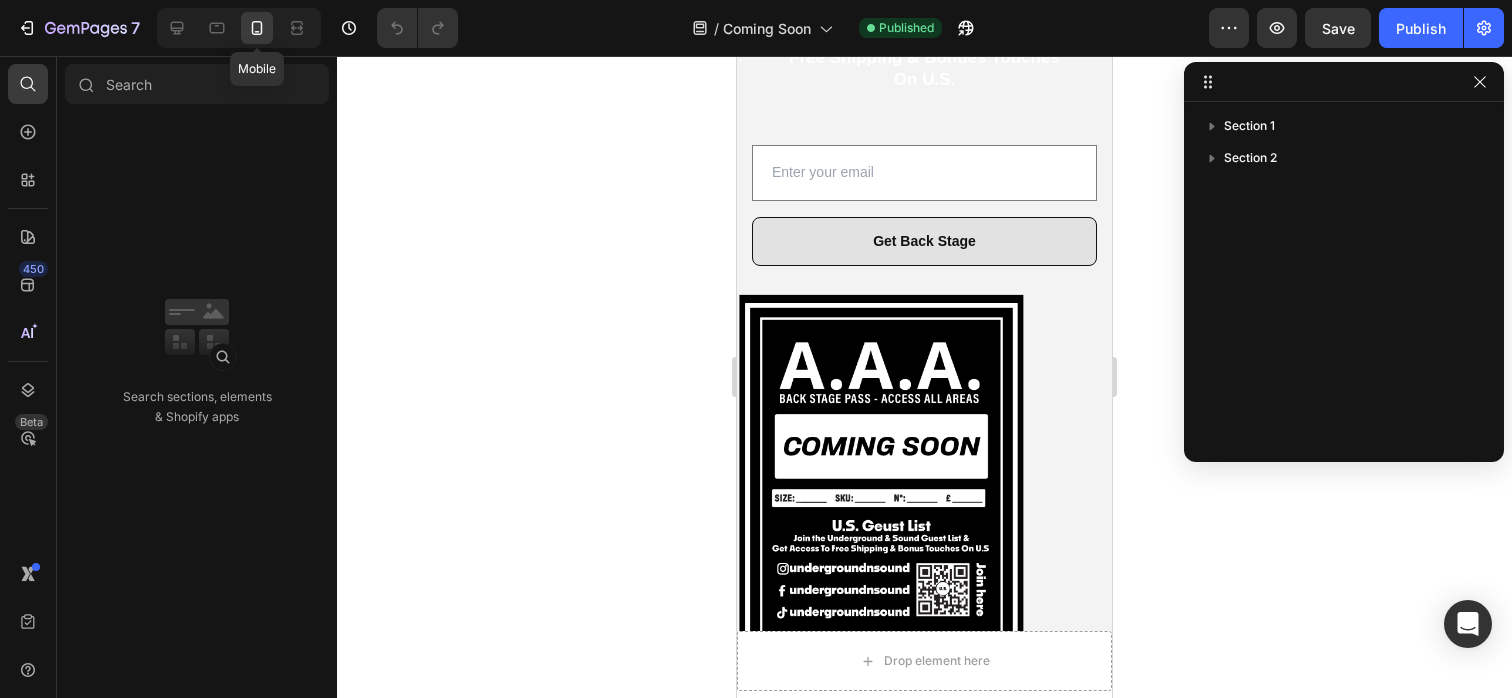 click 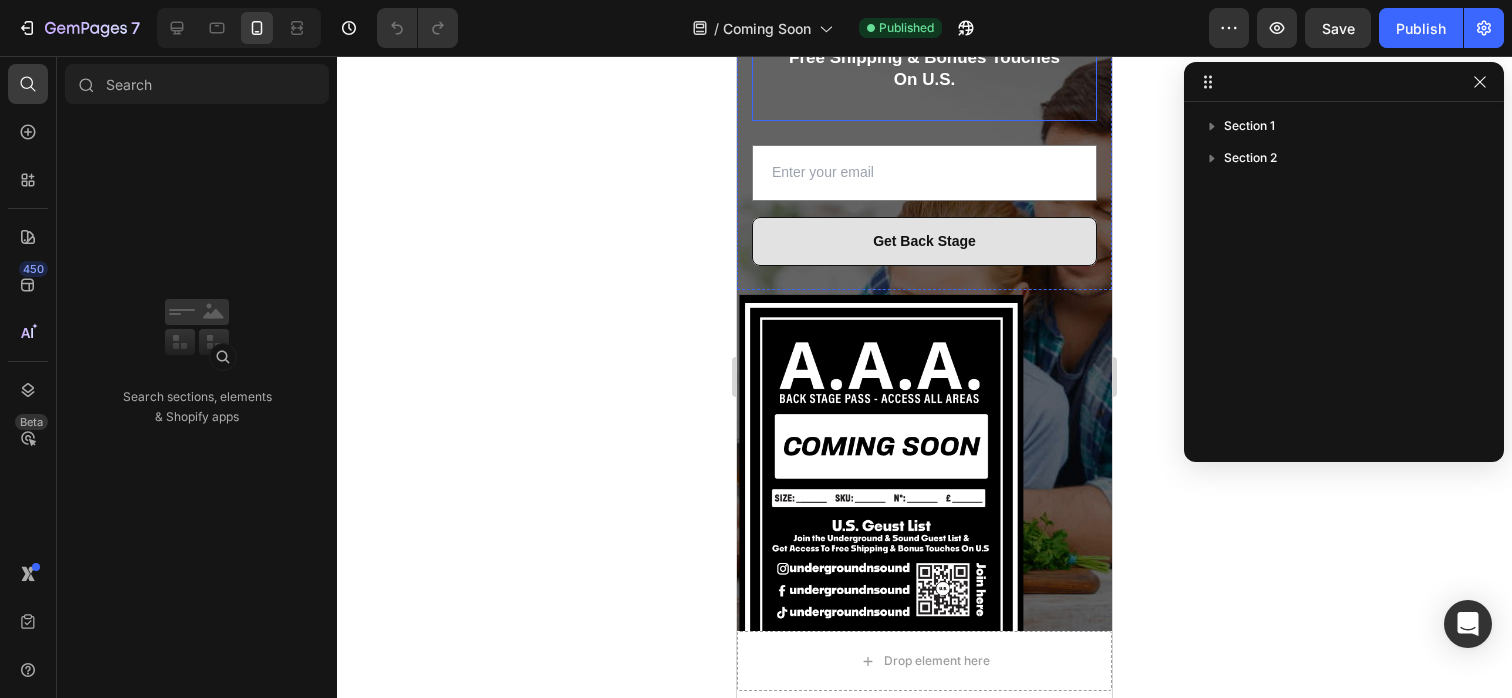click on "Get On The Underground & Sound Guest List & Get Early Access To Free Shipping & Bonues Touches On U.S." at bounding box center [924, 47] 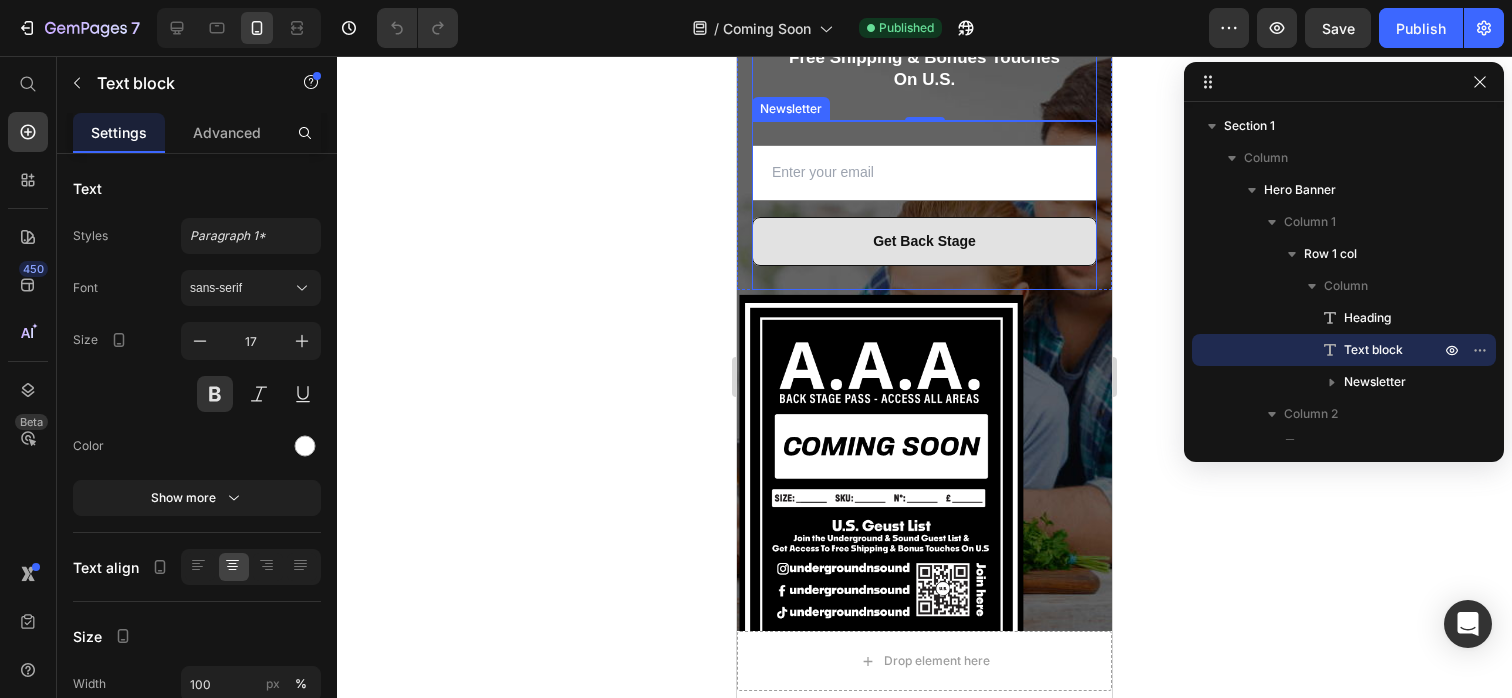click on "Email Field Get Back Stage Submit Button Row Newsletter" at bounding box center [924, 205] 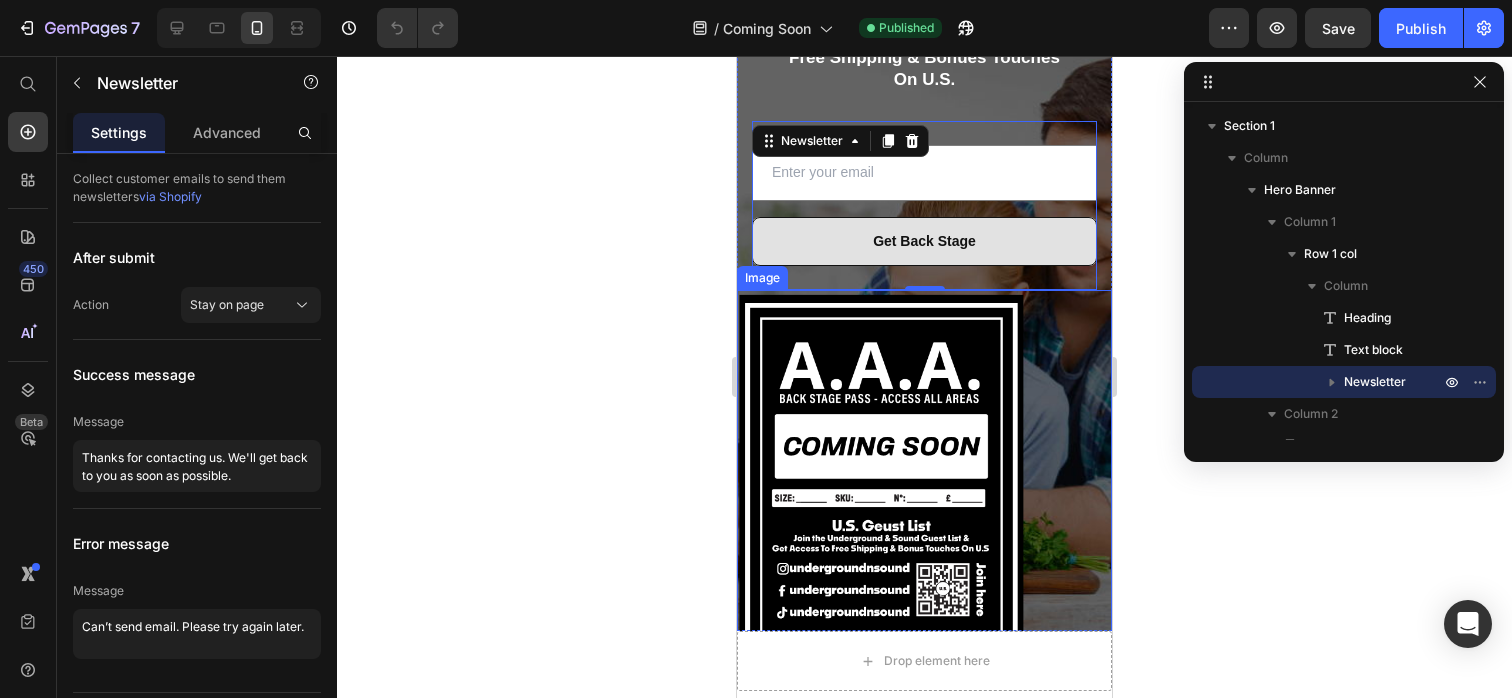click at bounding box center (924, 490) 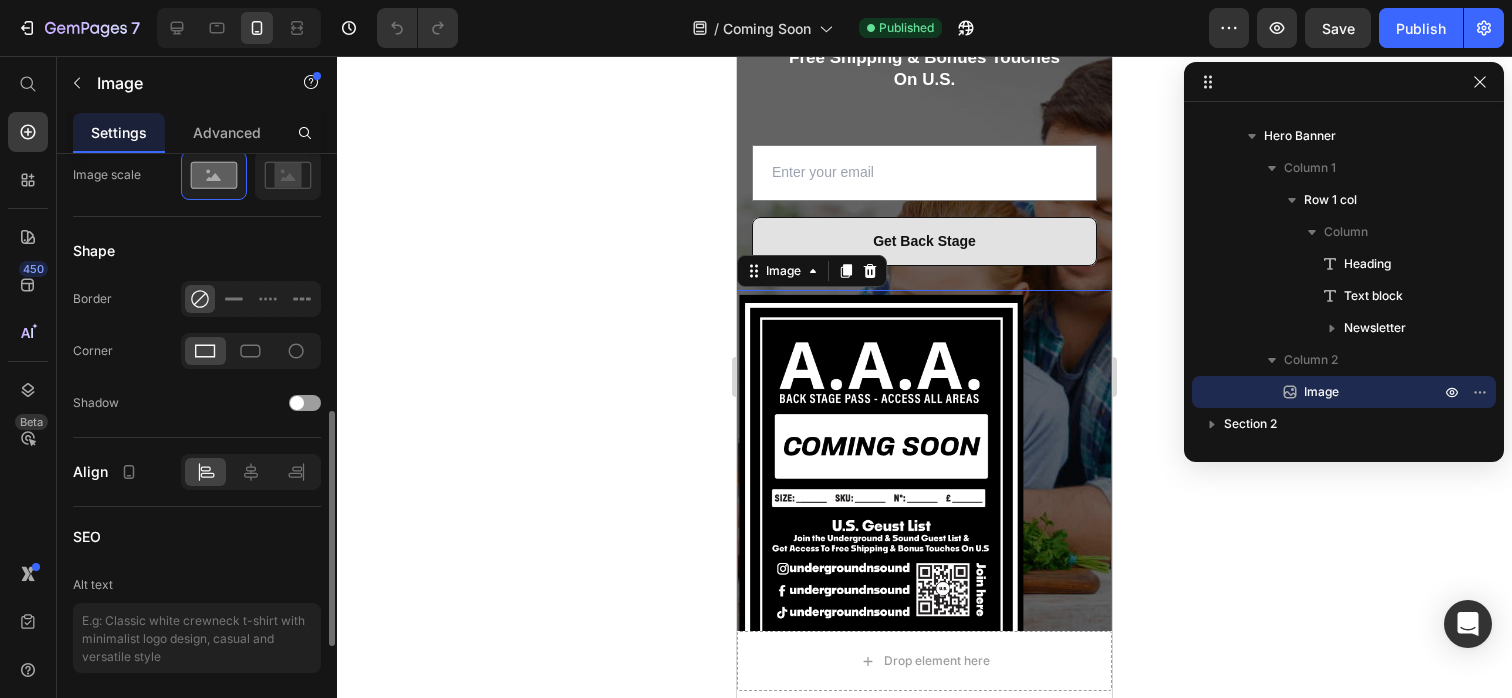 scroll, scrollTop: 800, scrollLeft: 0, axis: vertical 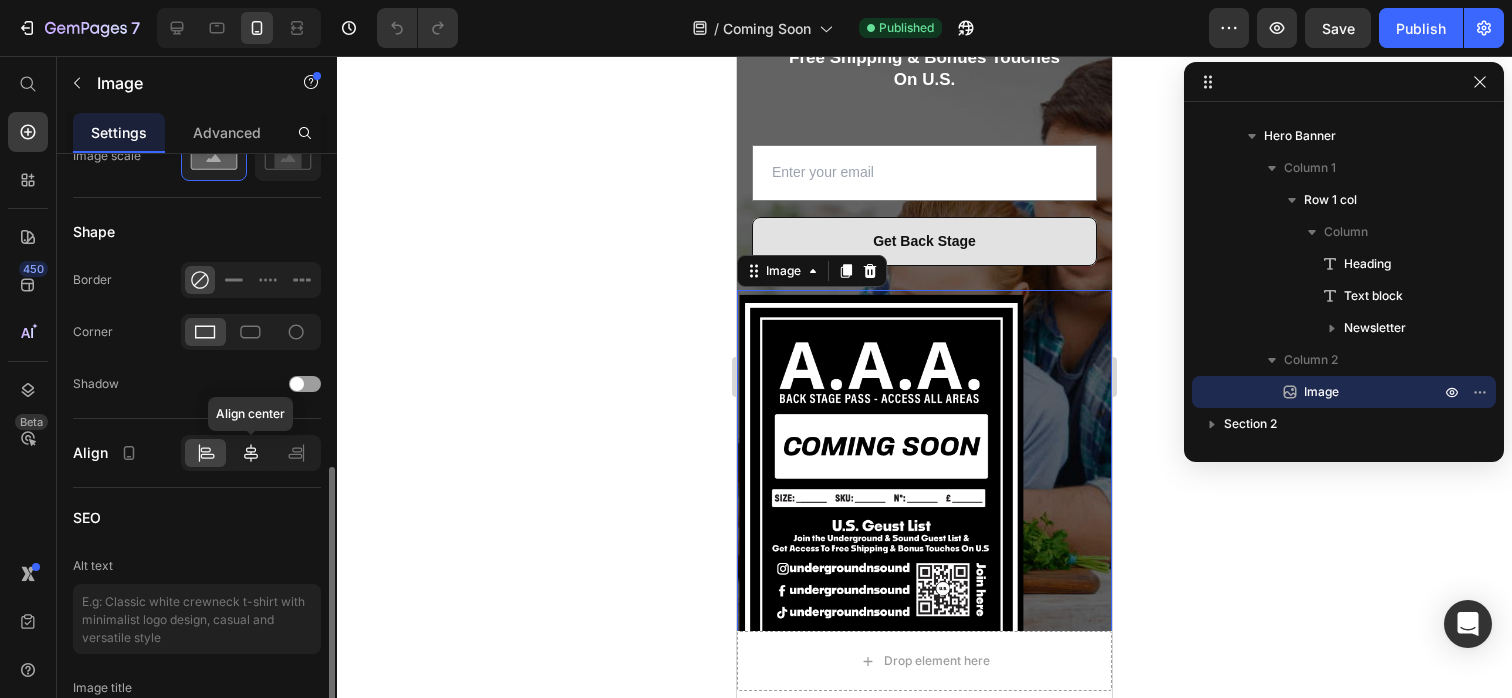 click 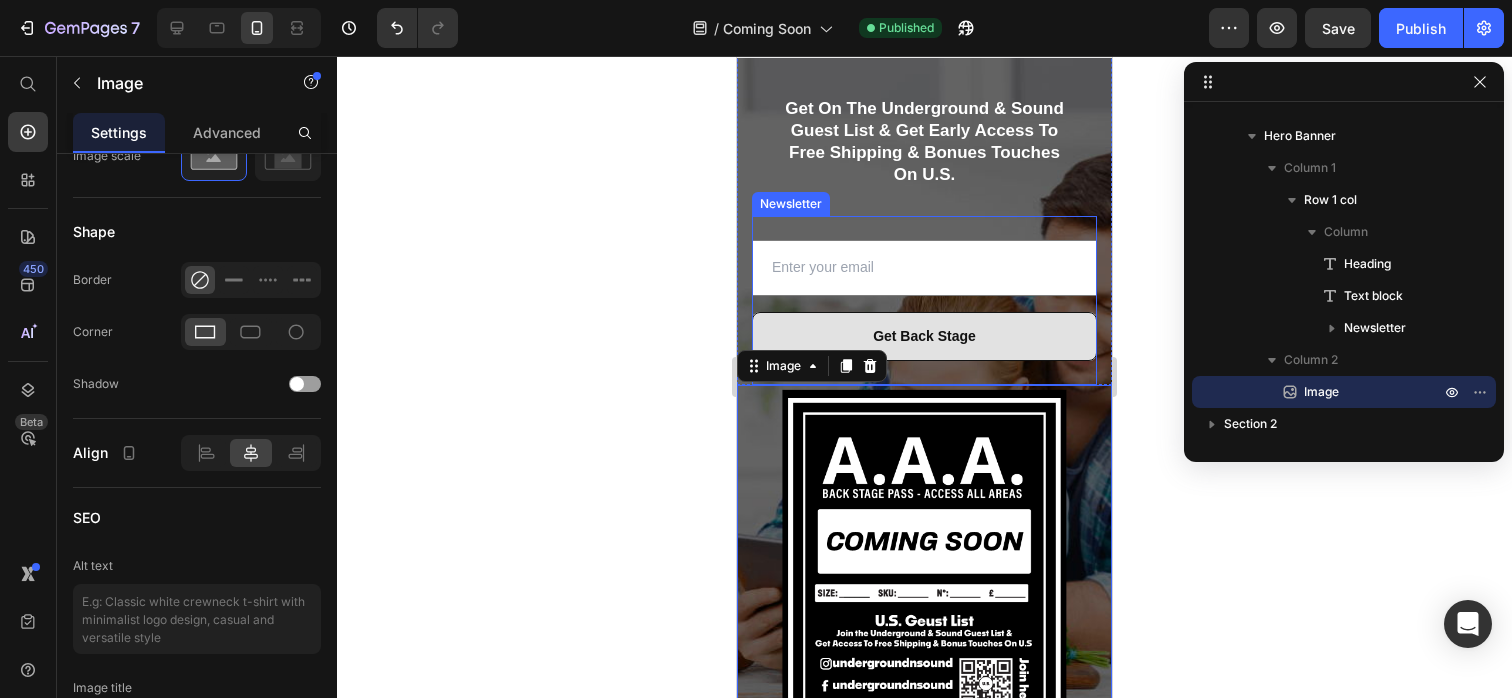 scroll, scrollTop: 37, scrollLeft: 0, axis: vertical 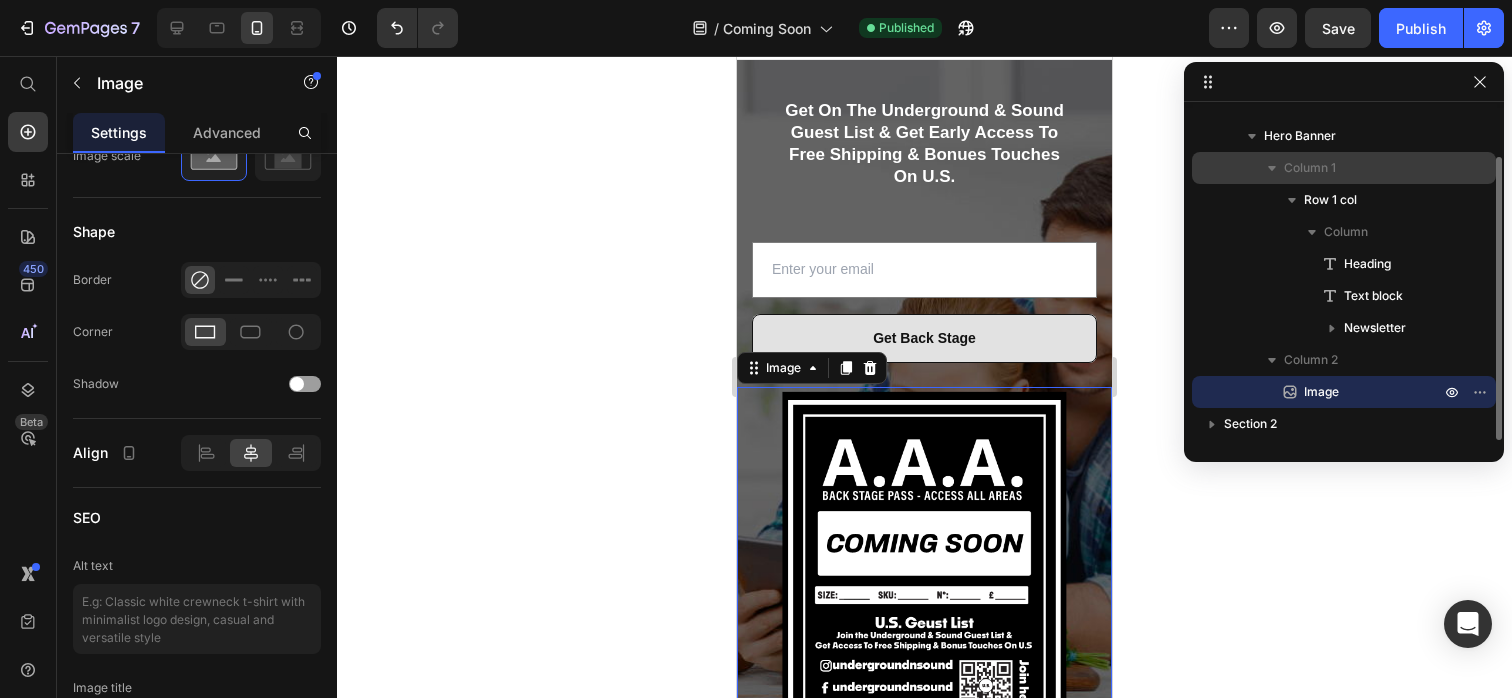 drag, startPoint x: 1302, startPoint y: 362, endPoint x: 1305, endPoint y: 153, distance: 209.02153 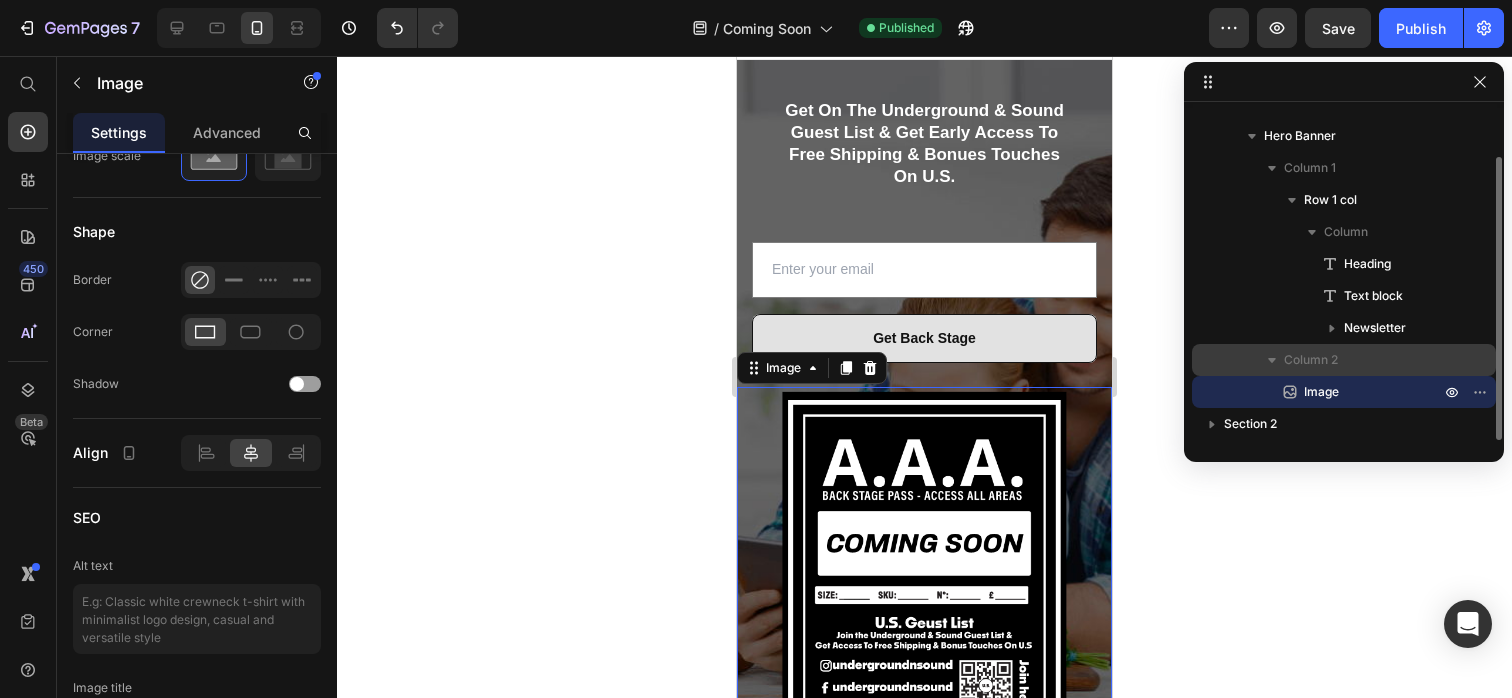 click on "Column 2" at bounding box center [1311, 360] 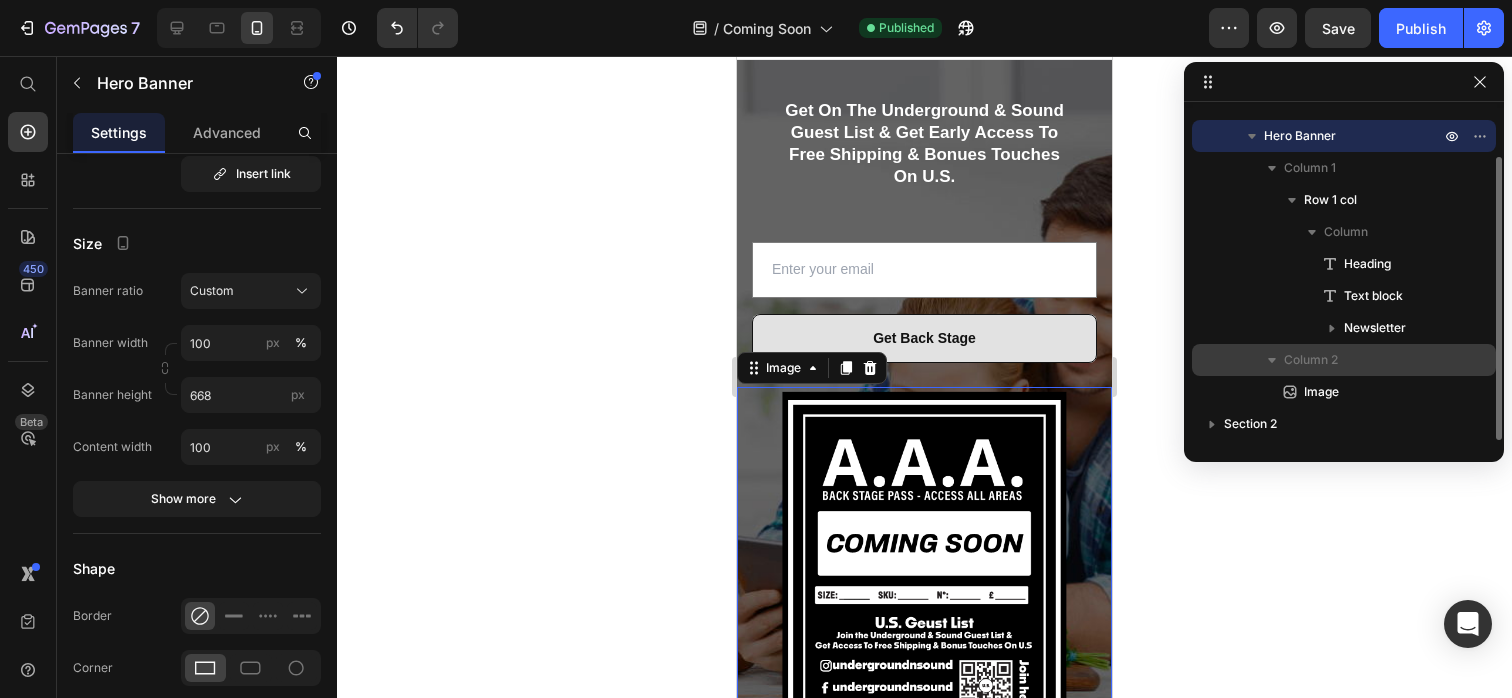 scroll, scrollTop: 0, scrollLeft: 0, axis: both 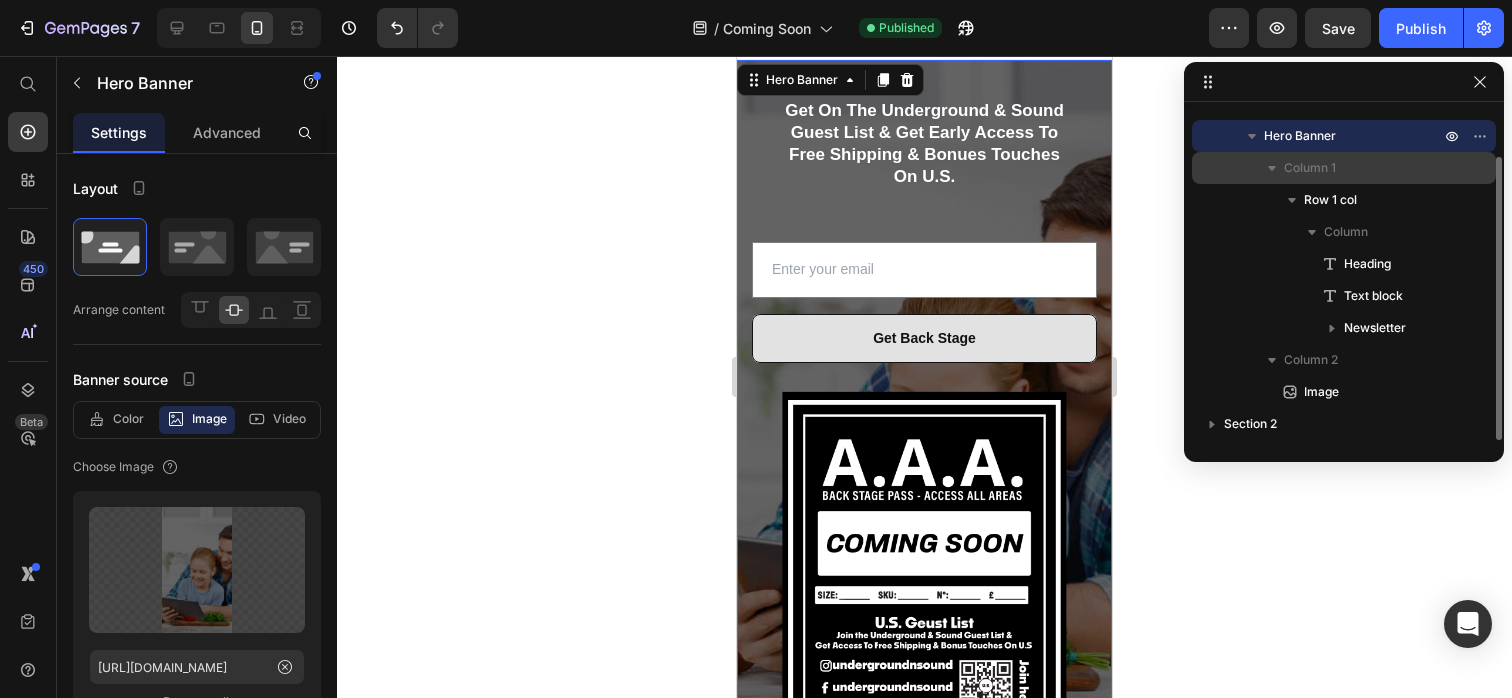 drag, startPoint x: 1340, startPoint y: 362, endPoint x: 1339, endPoint y: 158, distance: 204.00246 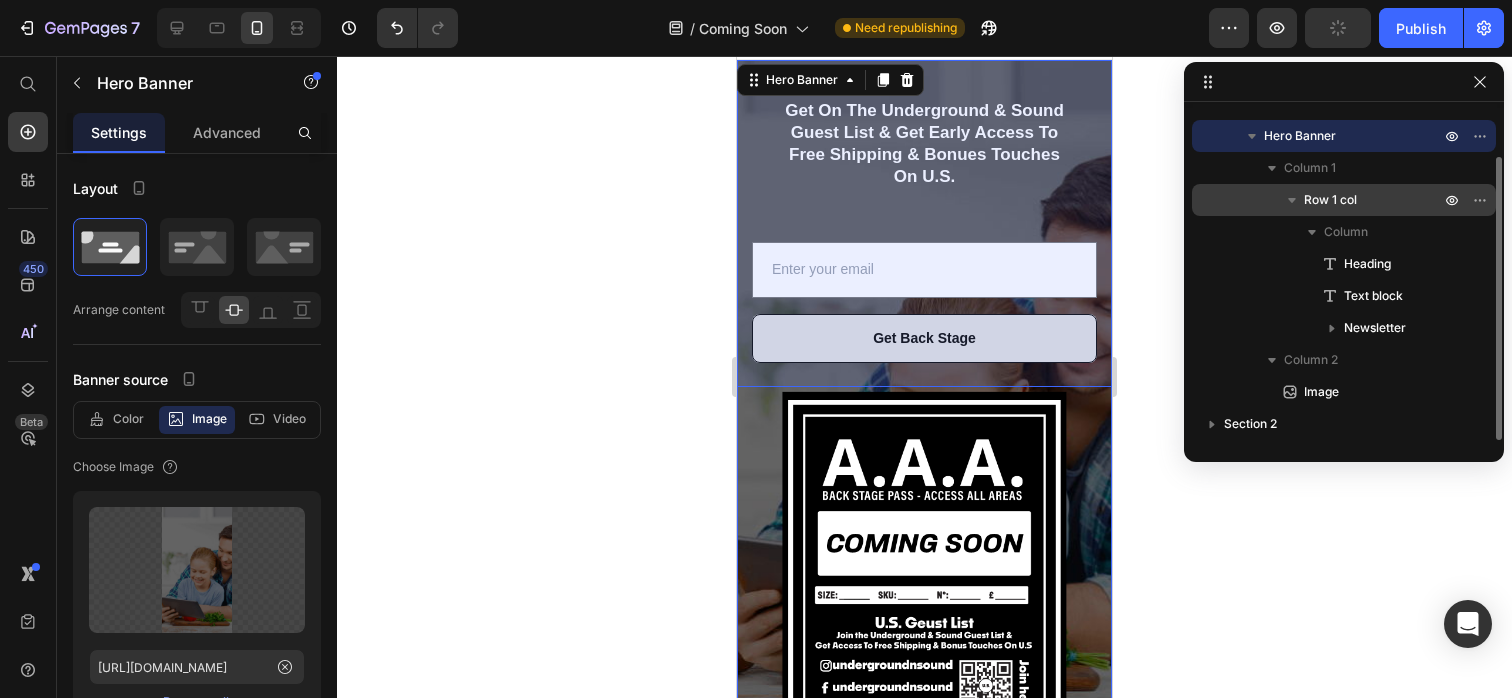 click 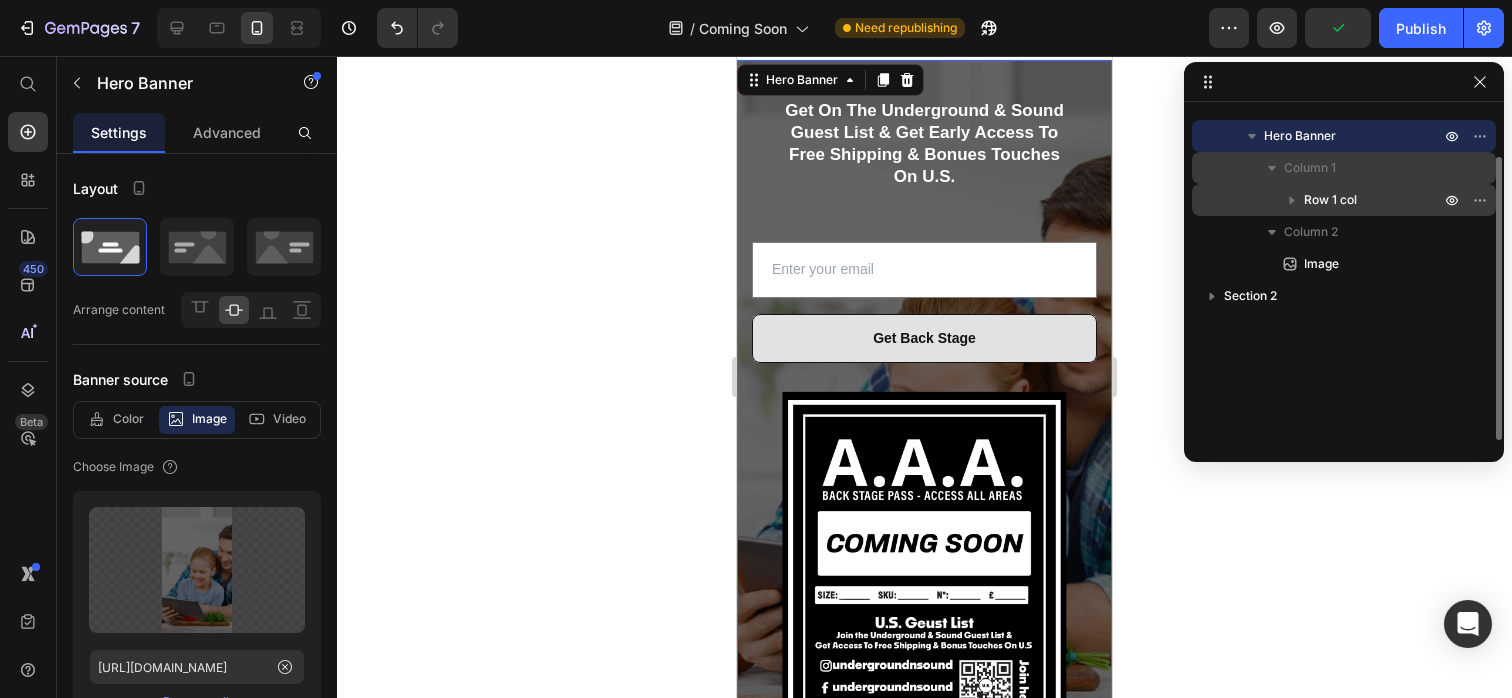 click 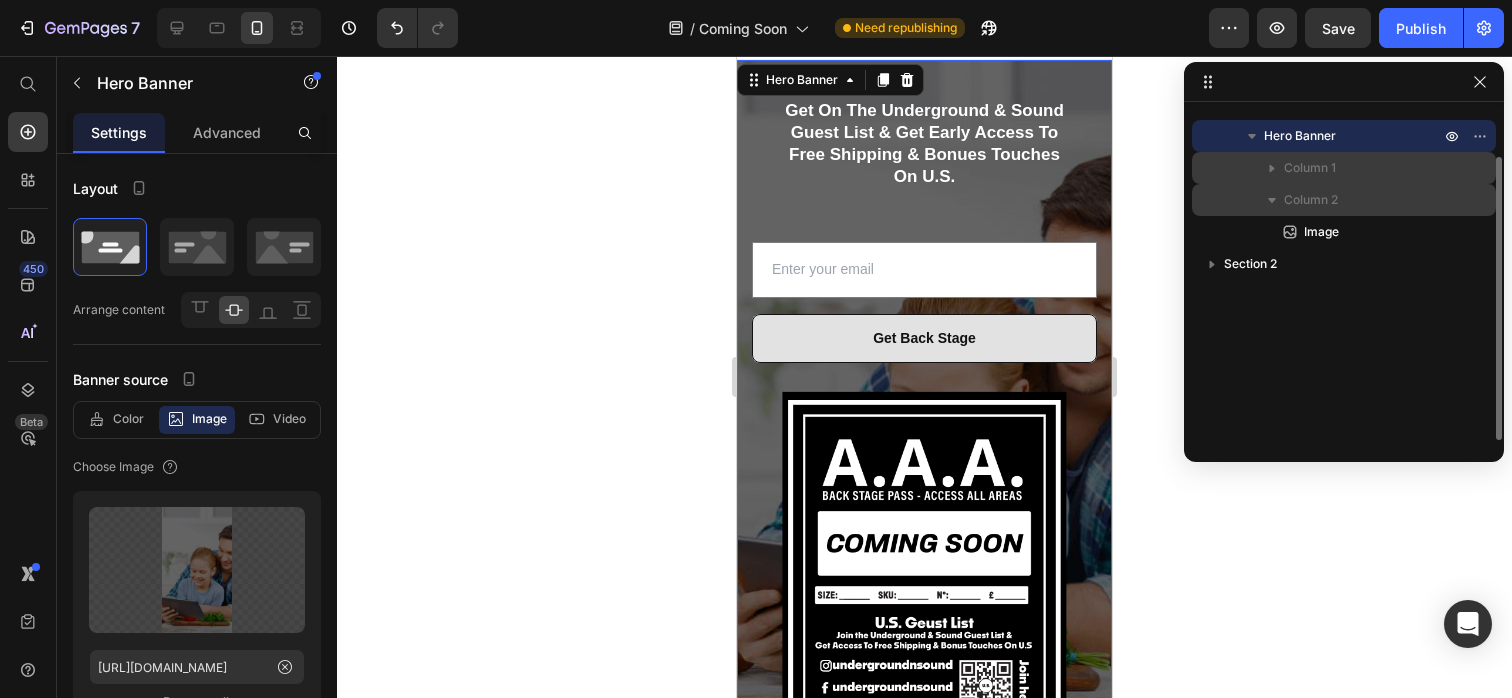 drag, startPoint x: 1360, startPoint y: 165, endPoint x: 1360, endPoint y: 203, distance: 38 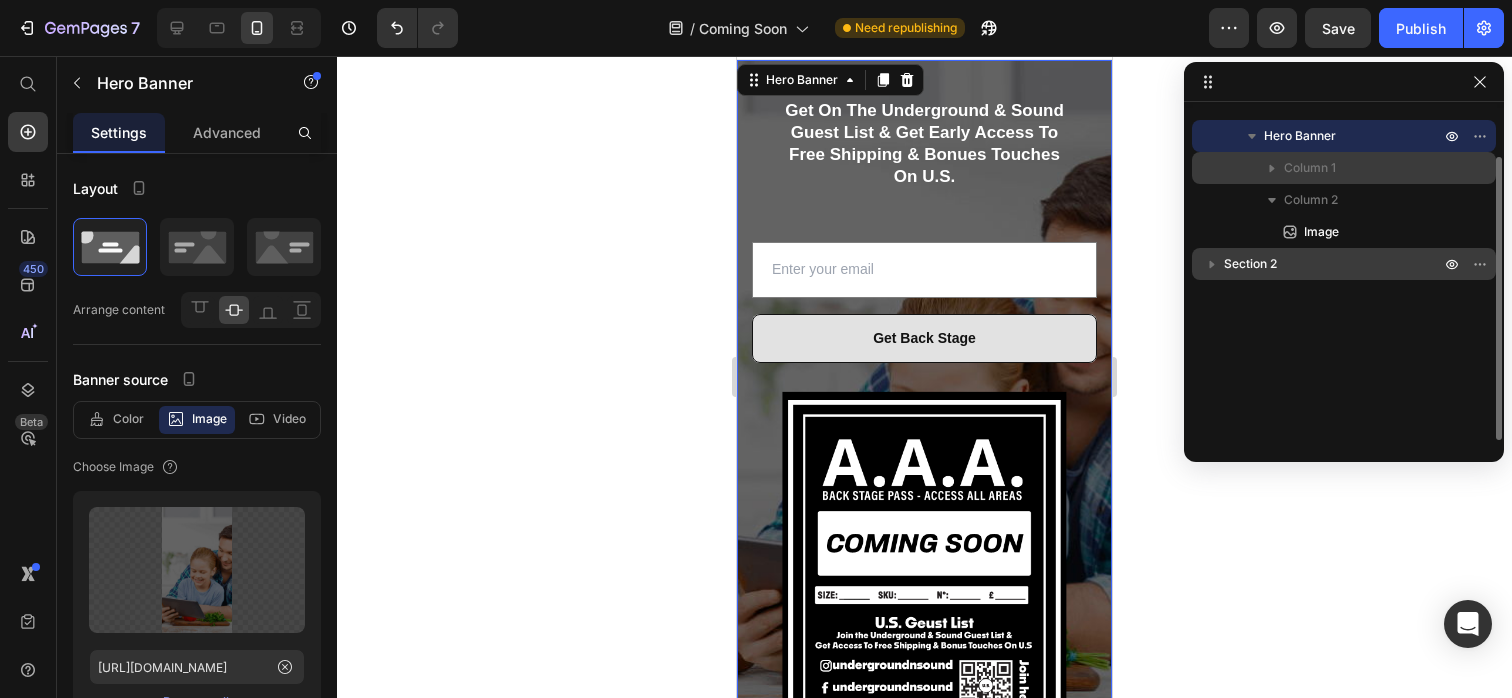 click on "Section 2" at bounding box center [1250, 264] 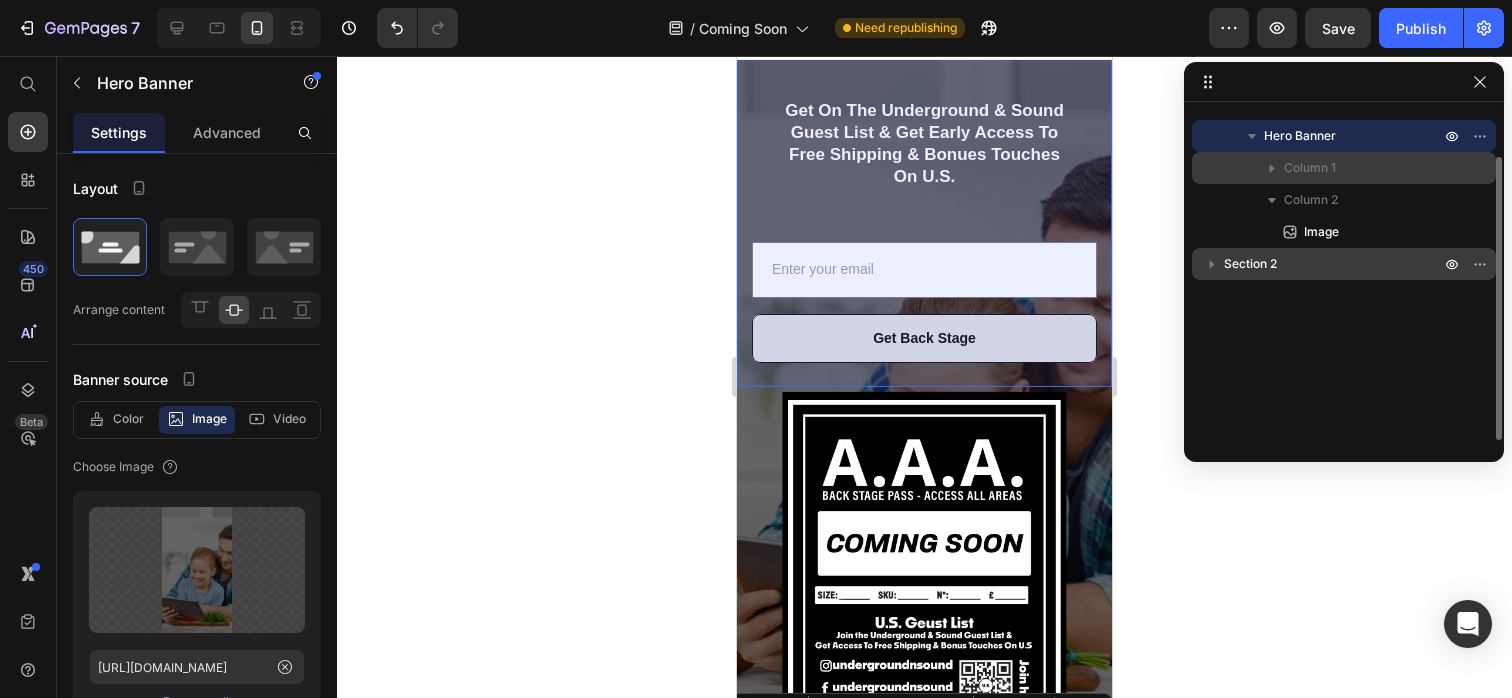 scroll, scrollTop: 68, scrollLeft: 0, axis: vertical 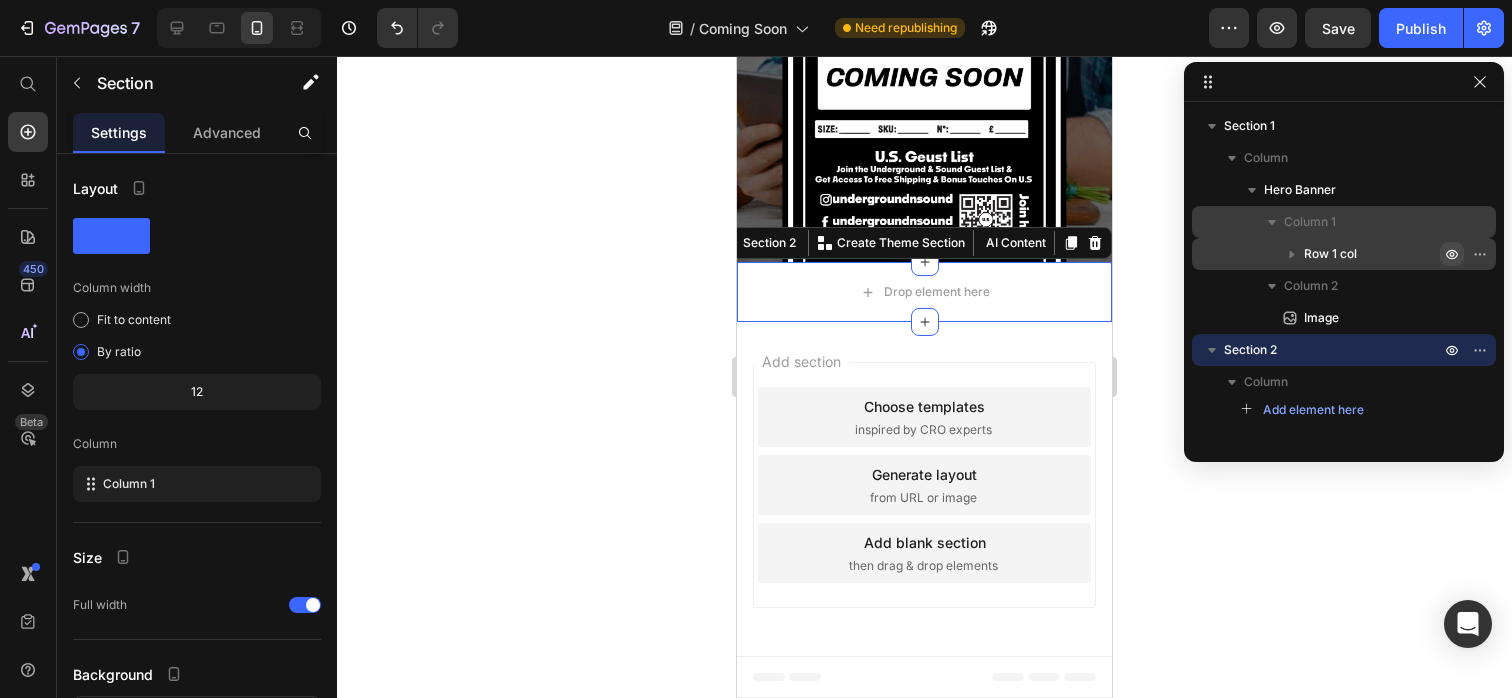click 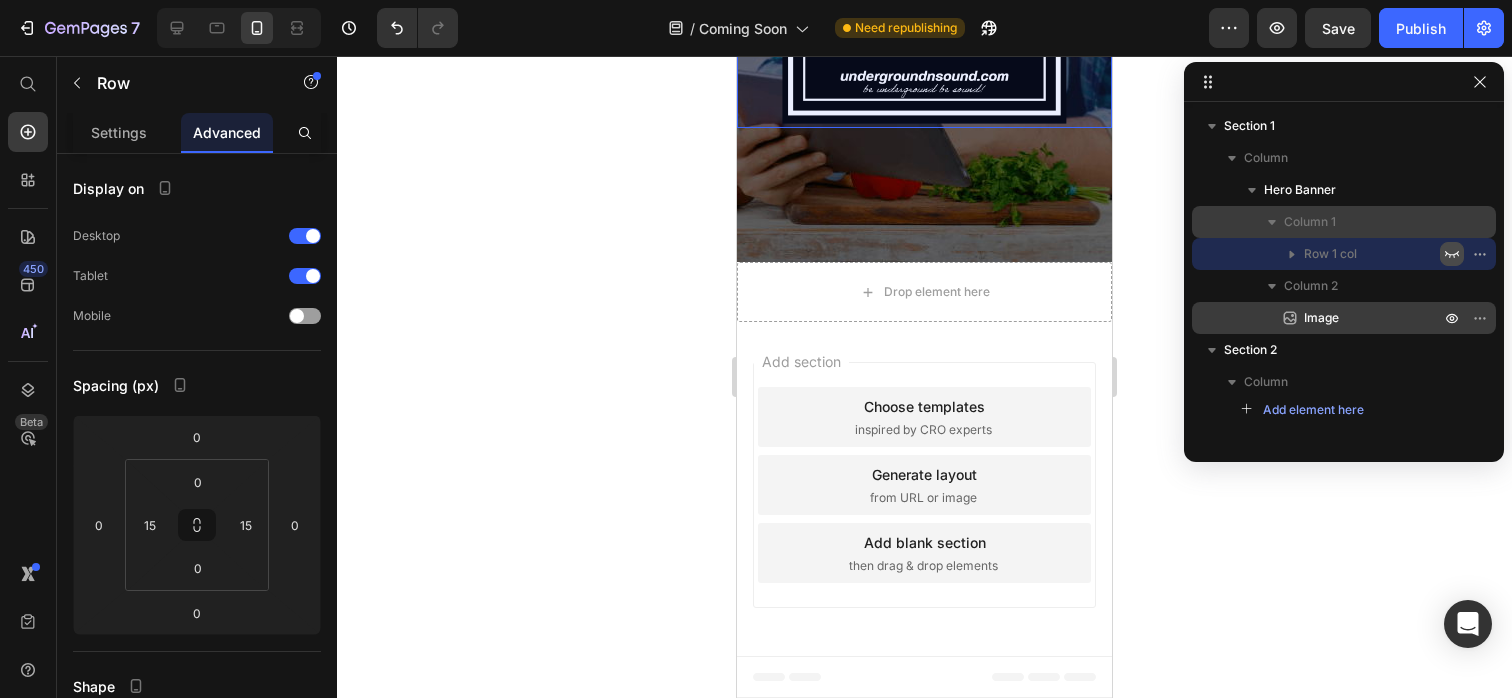 click on "Image" at bounding box center [1350, 318] 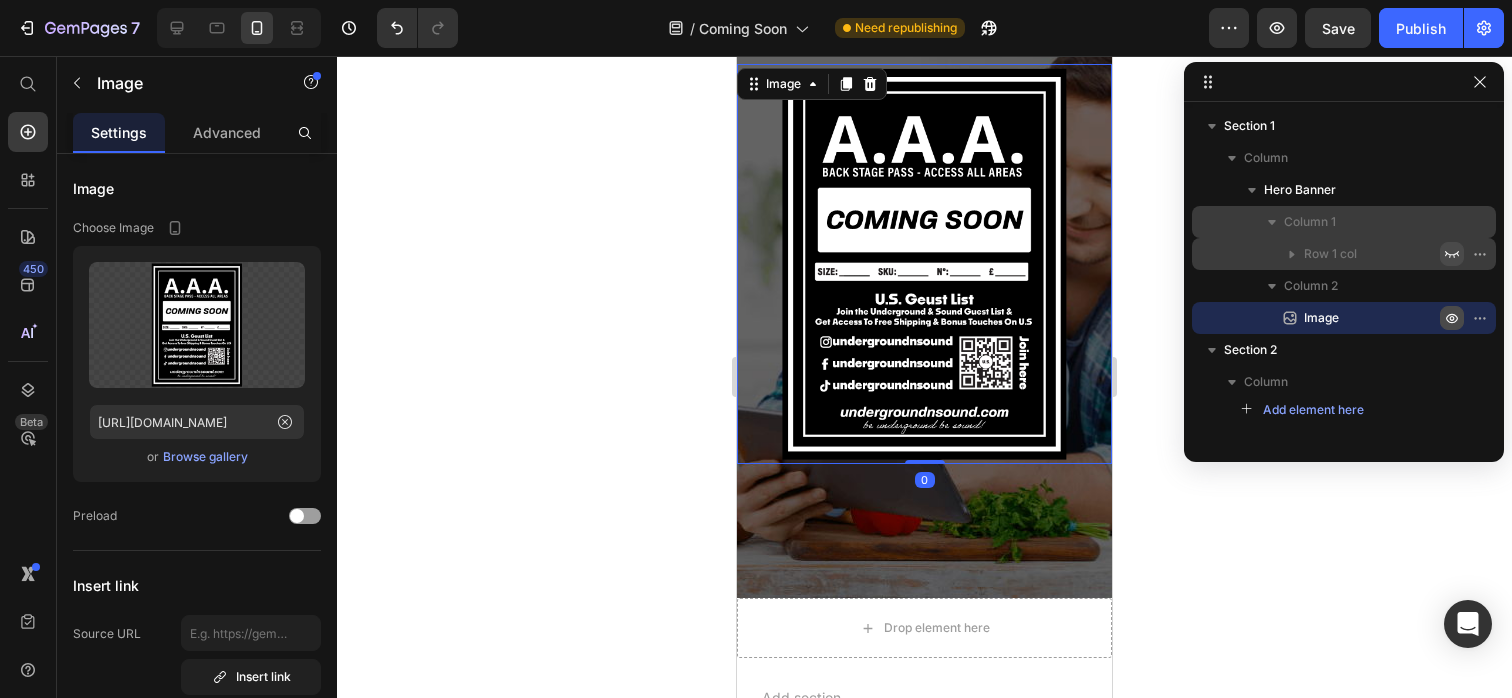 scroll, scrollTop: 104, scrollLeft: 0, axis: vertical 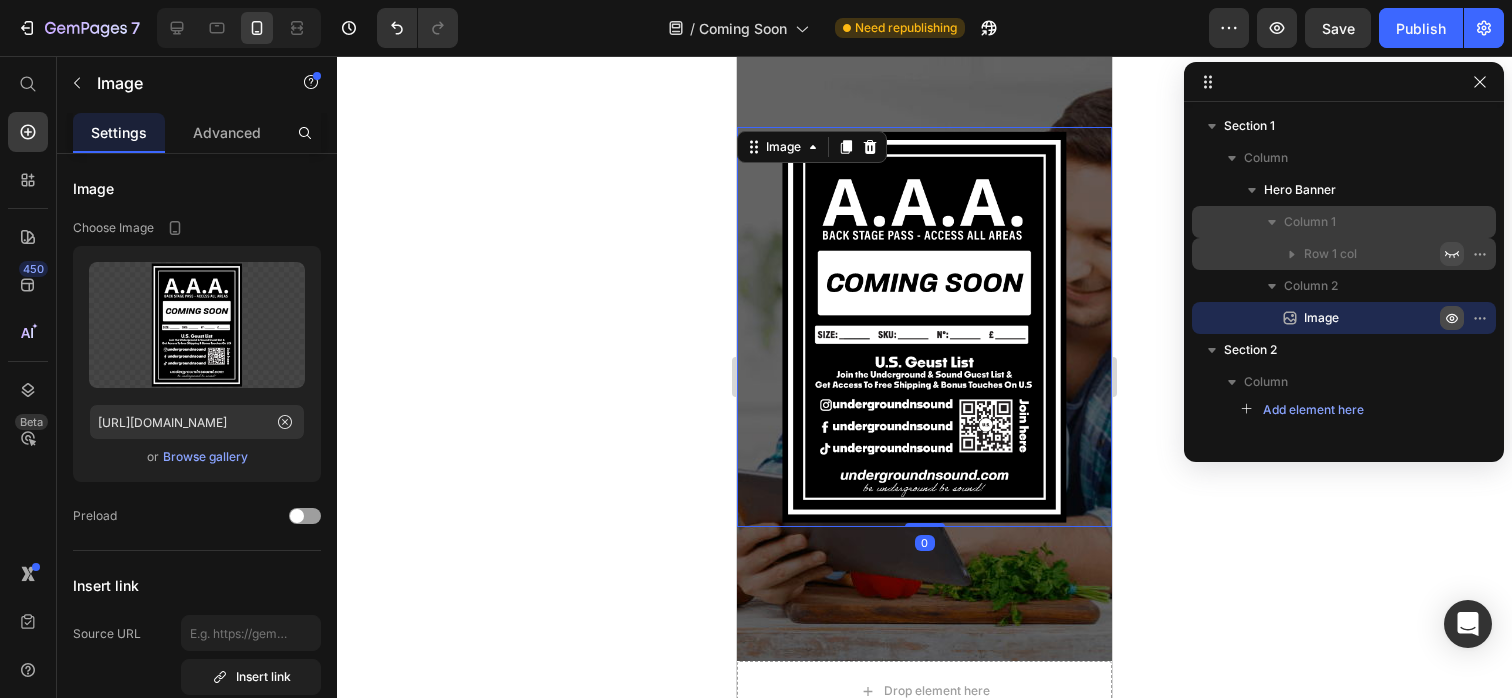 click 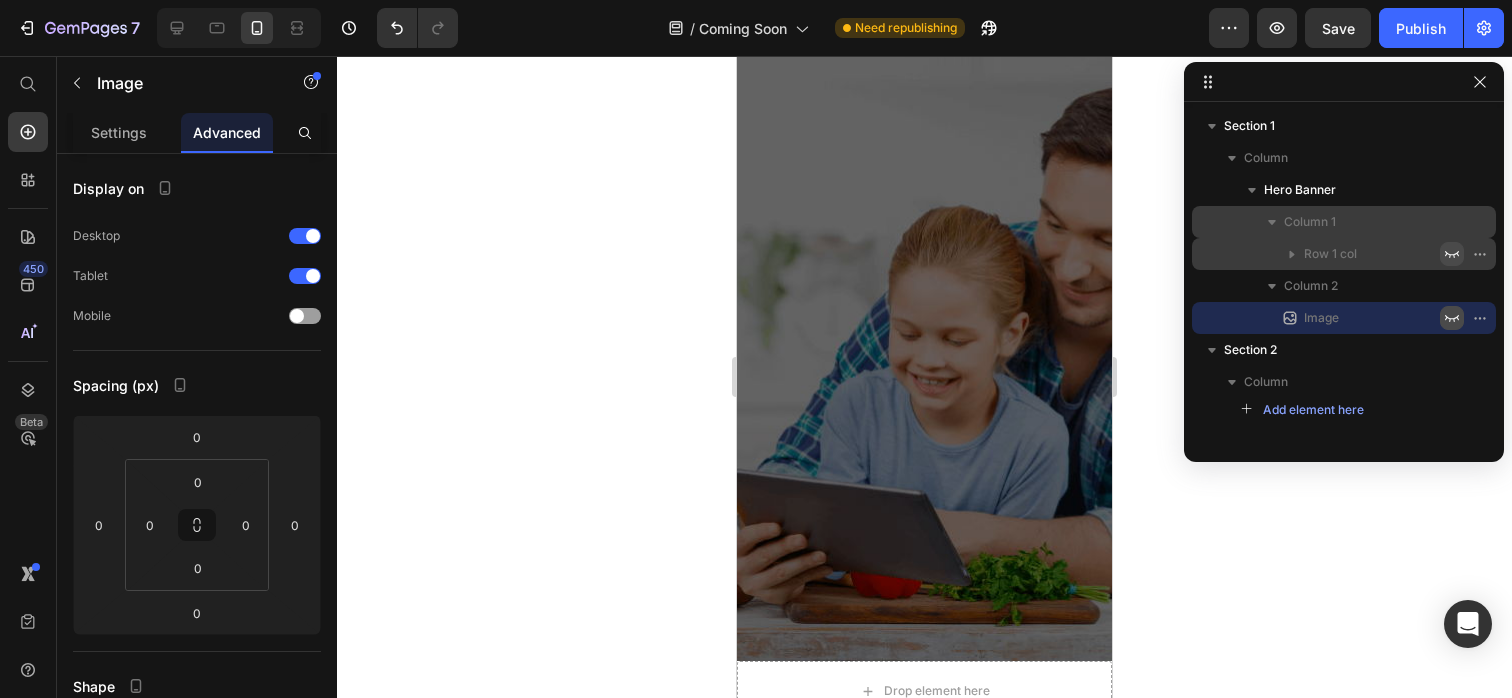 click 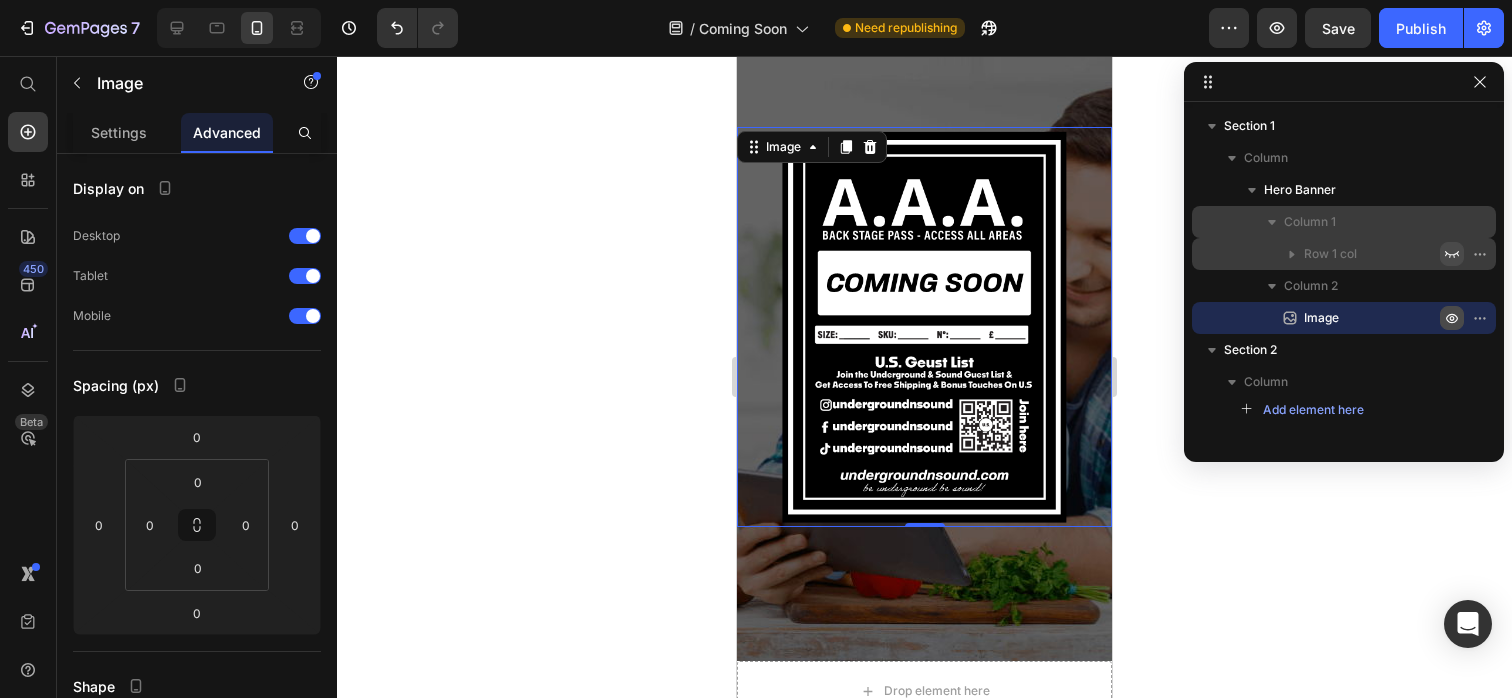 click 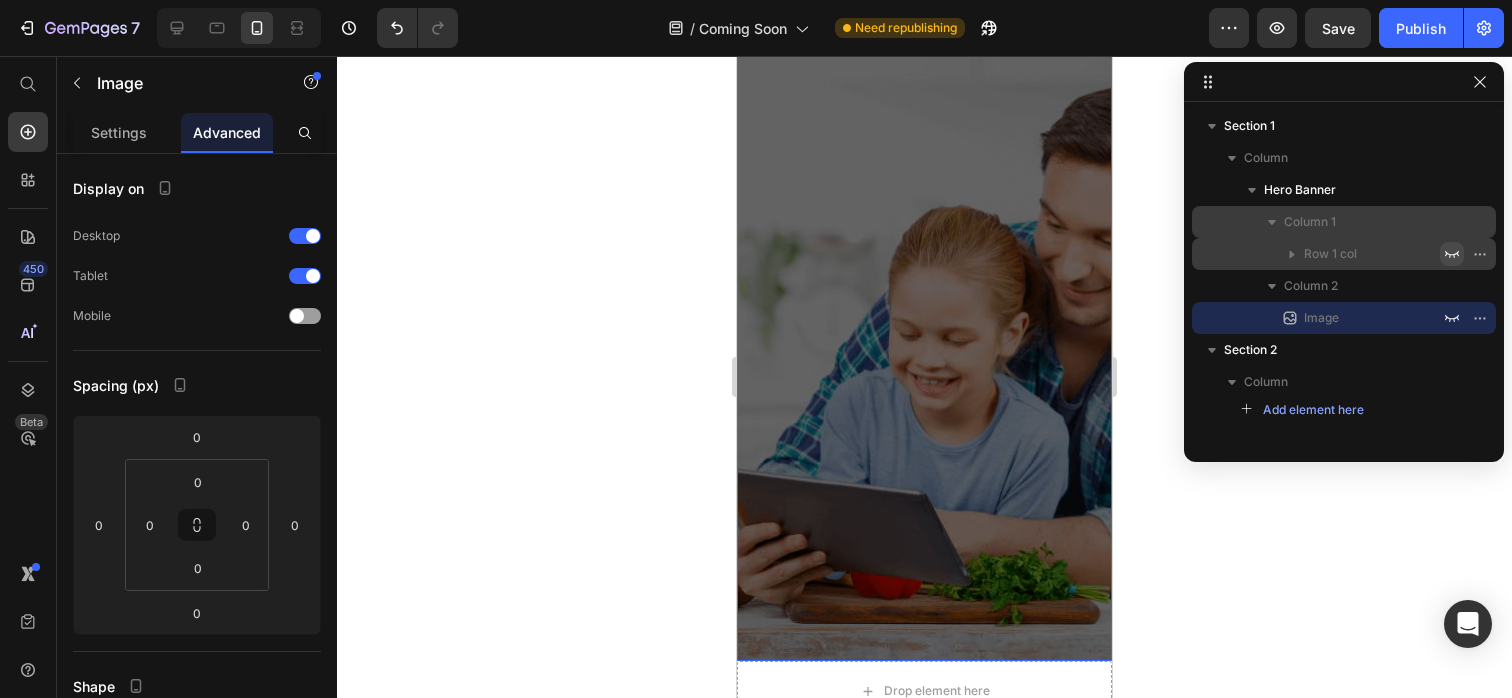 click at bounding box center [924, 327] 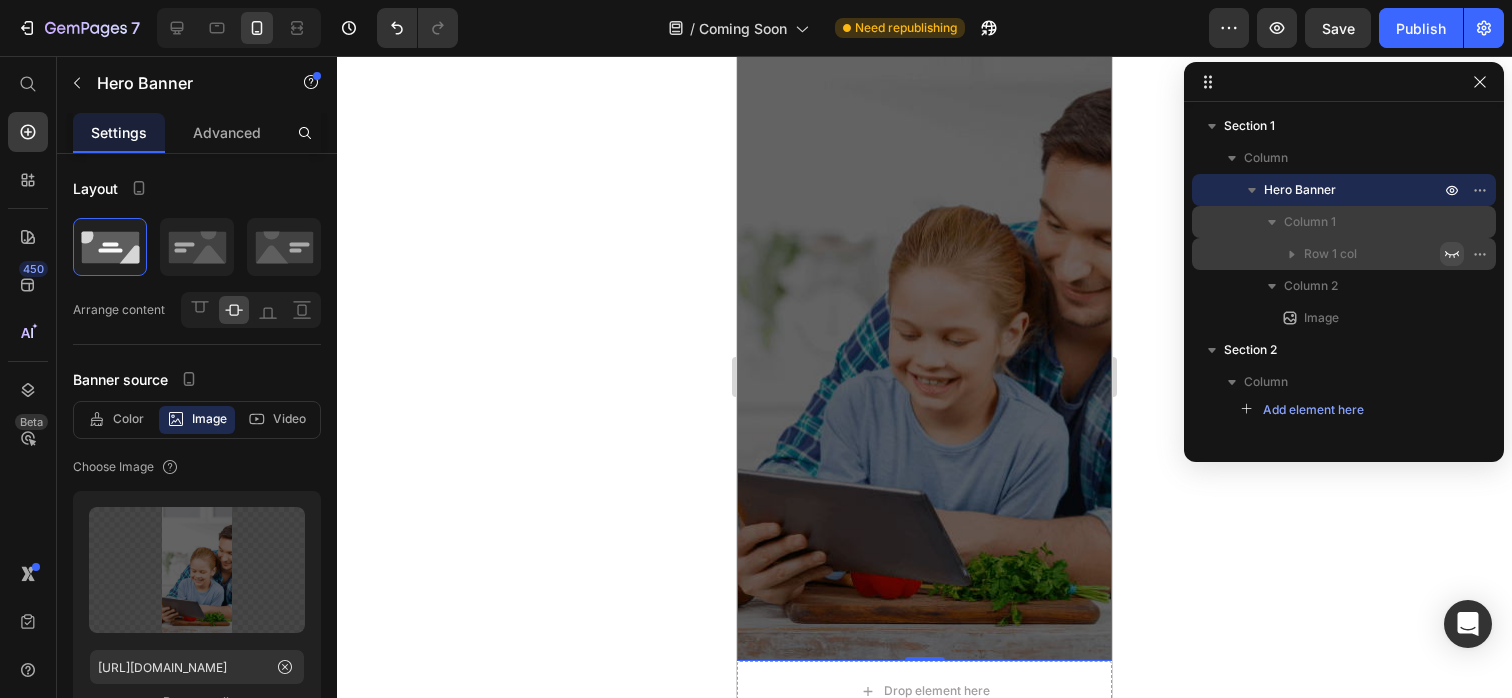 click on "Column 1" at bounding box center [1310, 222] 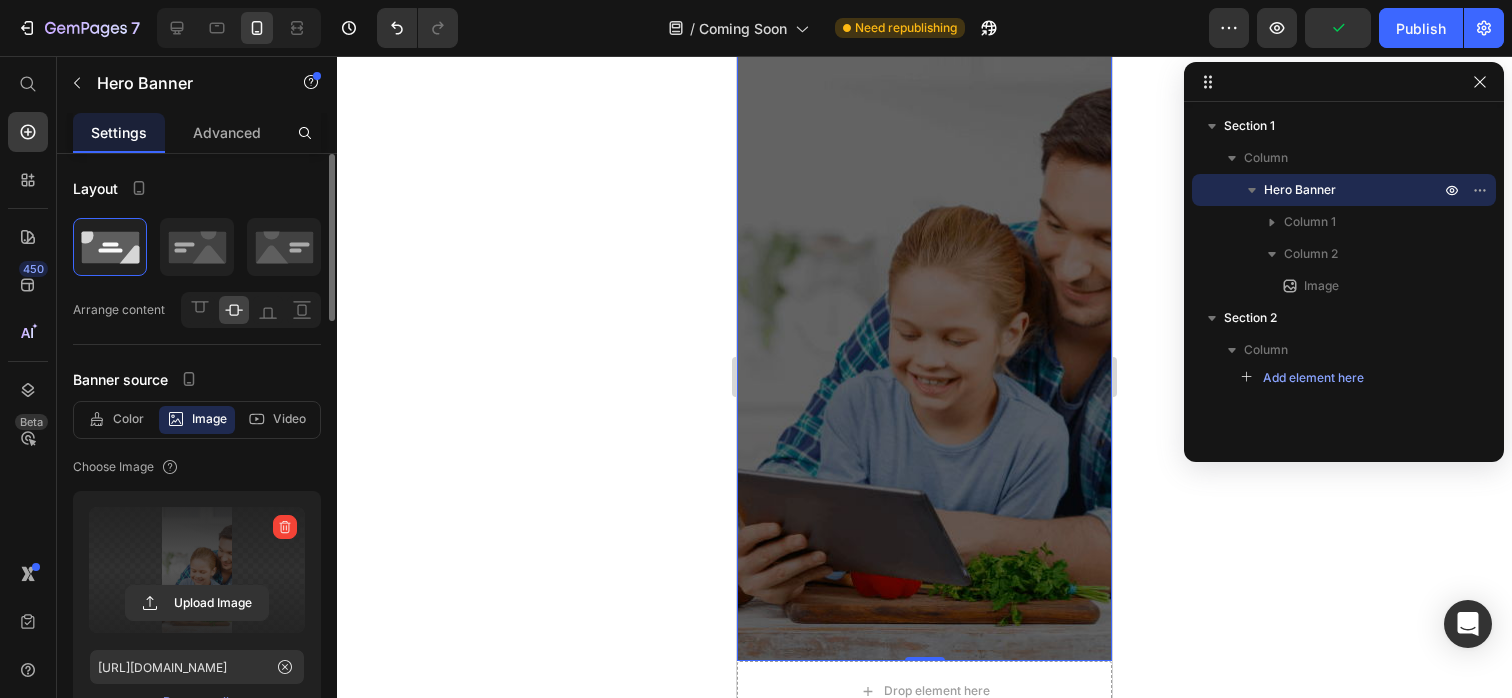click at bounding box center (197, 570) 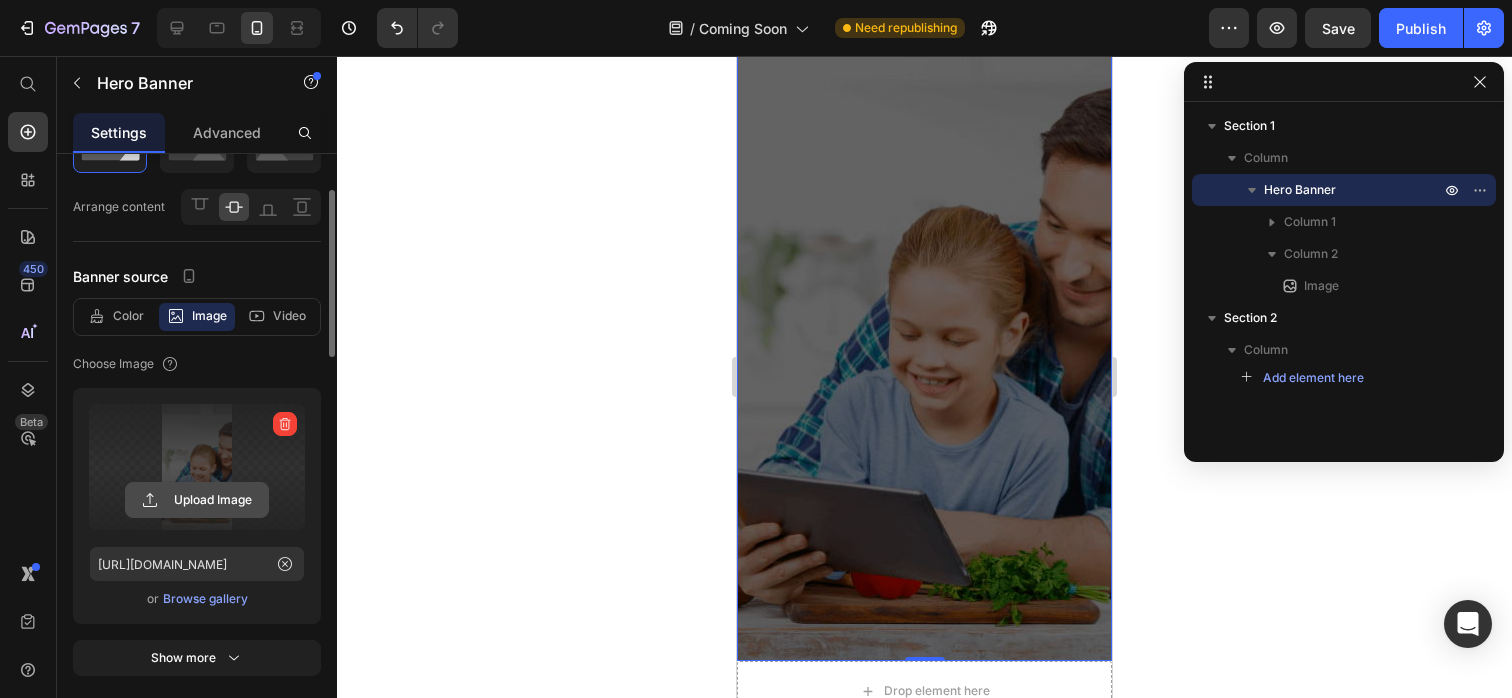 scroll, scrollTop: 130, scrollLeft: 0, axis: vertical 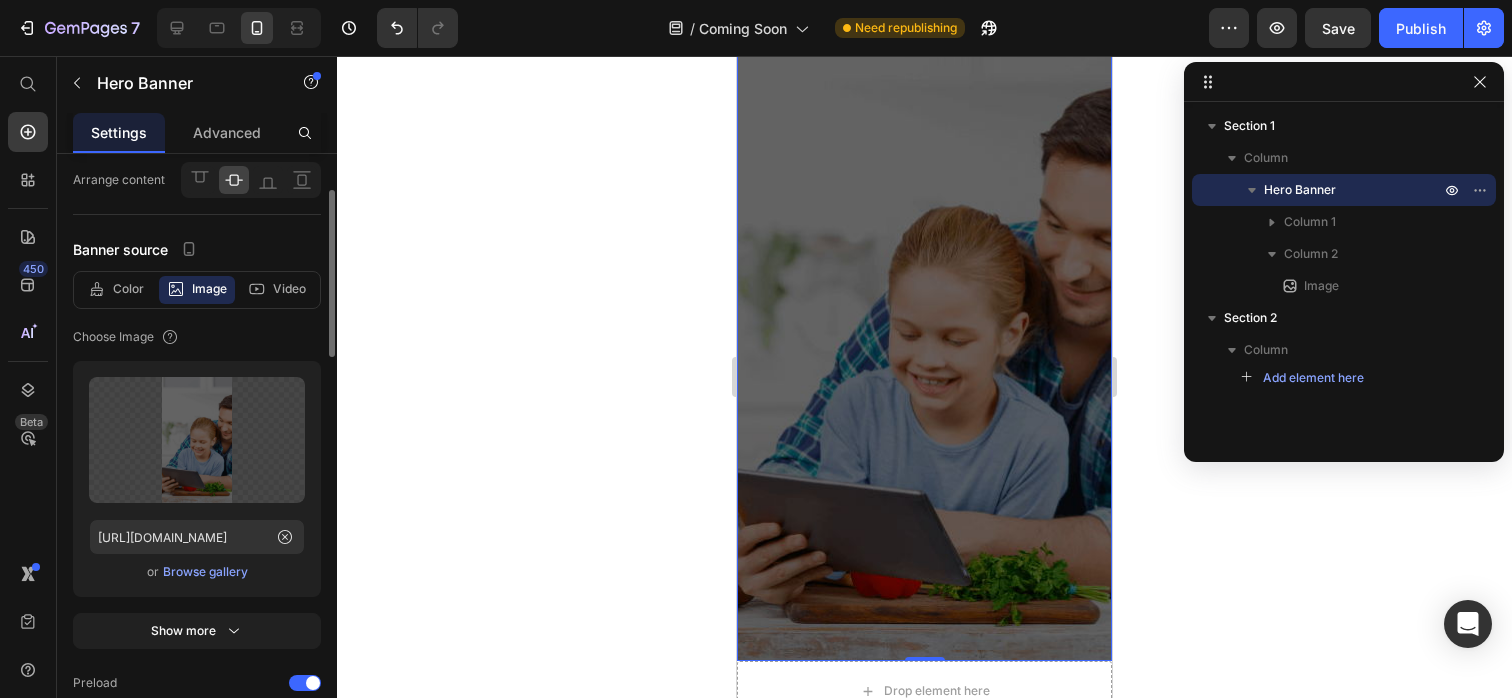 click on "Browse gallery" at bounding box center [205, 572] 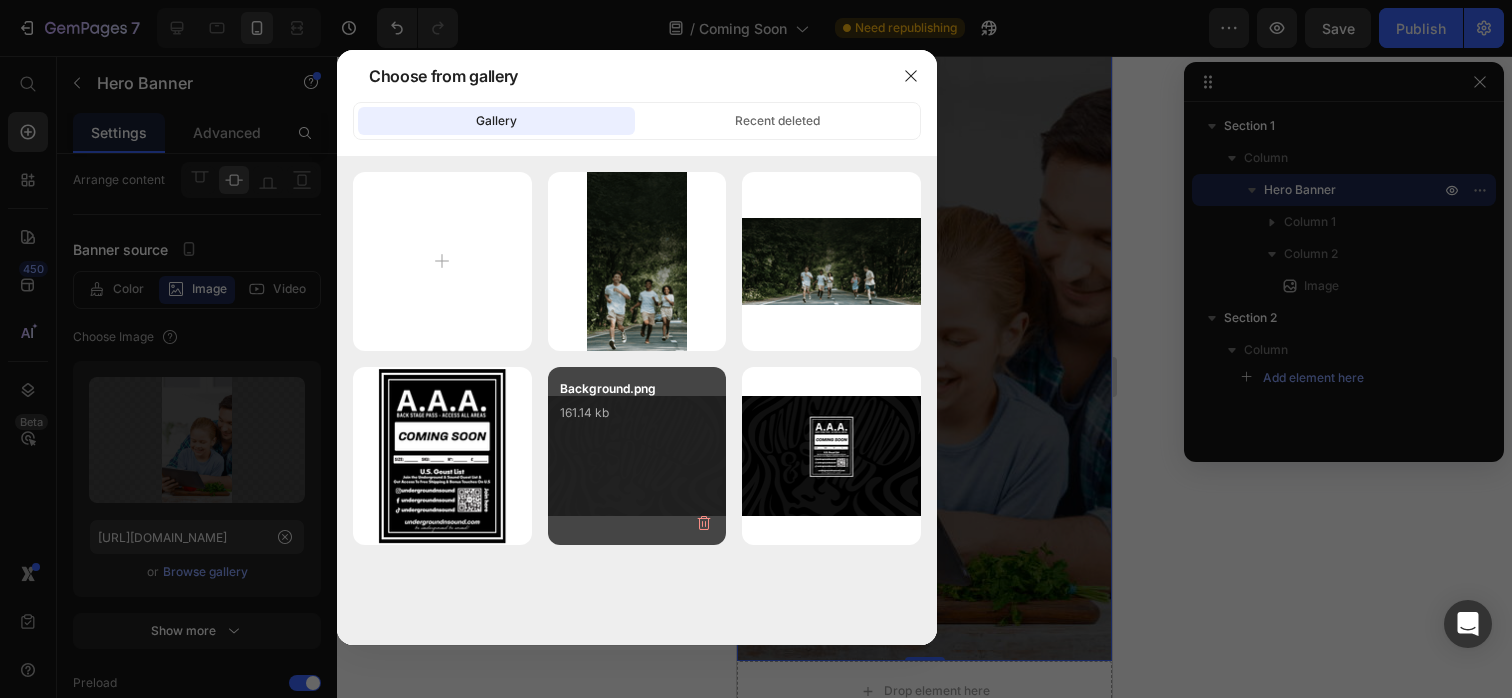 click on "Background.png 161.14 kb" at bounding box center [637, 419] 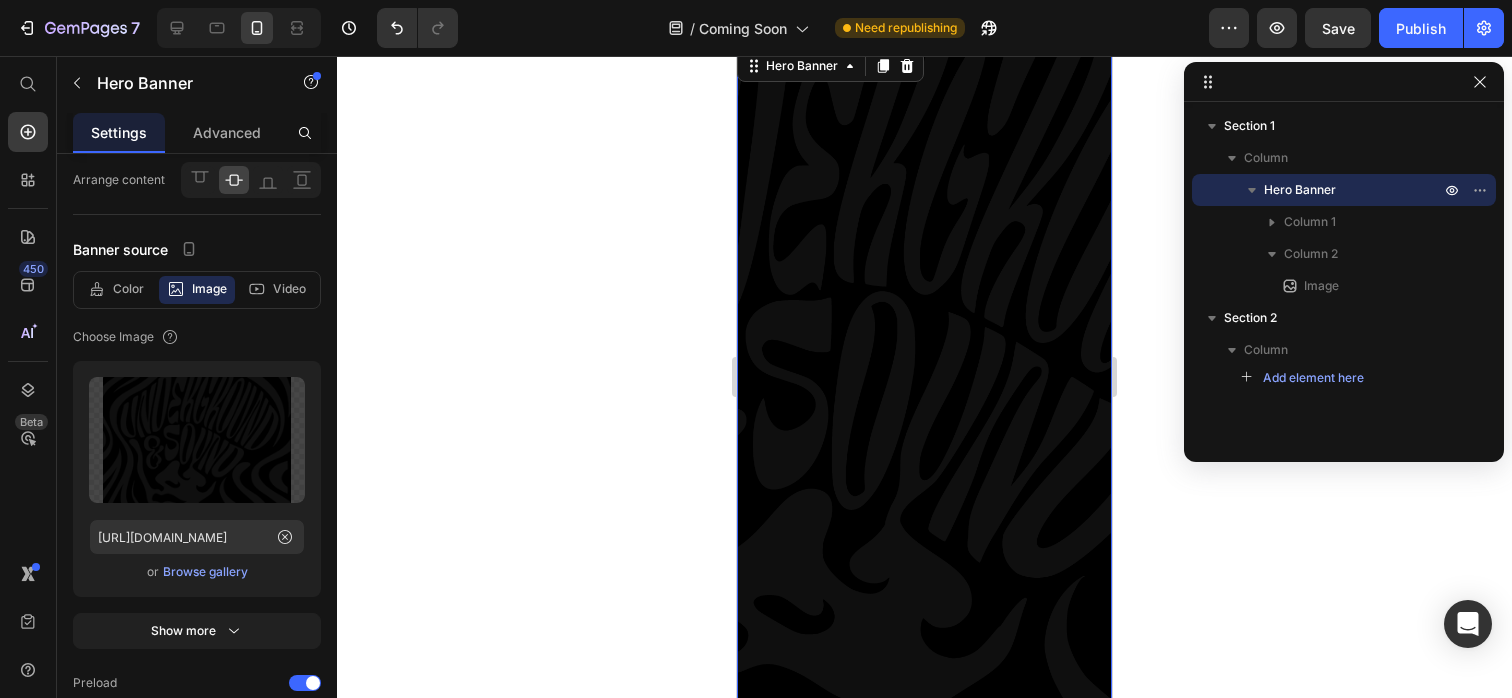 scroll, scrollTop: 0, scrollLeft: 0, axis: both 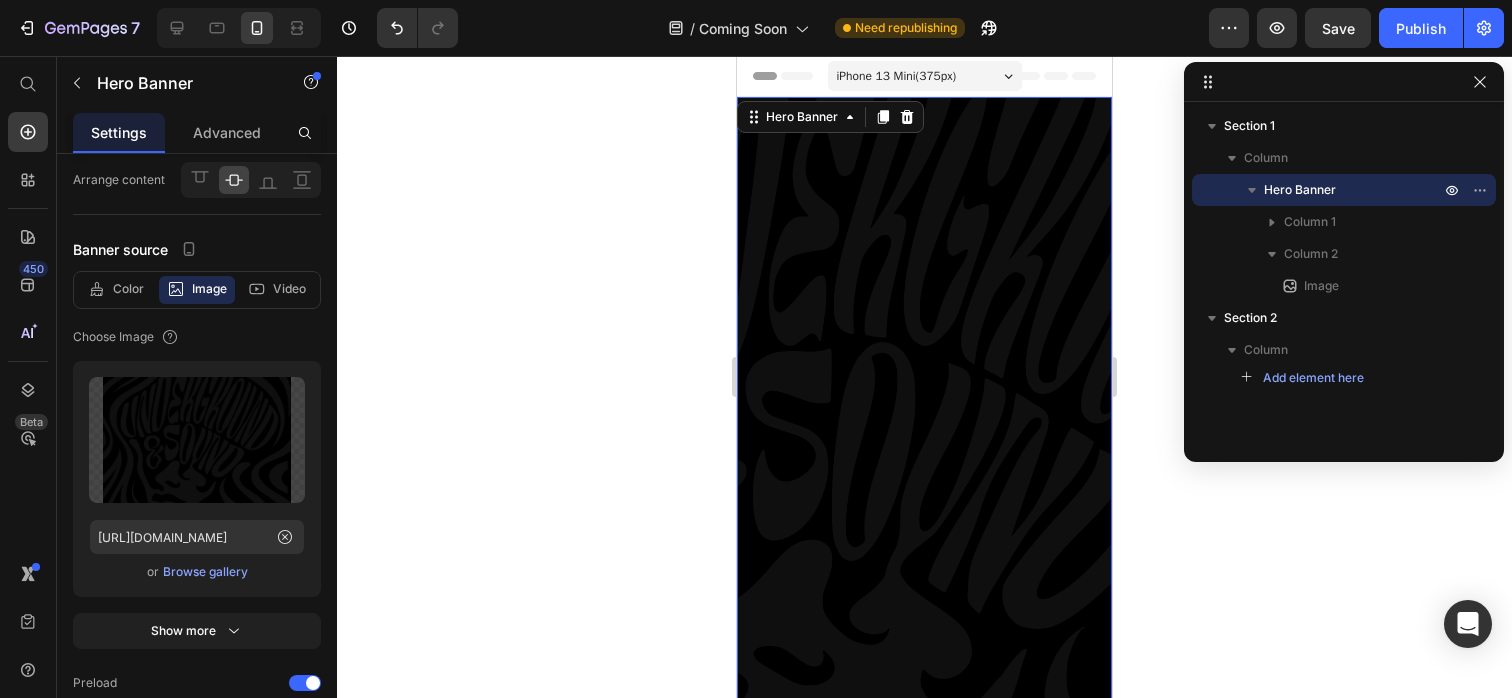 click 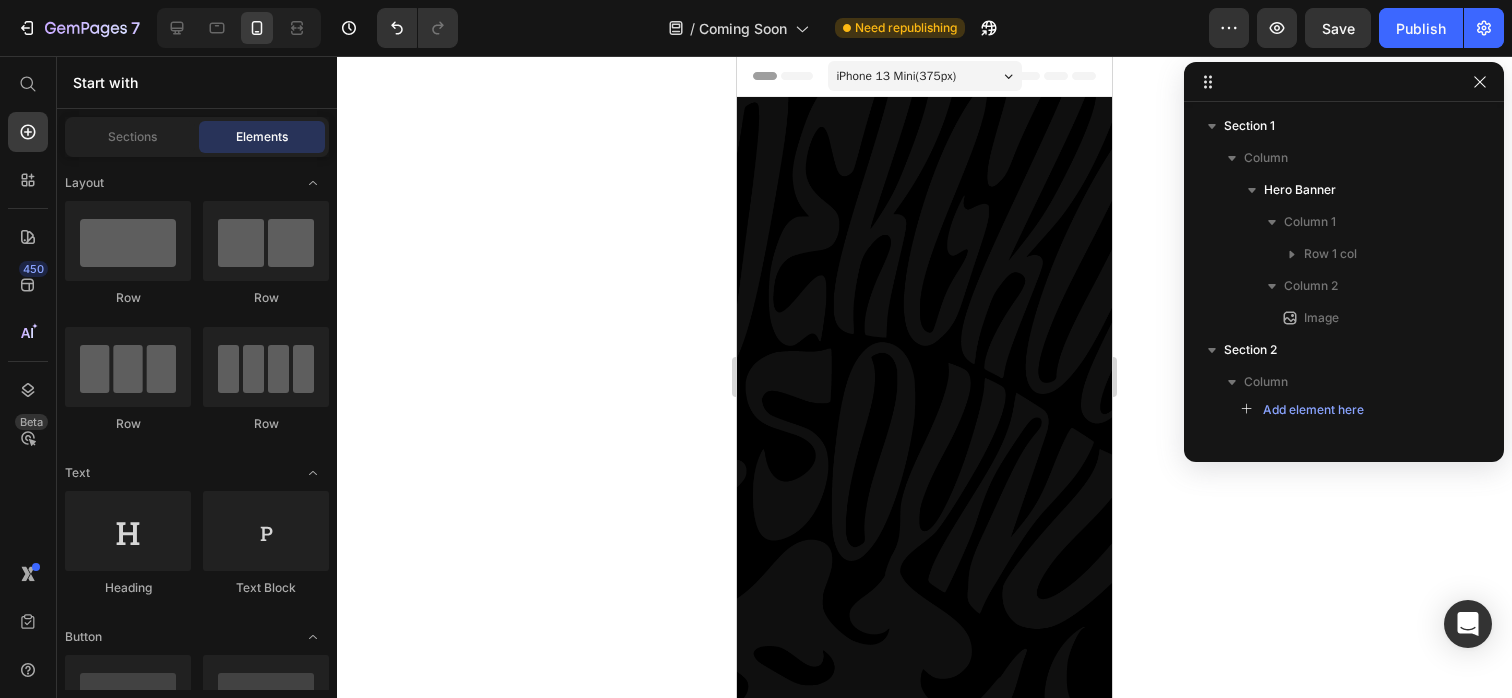 click 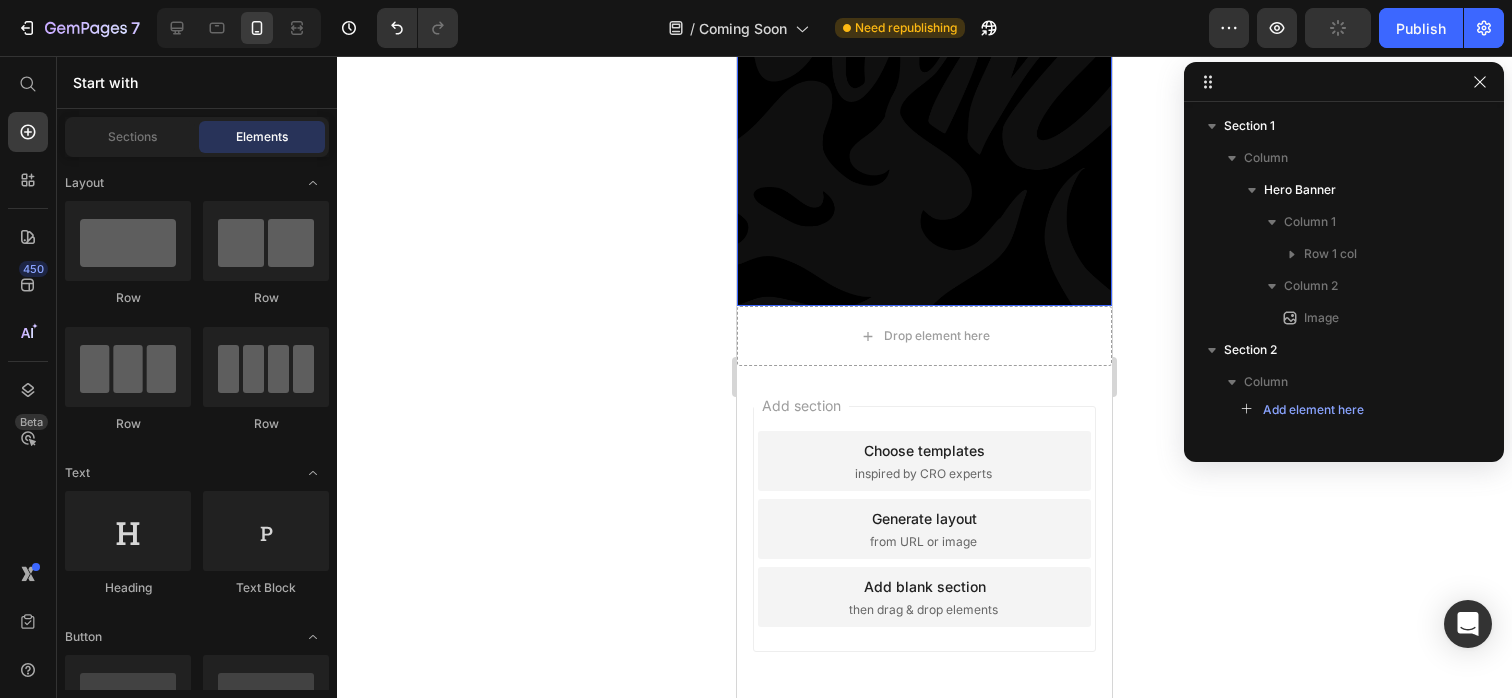 scroll, scrollTop: 503, scrollLeft: 0, axis: vertical 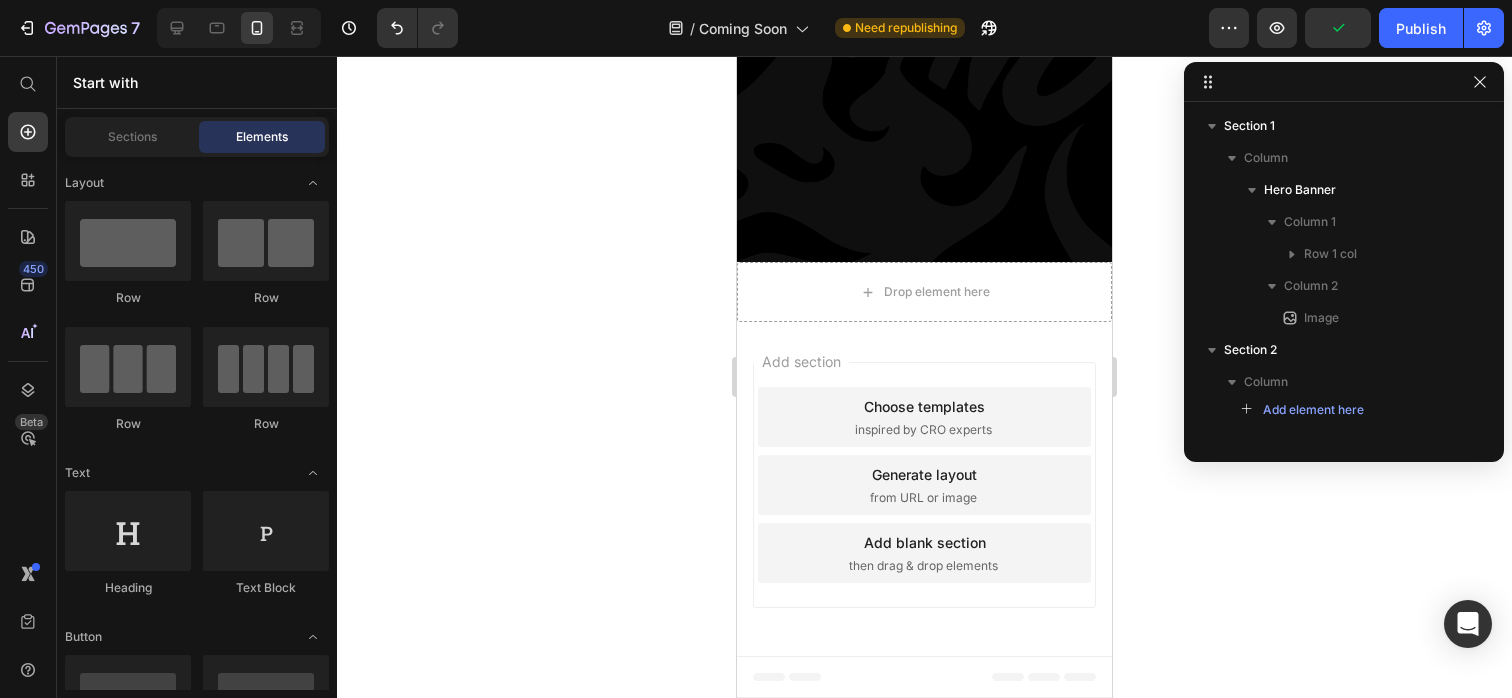 click on "Add section Choose templates inspired by CRO experts Generate layout from URL or image Add blank section then drag & drop elements" at bounding box center (924, 485) 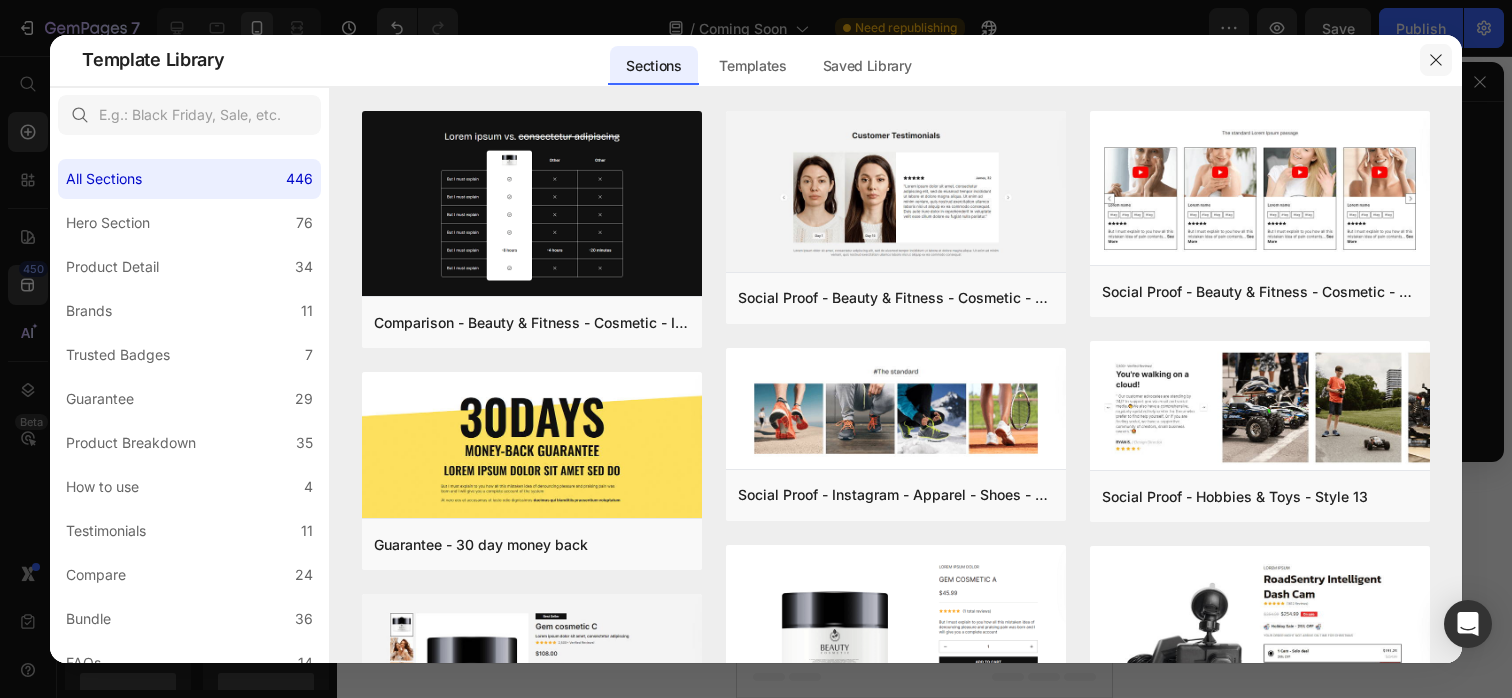 click 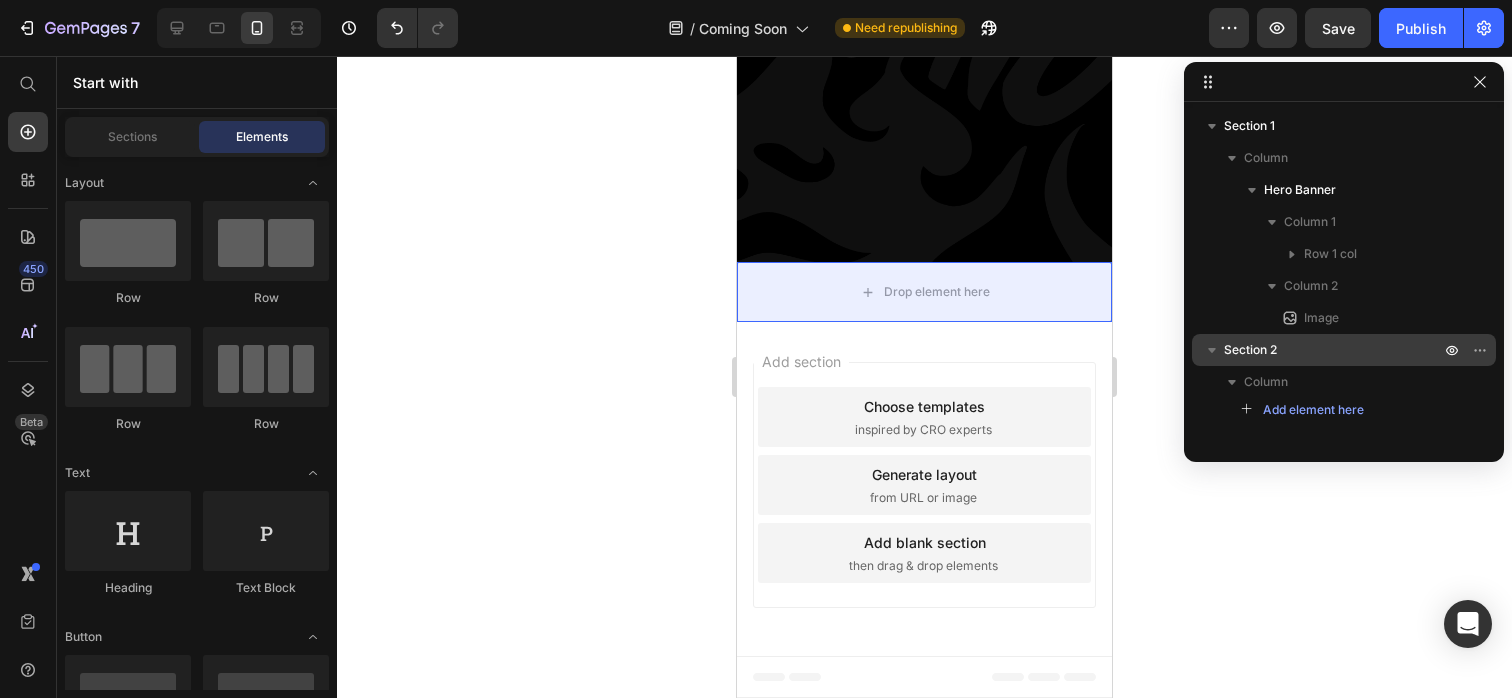 click on "Section 2" at bounding box center [1334, 350] 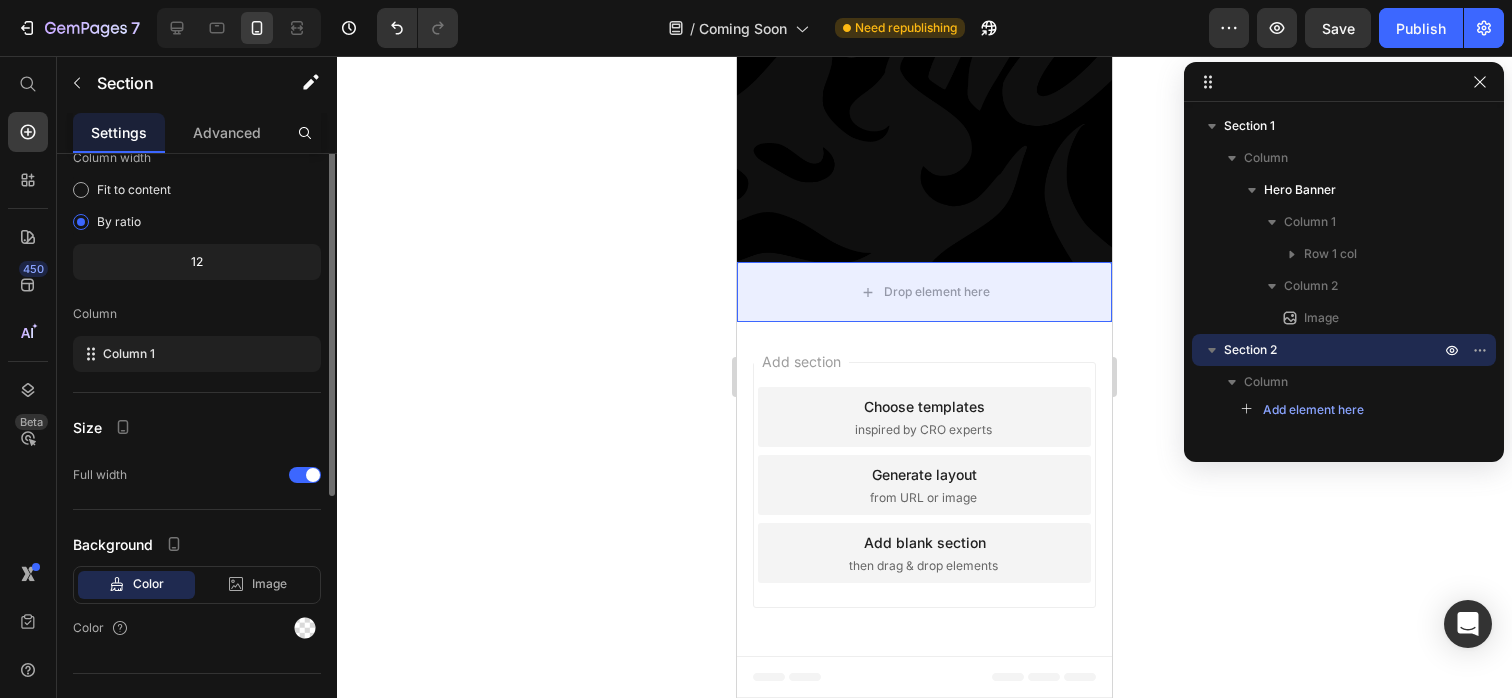 scroll, scrollTop: 0, scrollLeft: 0, axis: both 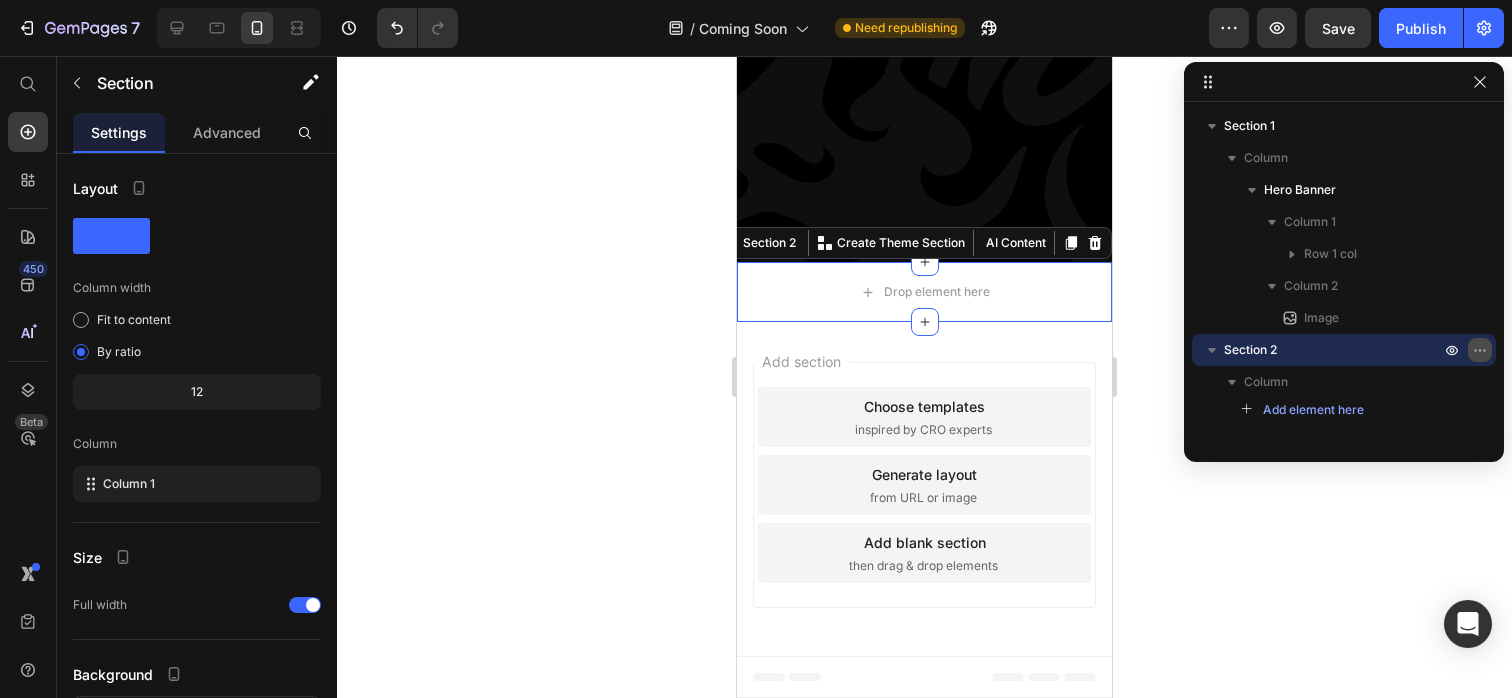 click 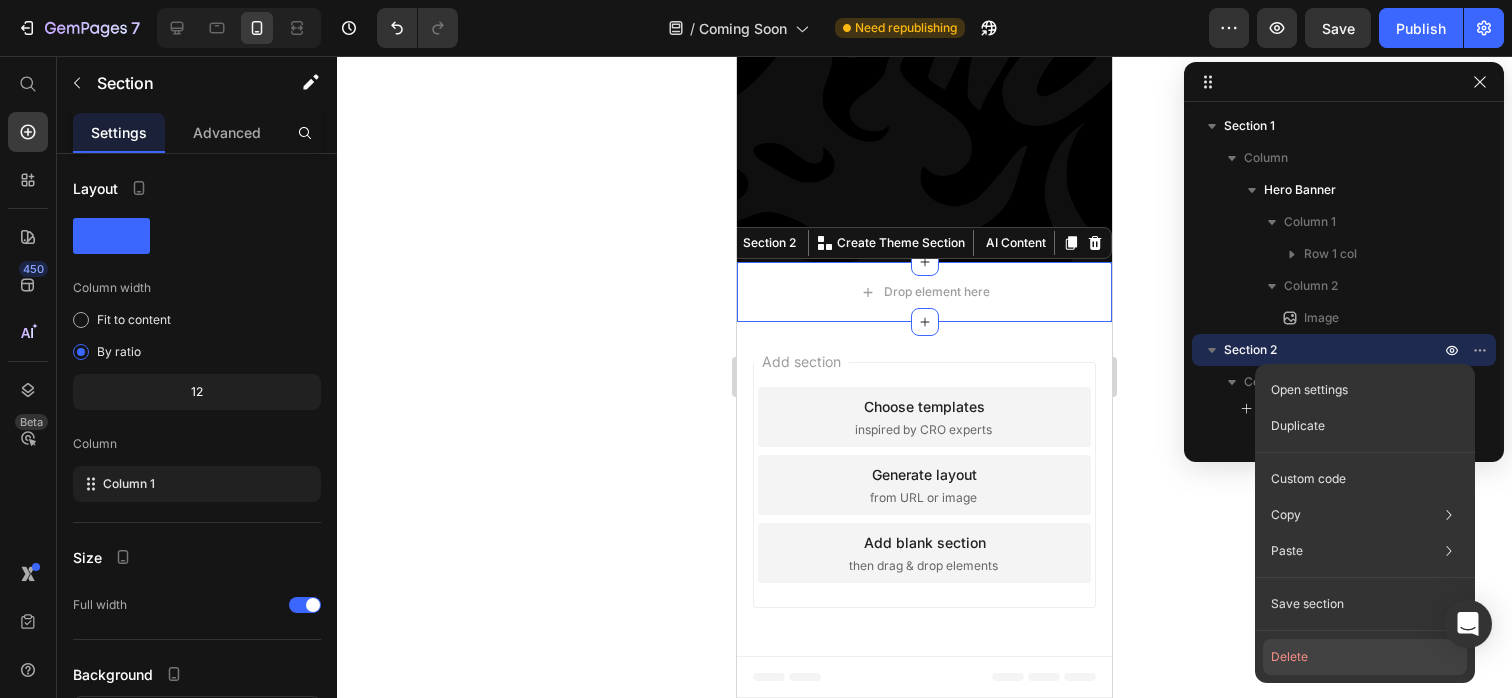 click on "Delete" 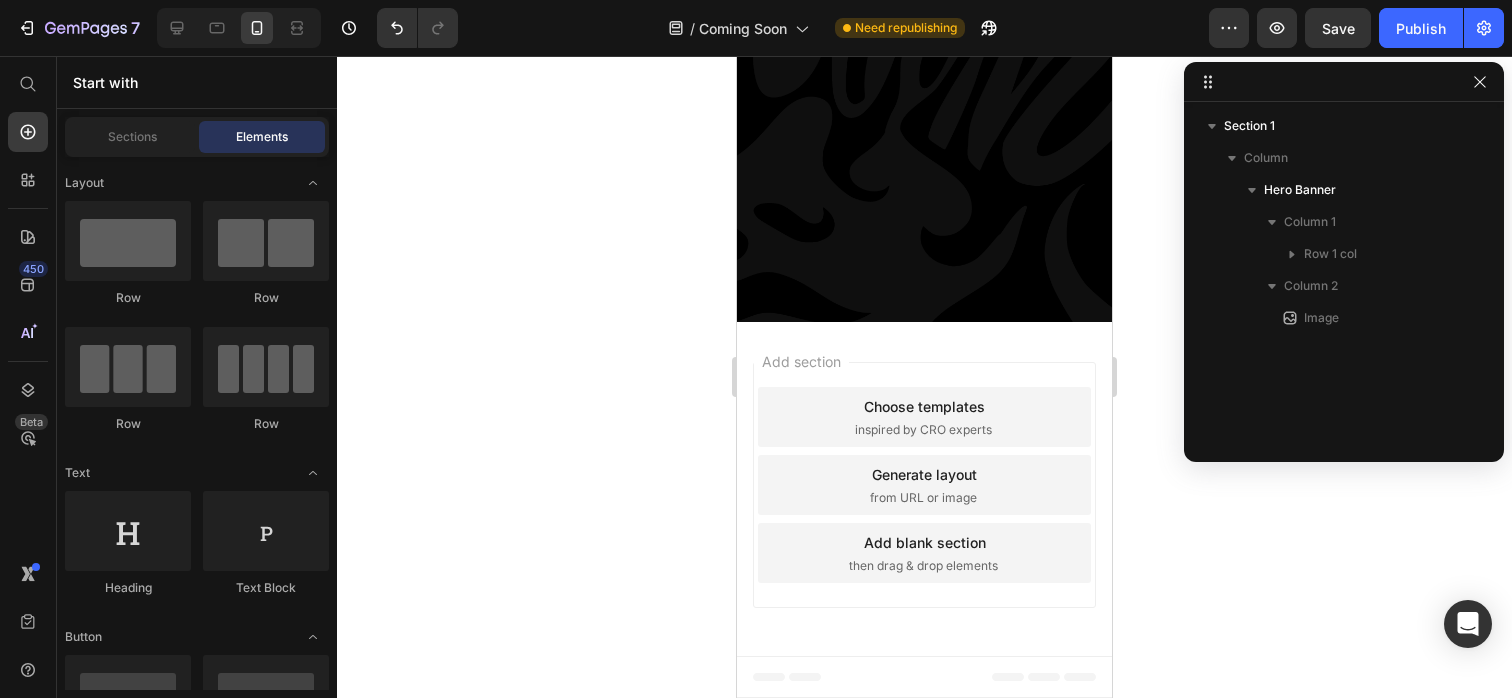 click on "Add section Choose templates inspired by CRO experts Generate layout from URL or image Add blank section then drag & drop elements" at bounding box center (924, 489) 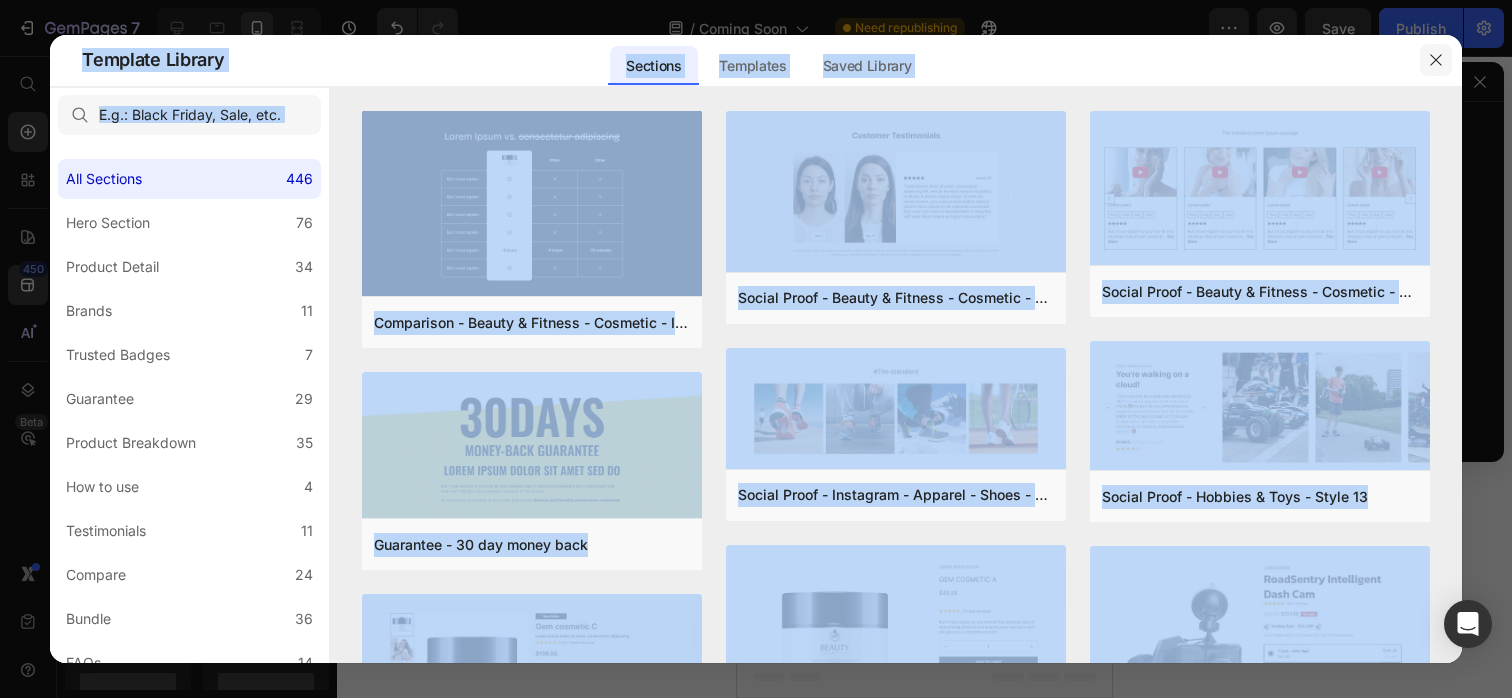 click 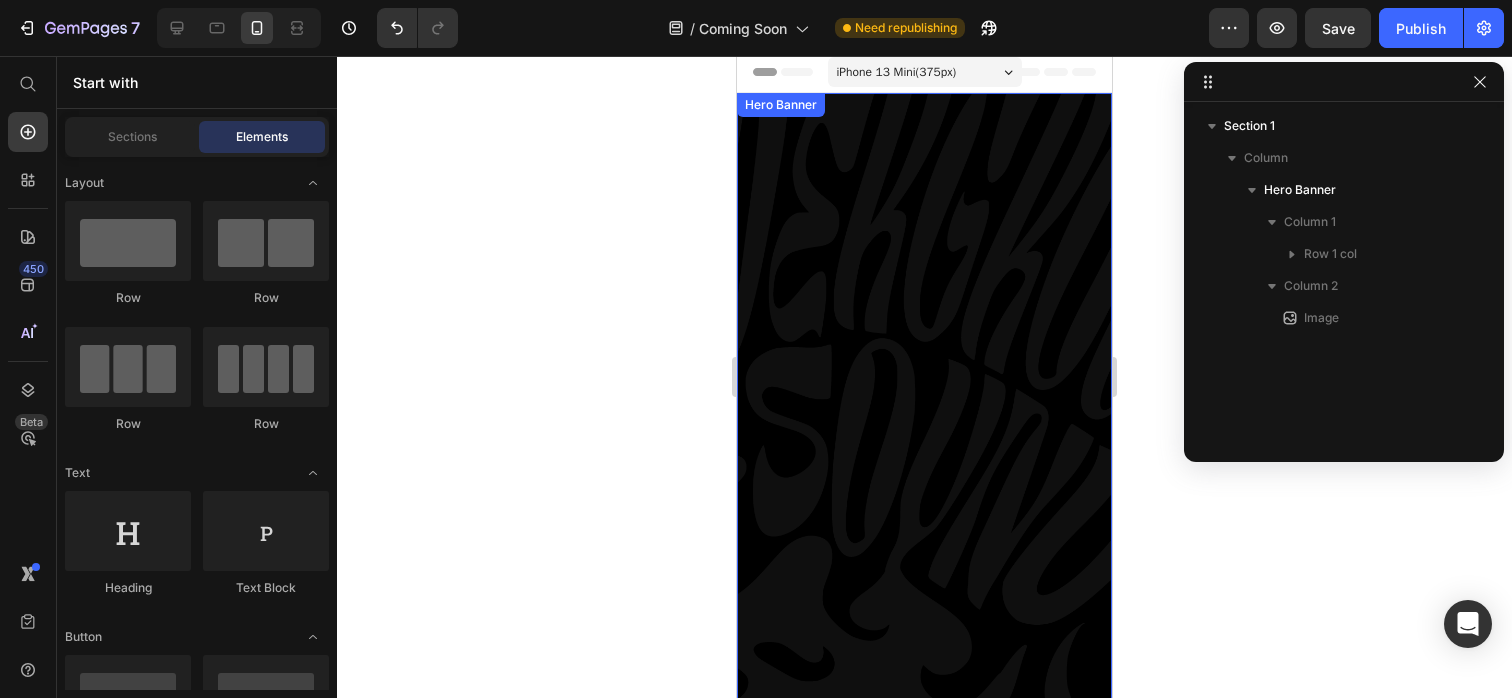 scroll, scrollTop: 0, scrollLeft: 0, axis: both 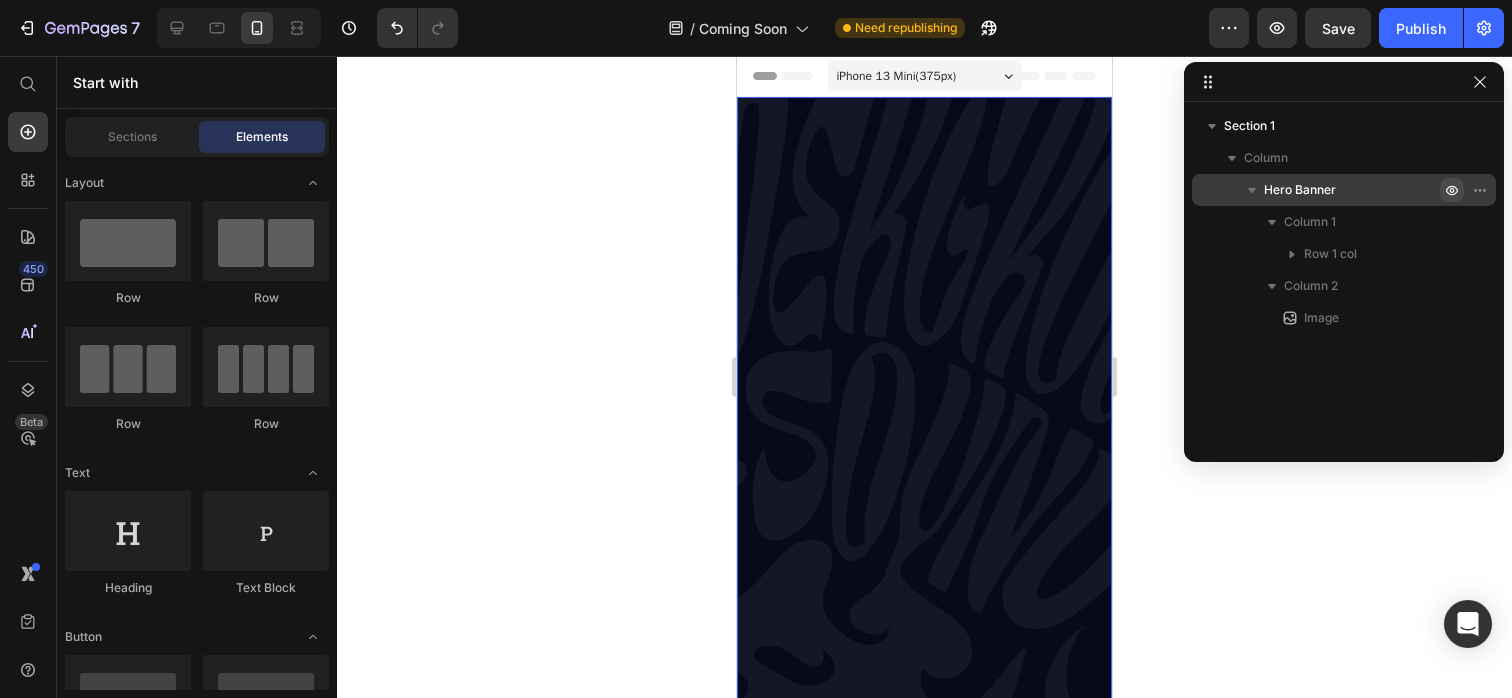 click 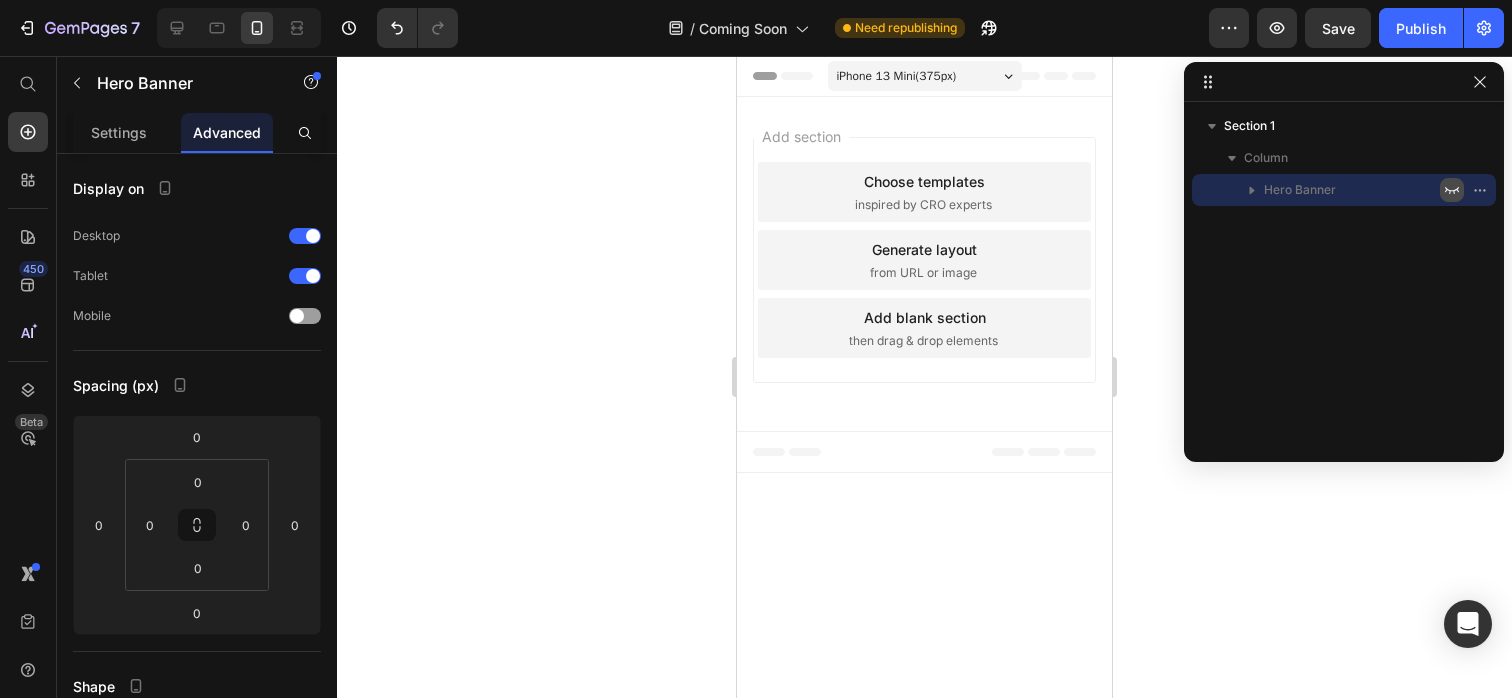 click 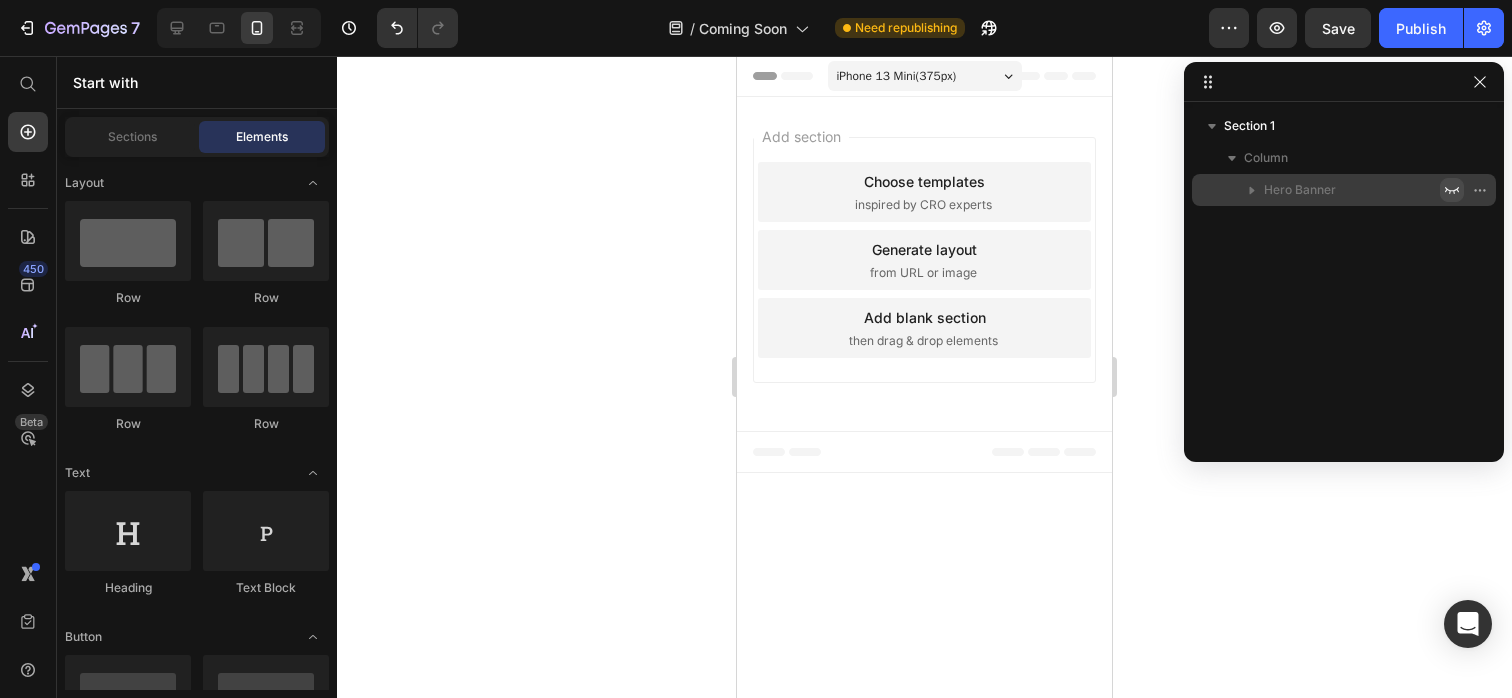 click 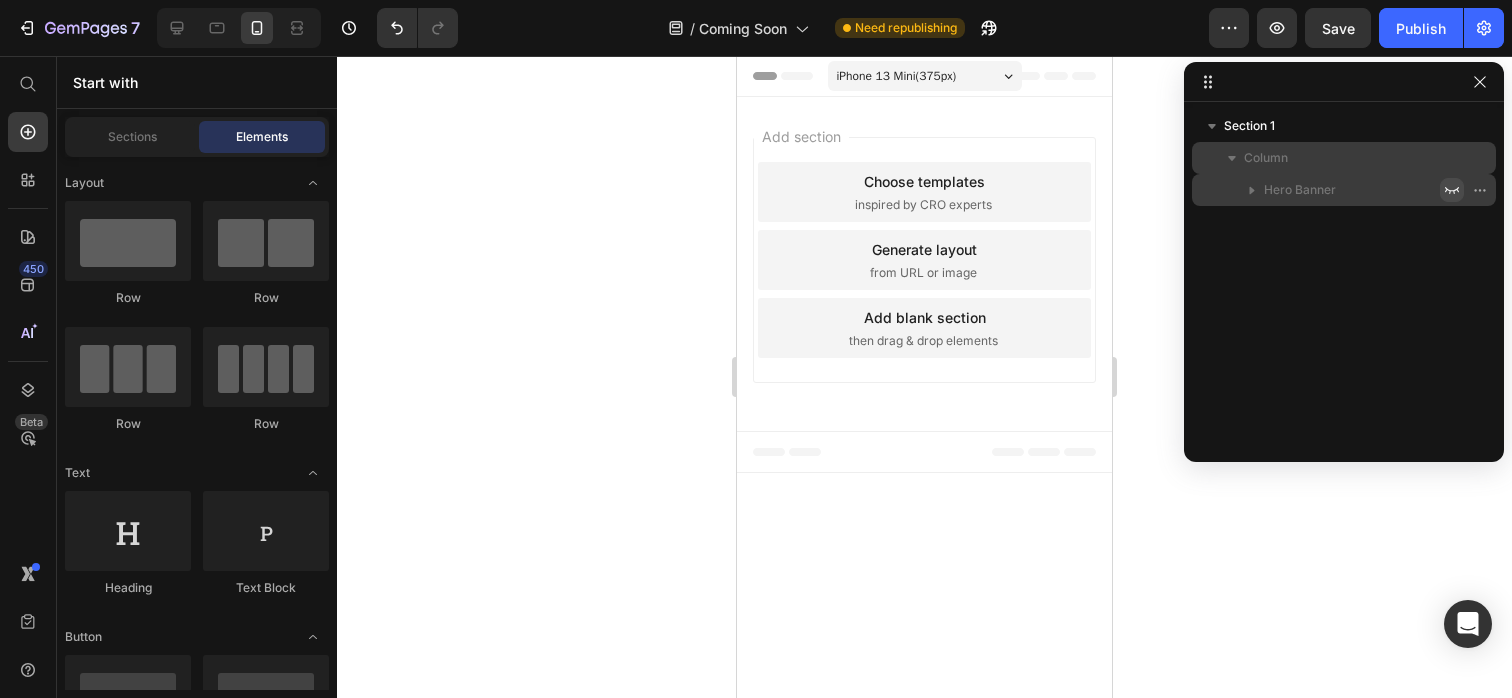 click on "Column" at bounding box center (1344, 158) 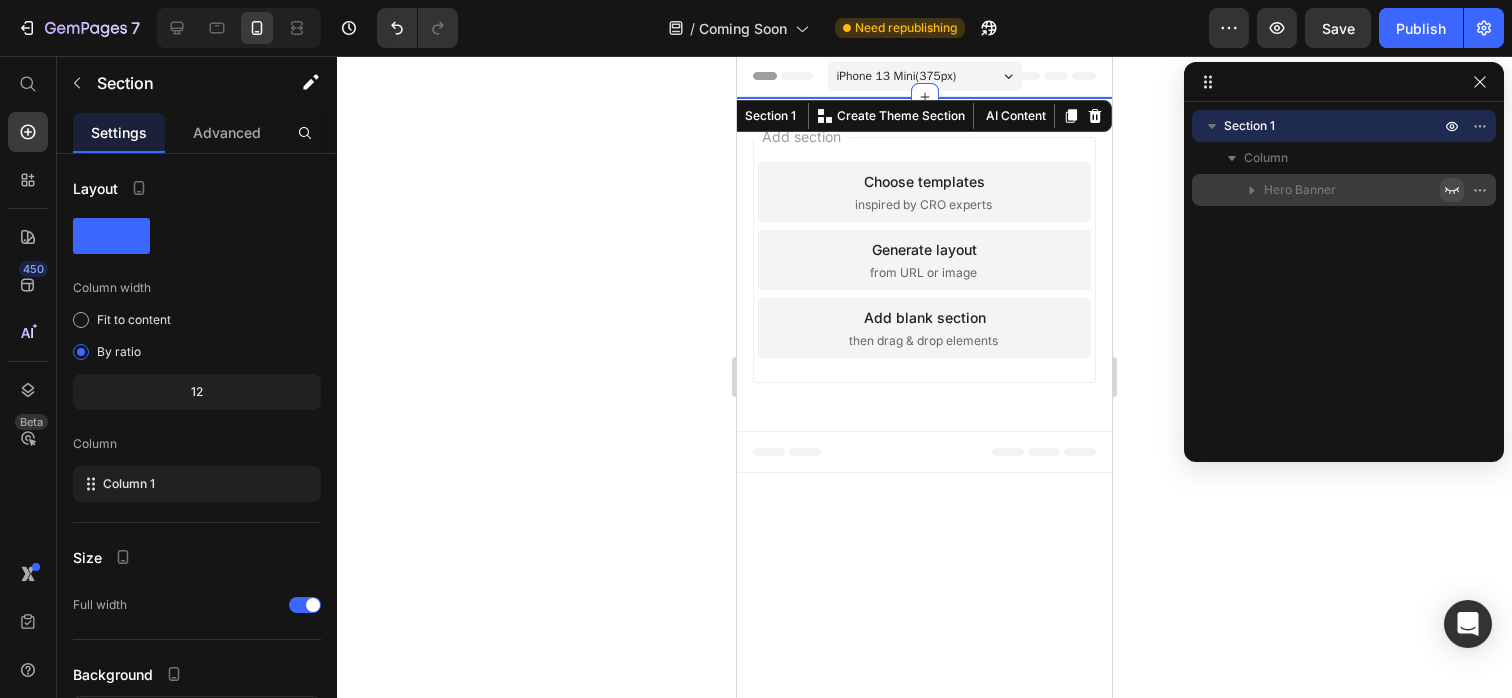 click 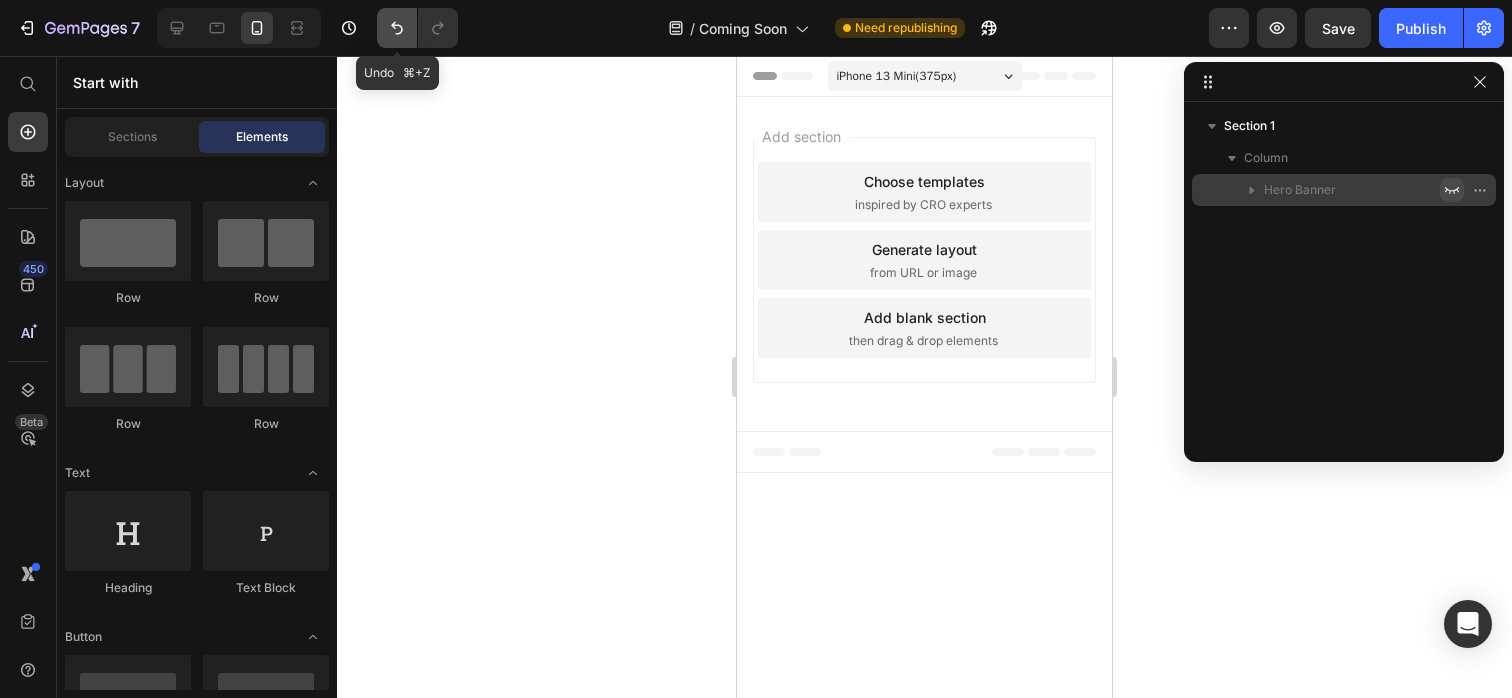 click 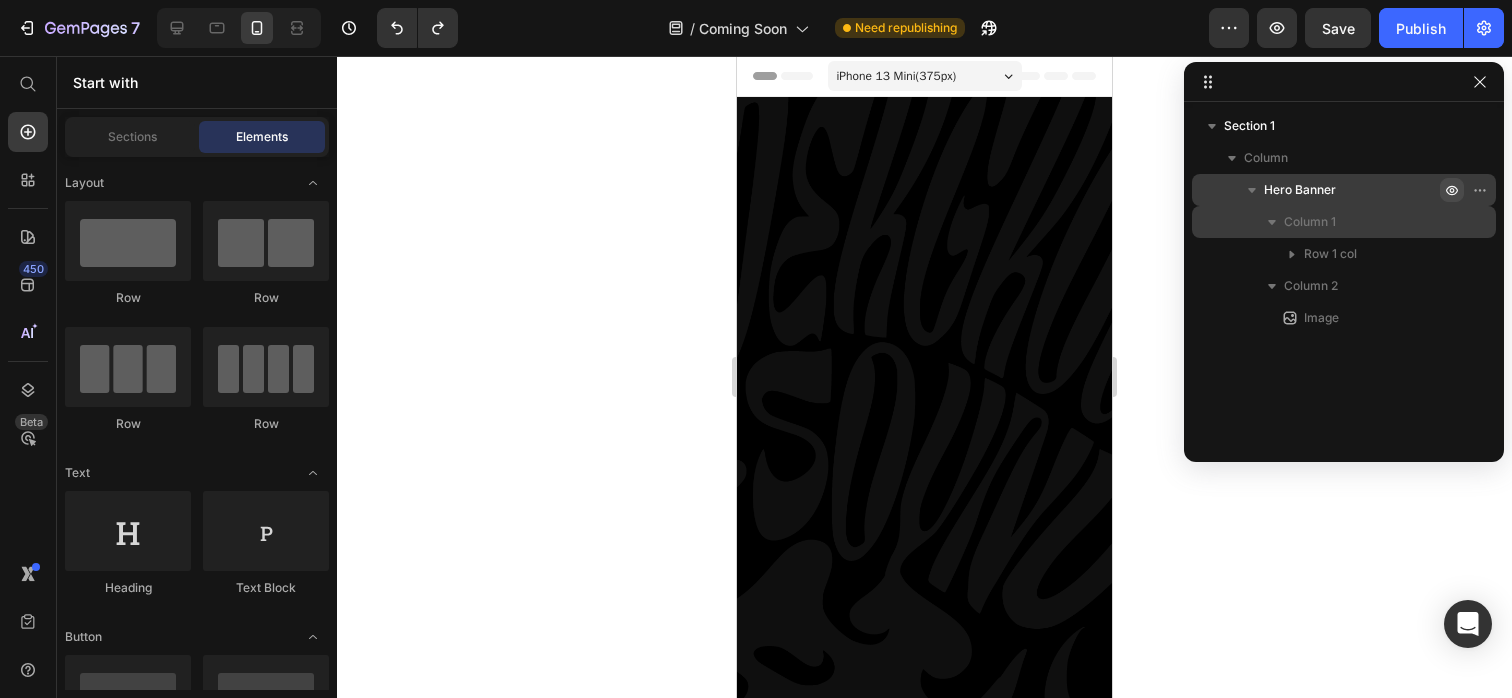 click on "Column 1" at bounding box center [1364, 222] 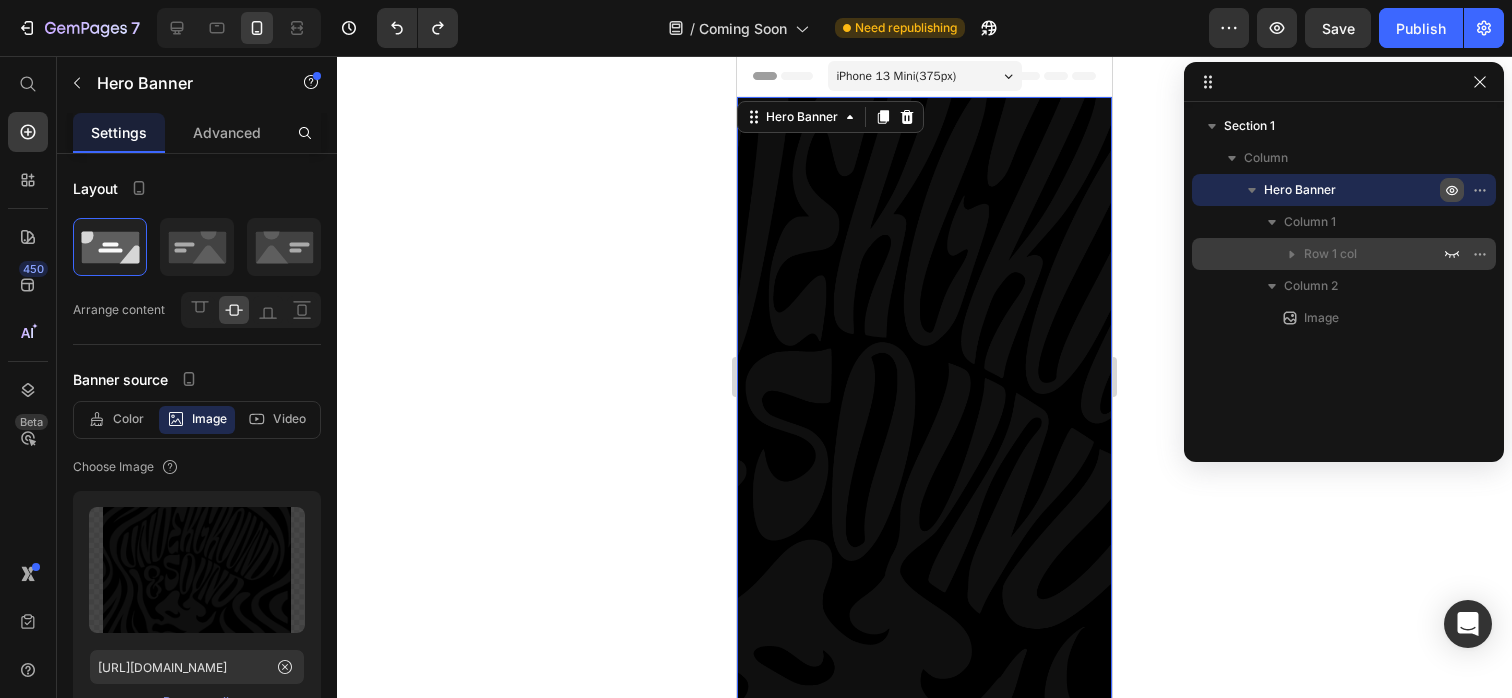 click on "Row 1 col" at bounding box center [1374, 254] 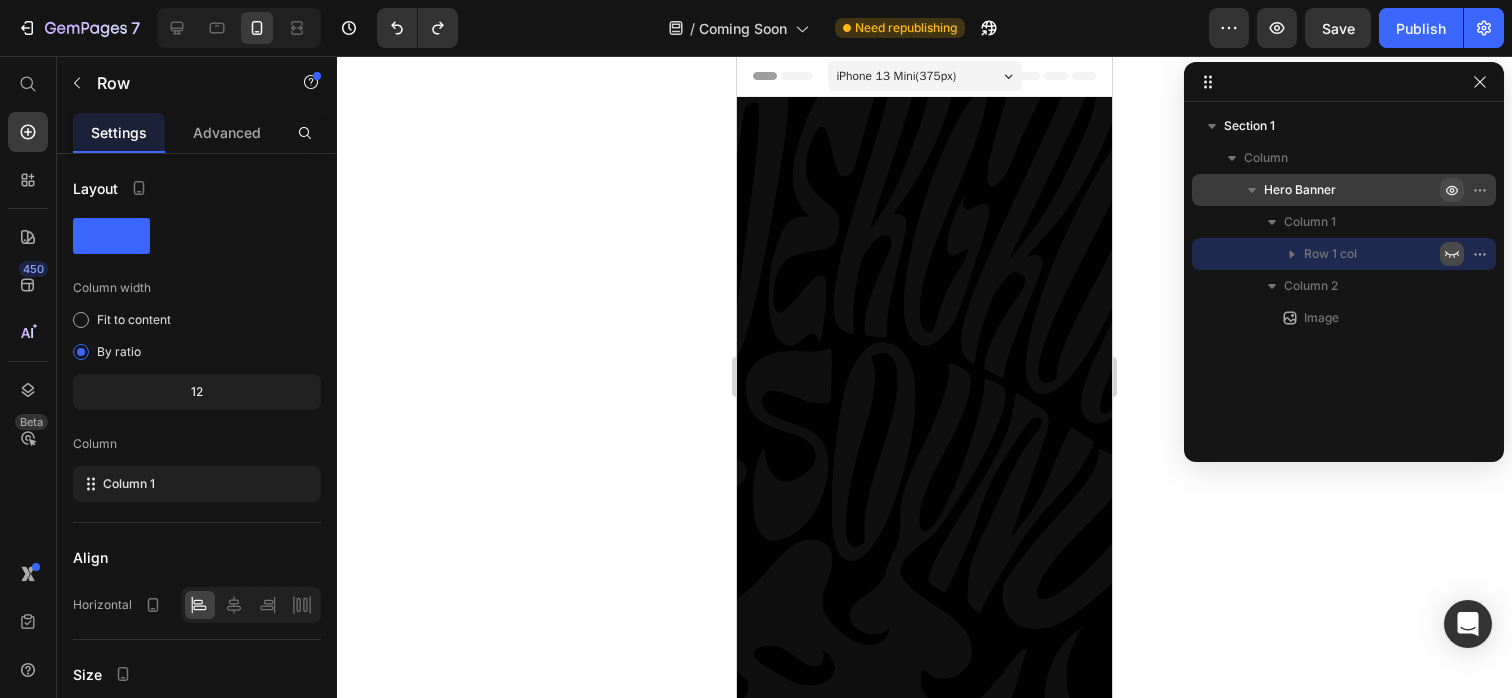 click 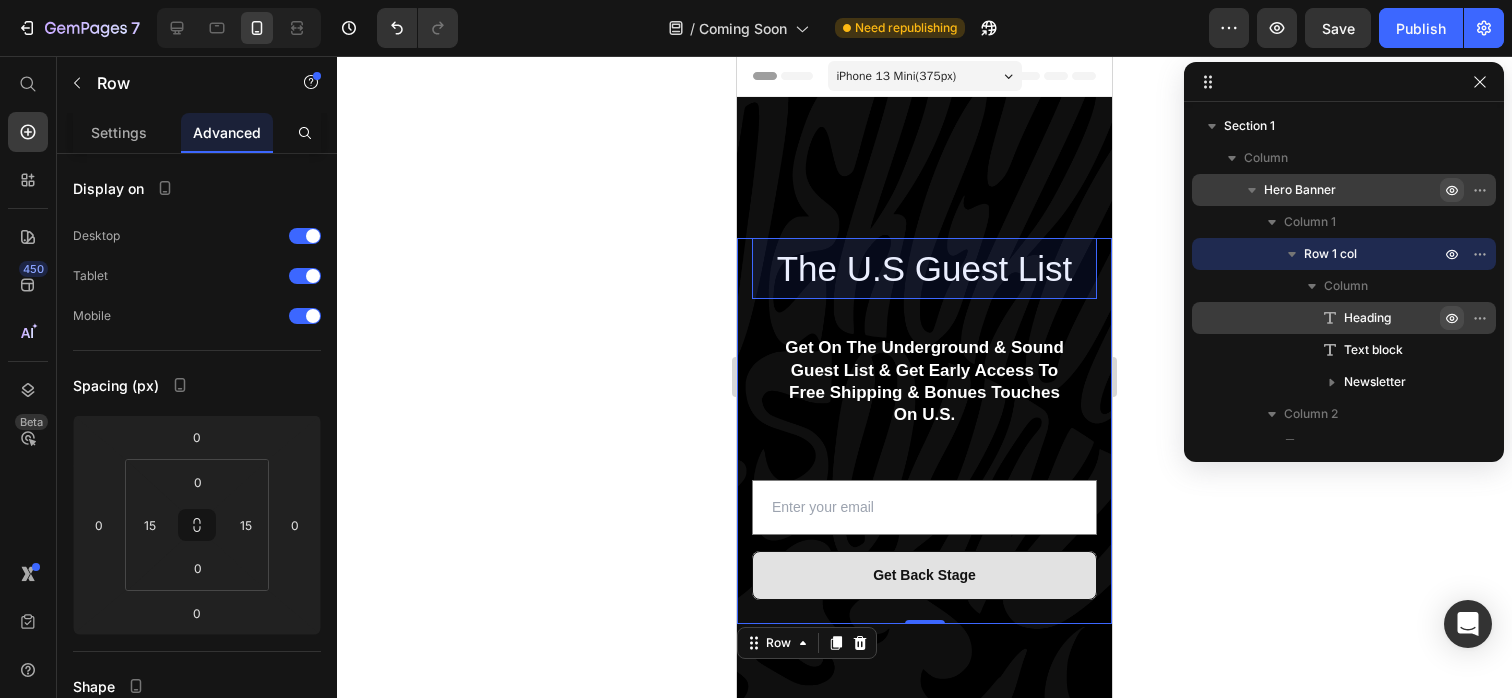 click 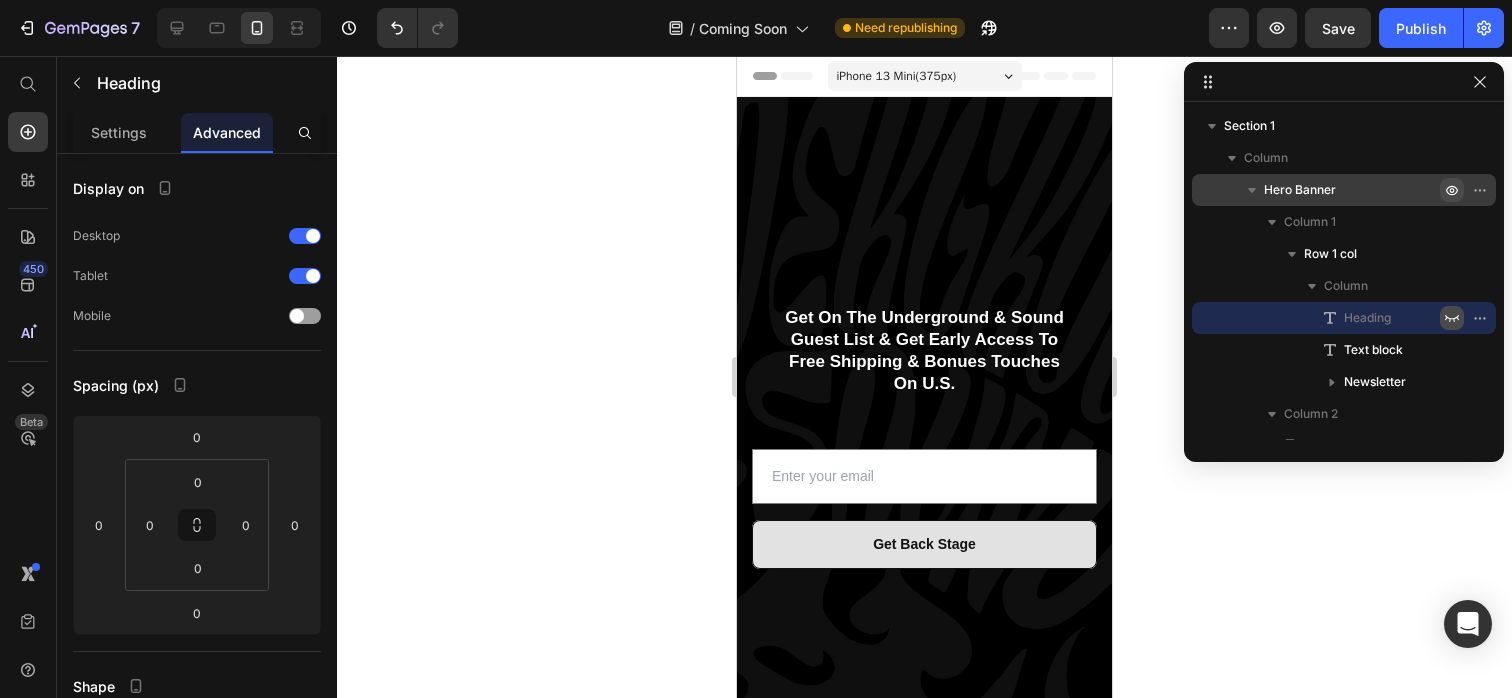 click 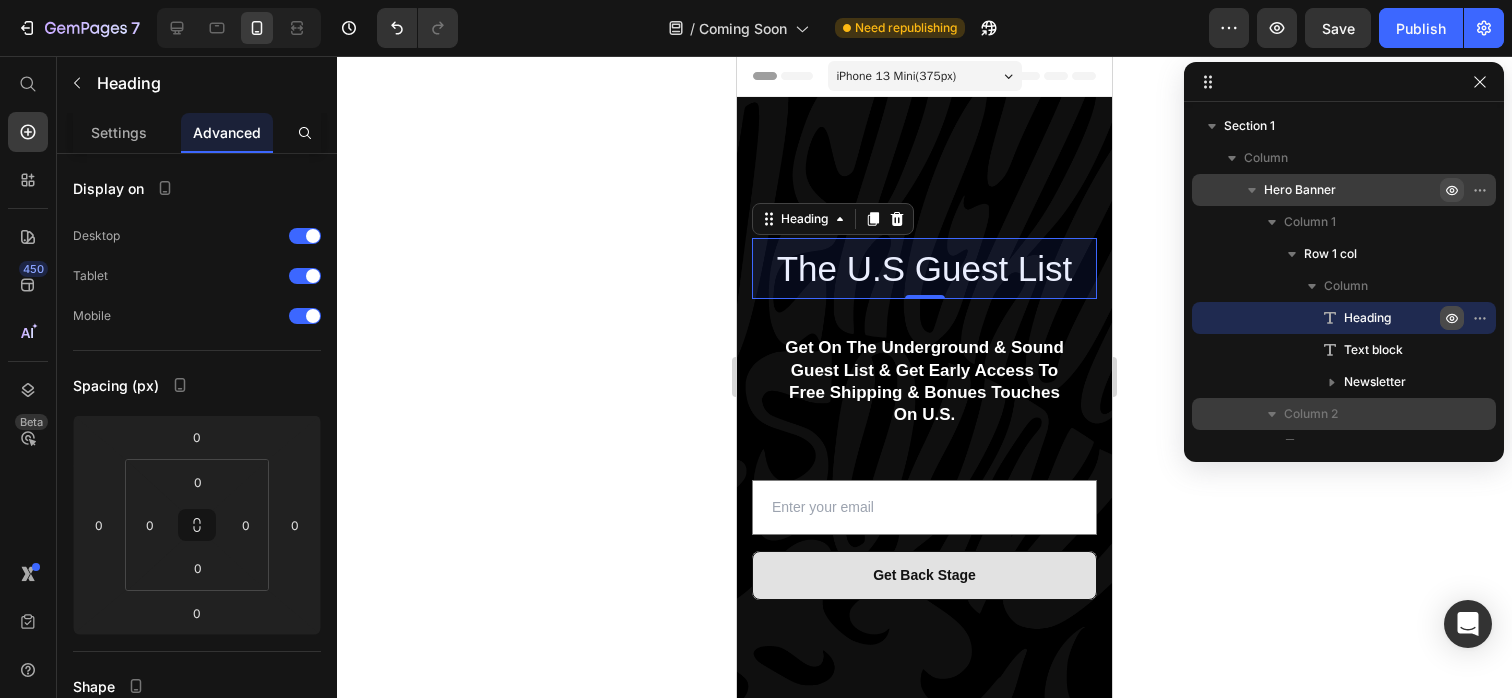 scroll, scrollTop: 22, scrollLeft: 0, axis: vertical 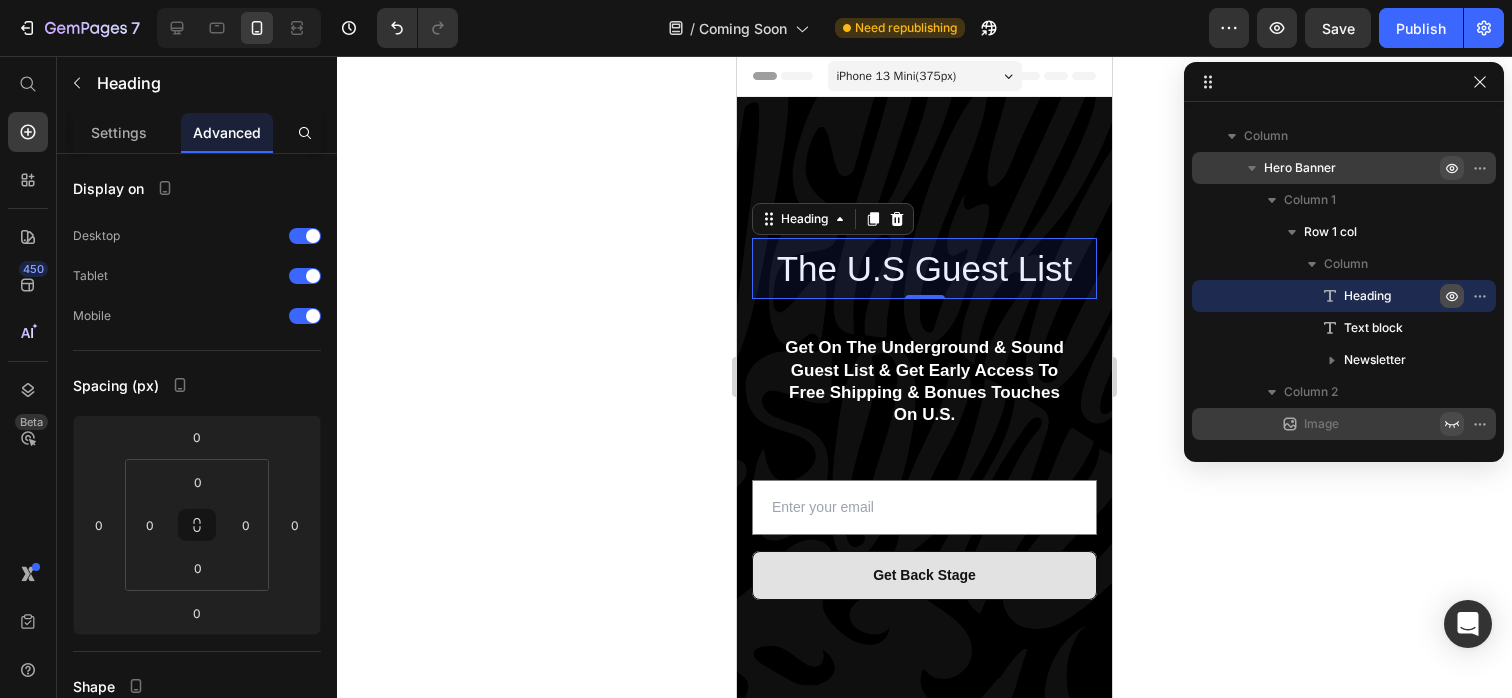 click 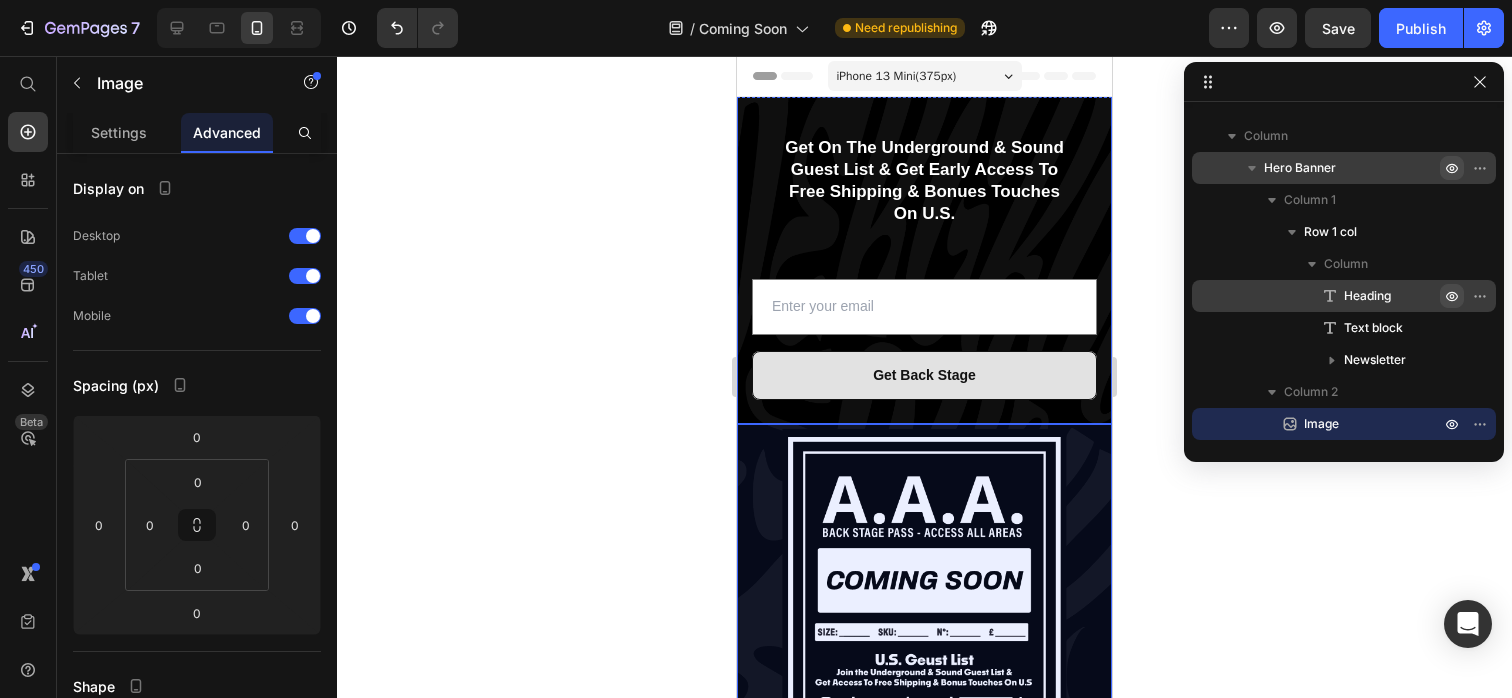 drag, startPoint x: 1347, startPoint y: 422, endPoint x: 1341, endPoint y: 412, distance: 11.661903 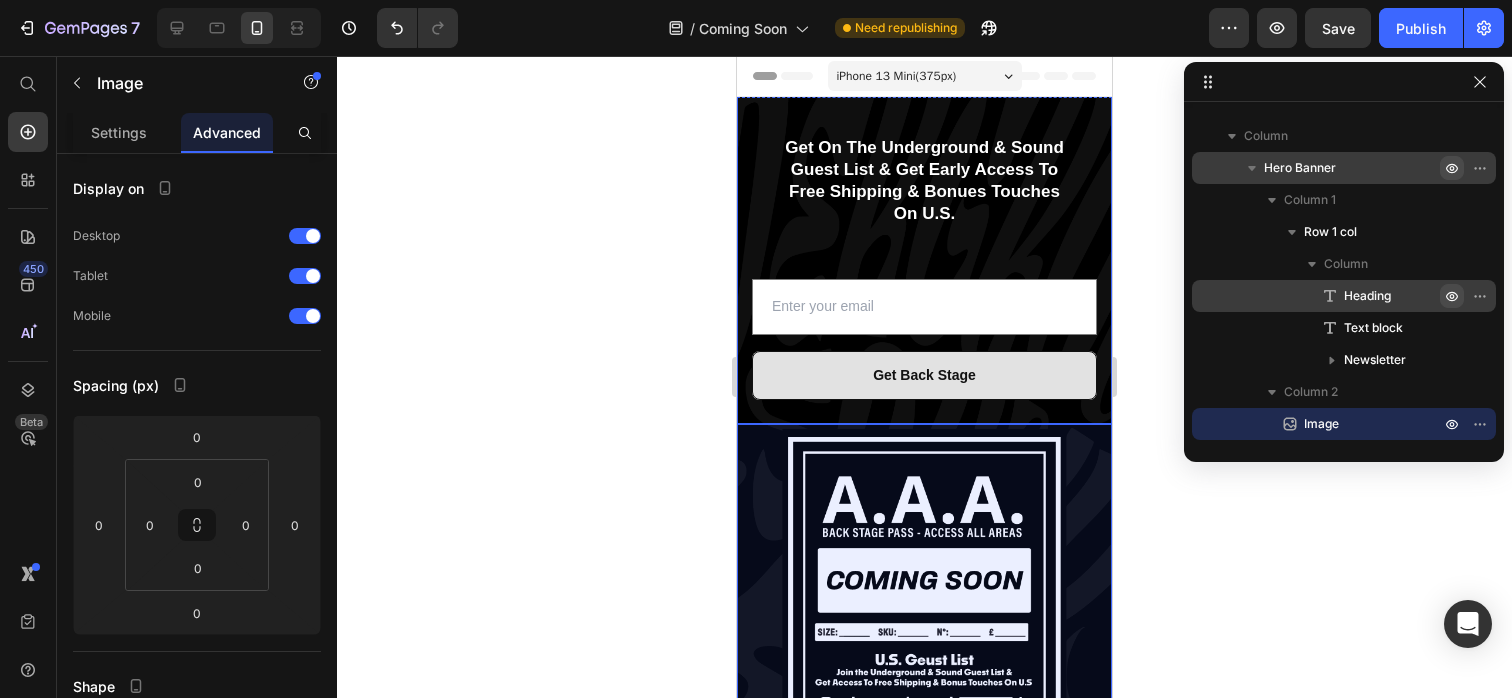 click on "Image" at bounding box center (1344, 424) 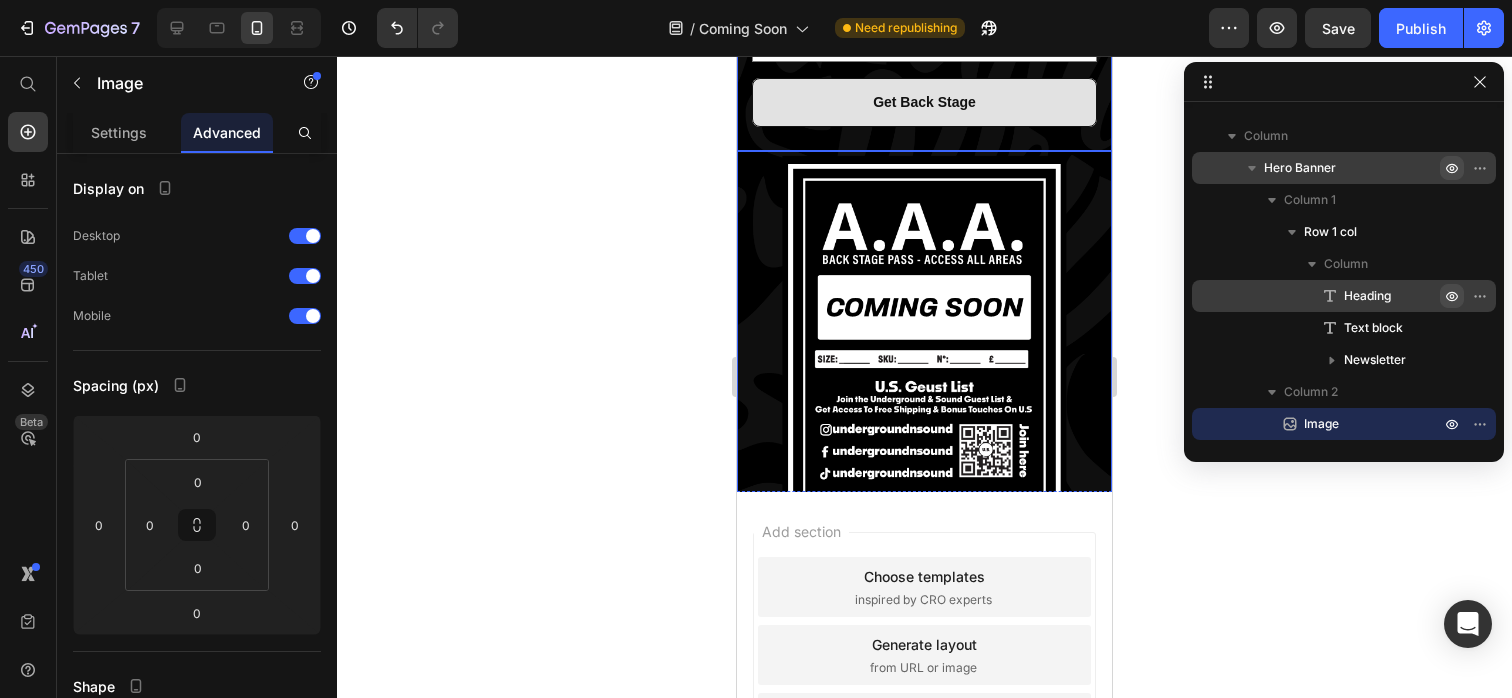 scroll, scrollTop: 297, scrollLeft: 0, axis: vertical 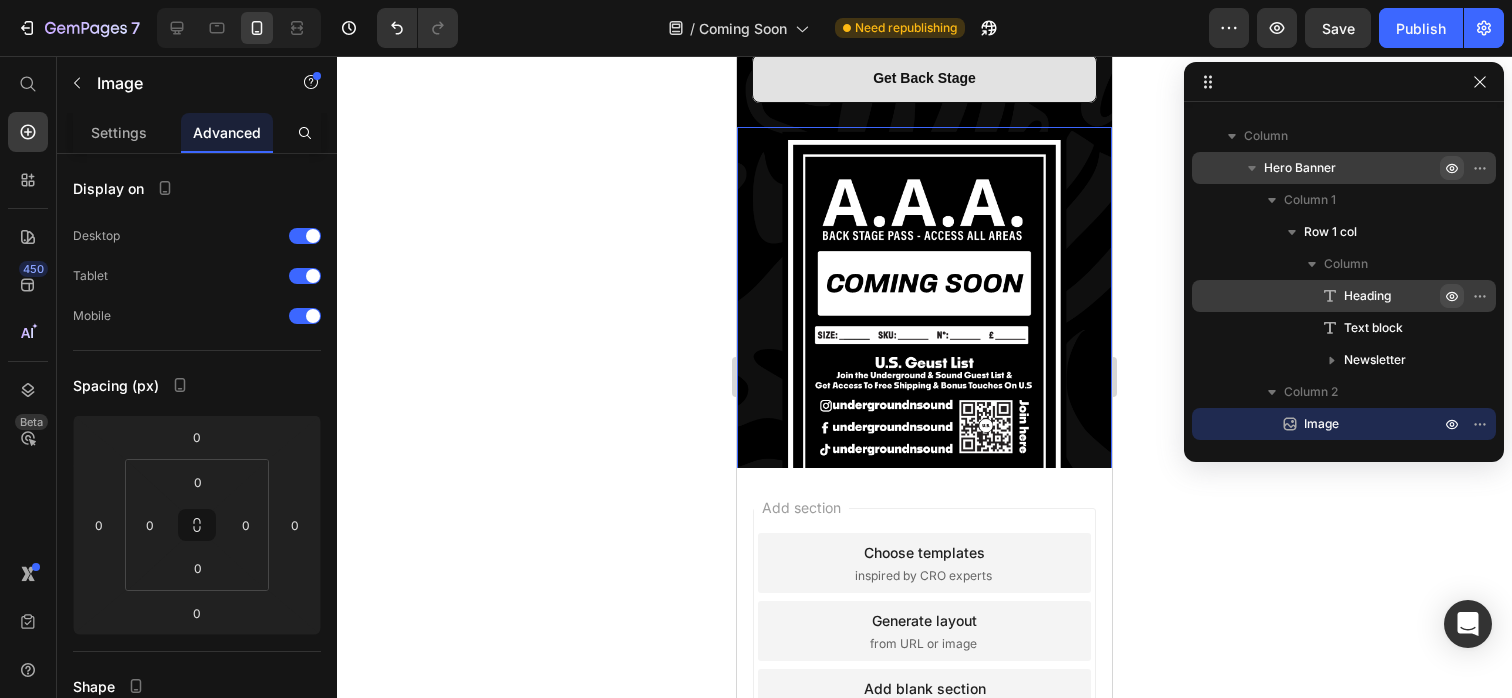 click at bounding box center (924, 327) 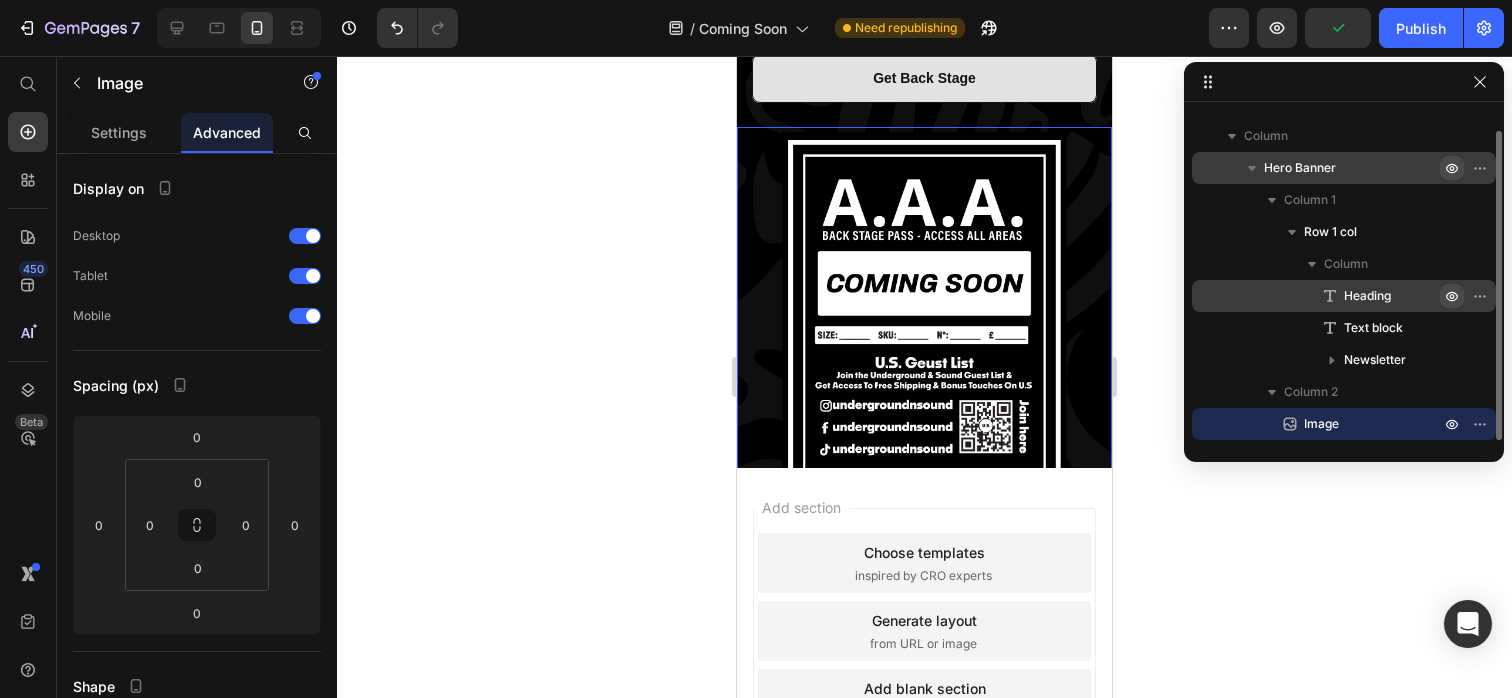 click on "Image" at bounding box center (1350, 424) 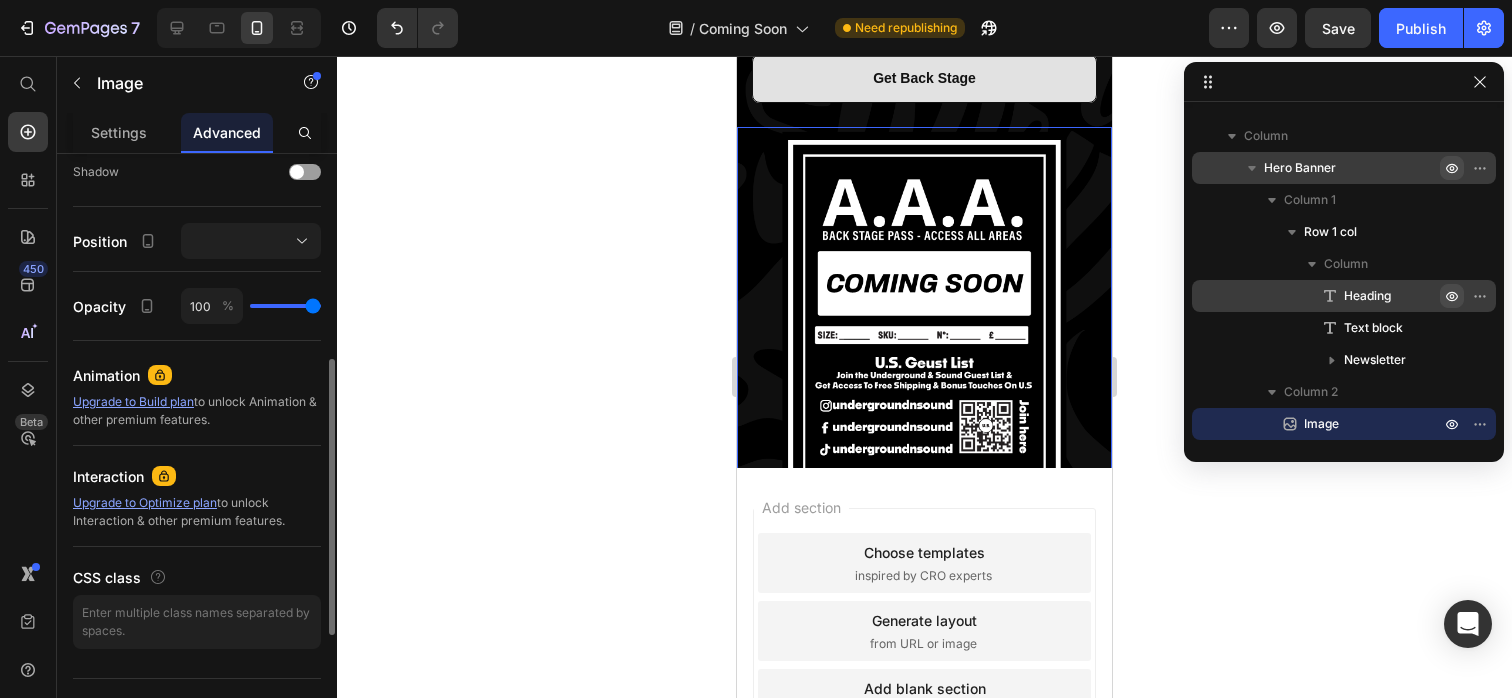 scroll, scrollTop: 683, scrollLeft: 0, axis: vertical 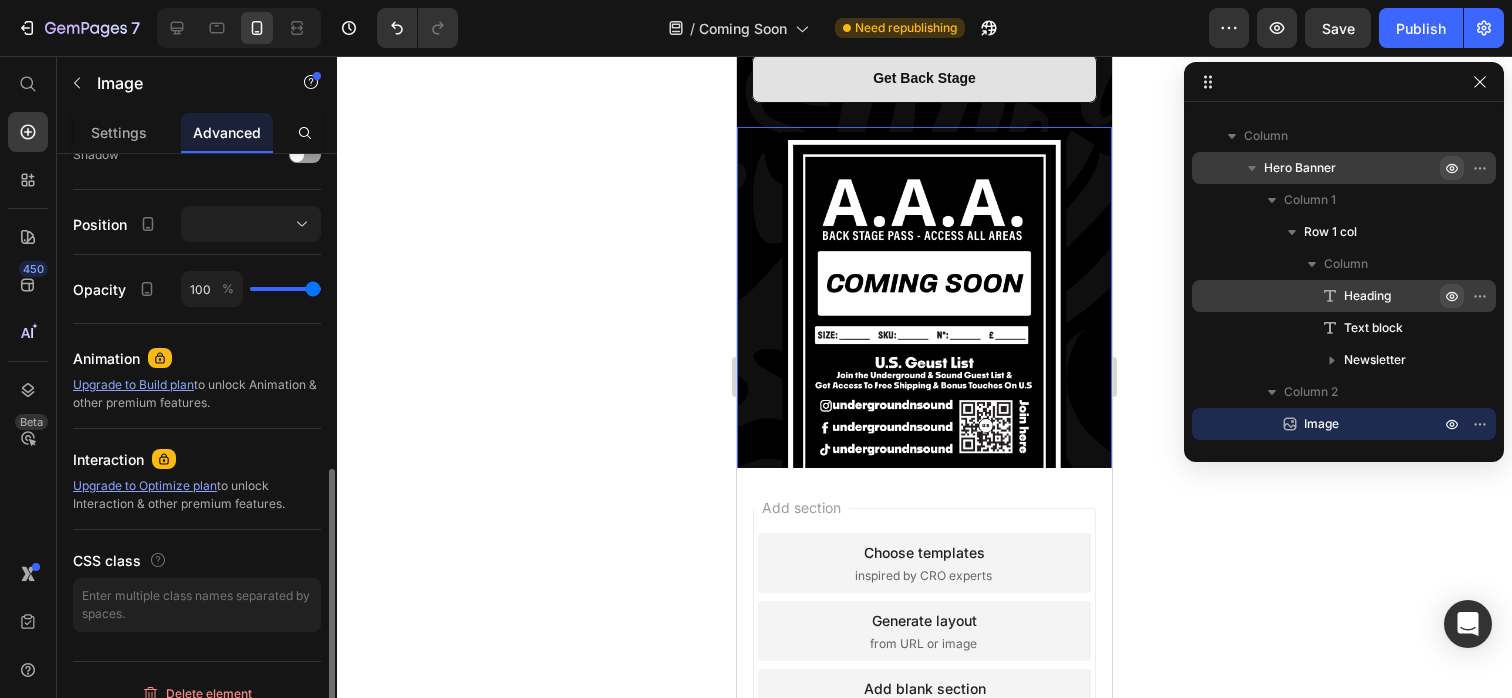 click at bounding box center (924, 327) 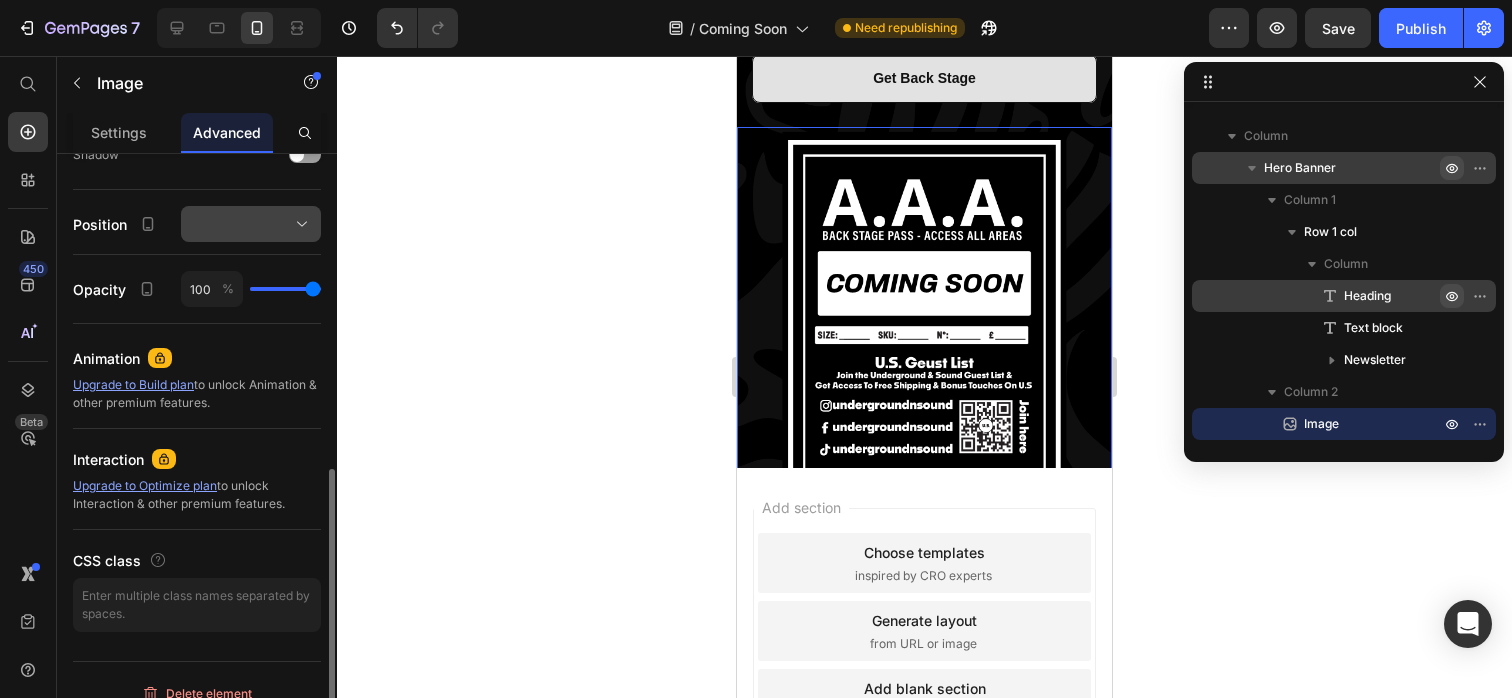 click 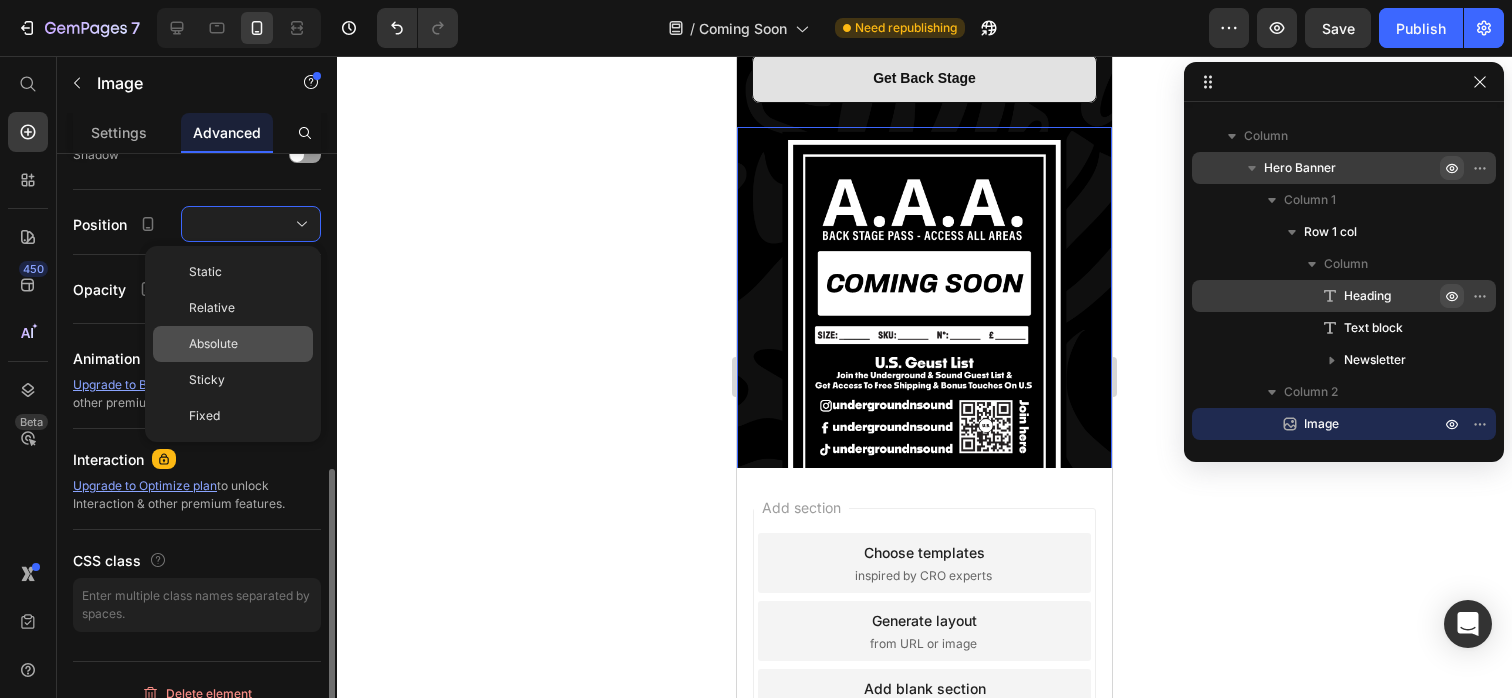 click on "Absolute" 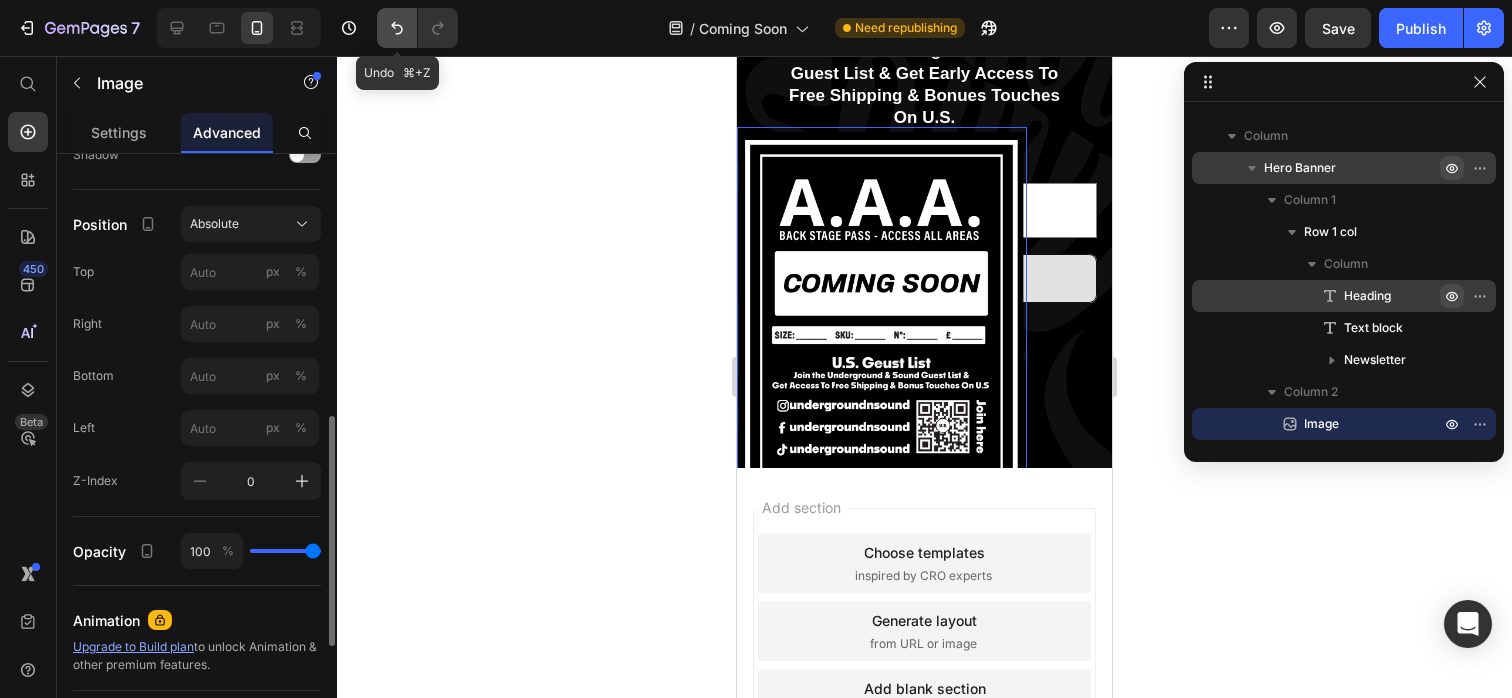 click 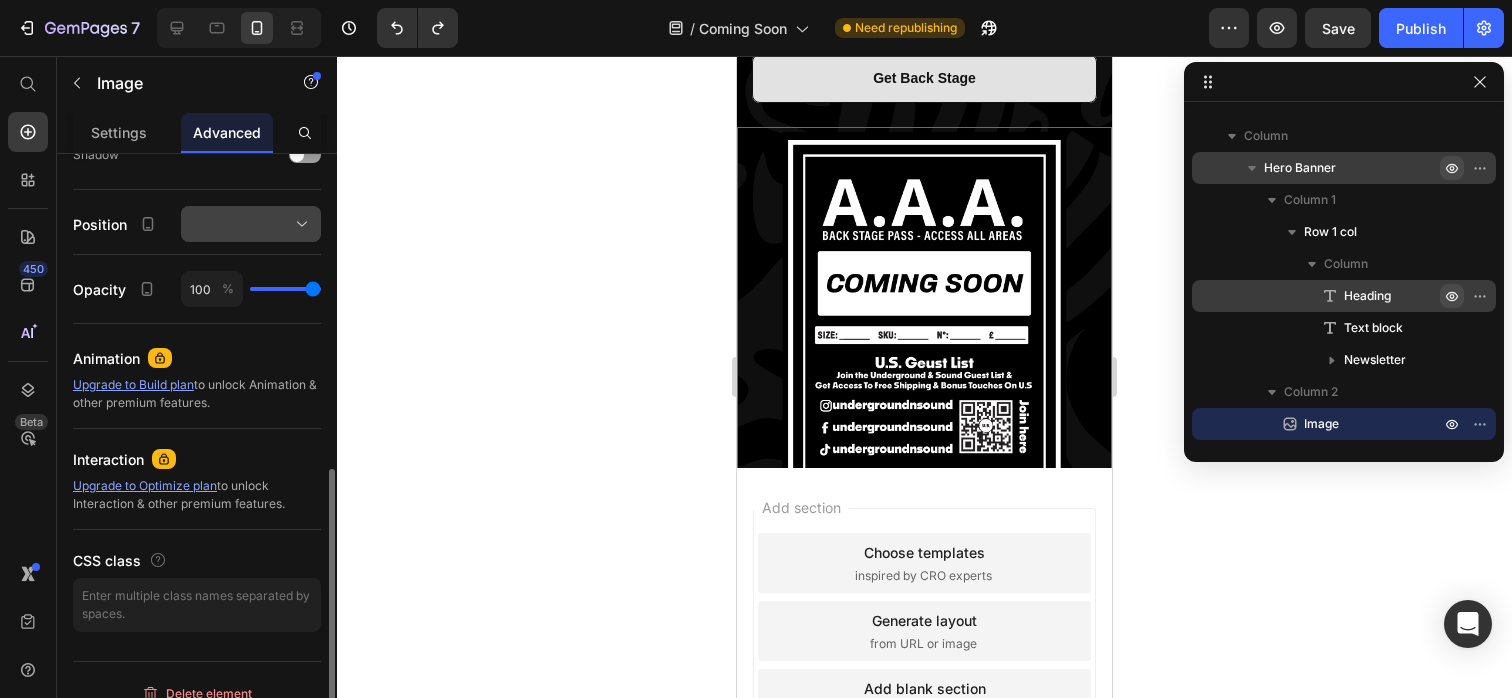 click at bounding box center (251, 224) 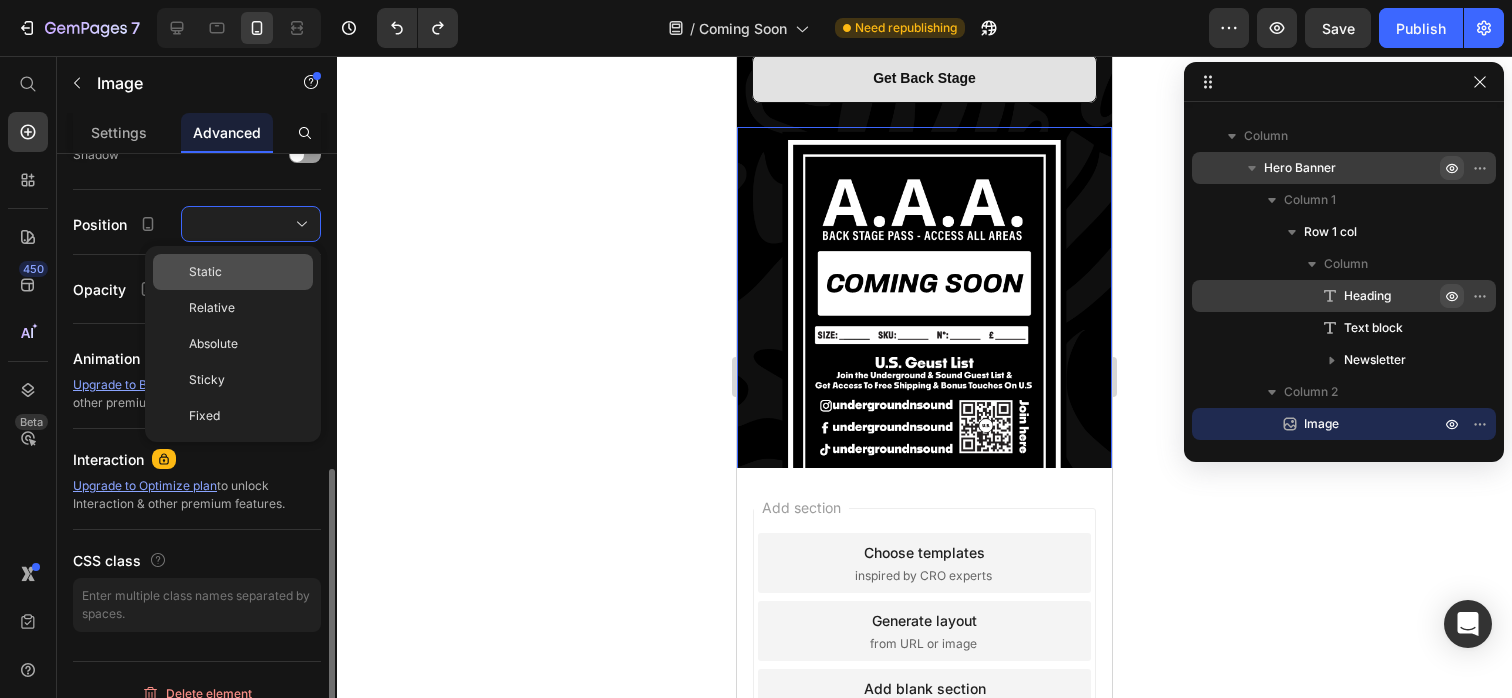 click on "Static" at bounding box center (247, 272) 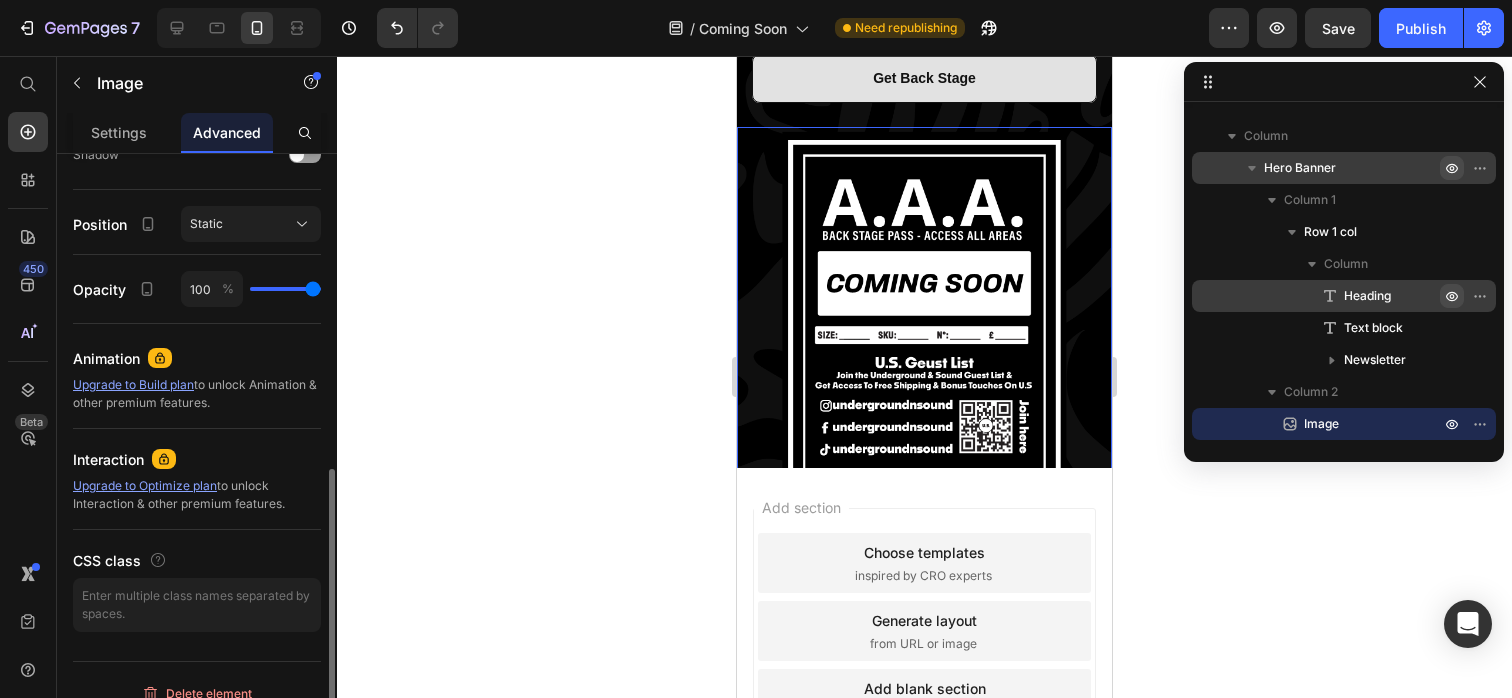 type on "99" 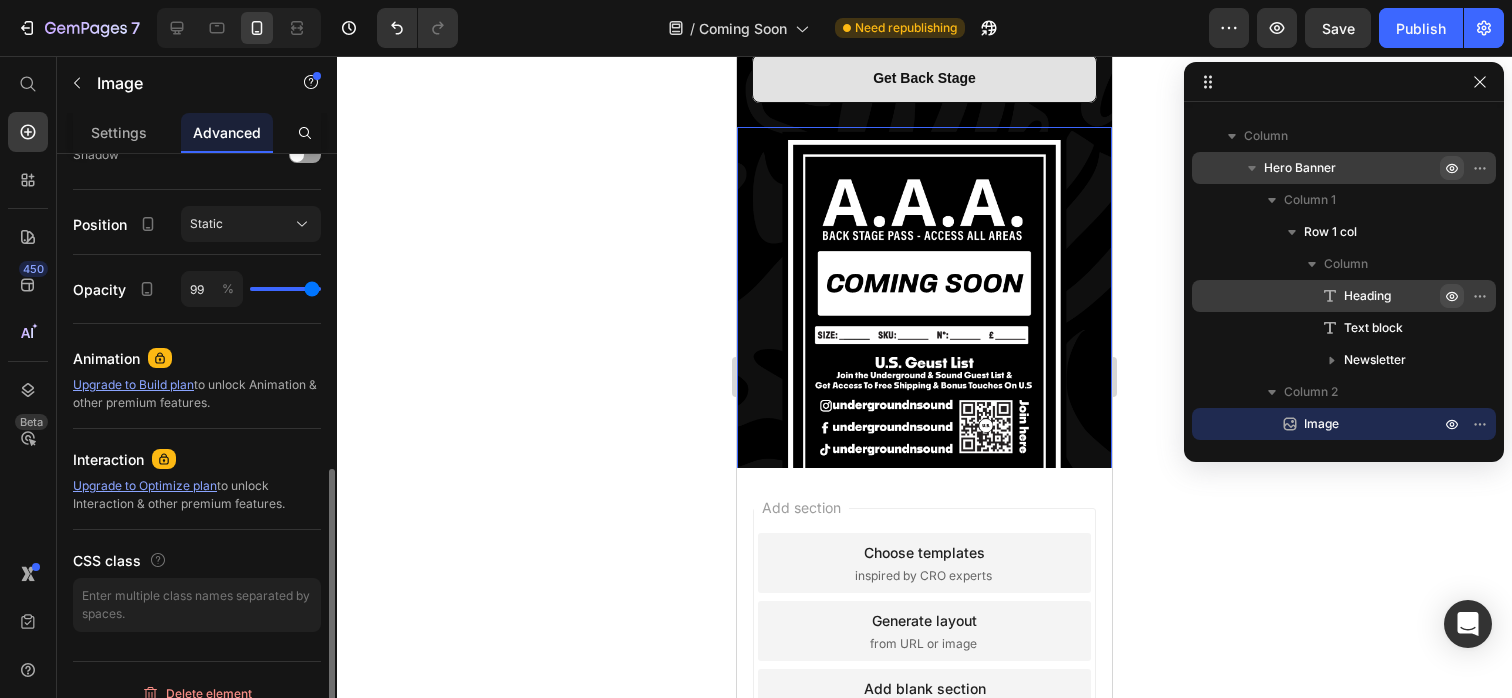 type on "98" 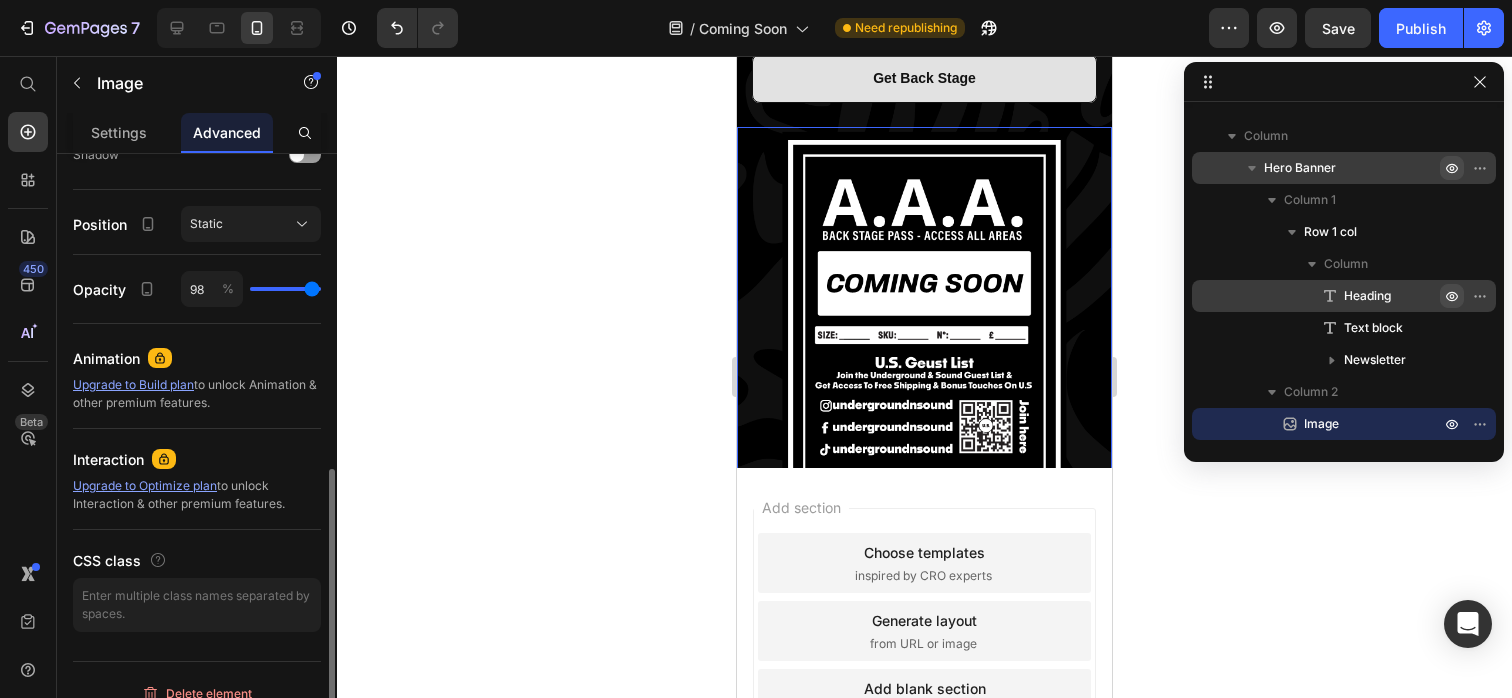 type on "97" 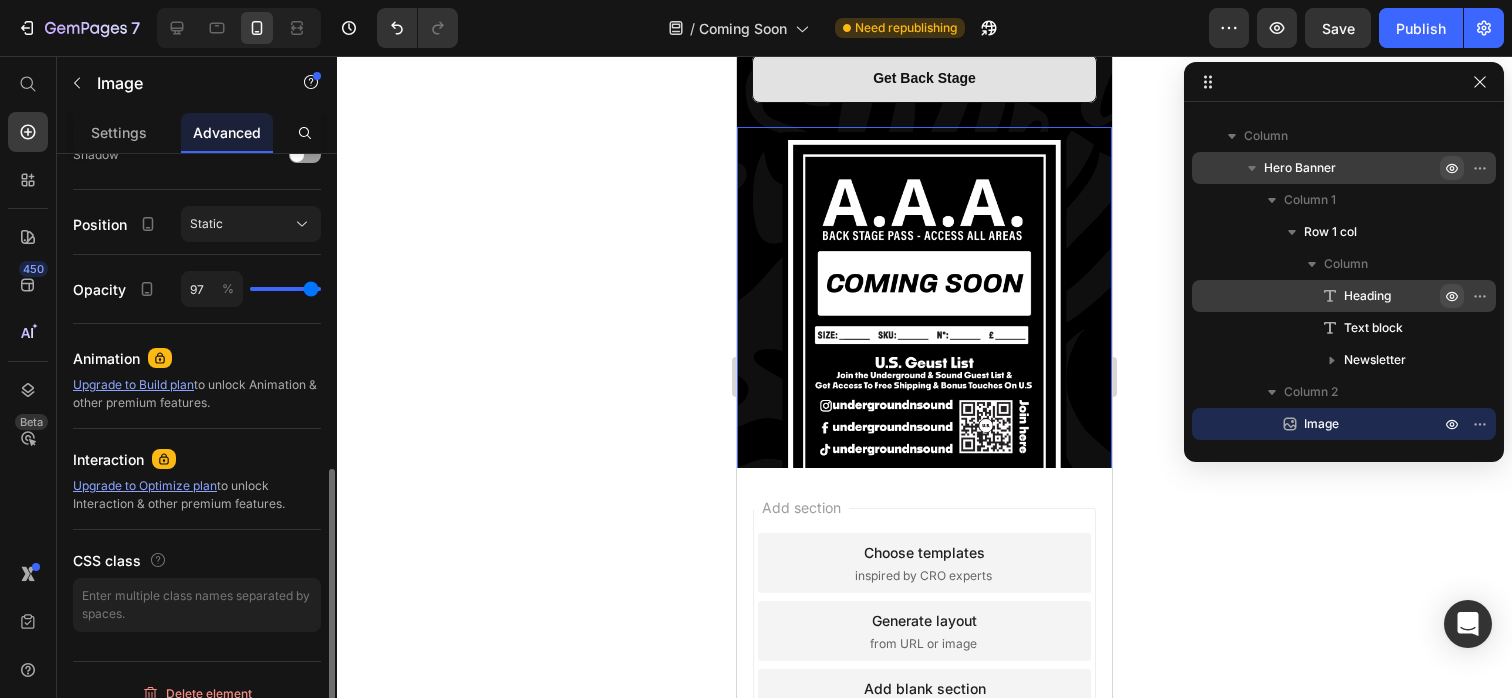 type on "96" 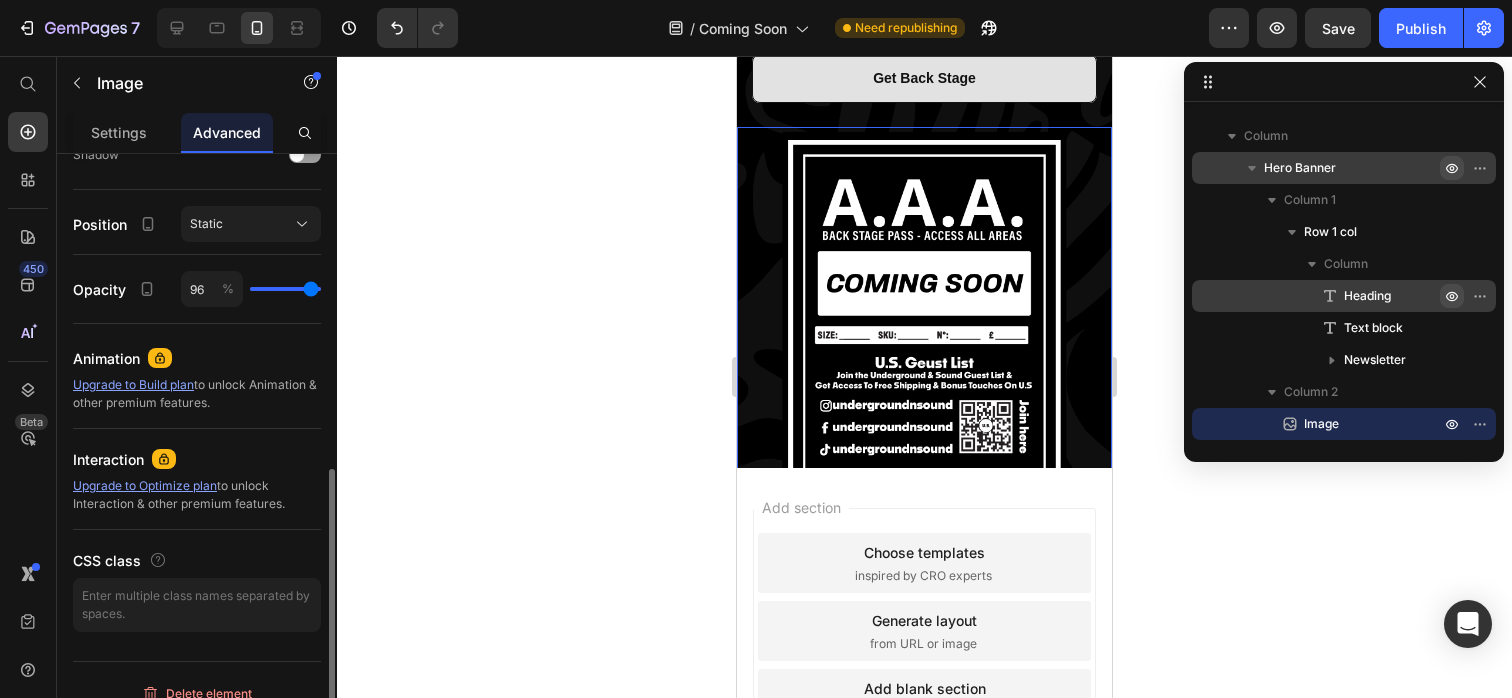 type on "95" 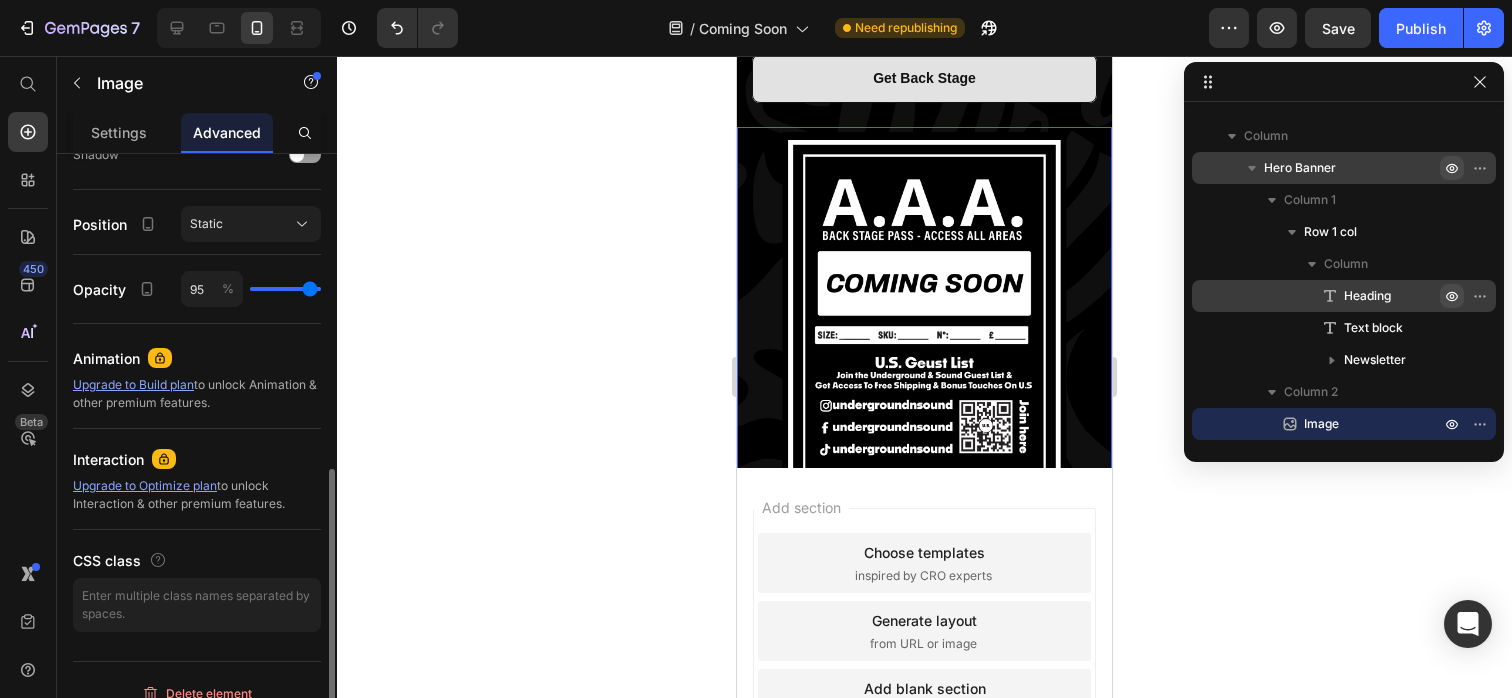 type on "94" 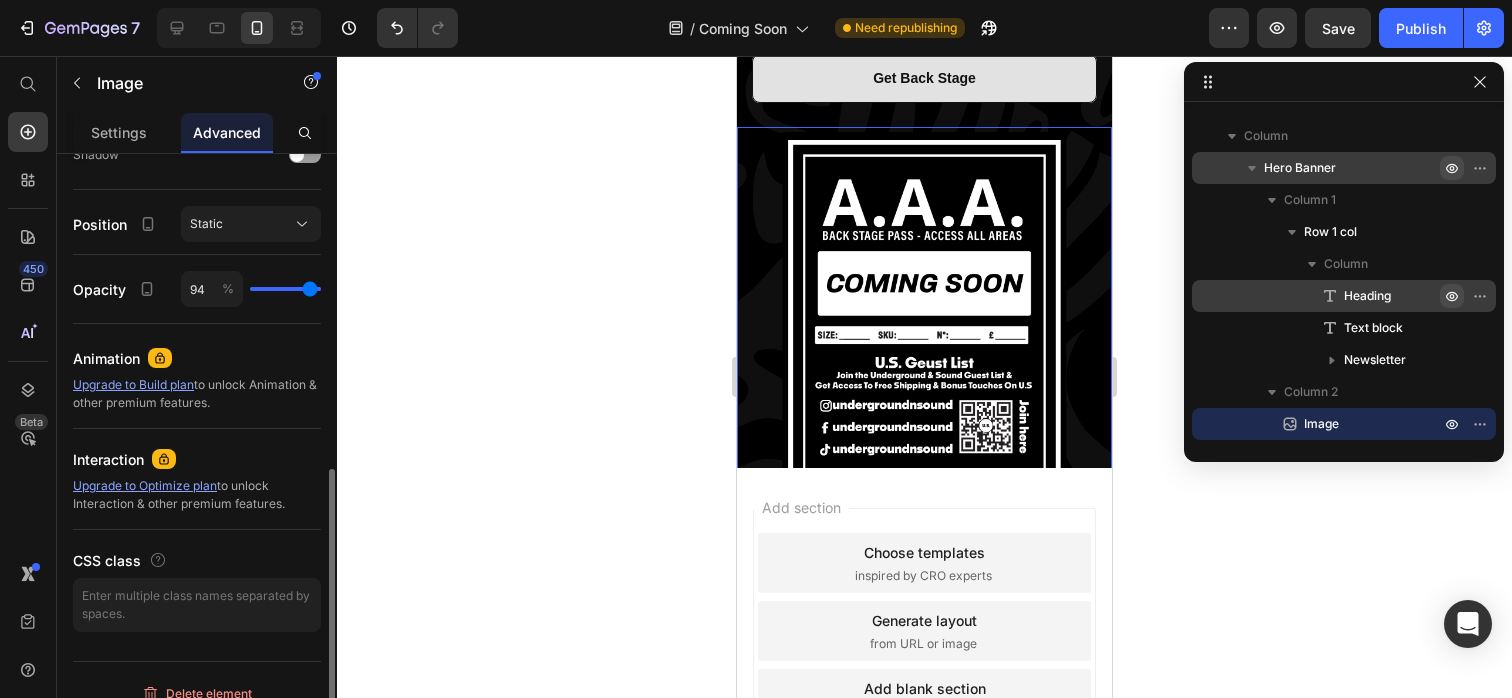 type on "93" 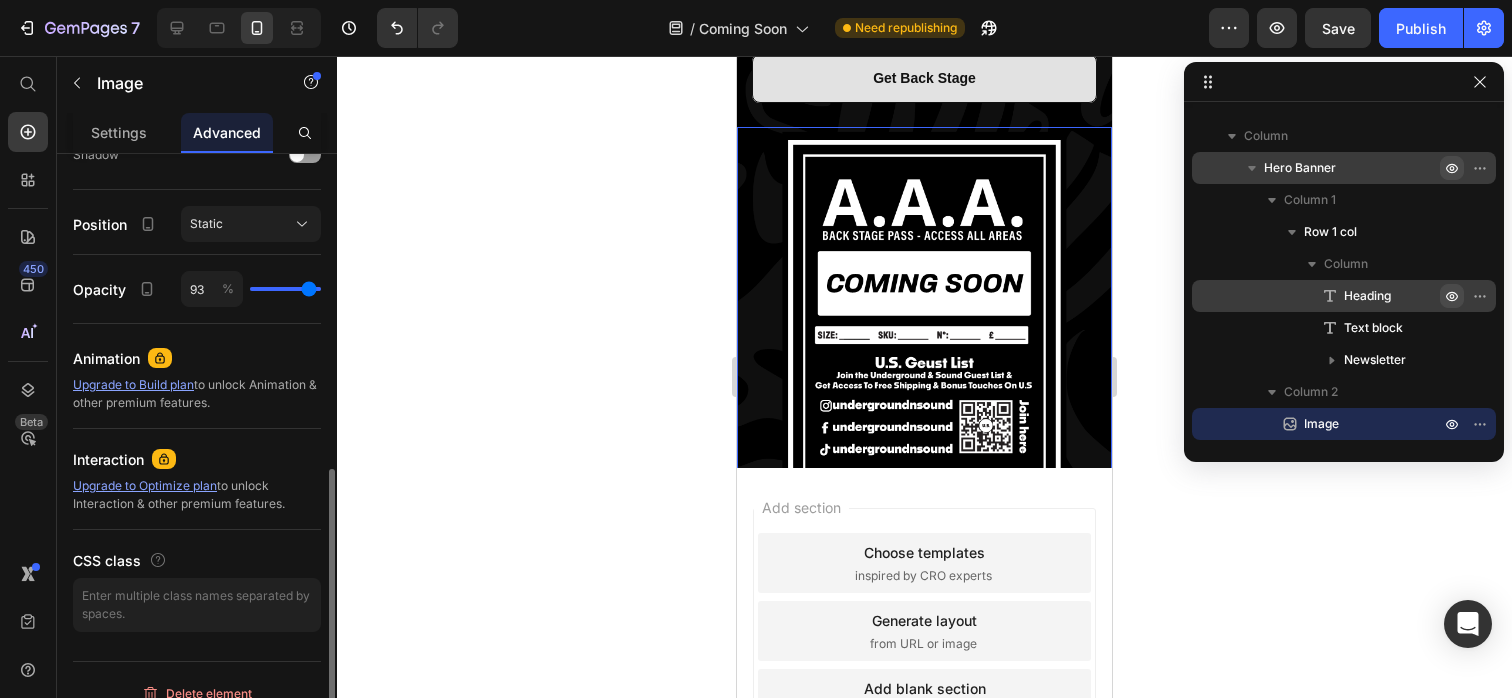 type on "92" 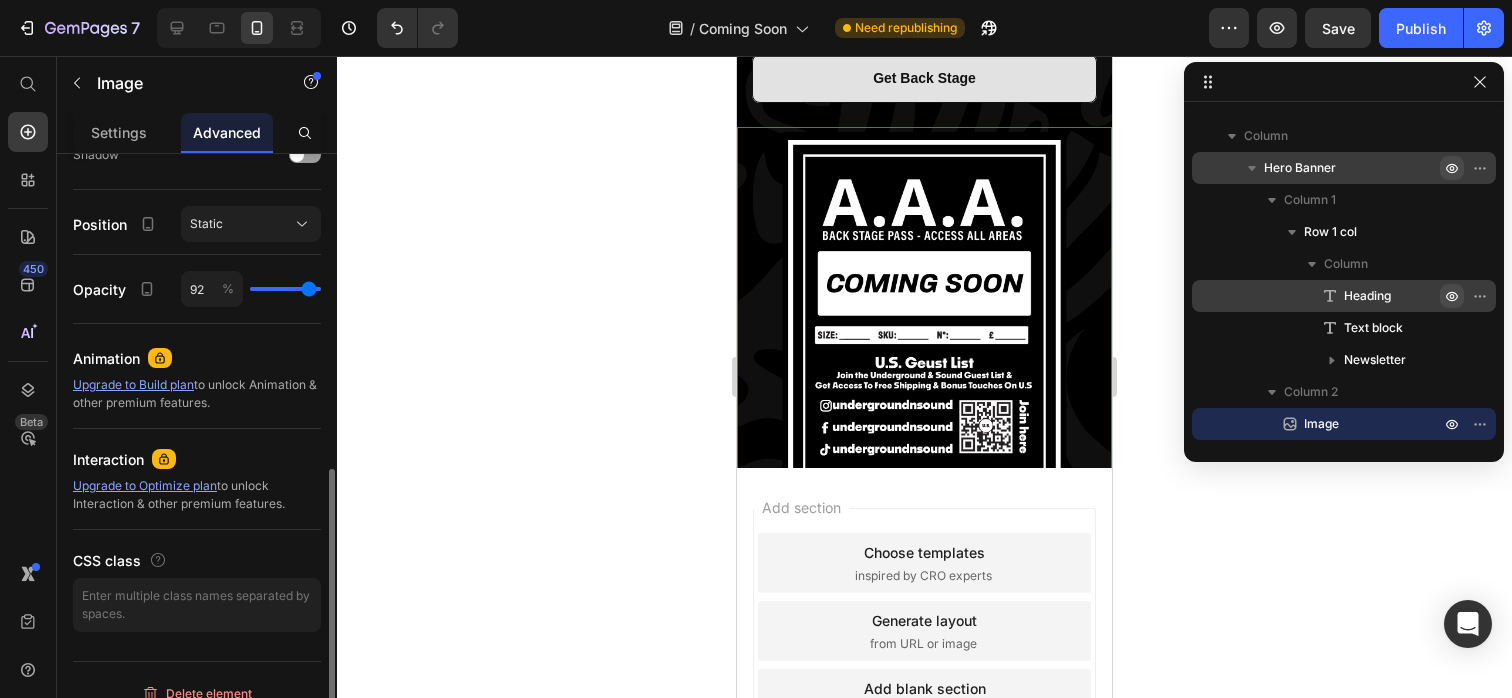 type on "91" 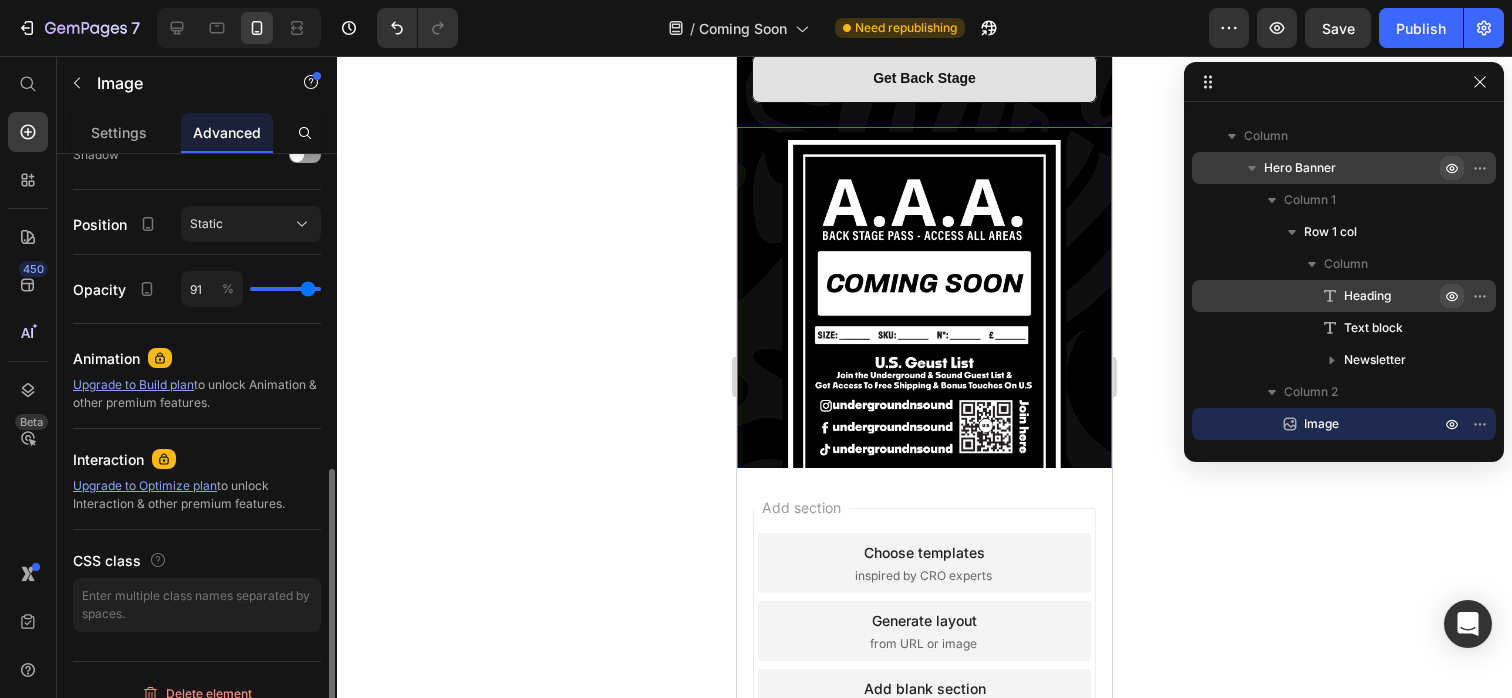 type on "89" 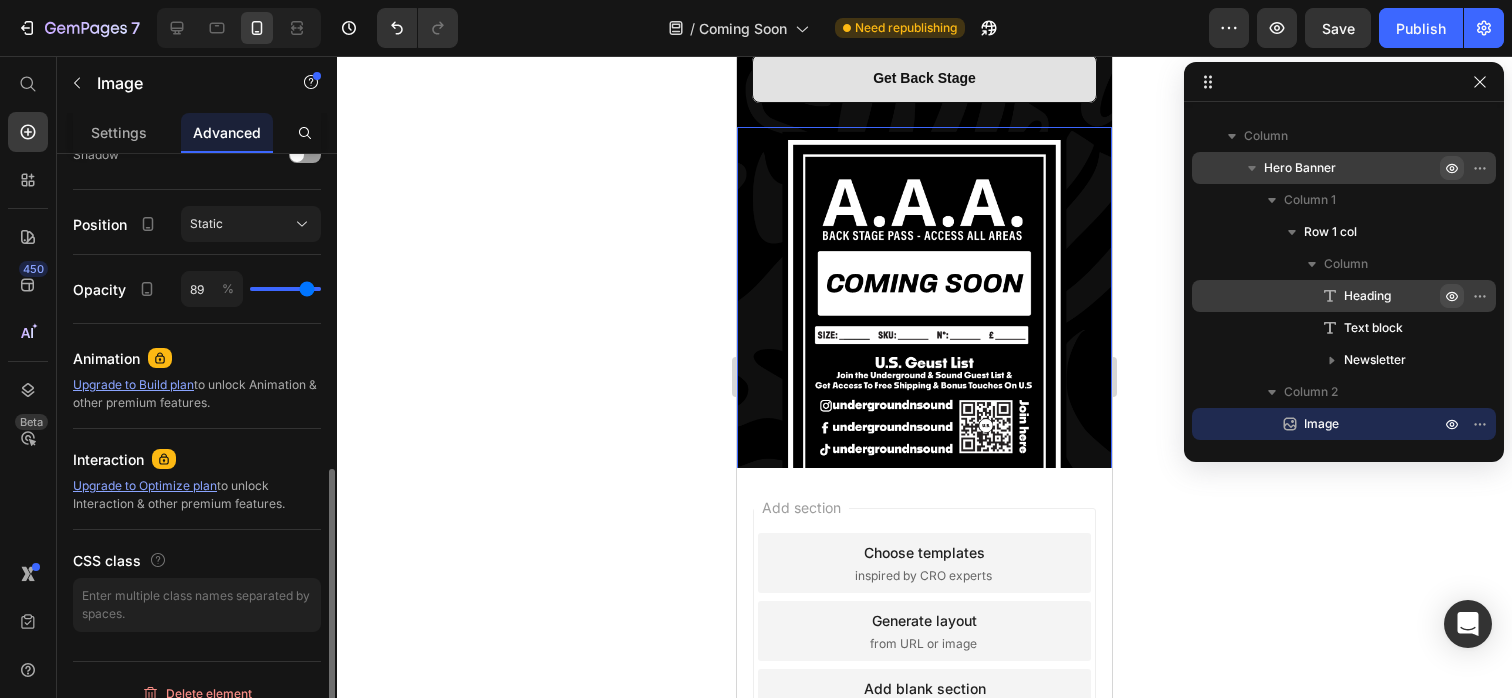 type on "86" 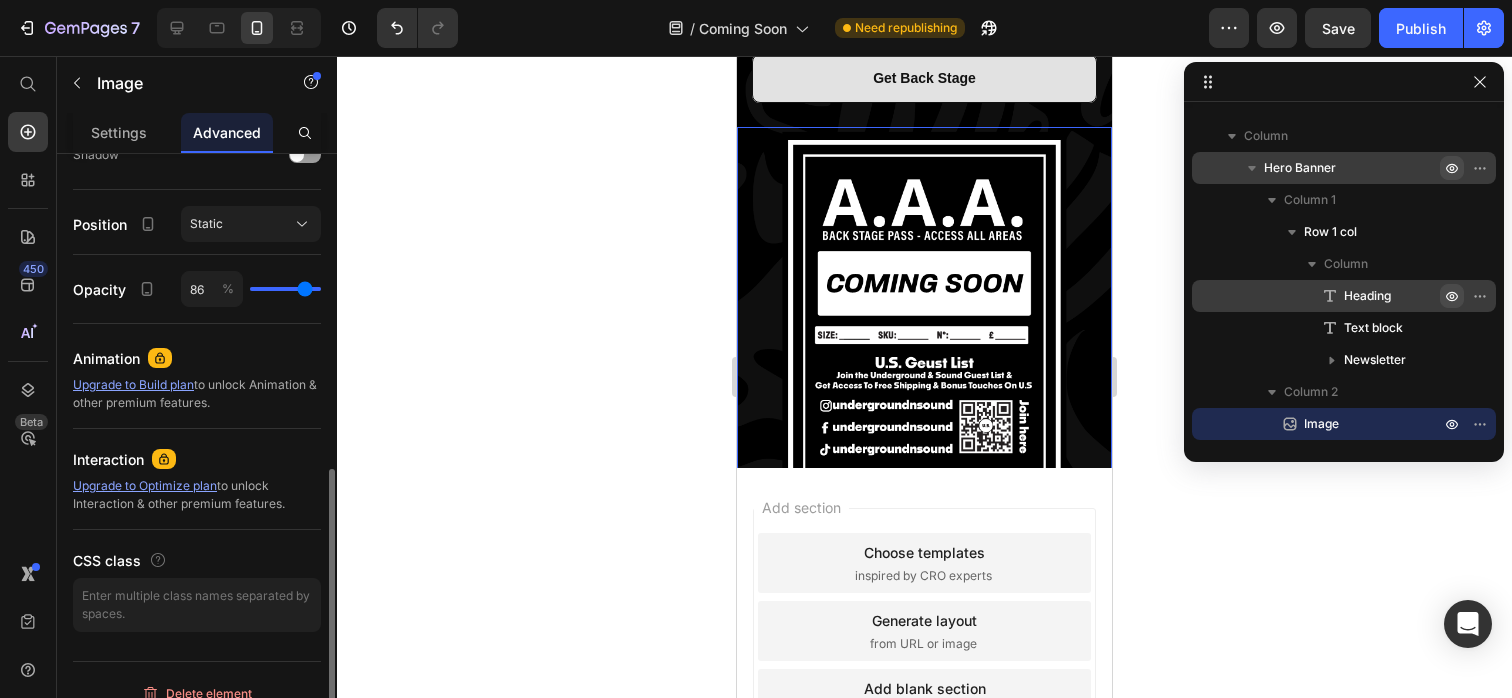 type on "82" 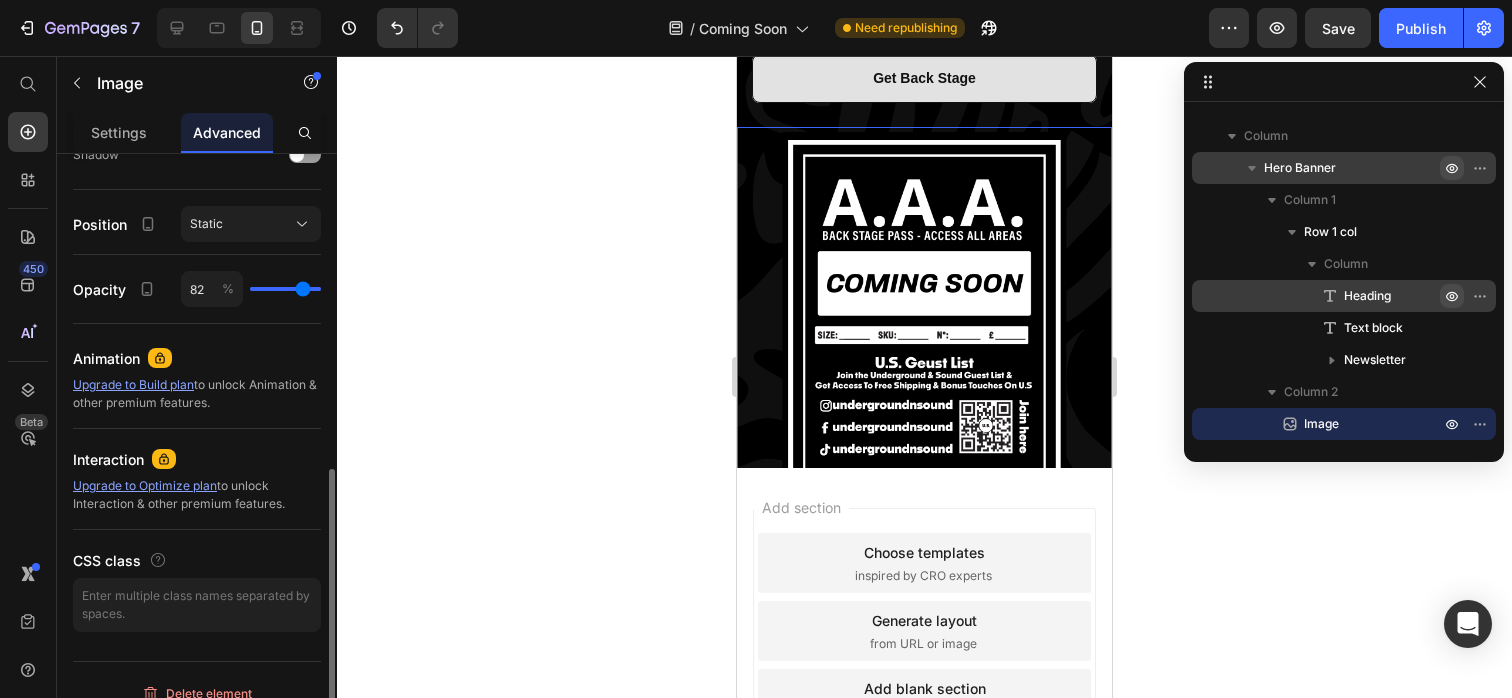 type on "76" 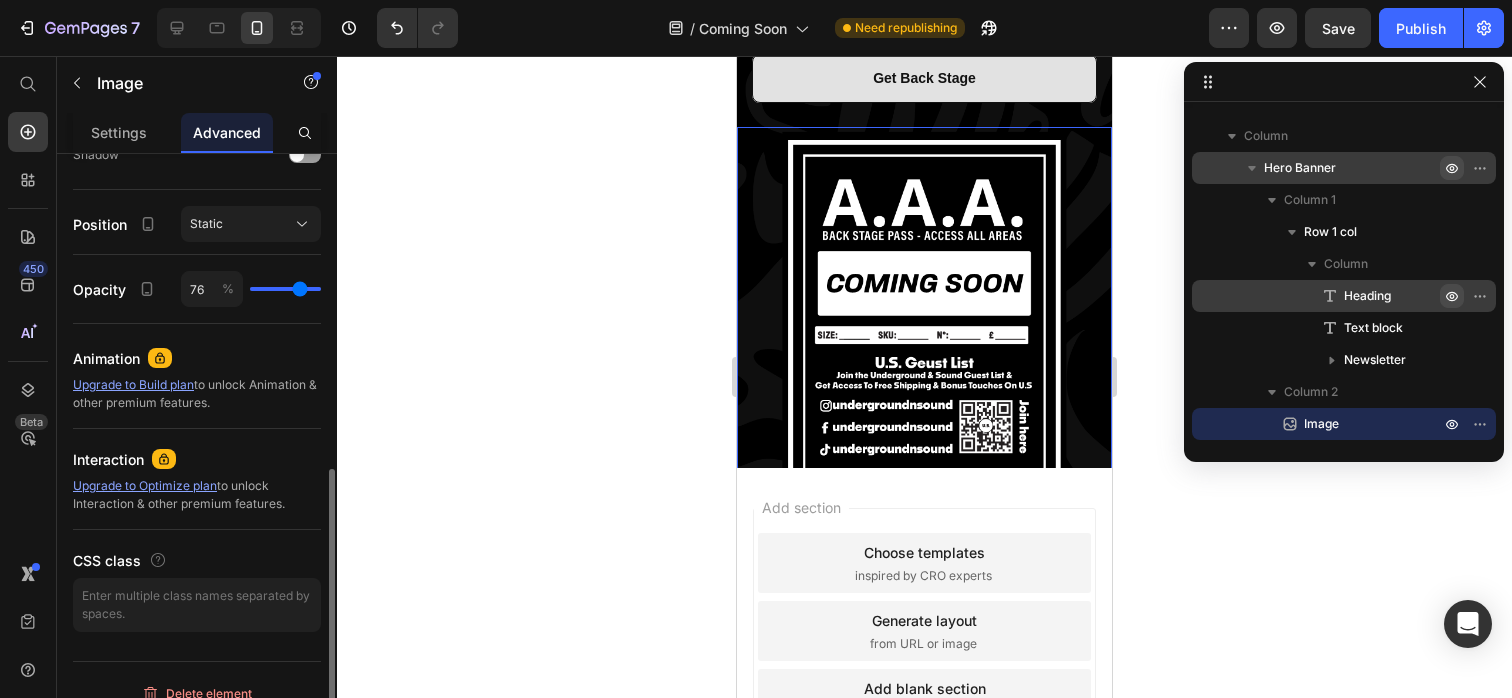 type on "71" 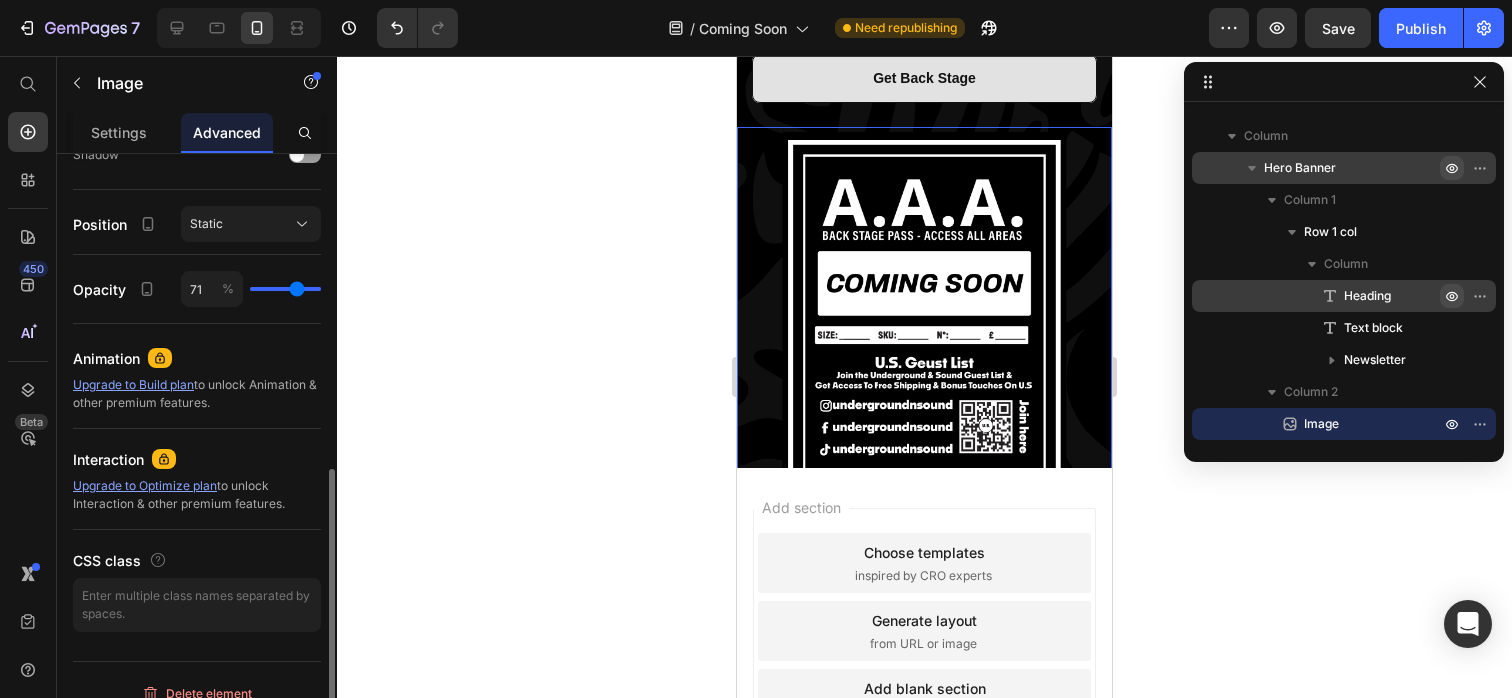 type on "67" 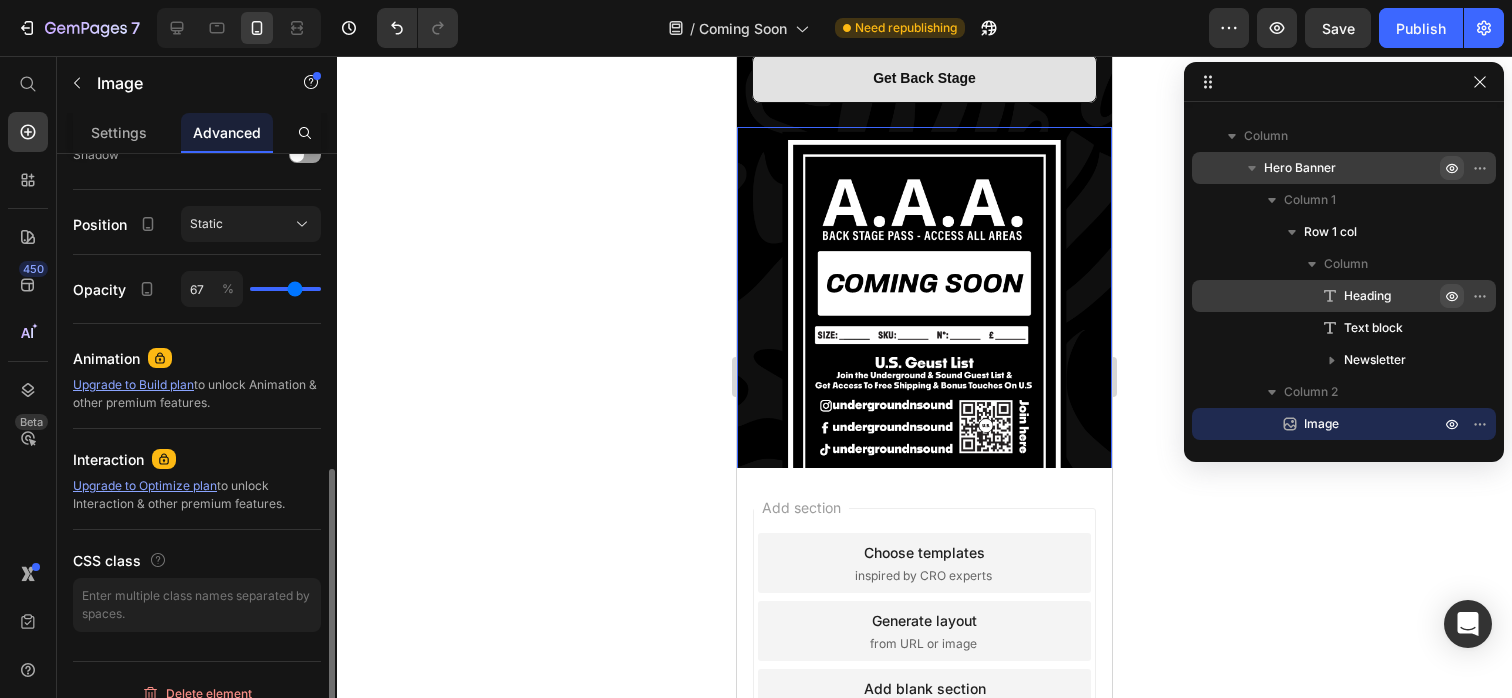 type on "62" 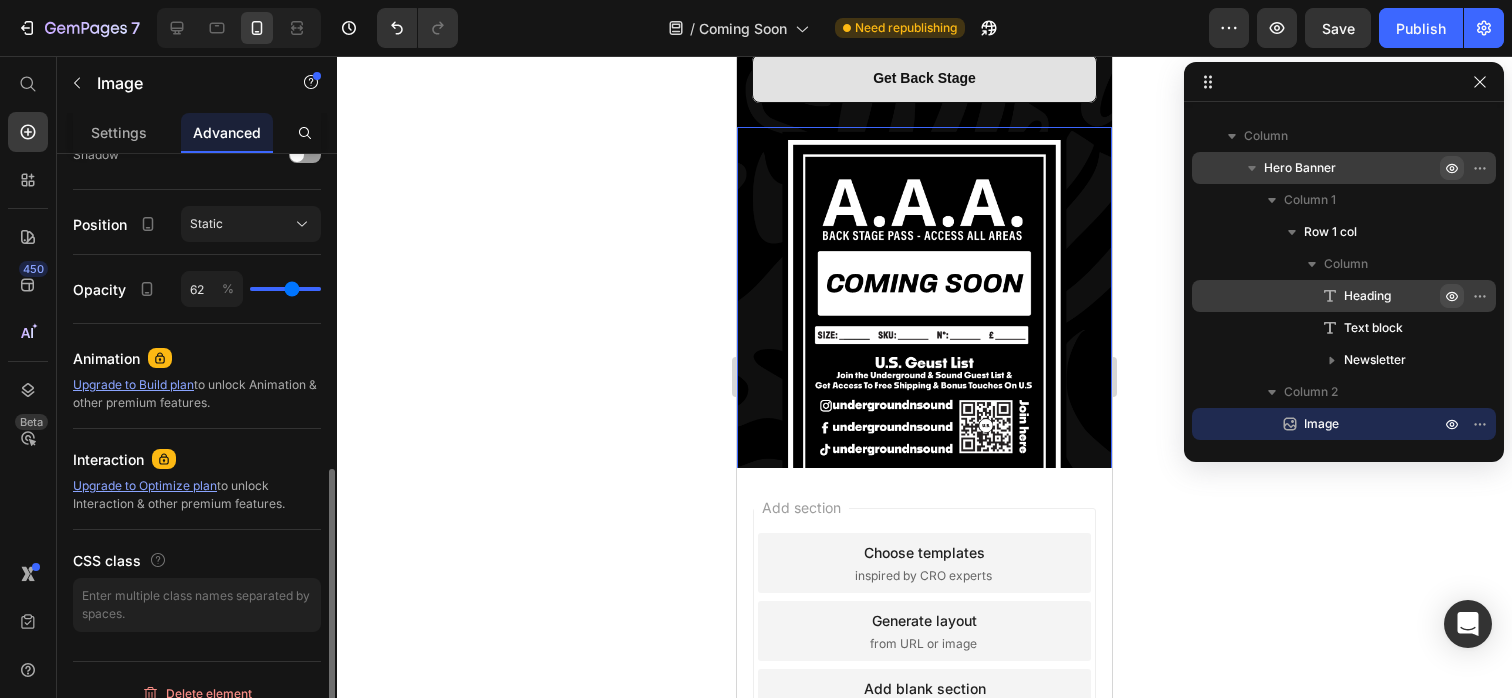 type on "58" 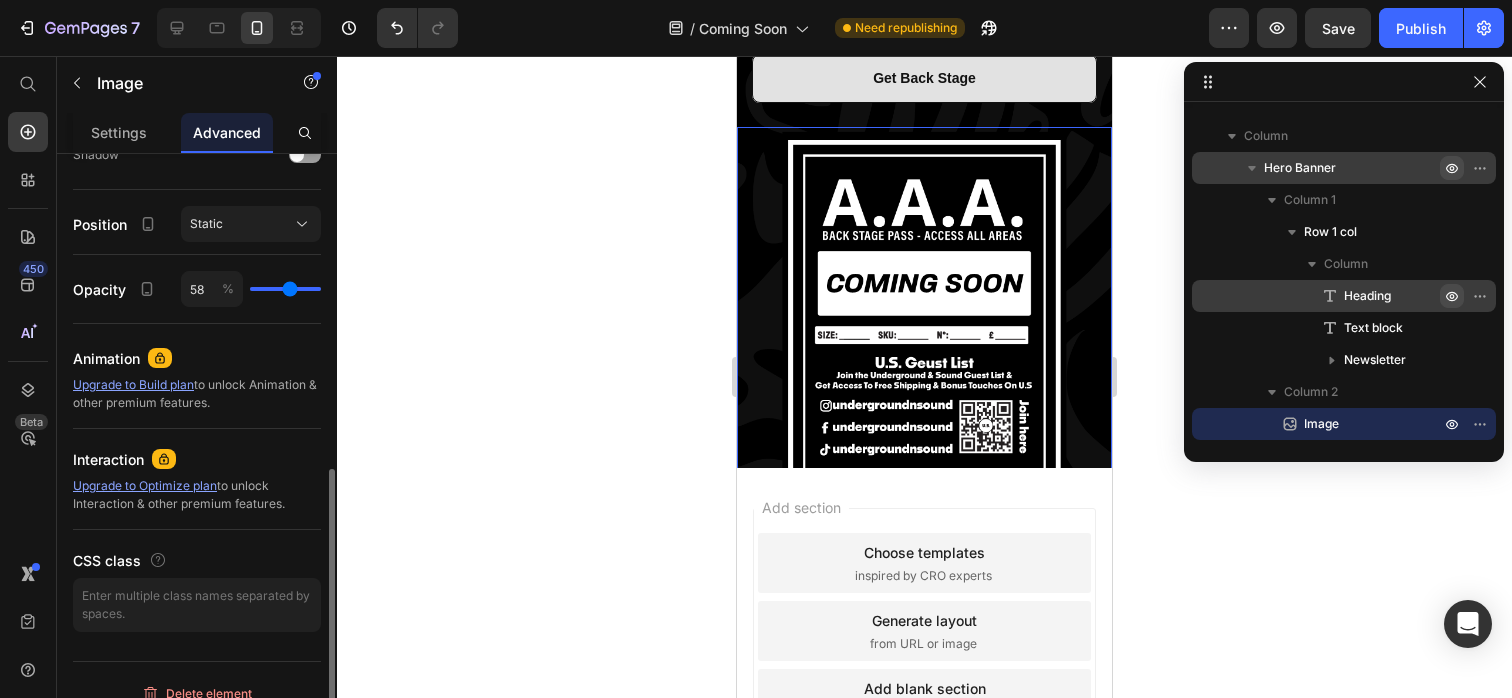 type on "54" 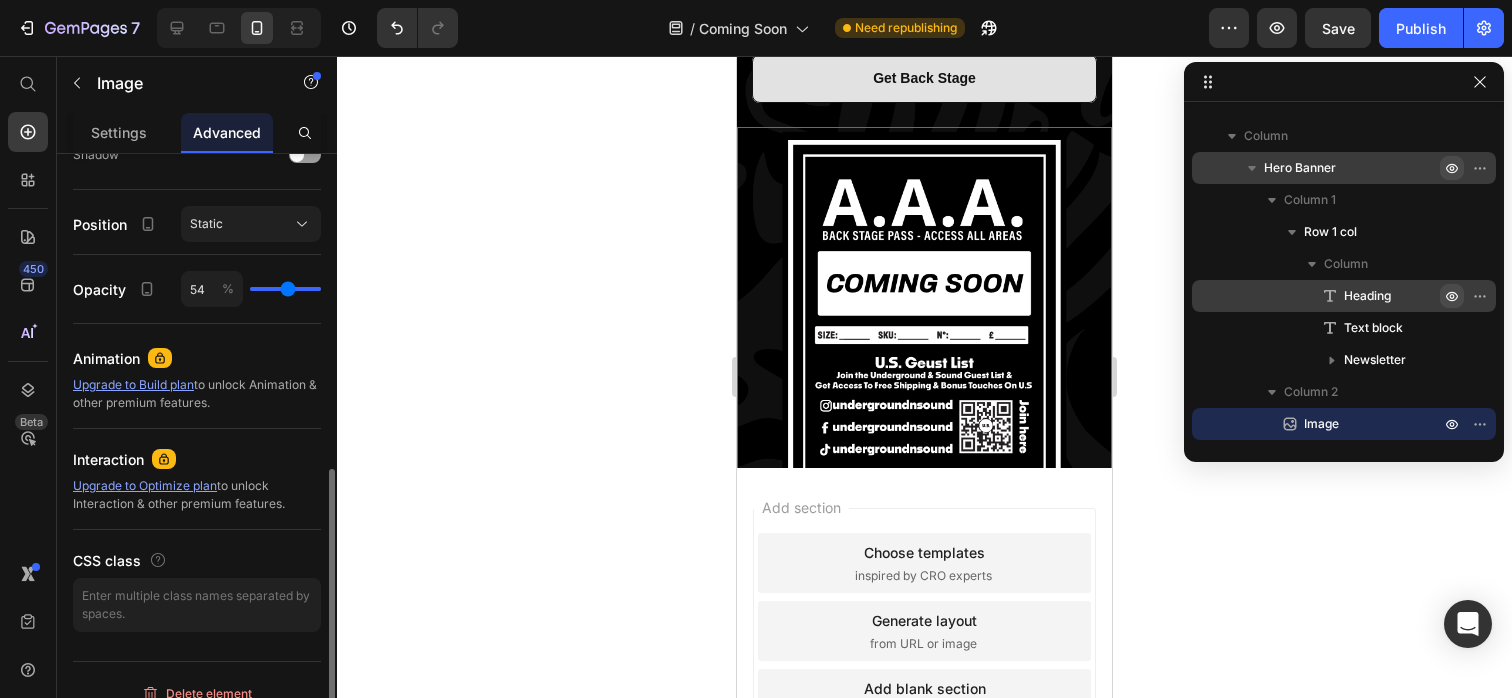 type on "50" 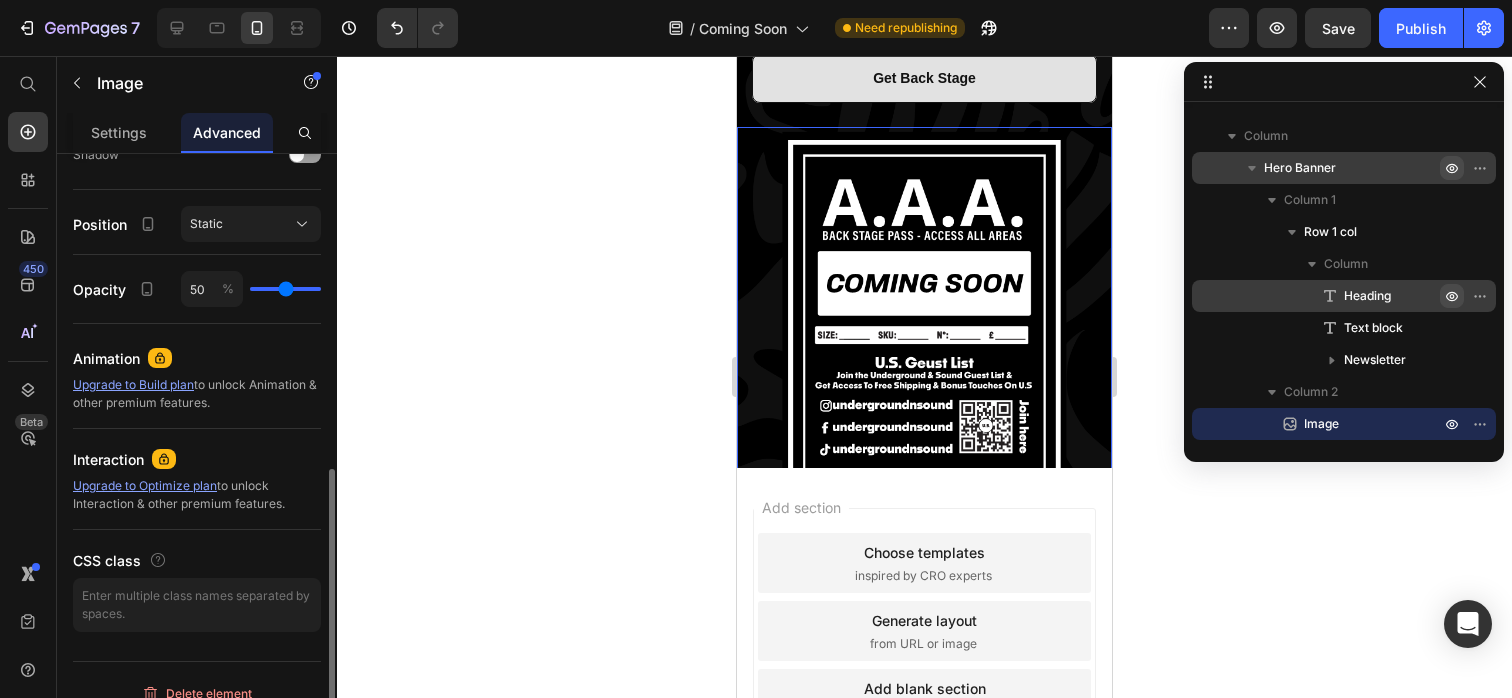 type on "46" 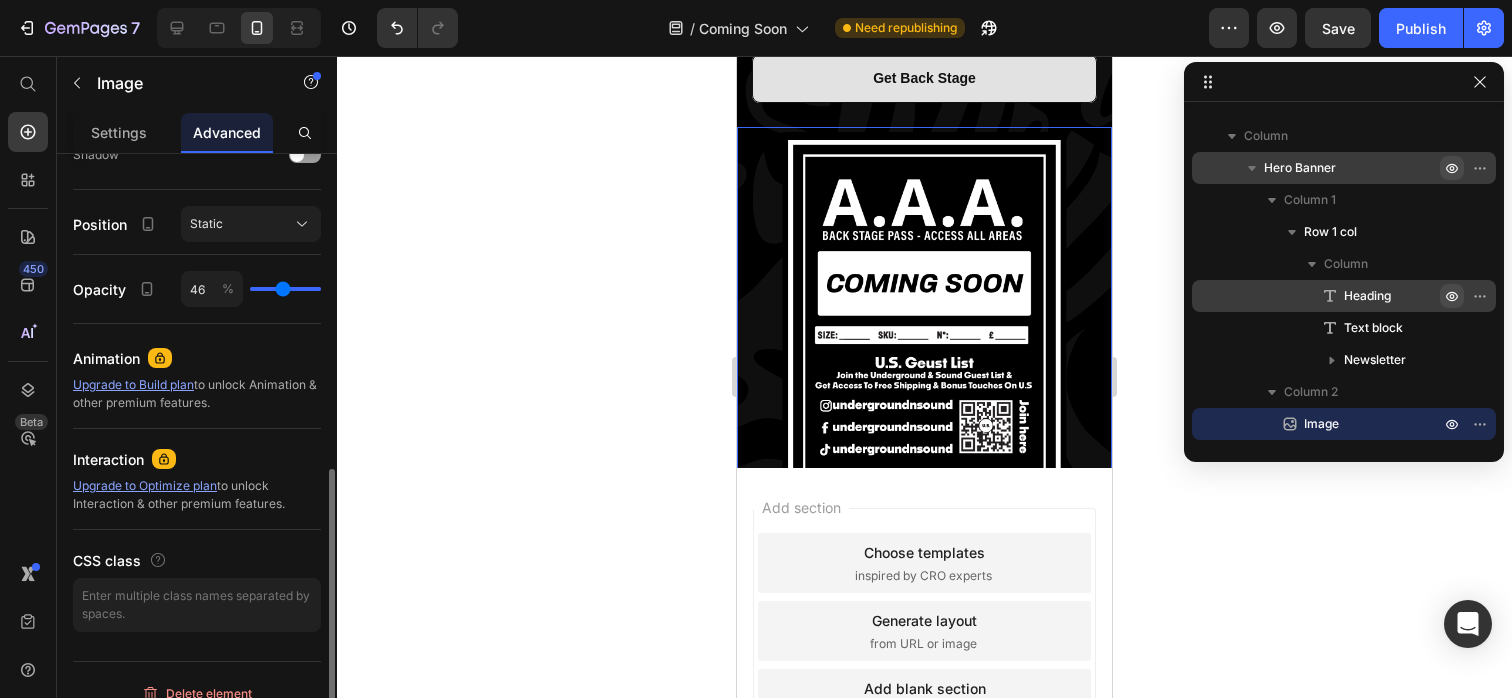 type on "43" 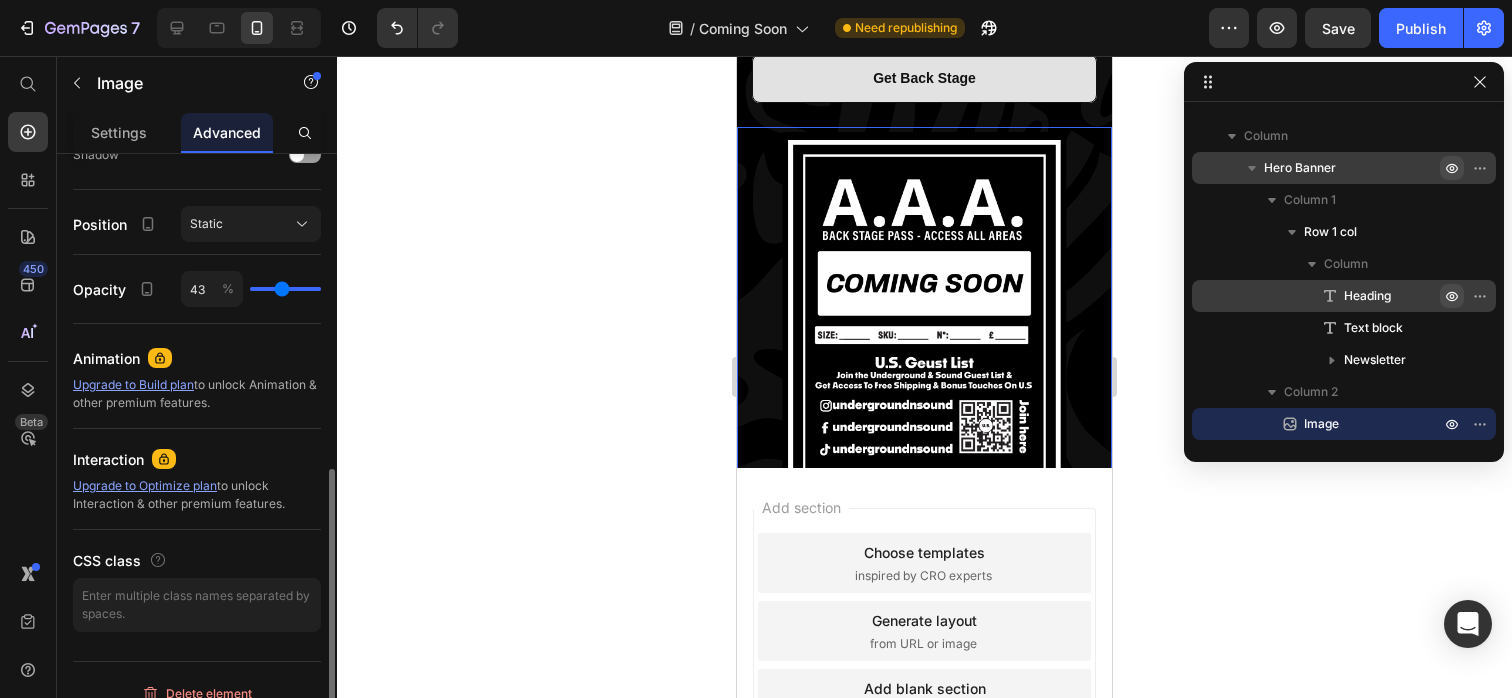 type on "41" 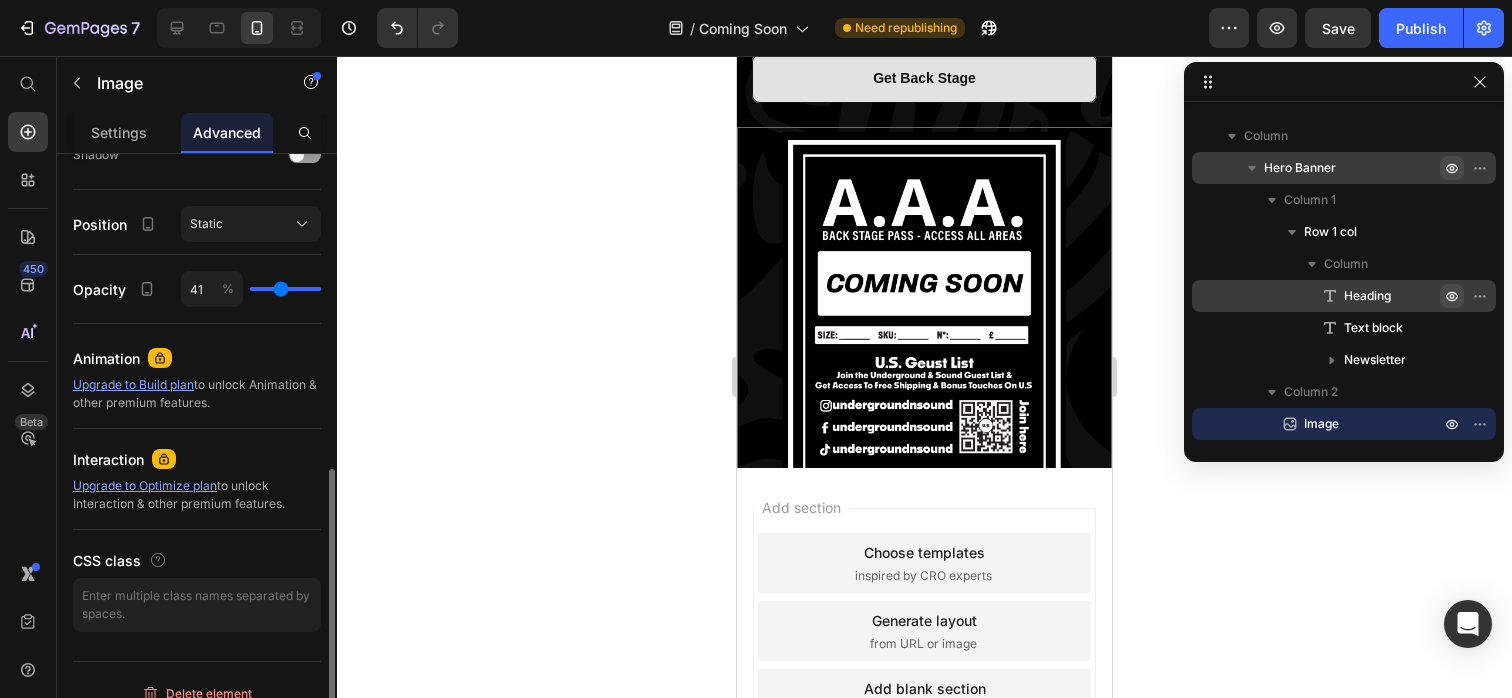 type on "39" 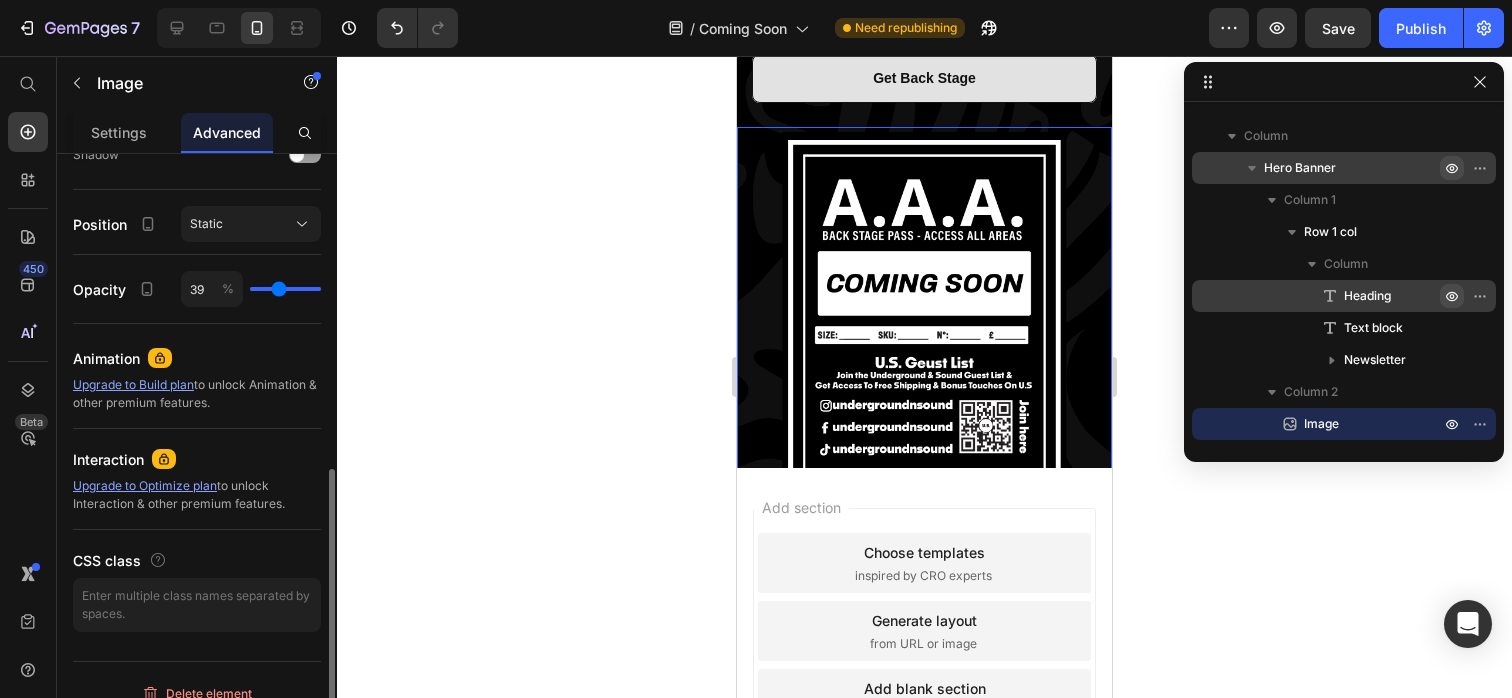 type on "37" 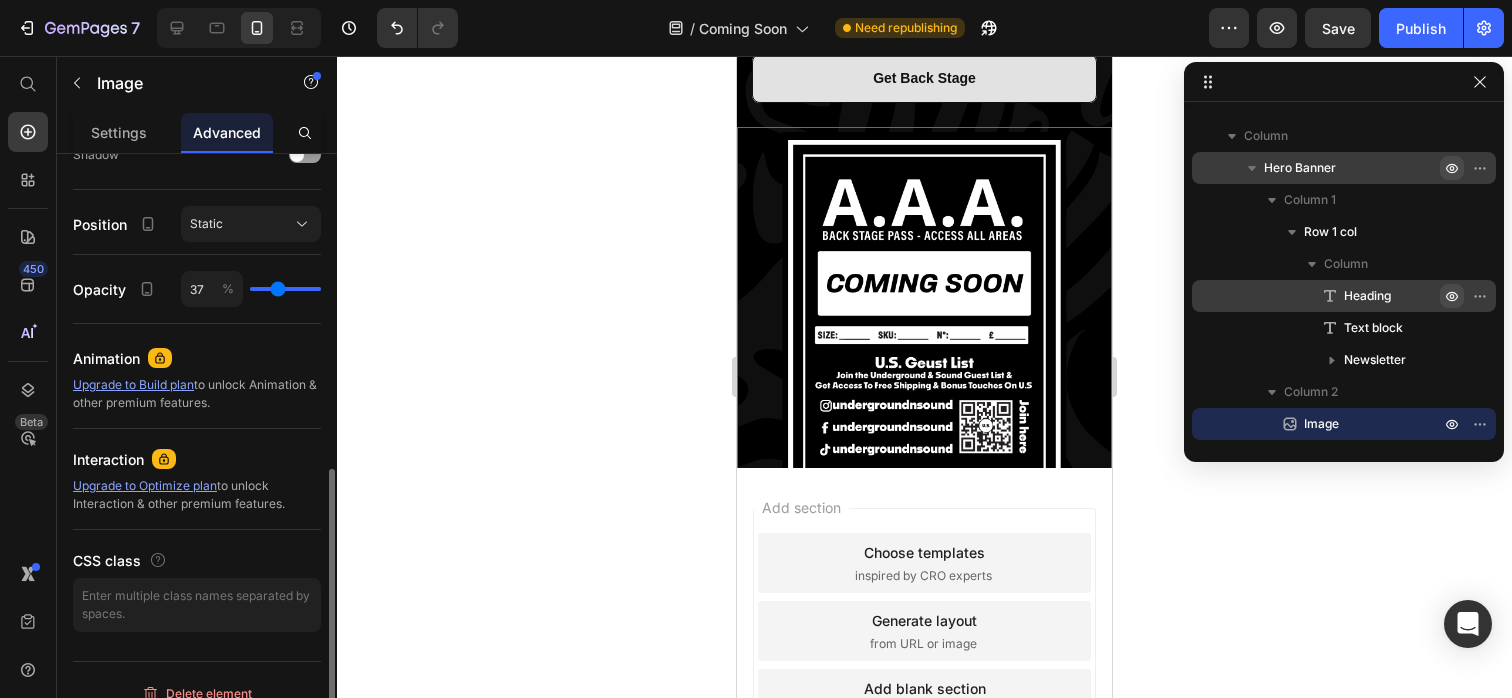 type on "36" 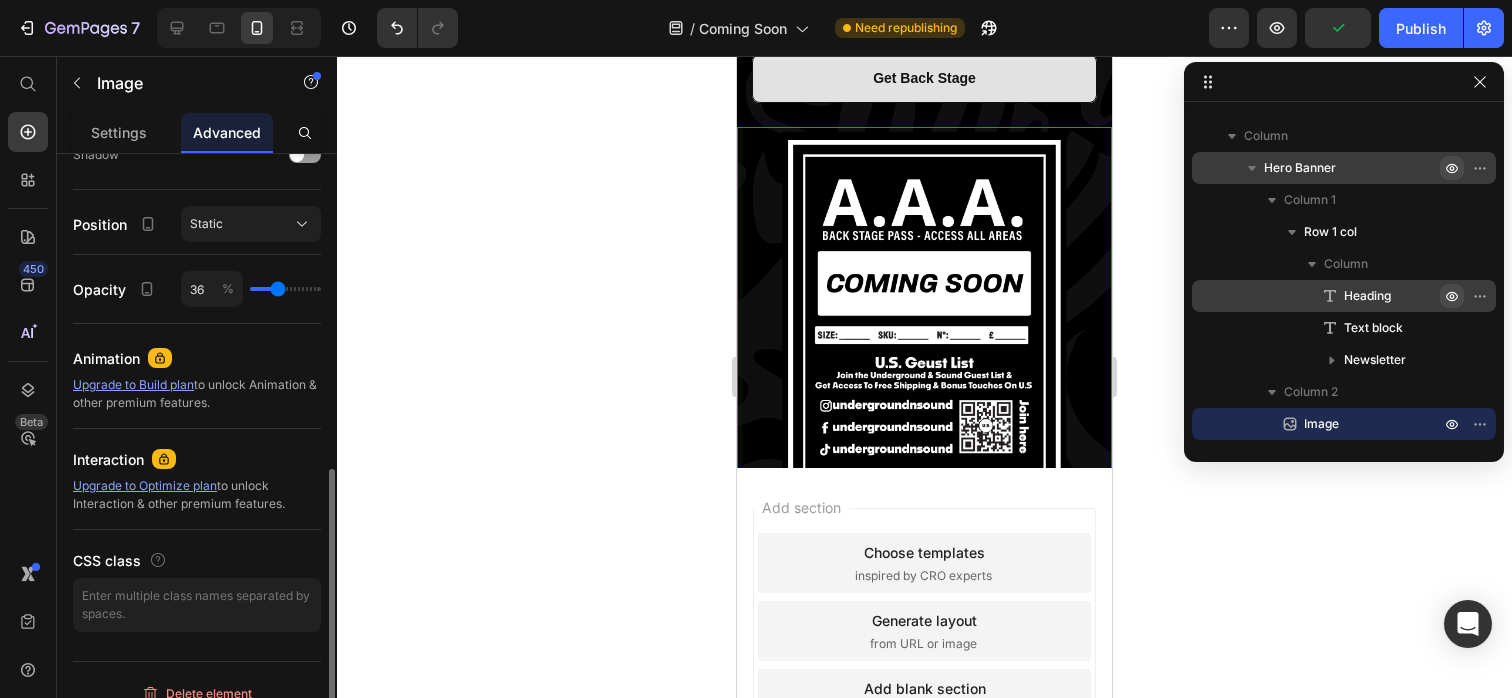 type on "35" 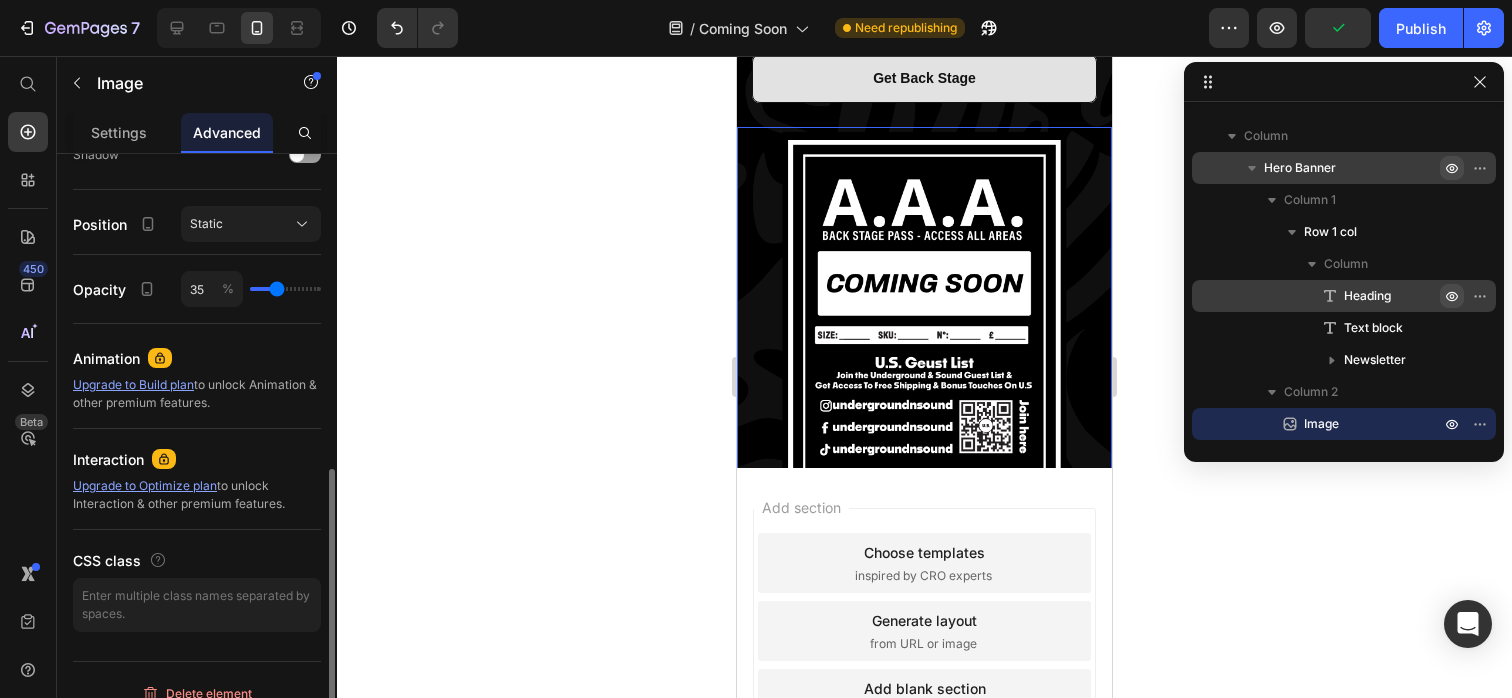 type on "34" 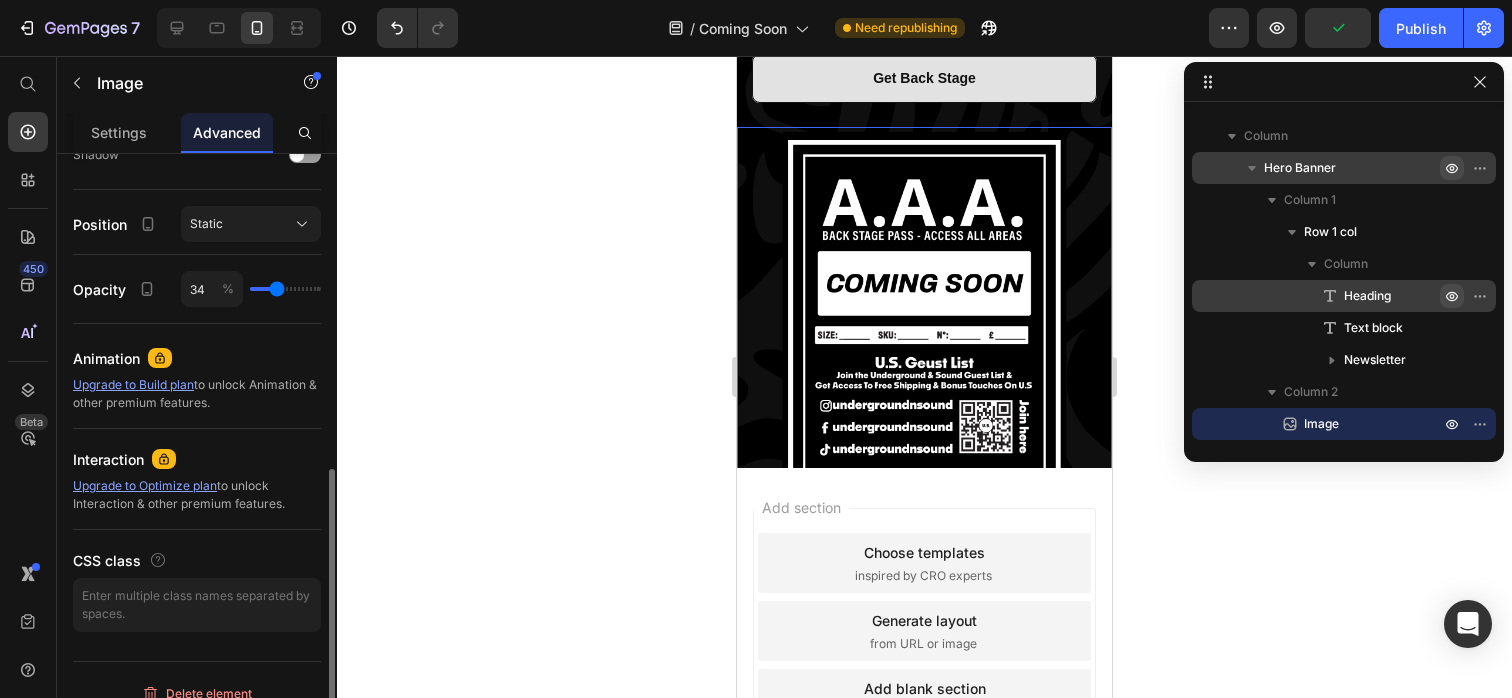 type on "33" 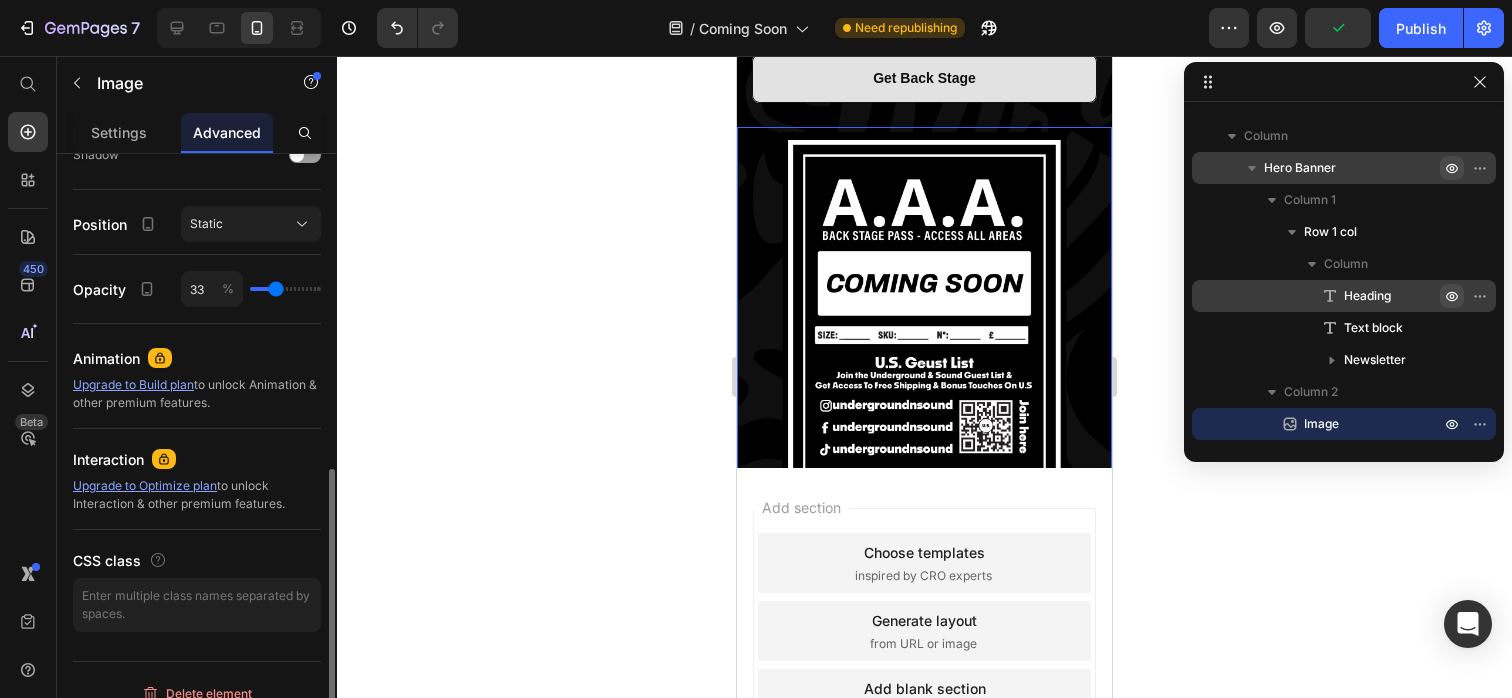 type on "32" 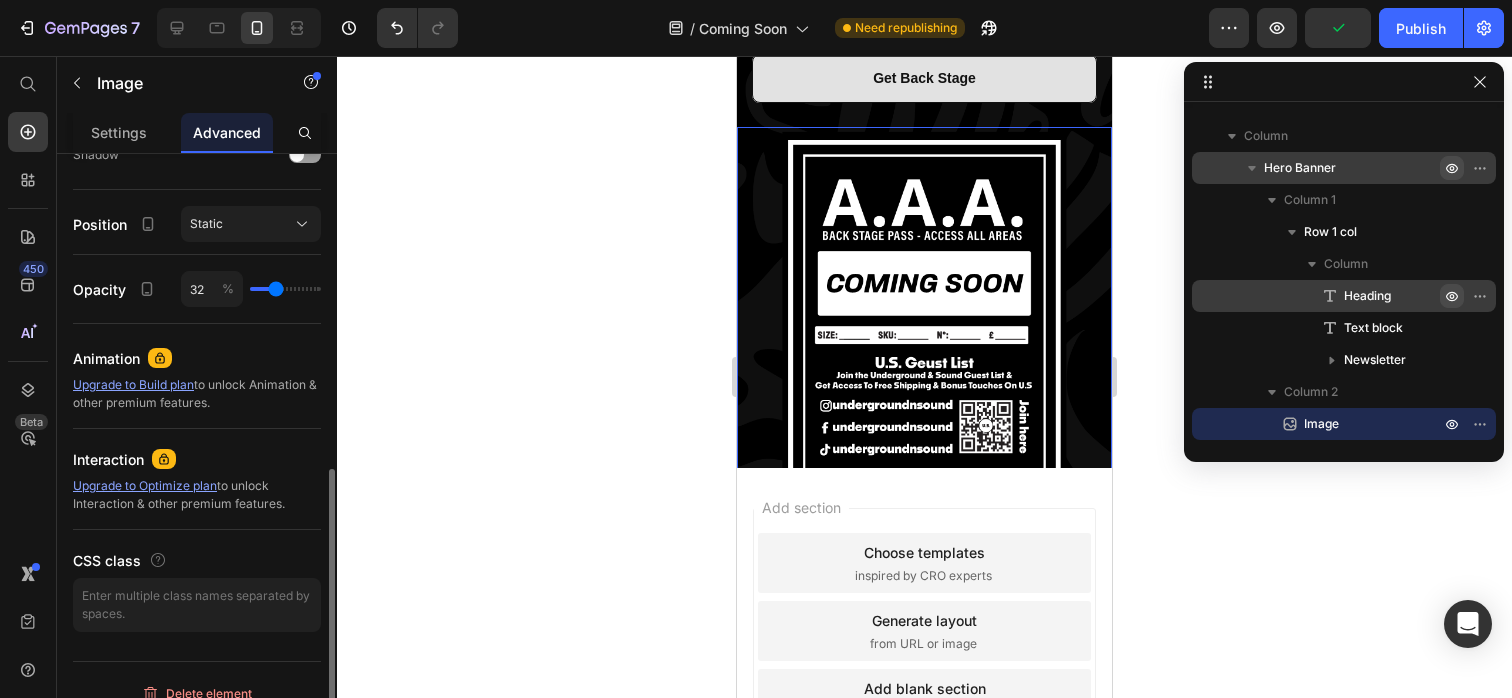 type on "31" 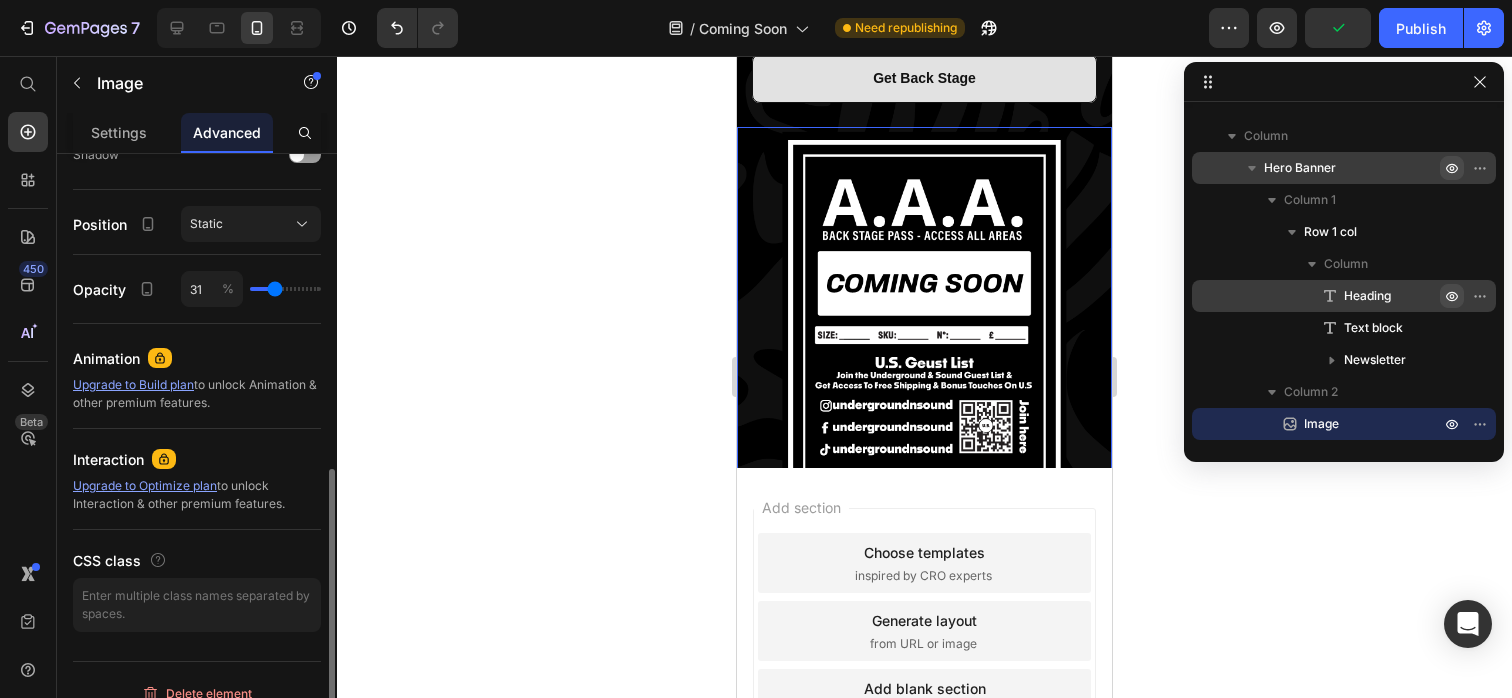 type on "30" 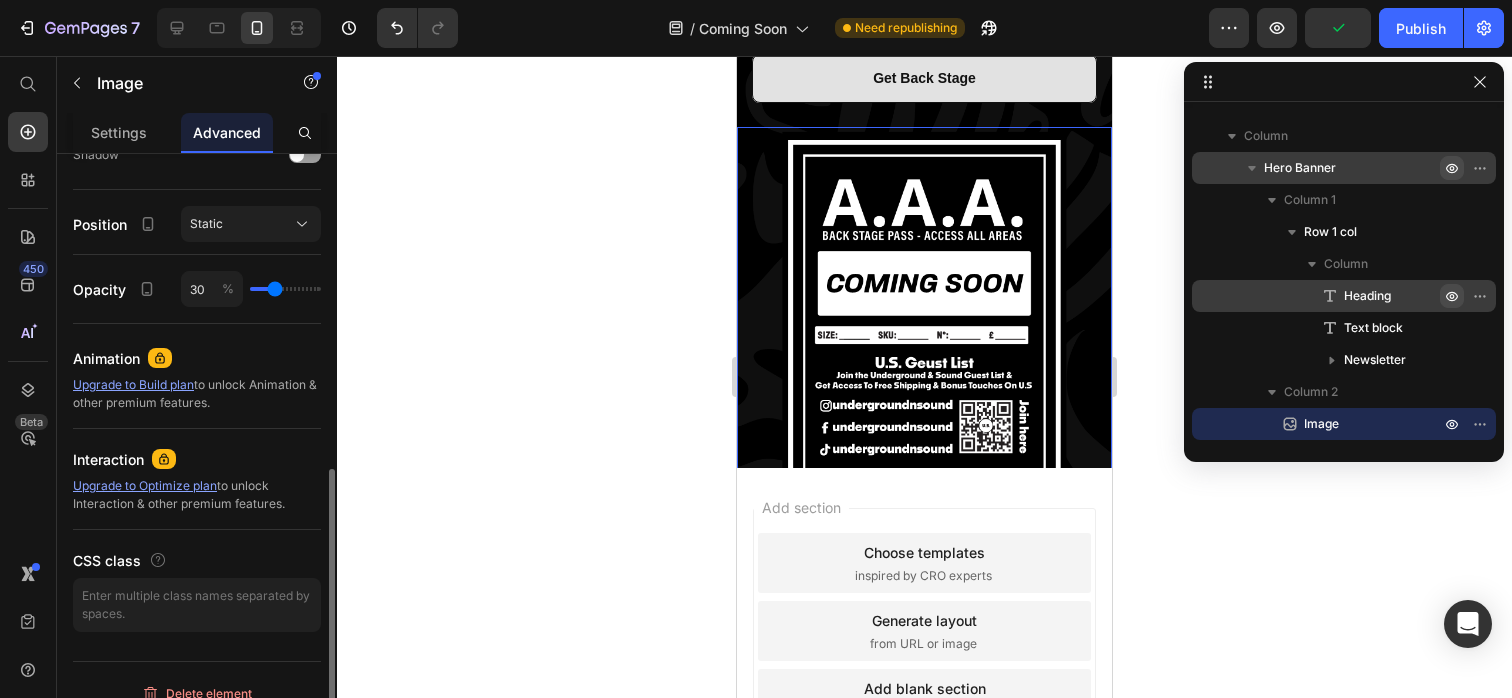 type on "29" 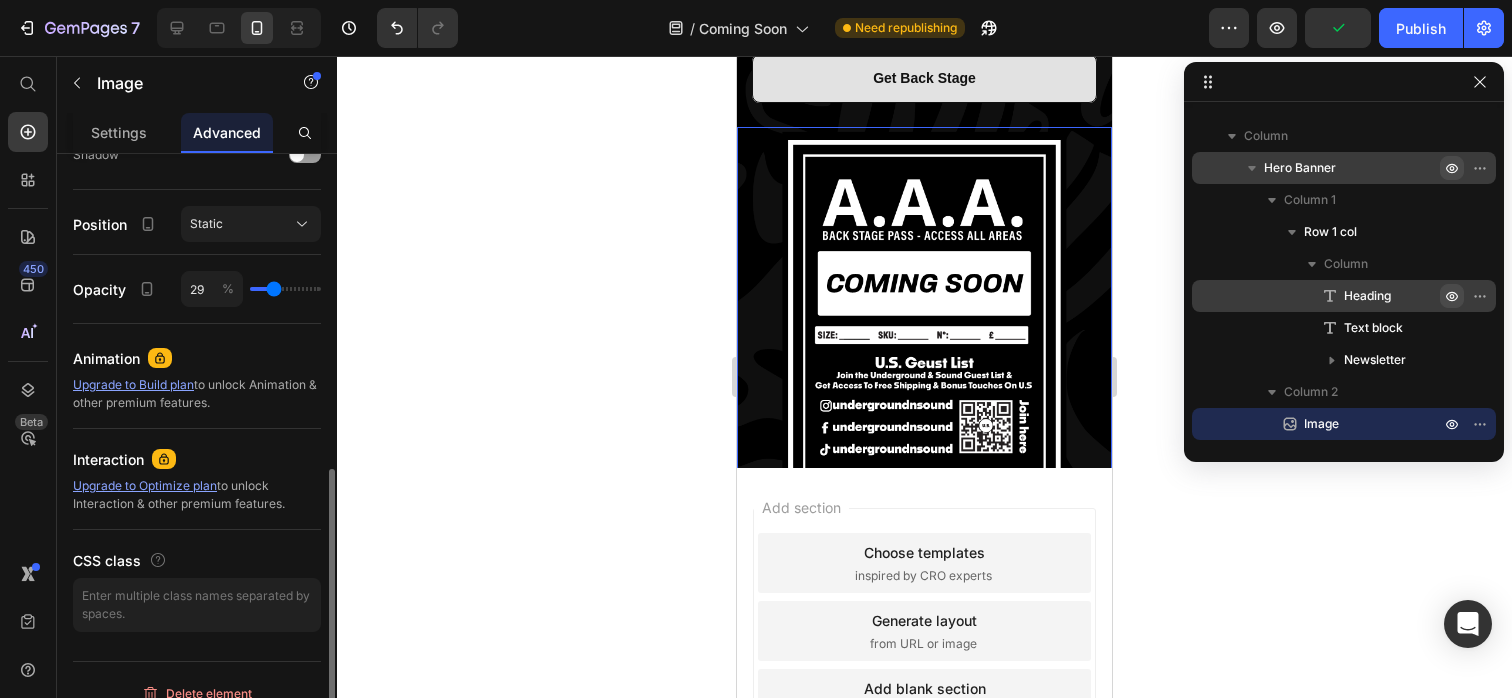 type on "28" 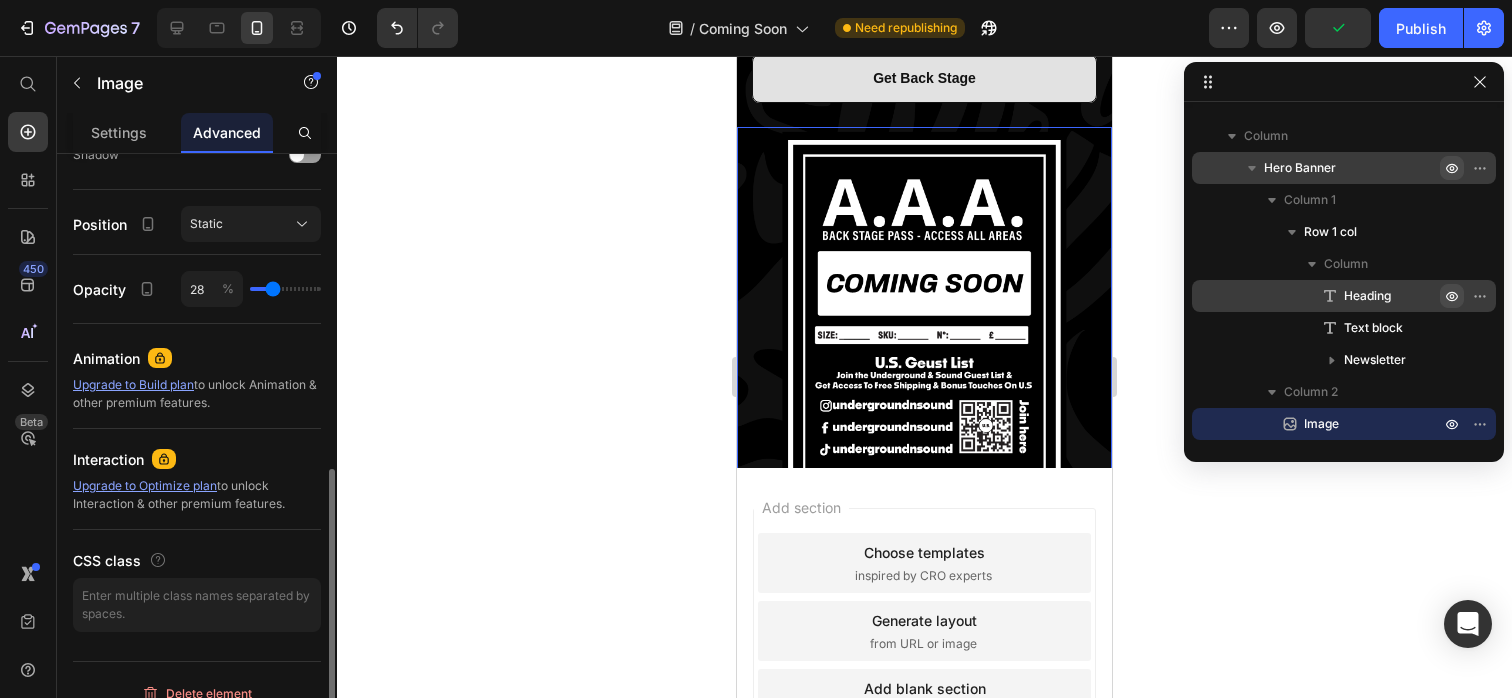 type on "27" 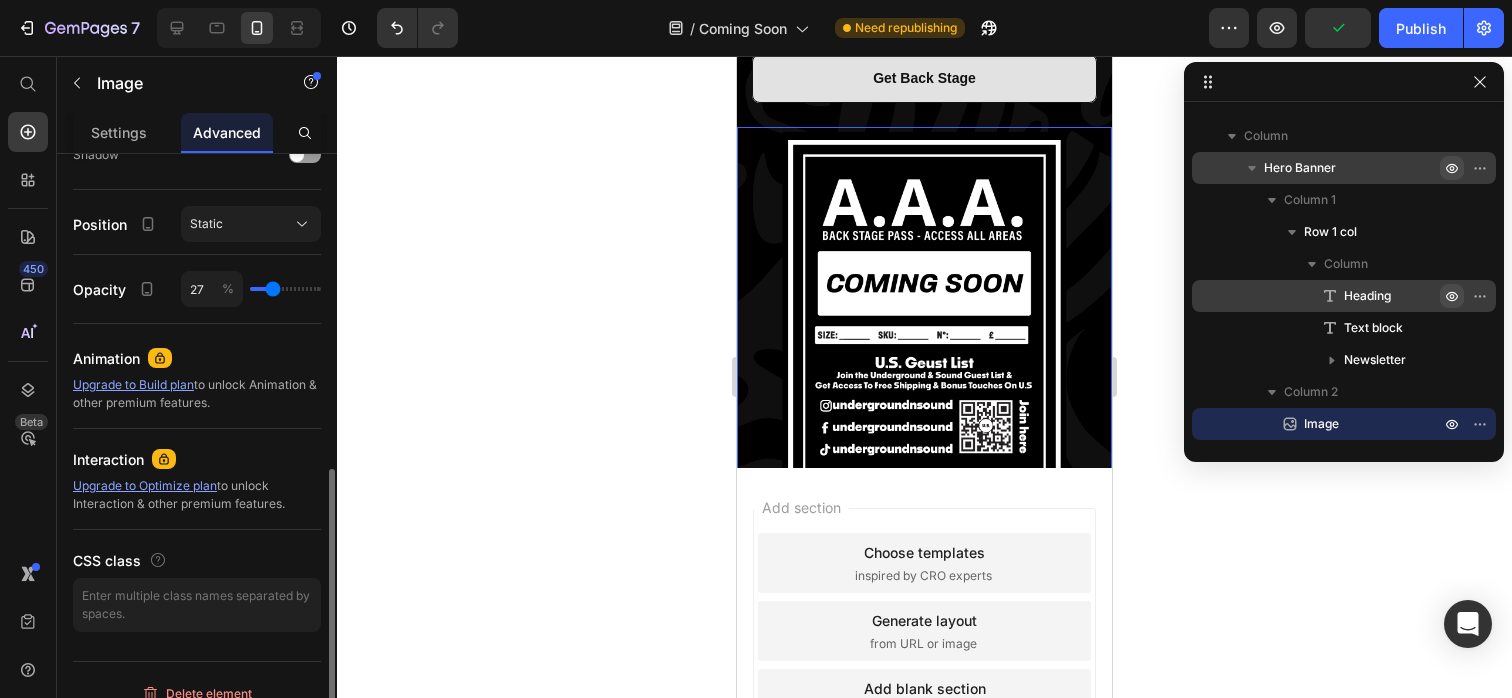 type on "26" 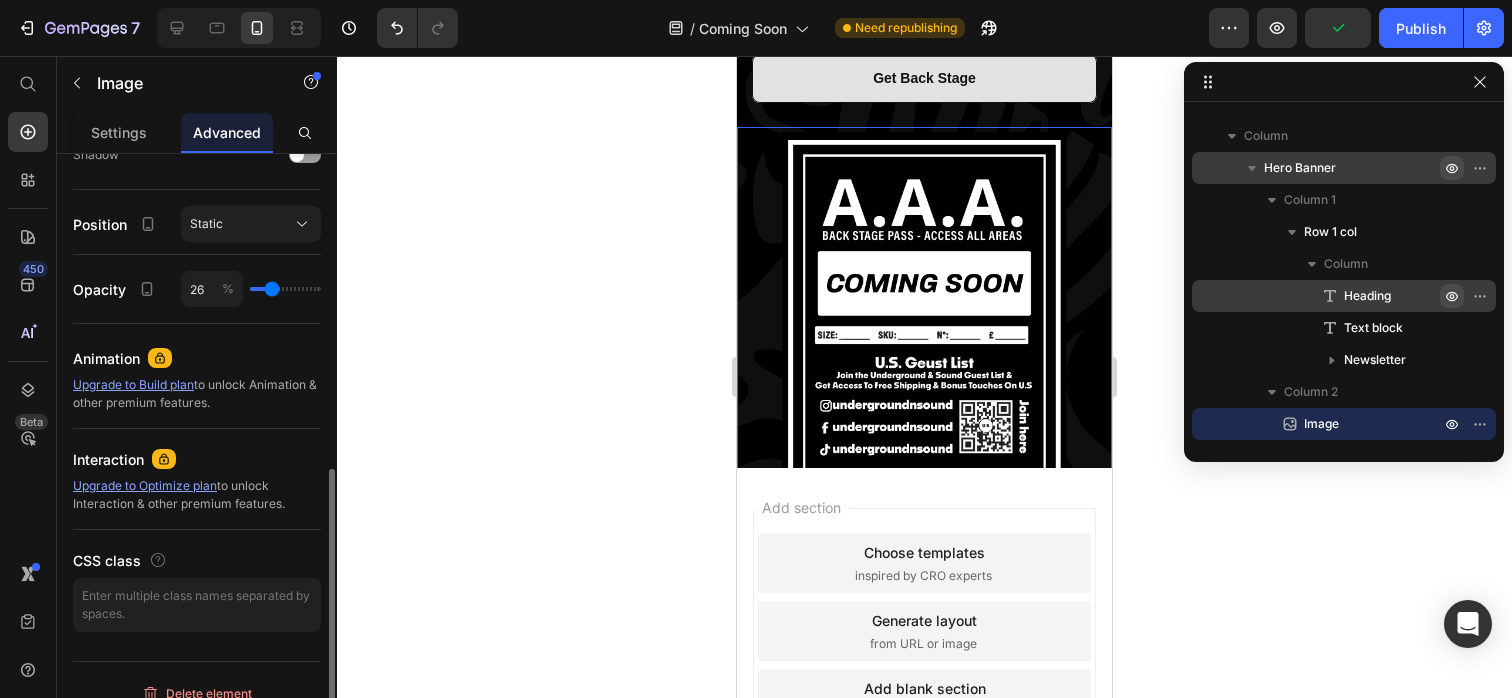 type on "25" 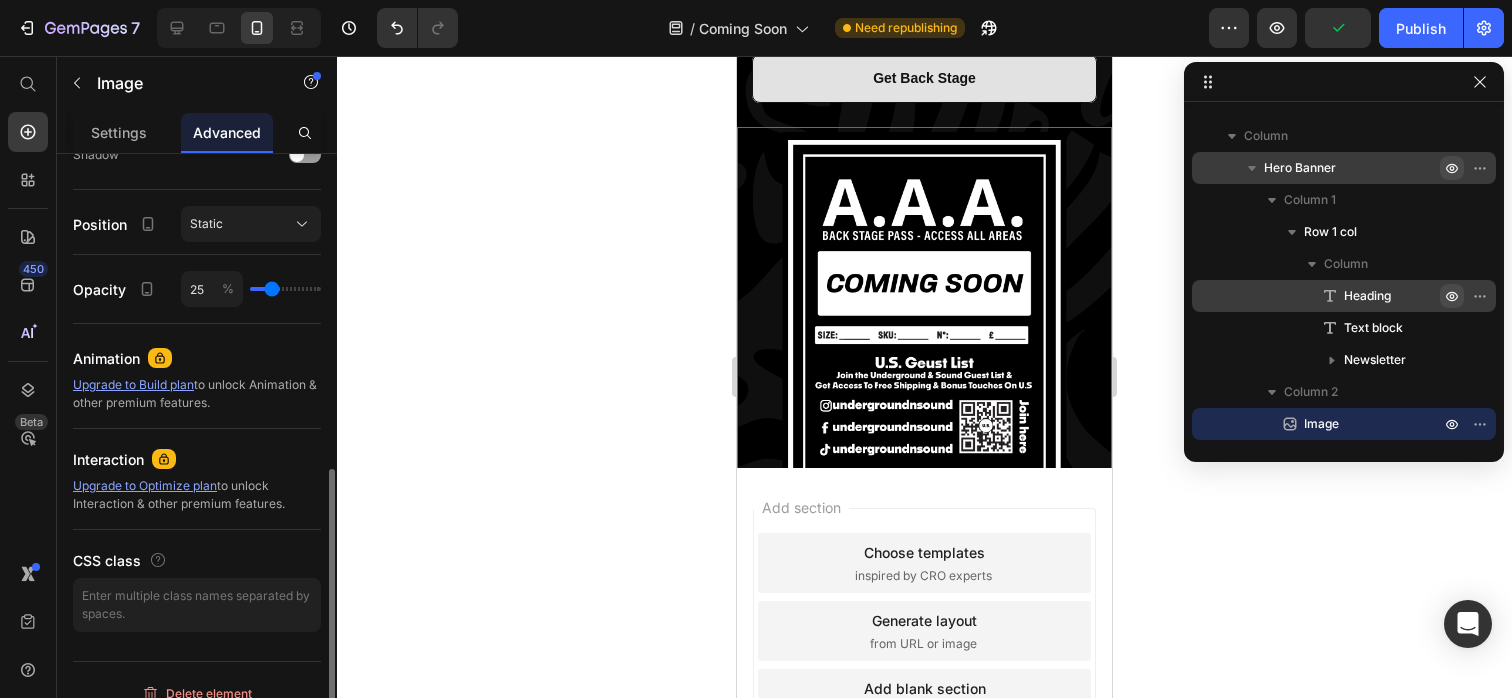 type on "24" 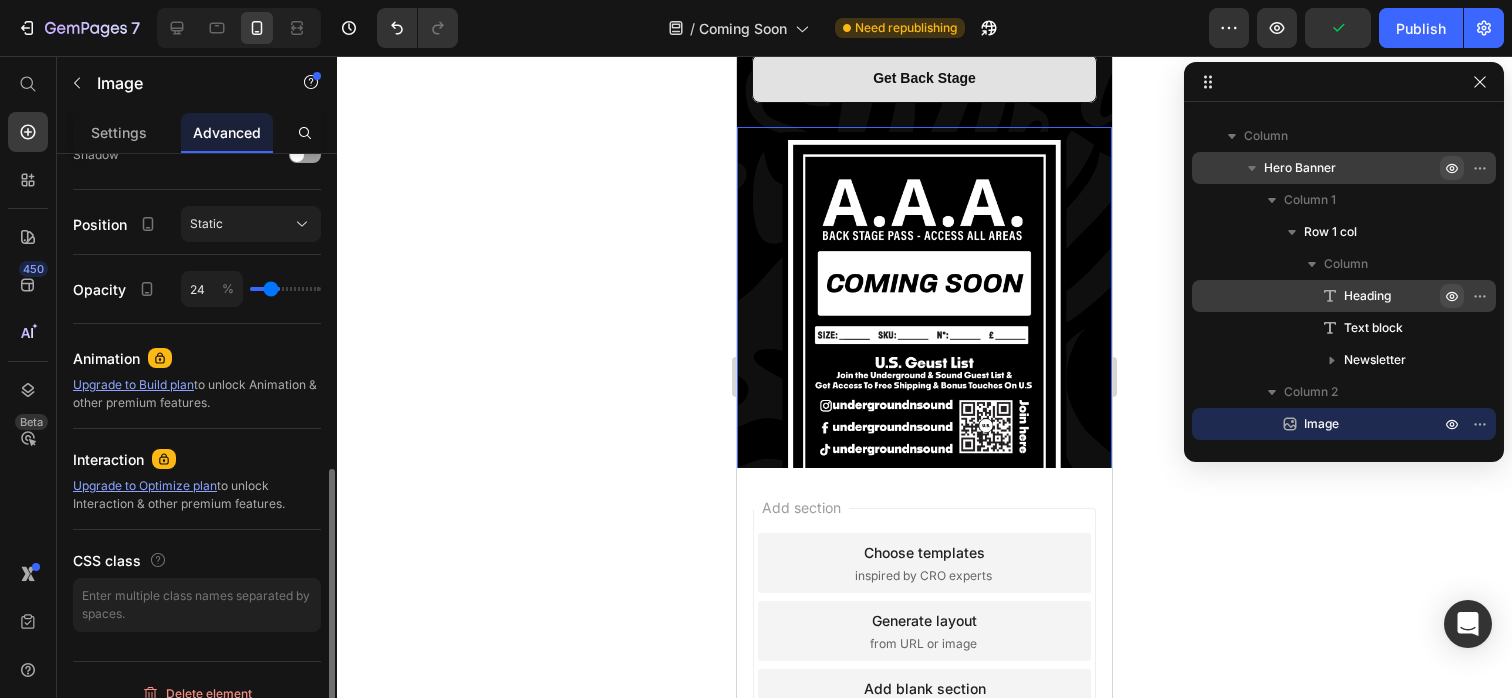type on "23" 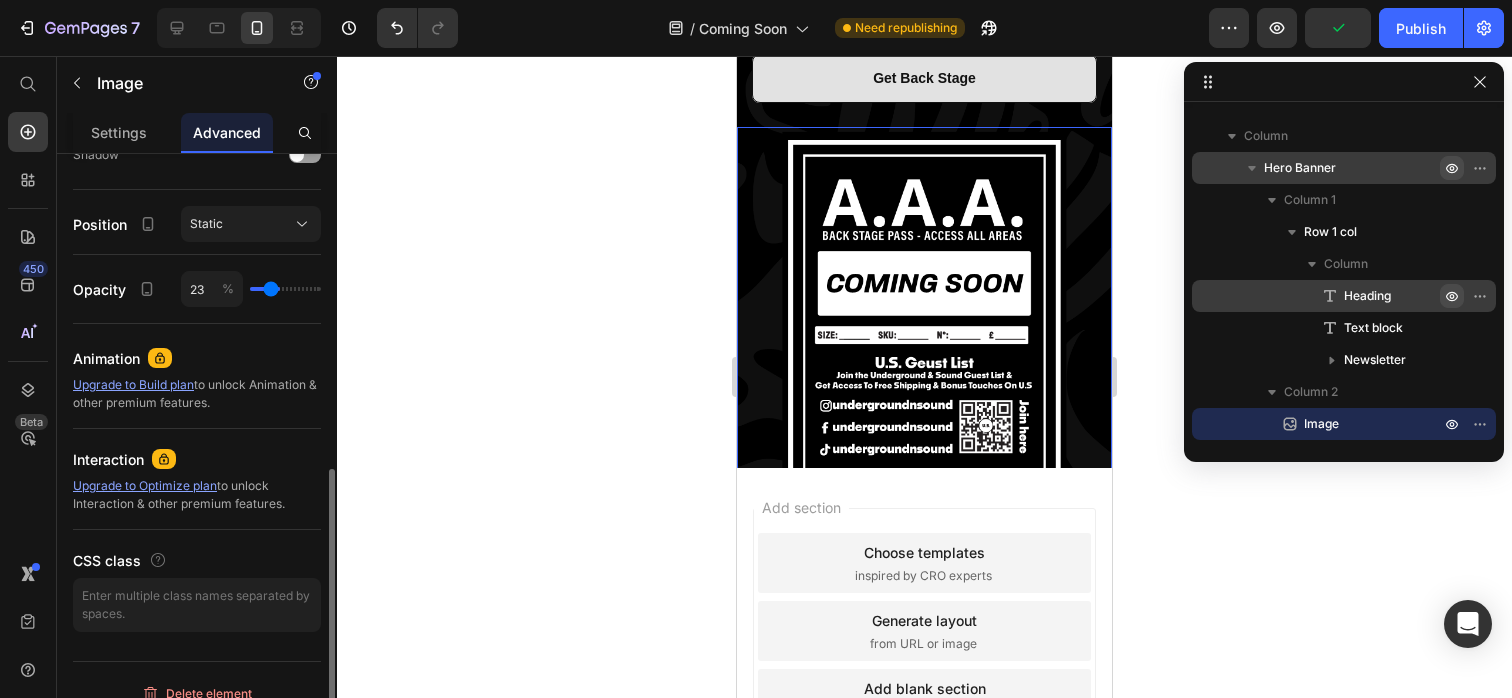 type on "21" 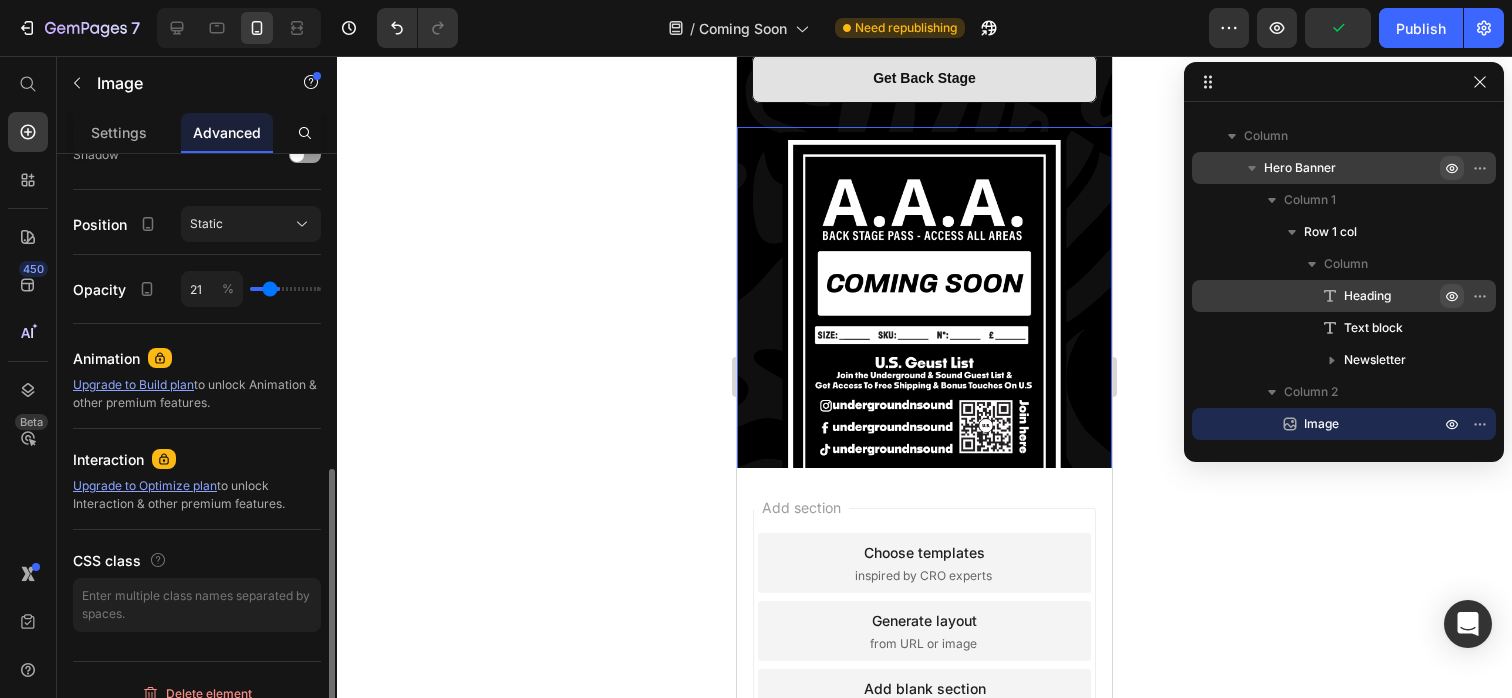 type on "19" 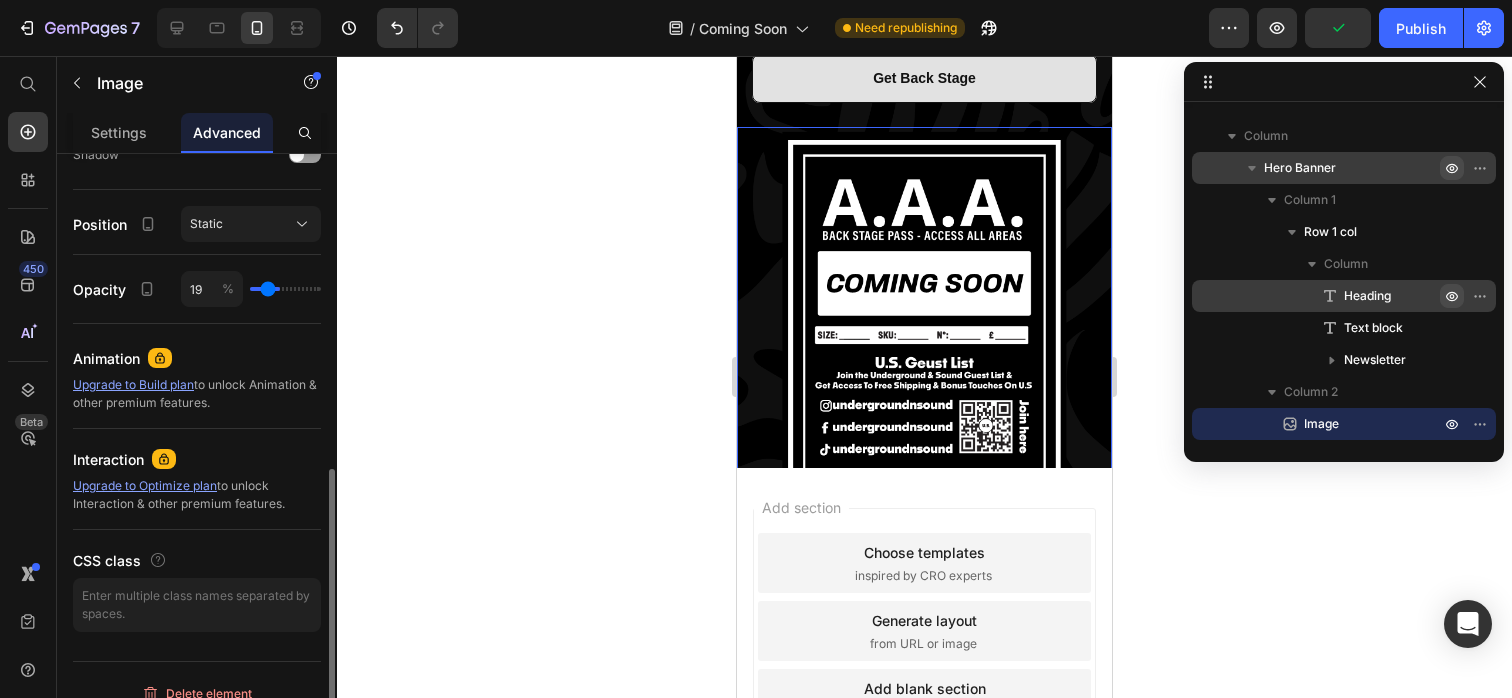 type on "17" 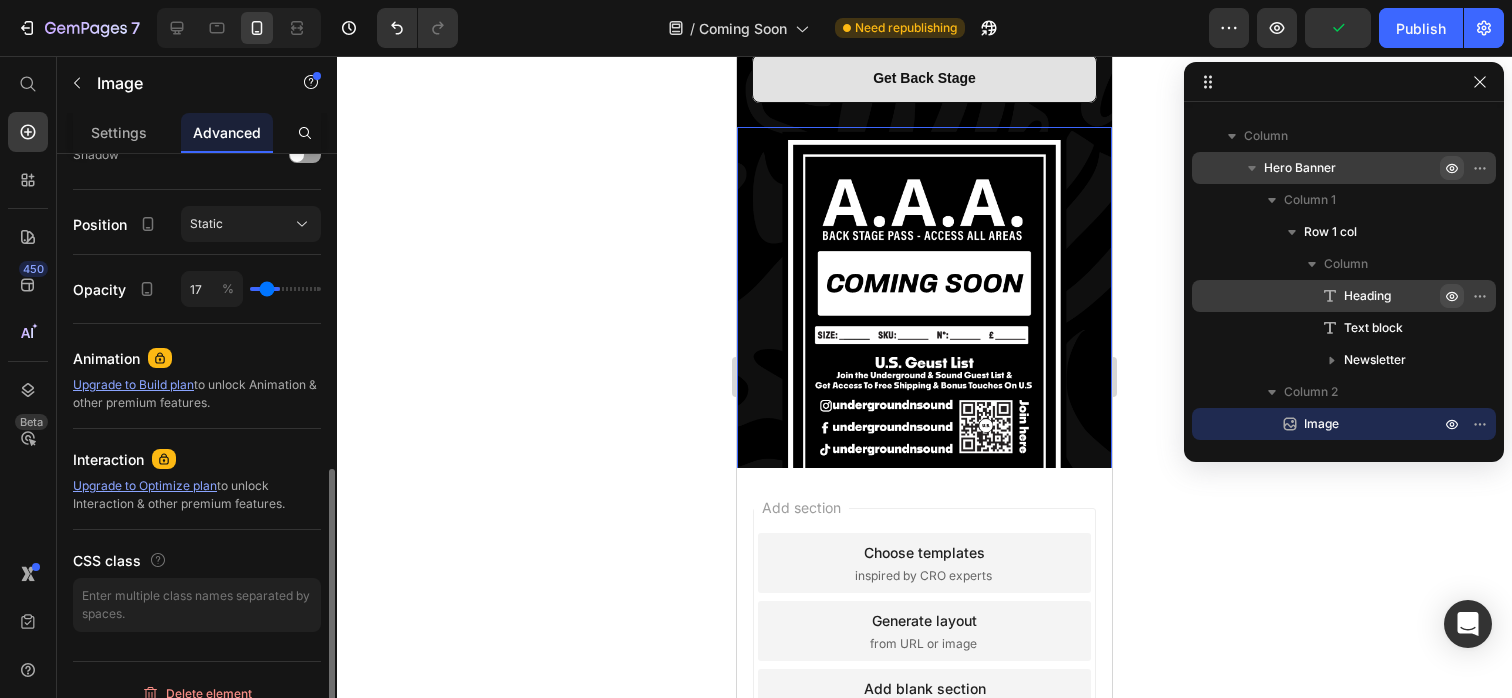 type on "15" 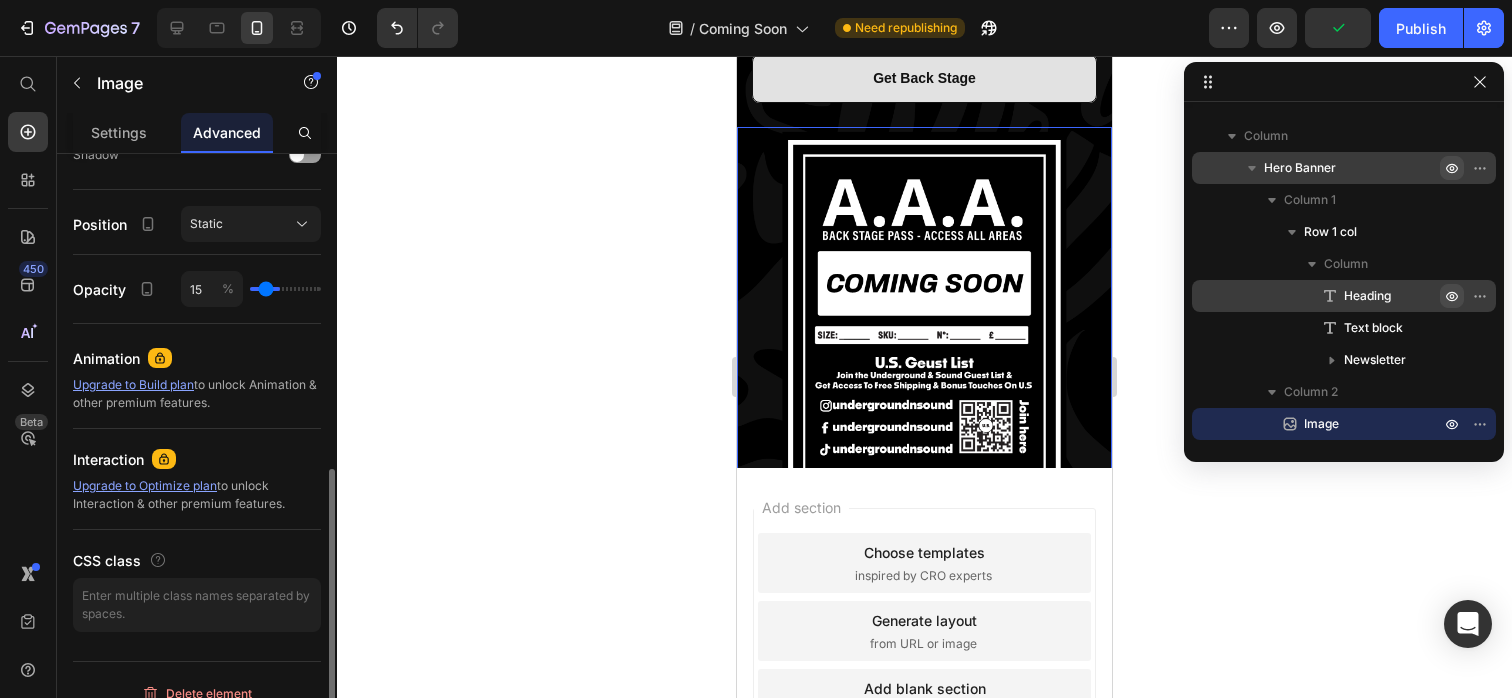 type on "13" 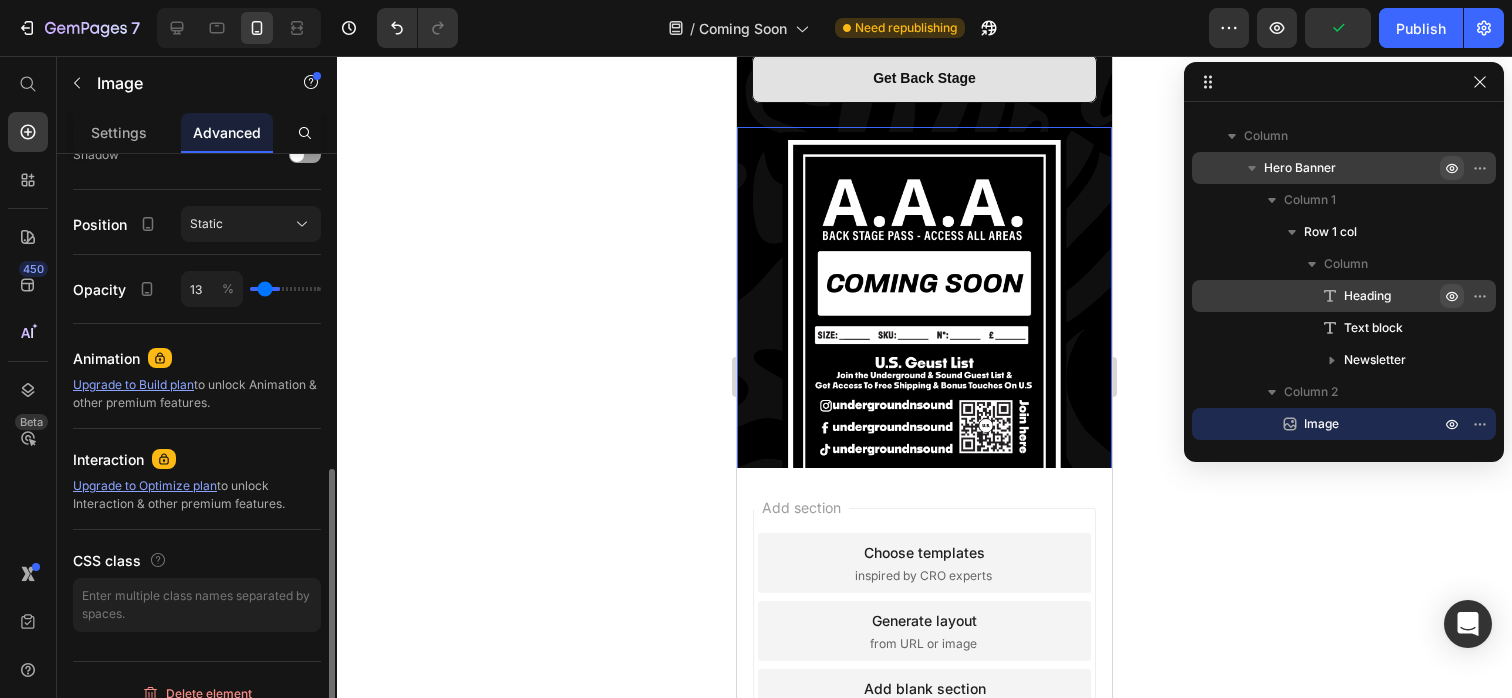 type on "11" 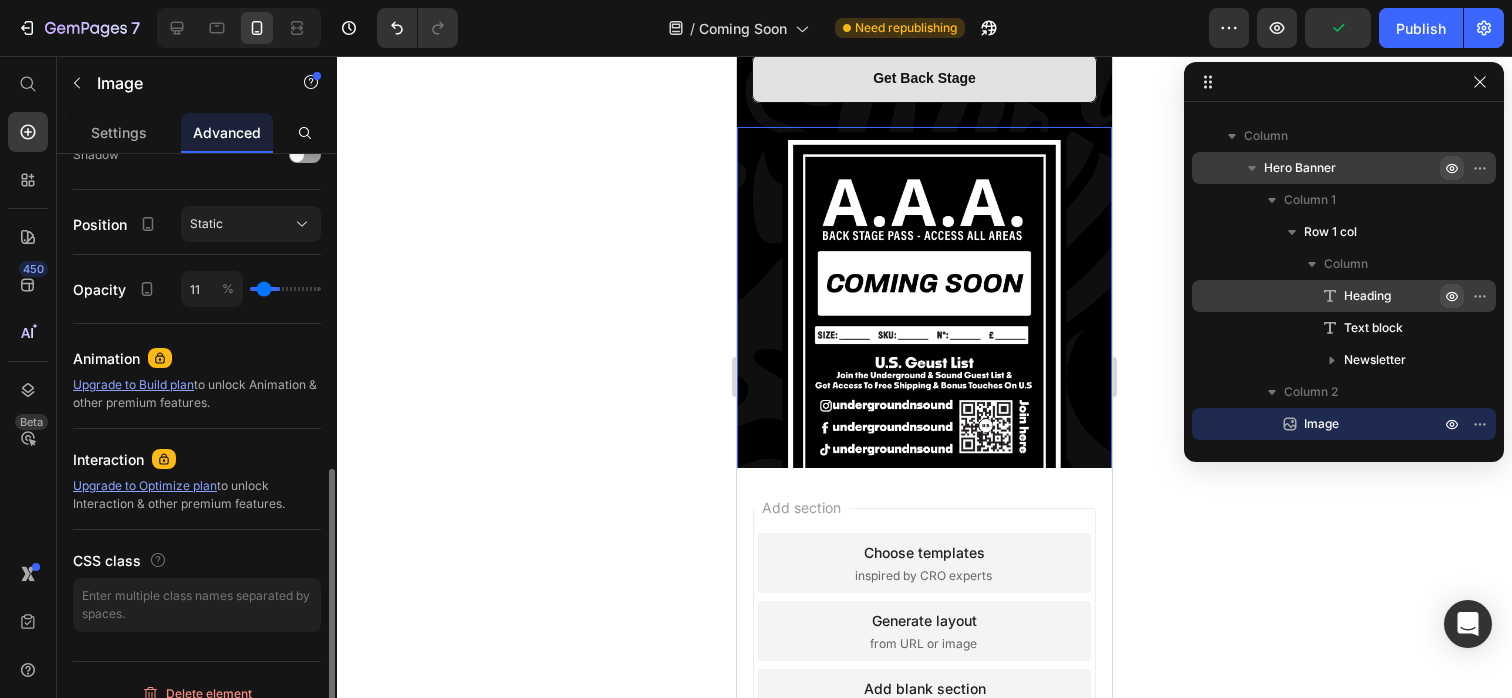 type on "10" 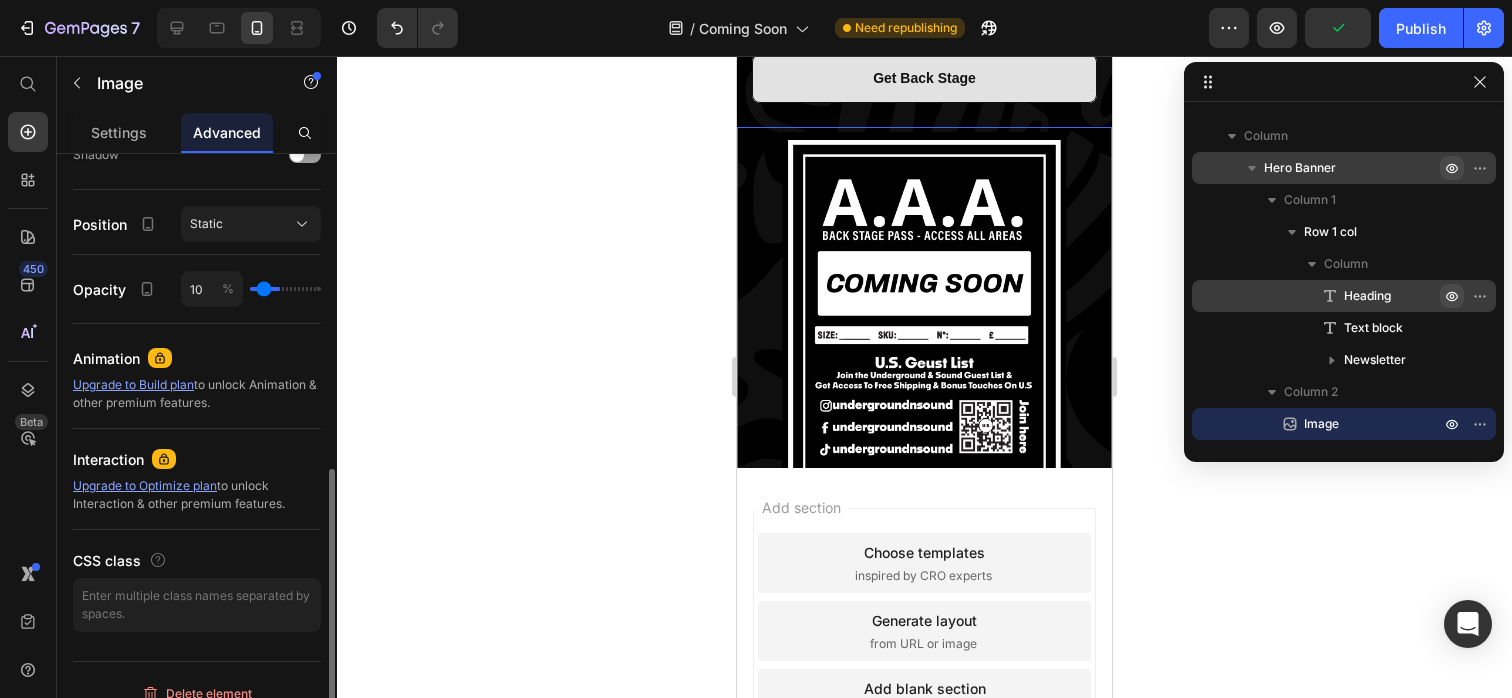 type on "9" 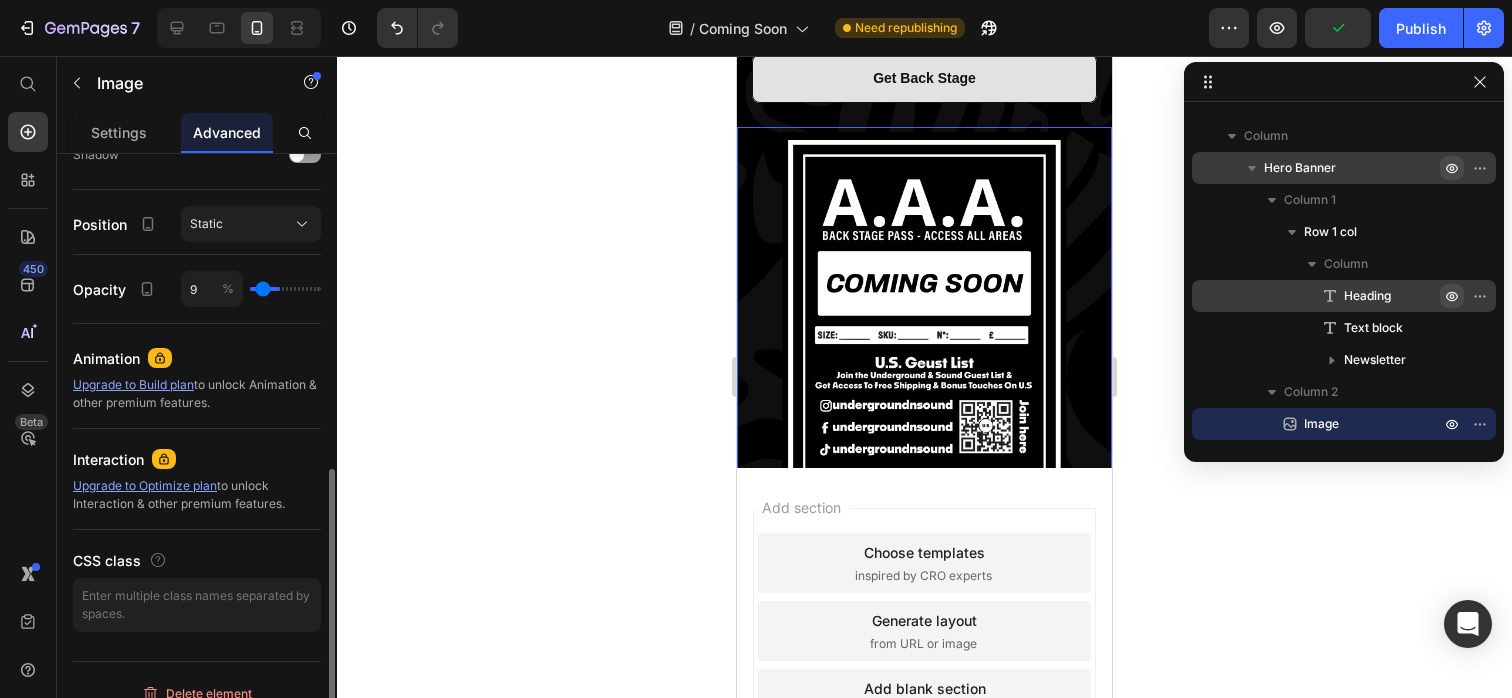 type on "8" 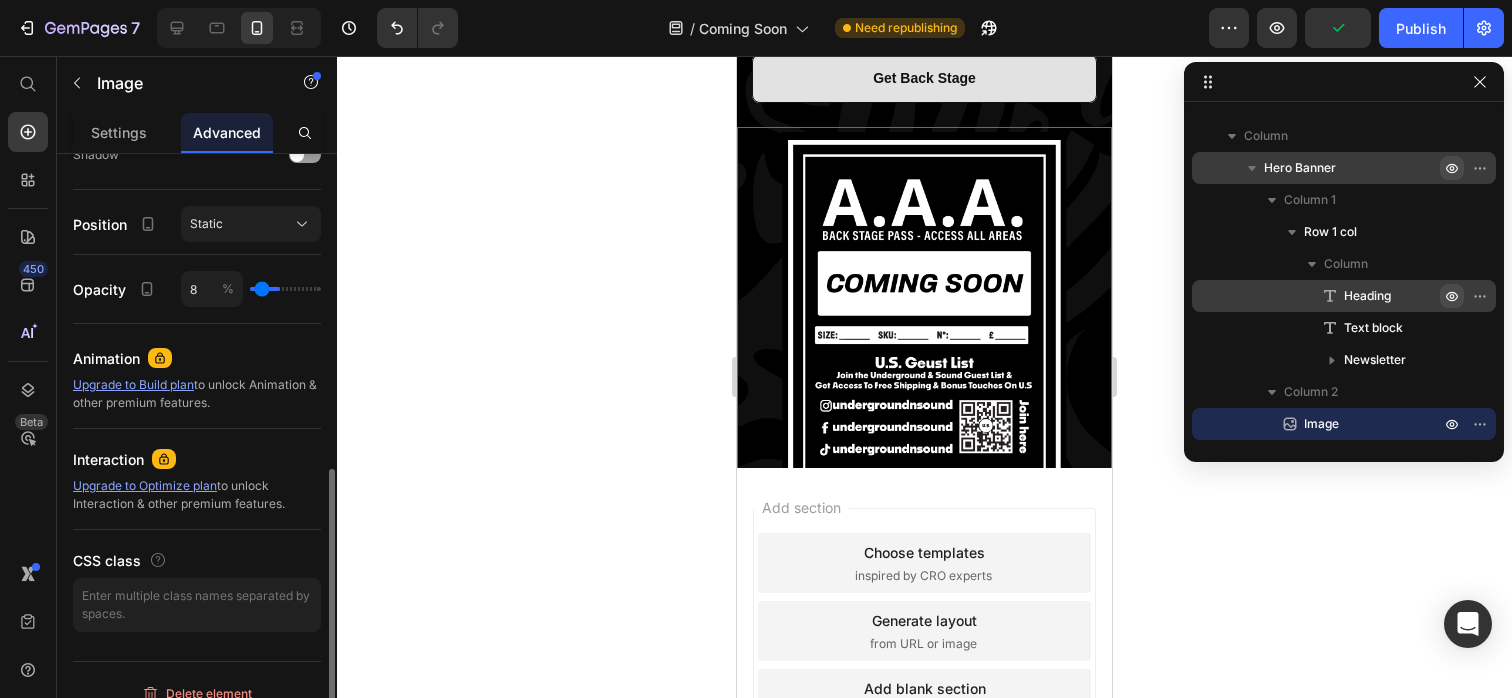 type on "7" 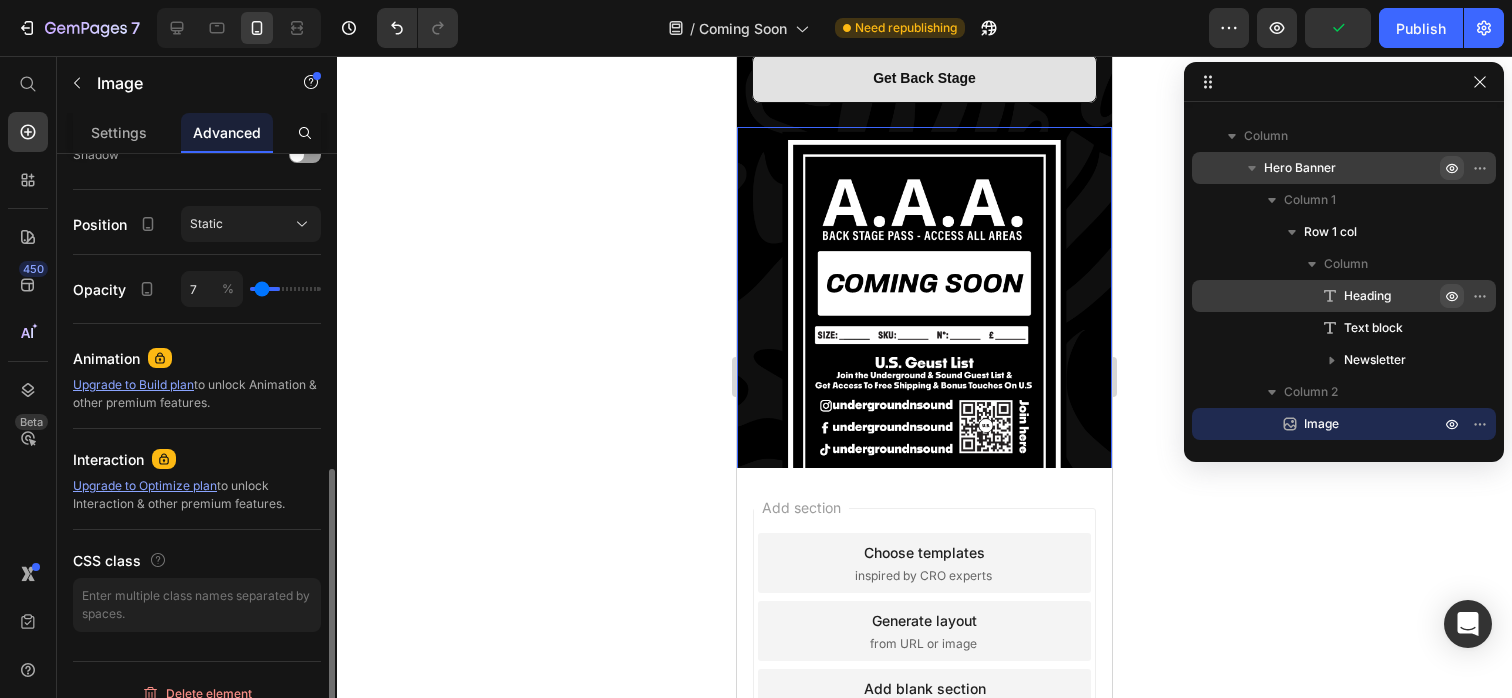 type on "6" 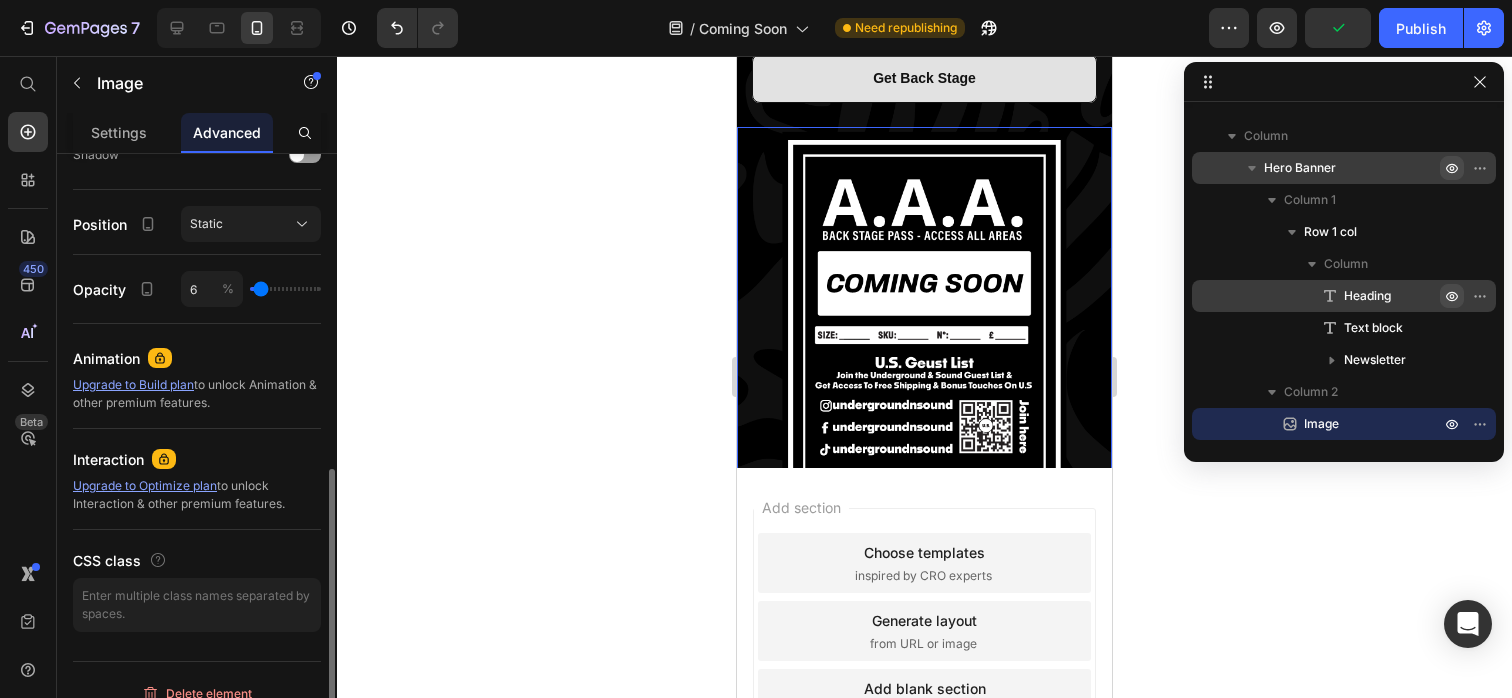 drag, startPoint x: 312, startPoint y: 286, endPoint x: 261, endPoint y: 288, distance: 51.0392 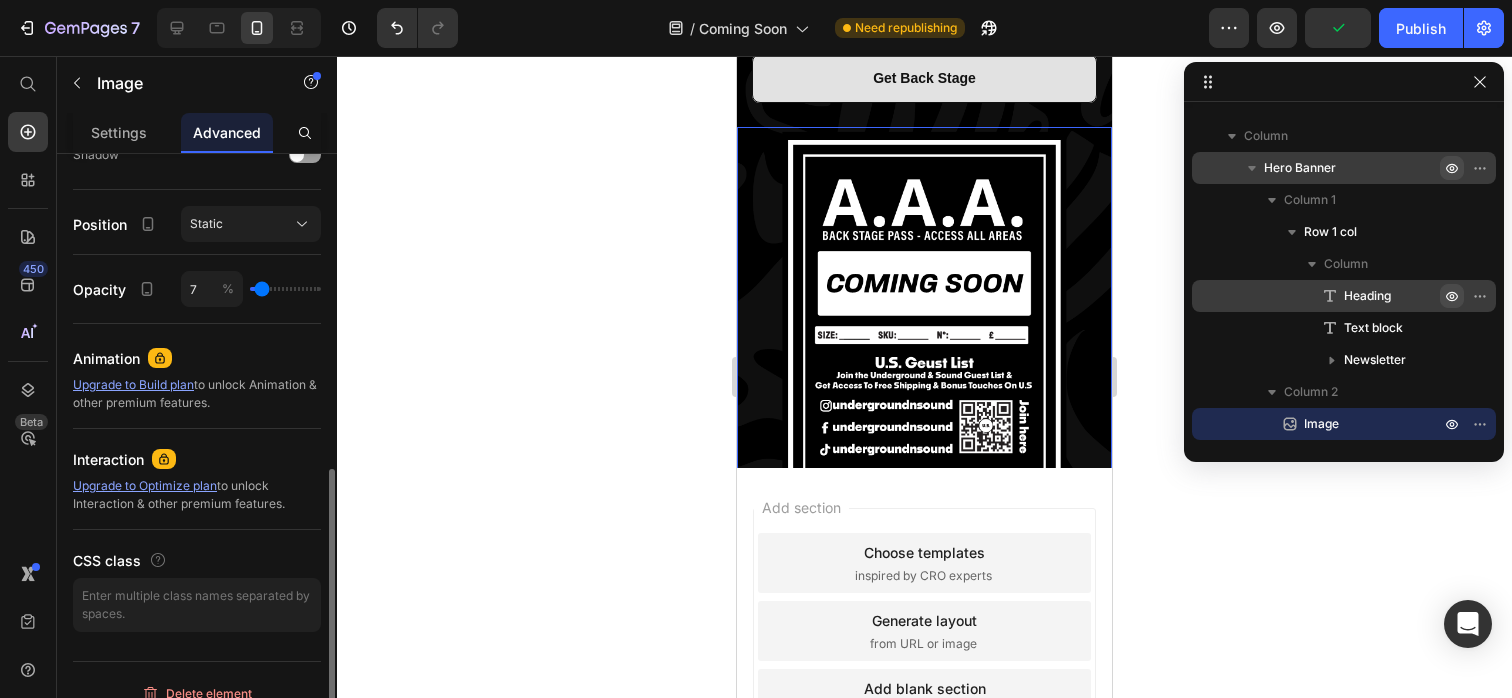 type on "10" 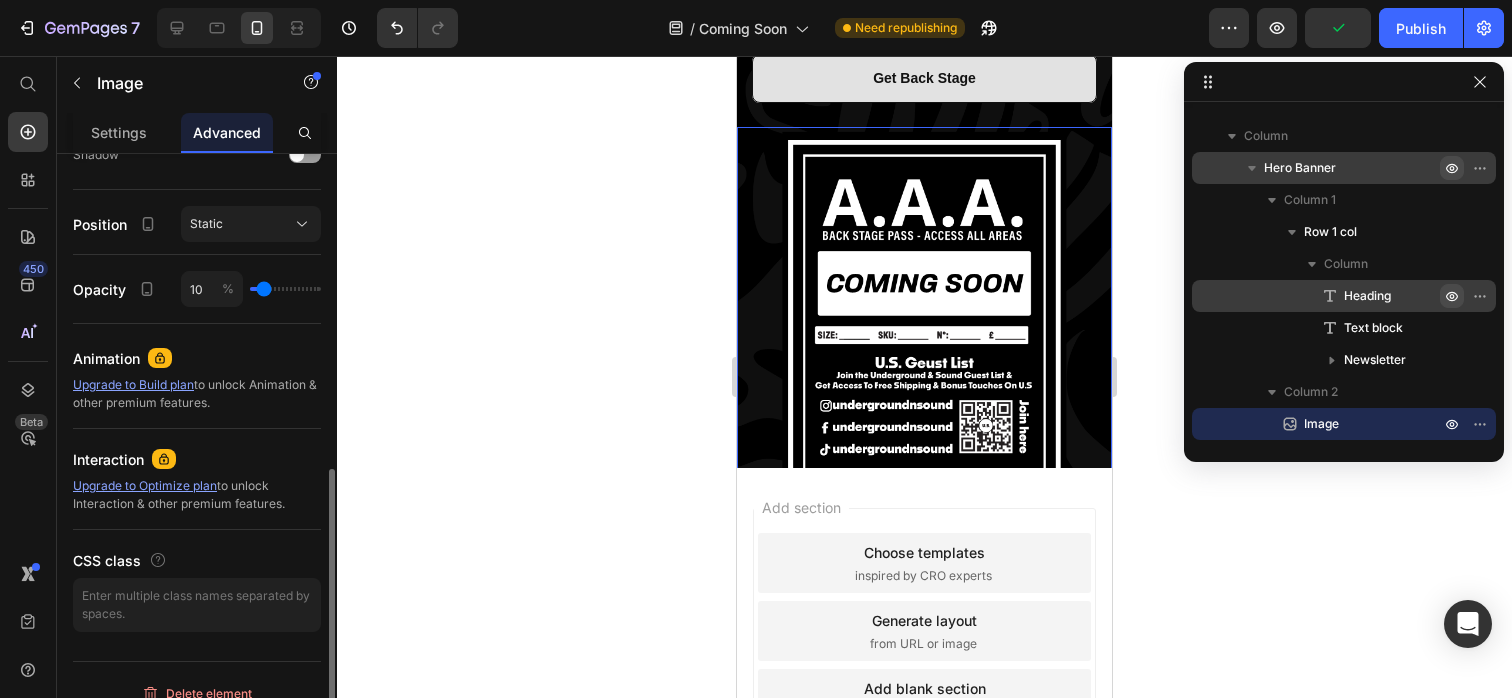 type on "15" 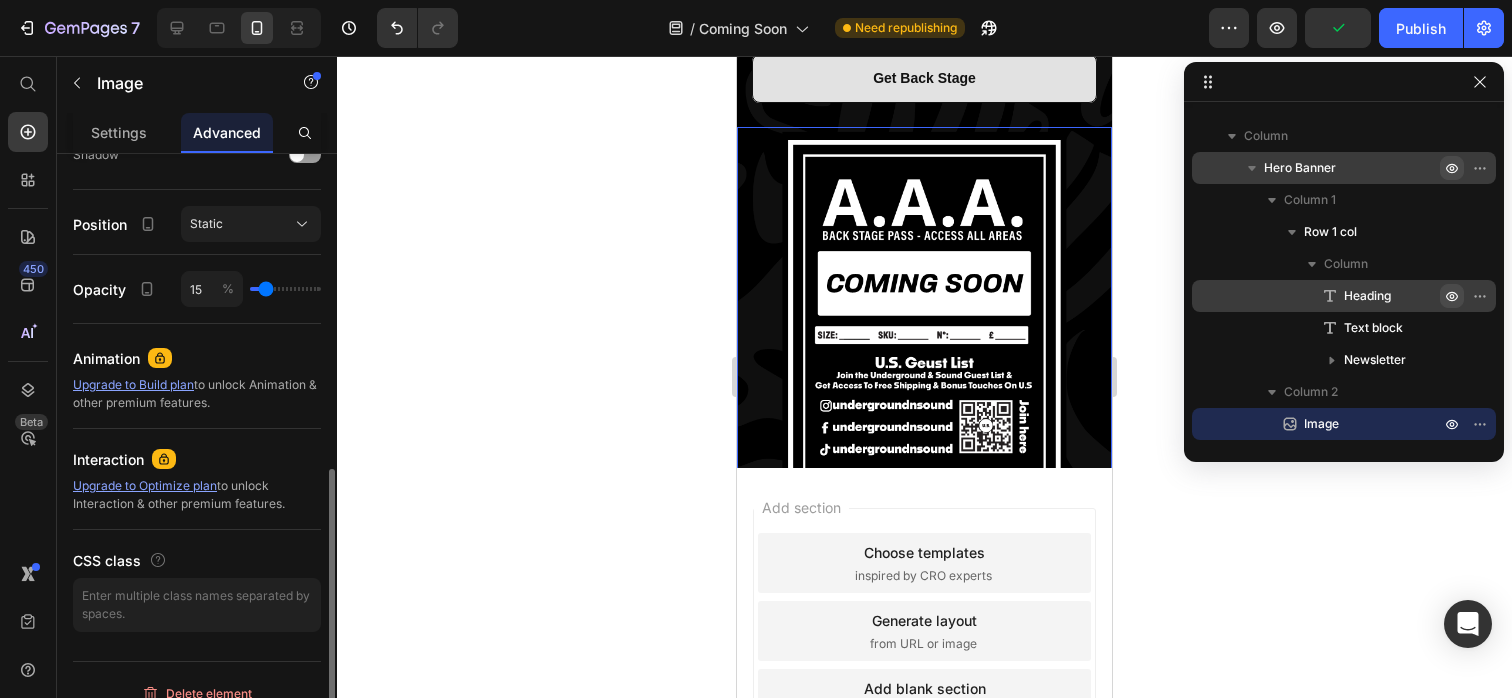 type on "22" 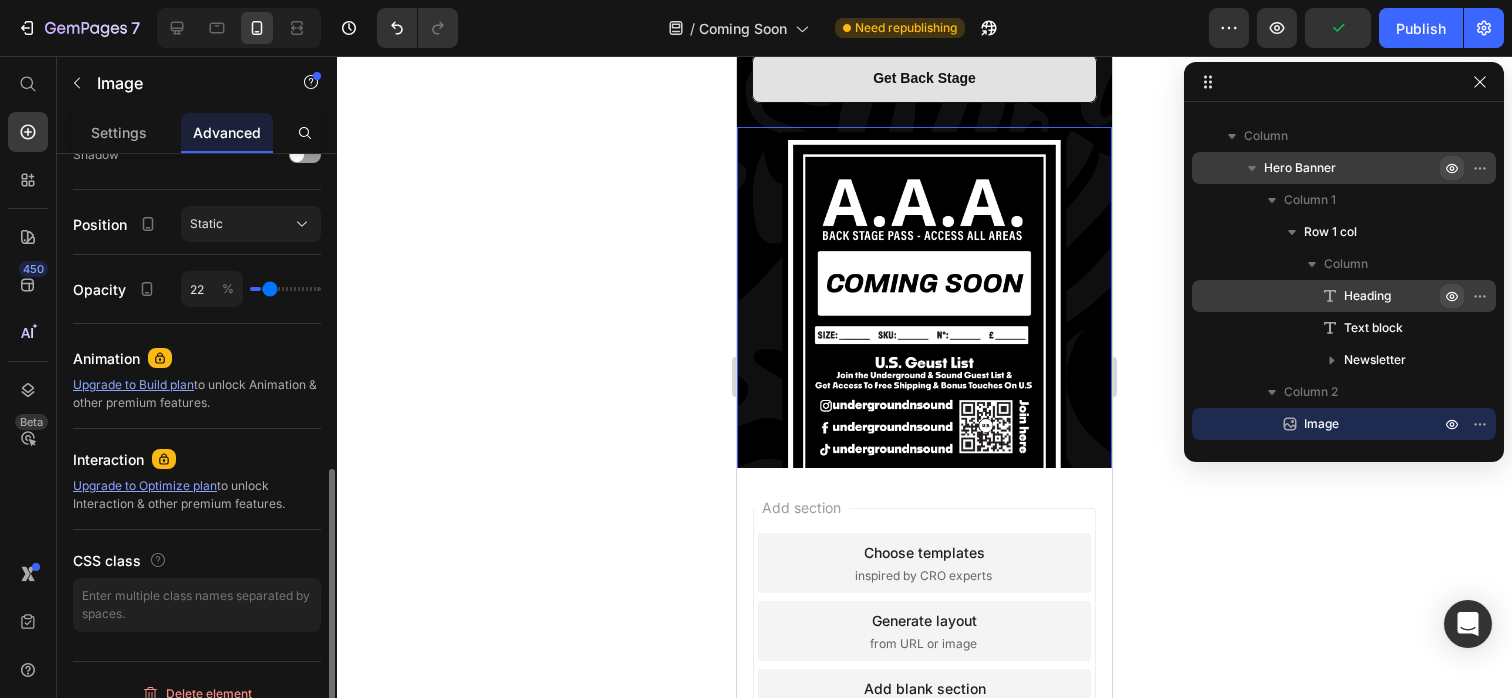 type on "27" 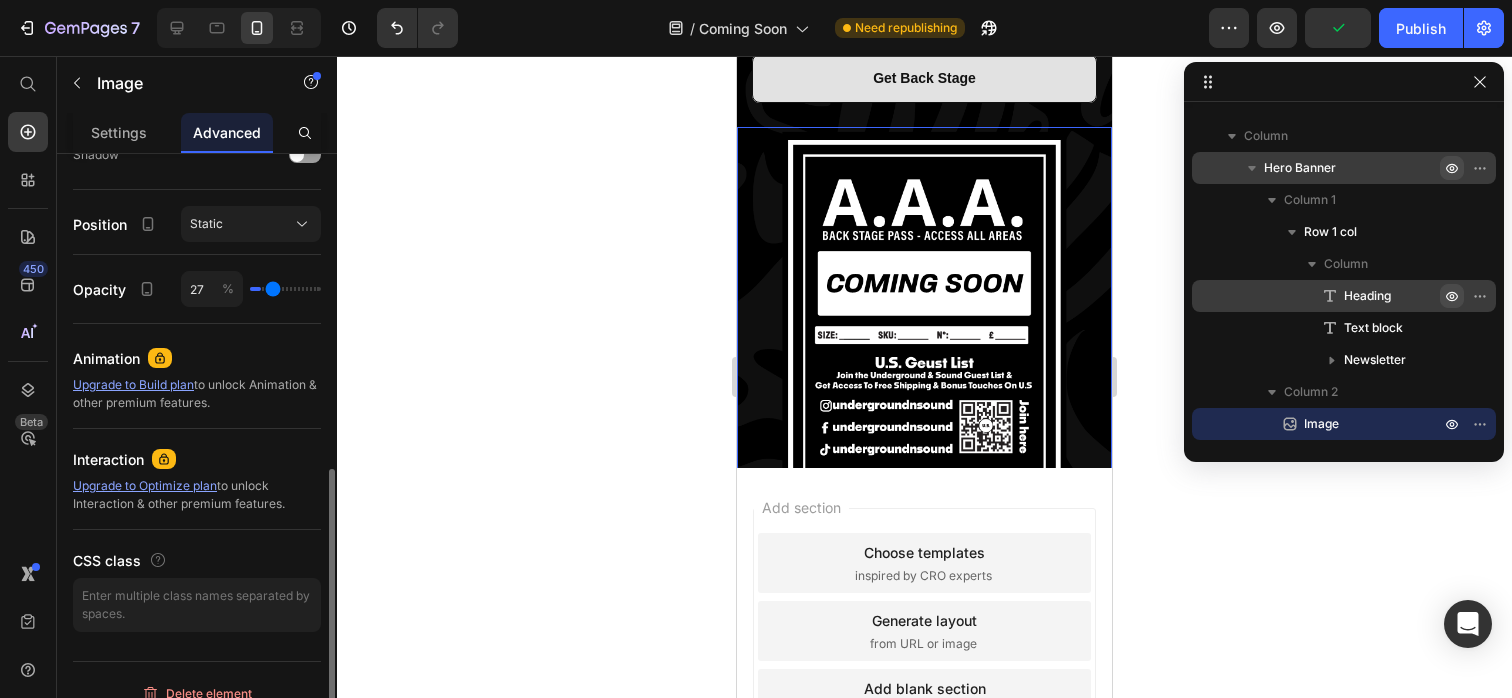 type on "31" 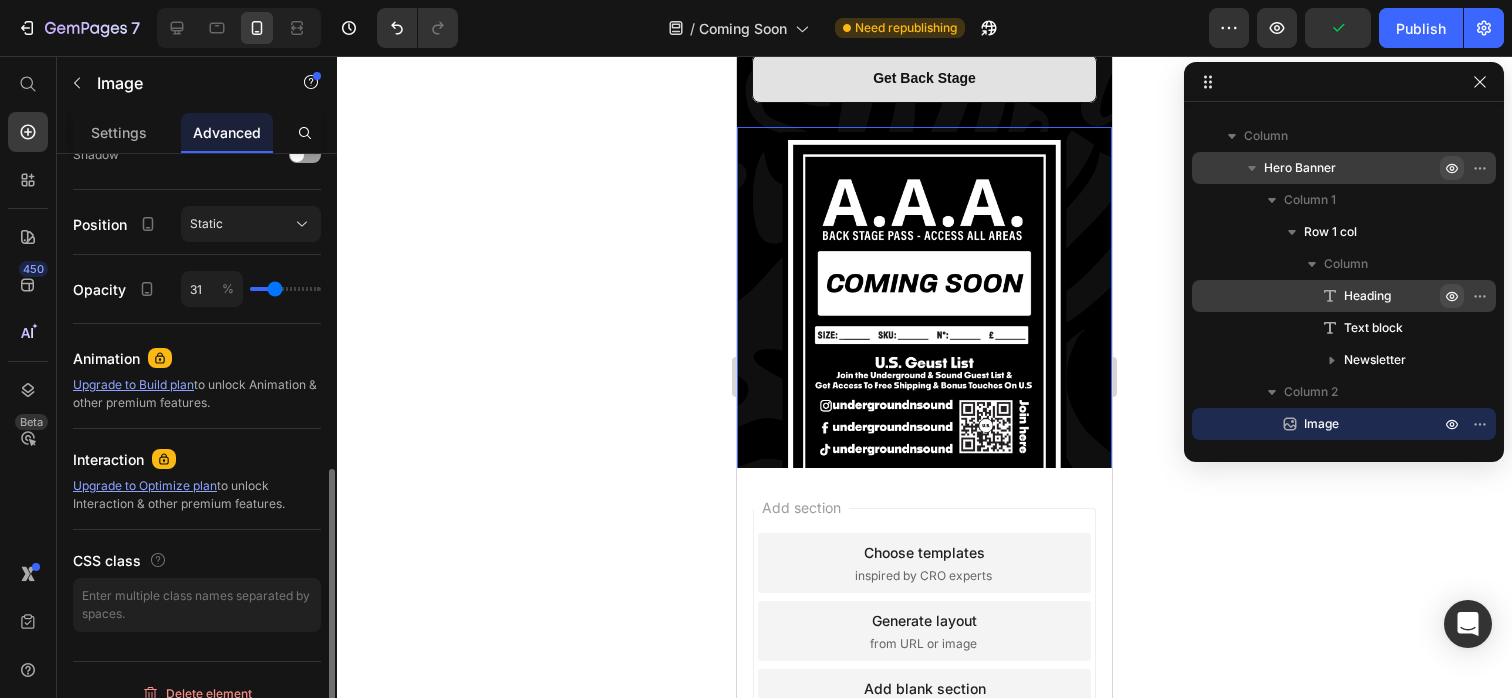 type on "36" 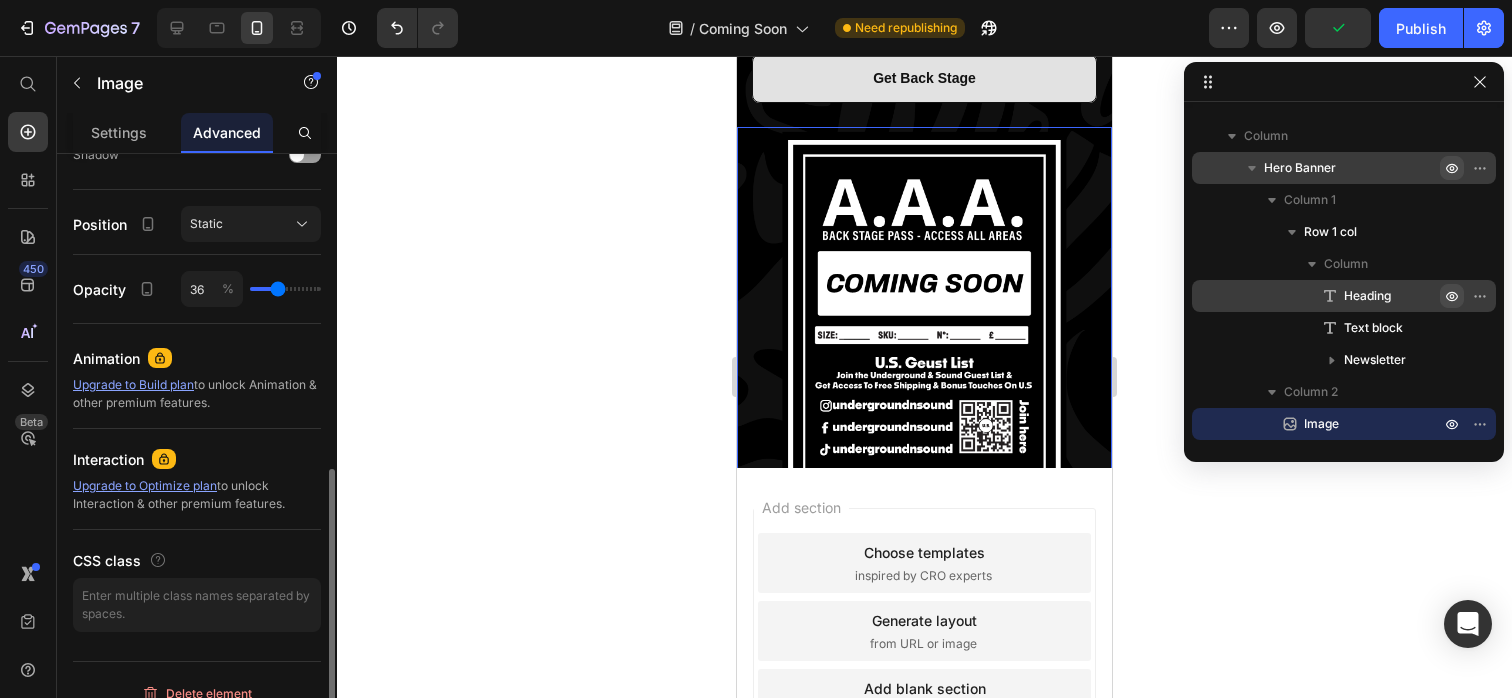 type on "43" 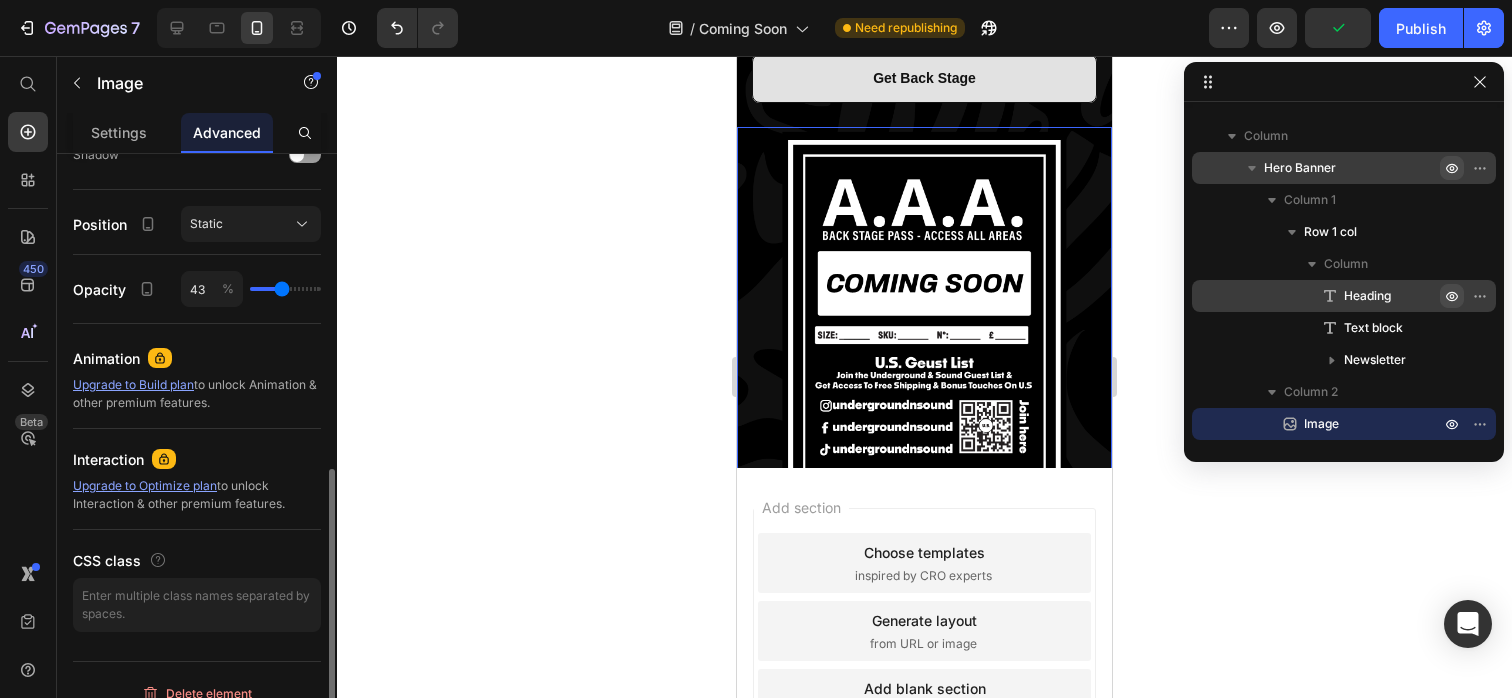 type on "52" 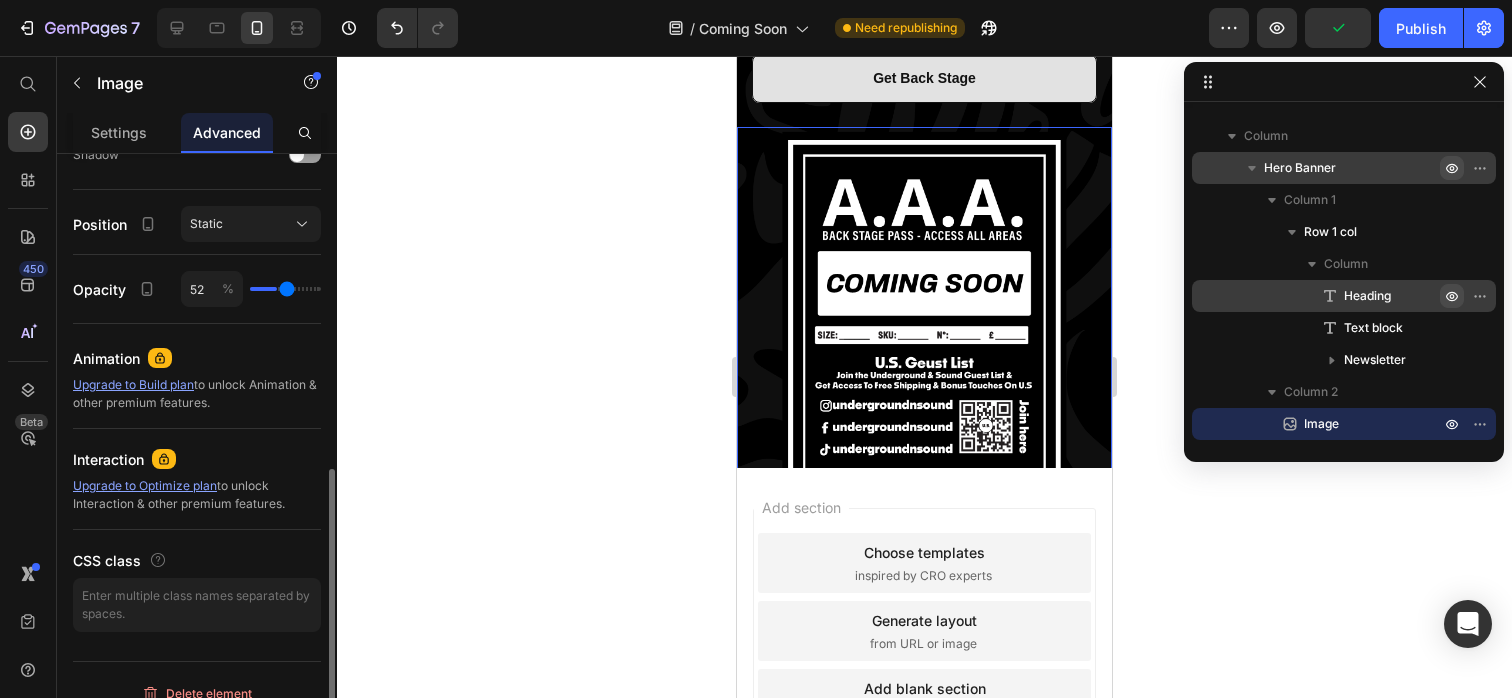 type on "59" 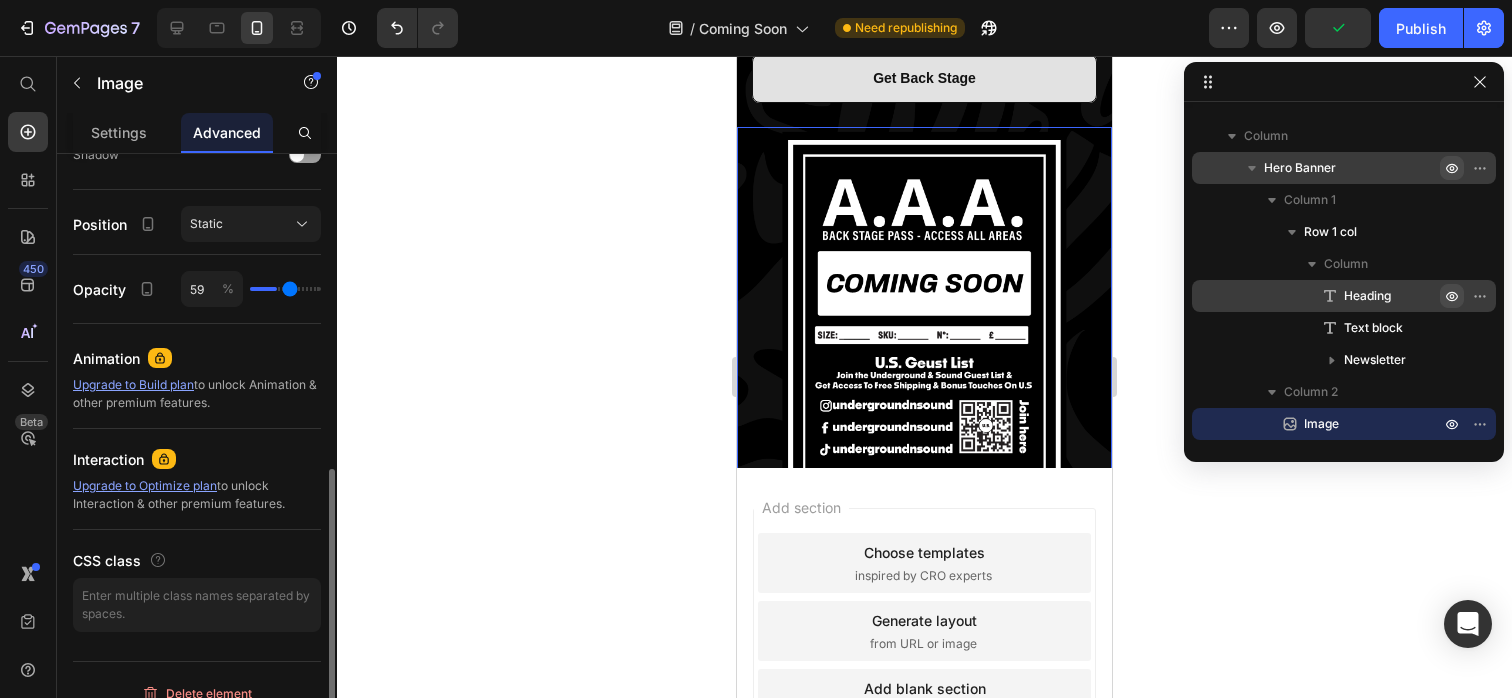 type on "66" 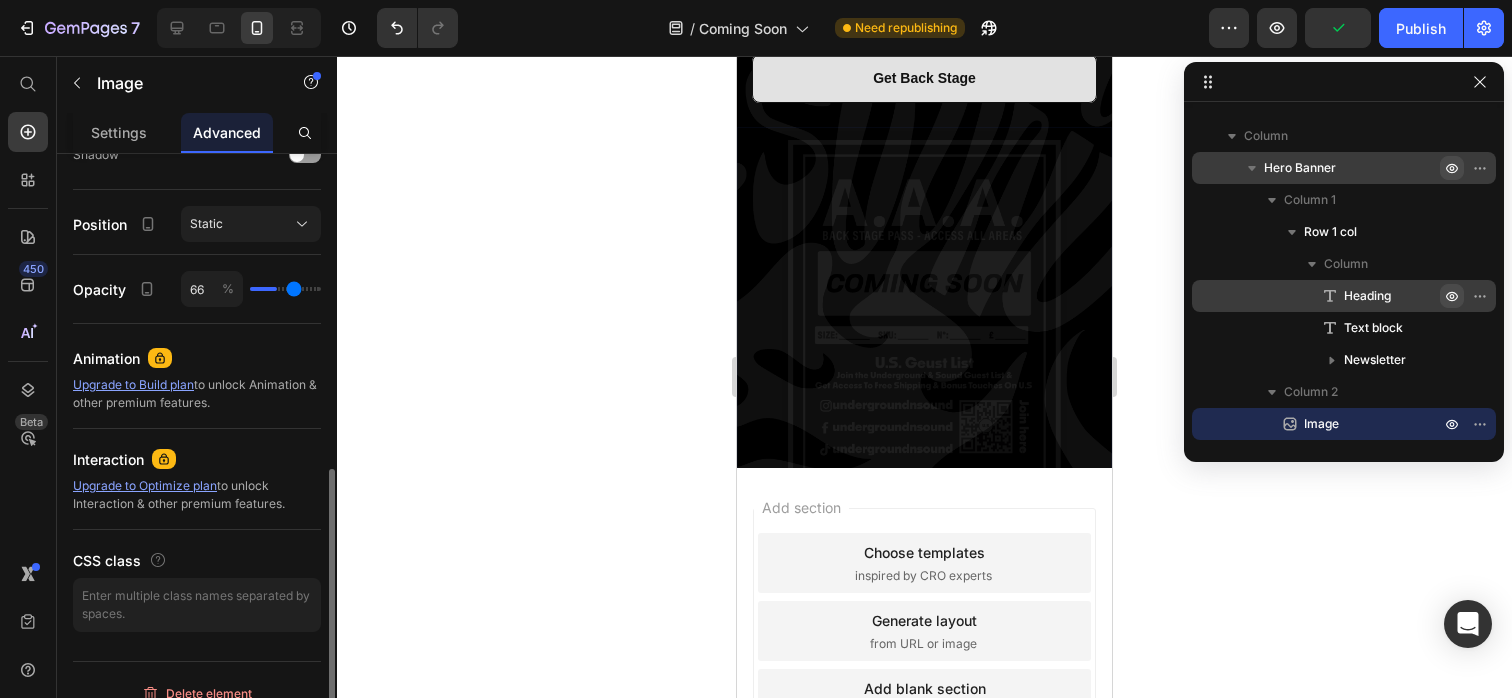 type on "75" 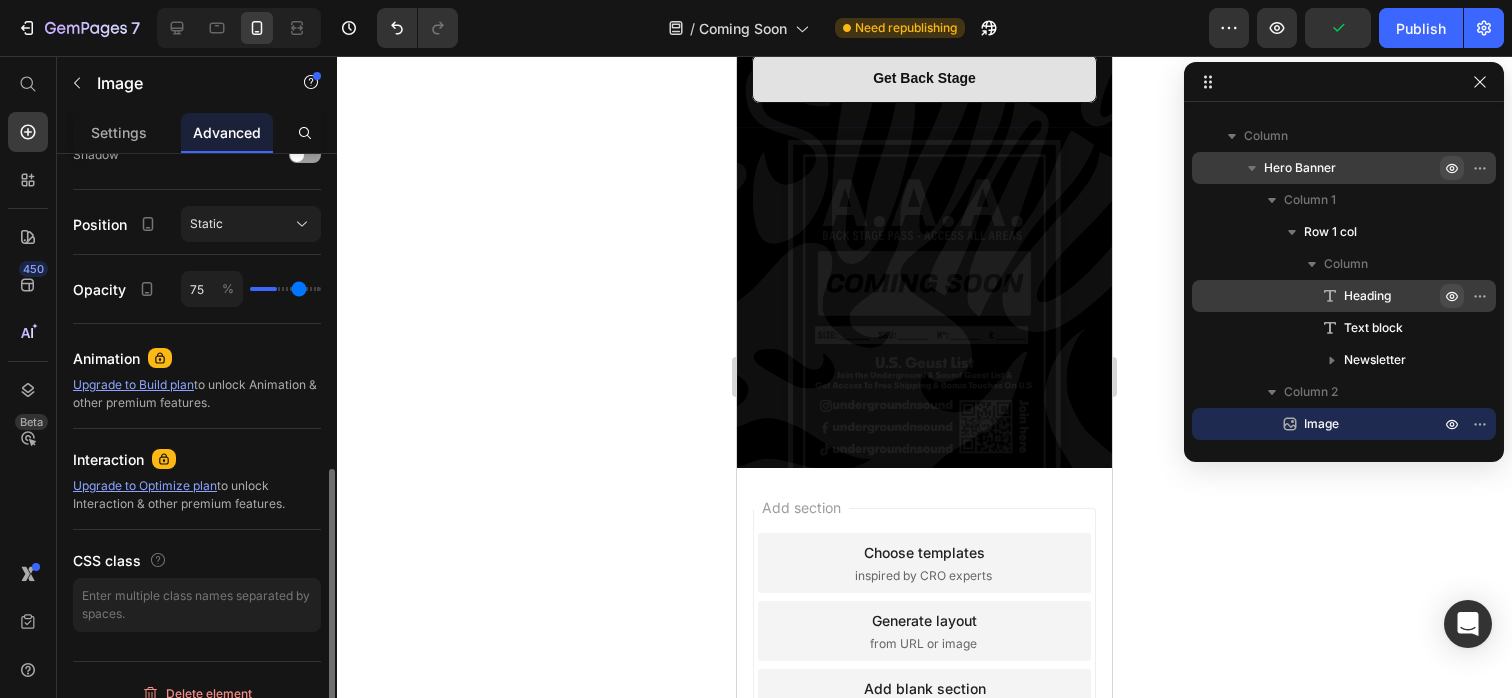 type on "84" 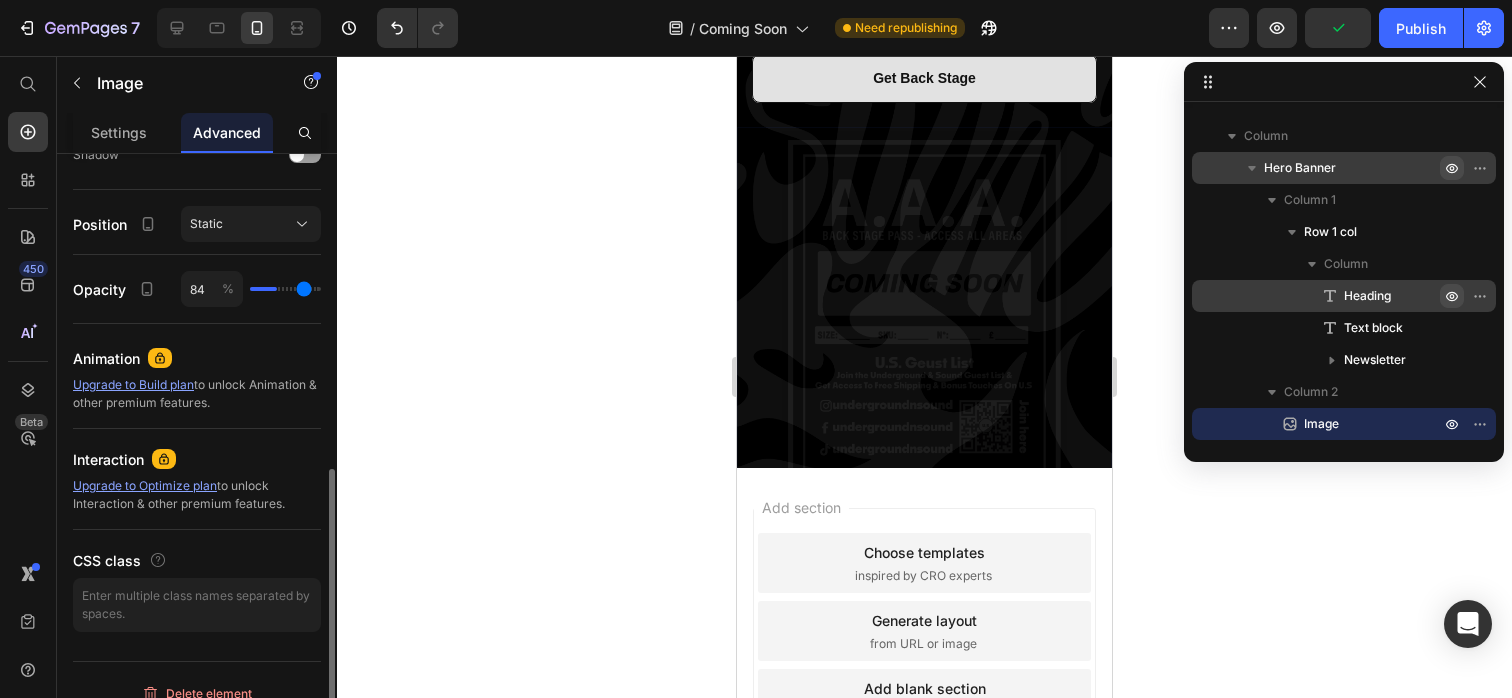 type on "95" 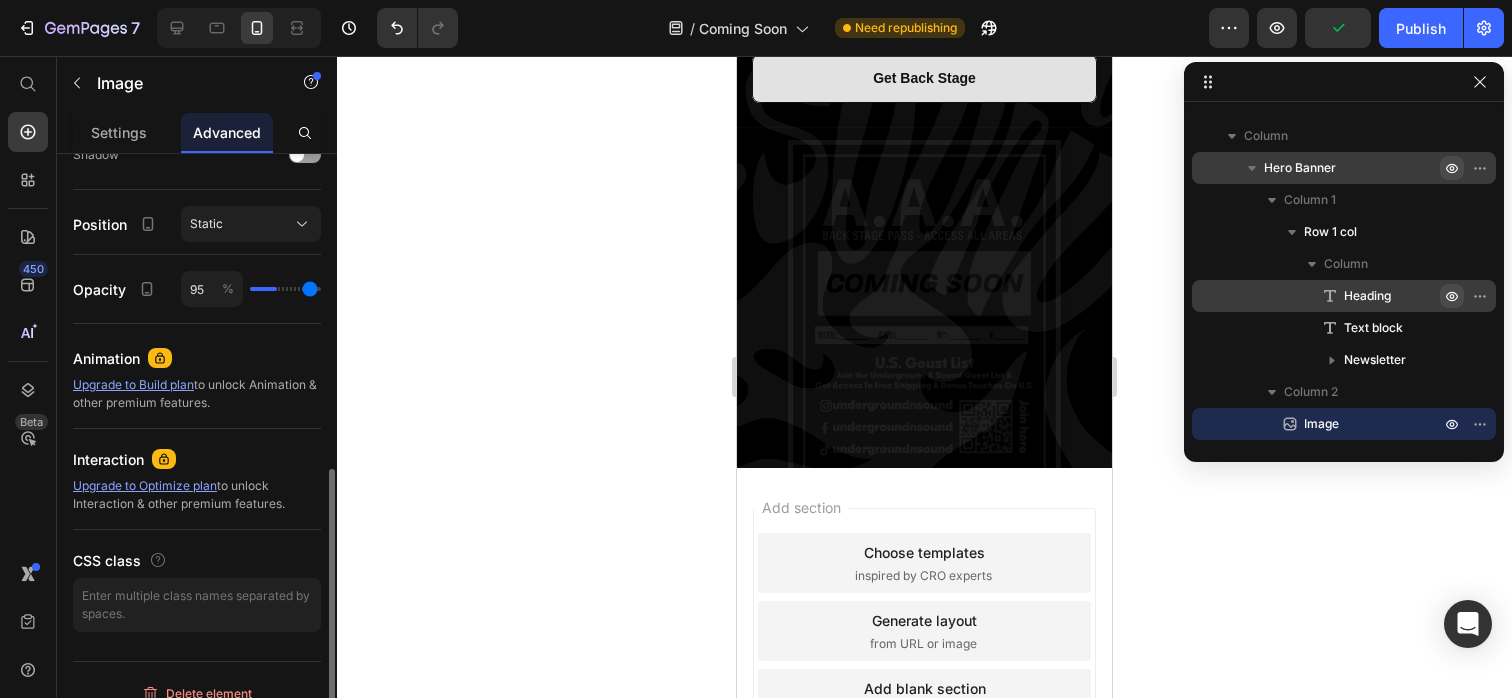 type on "100" 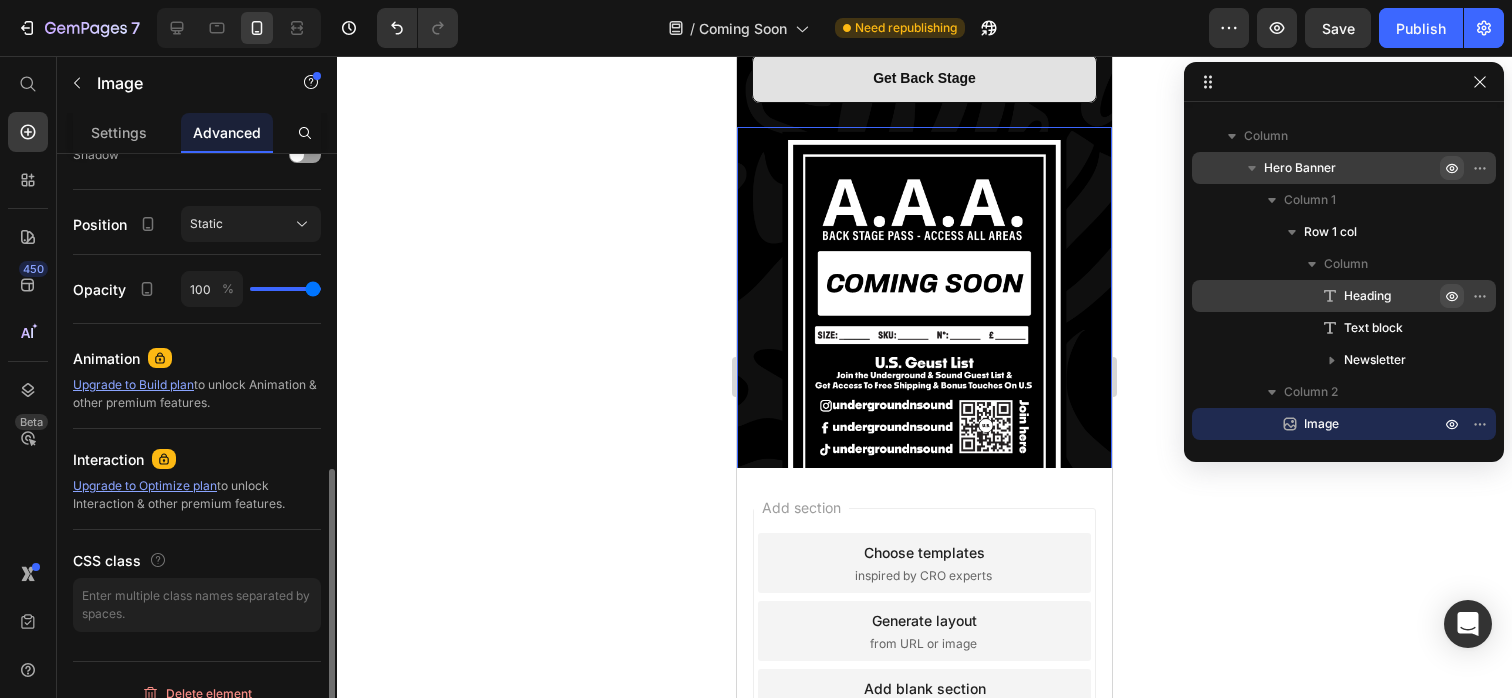 drag, startPoint x: 261, startPoint y: 288, endPoint x: 346, endPoint y: 288, distance: 85 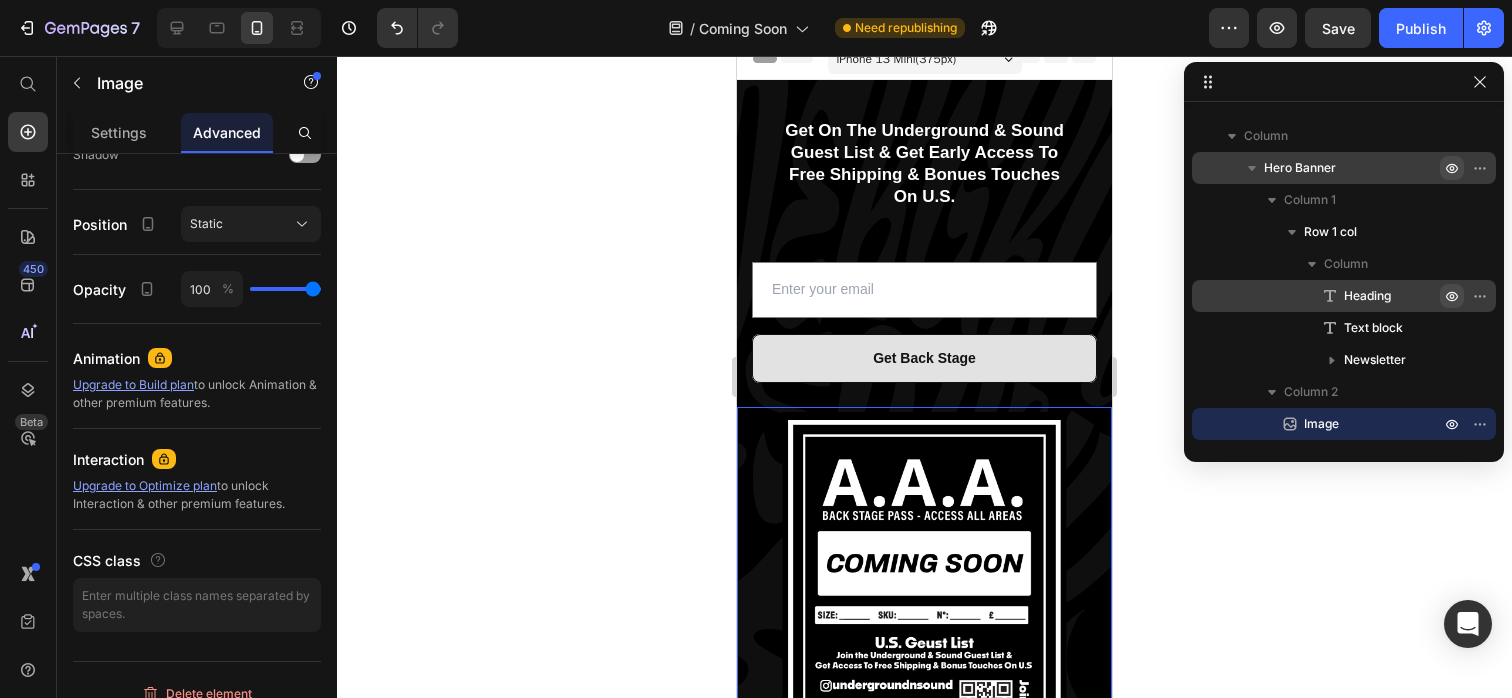 scroll, scrollTop: 0, scrollLeft: 0, axis: both 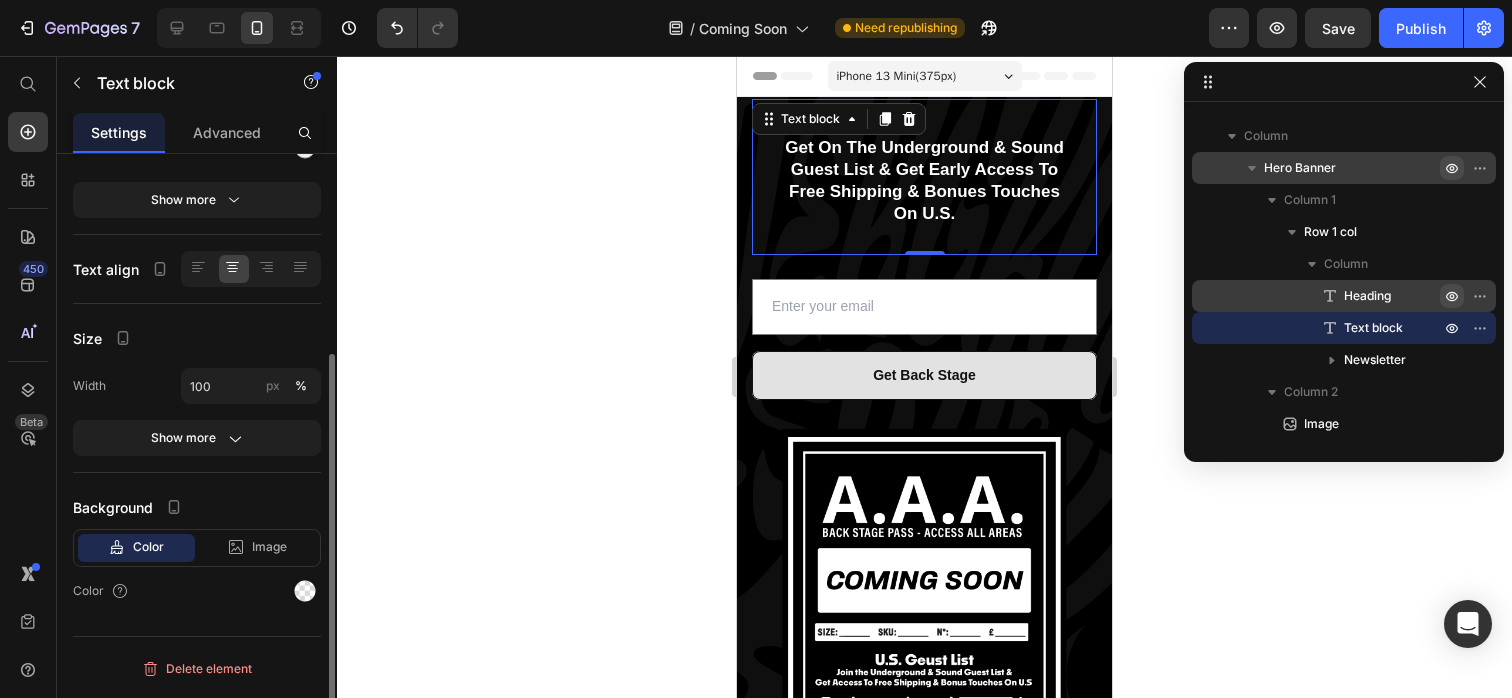 click on "Get On The Underground & Sound Guest List & Get Early Access To Free Shipping & Bonues Touches On U.S. Text block   0" at bounding box center [924, 177] 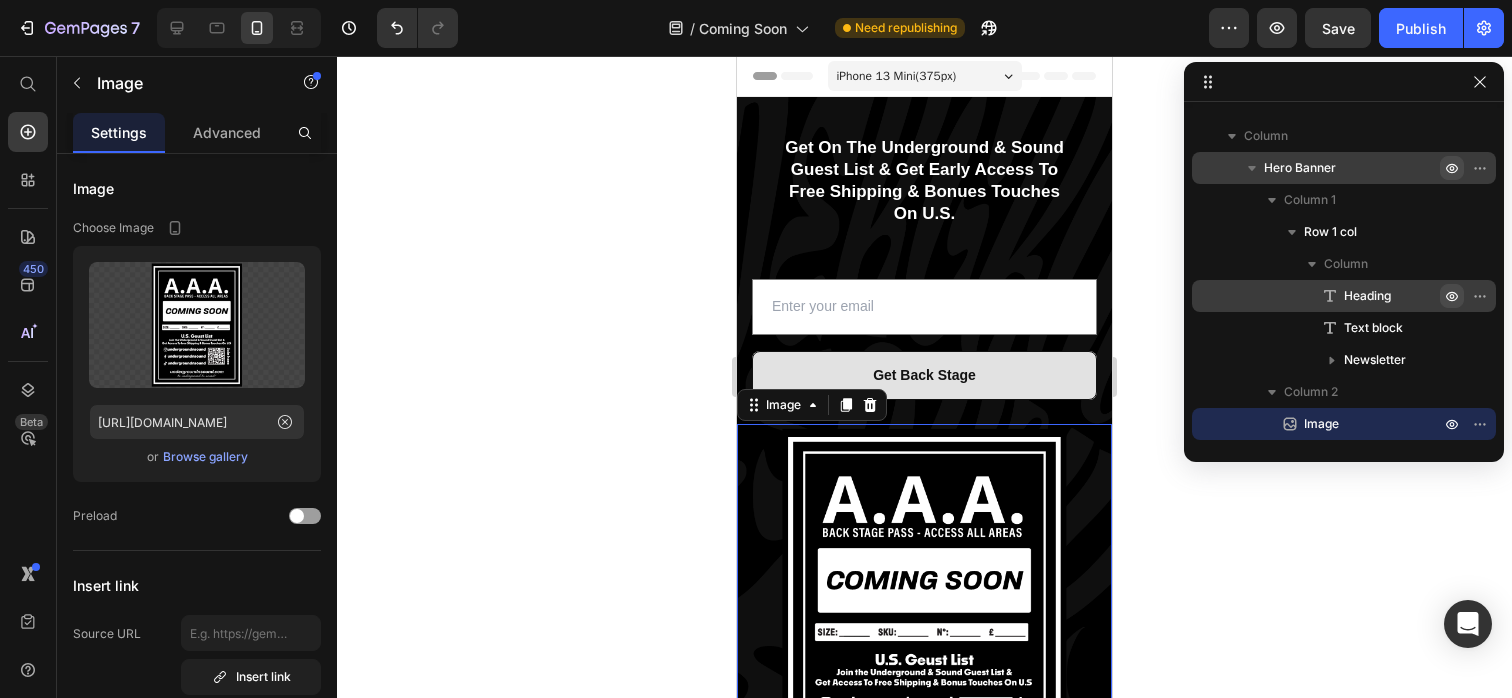 click at bounding box center (924, 624) 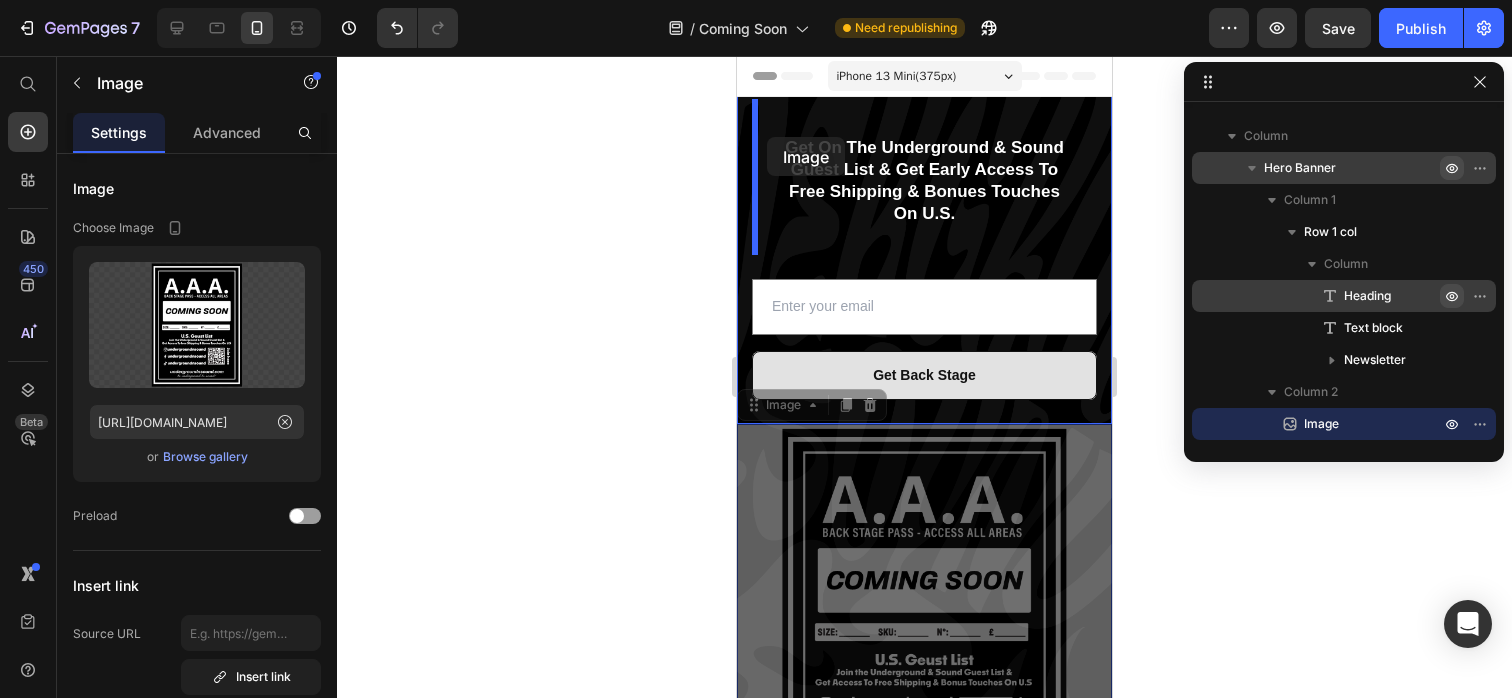 drag, startPoint x: 755, startPoint y: 408, endPoint x: 767, endPoint y: 137, distance: 271.26556 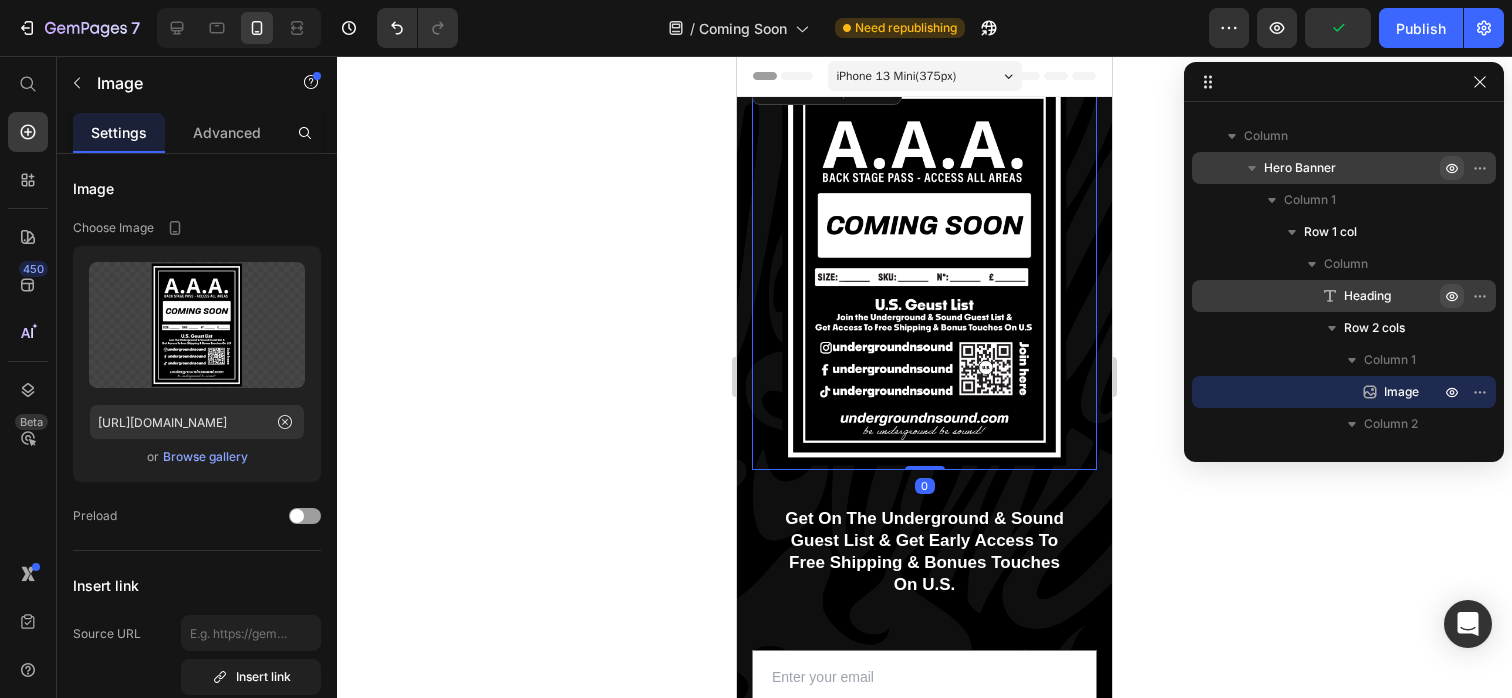click 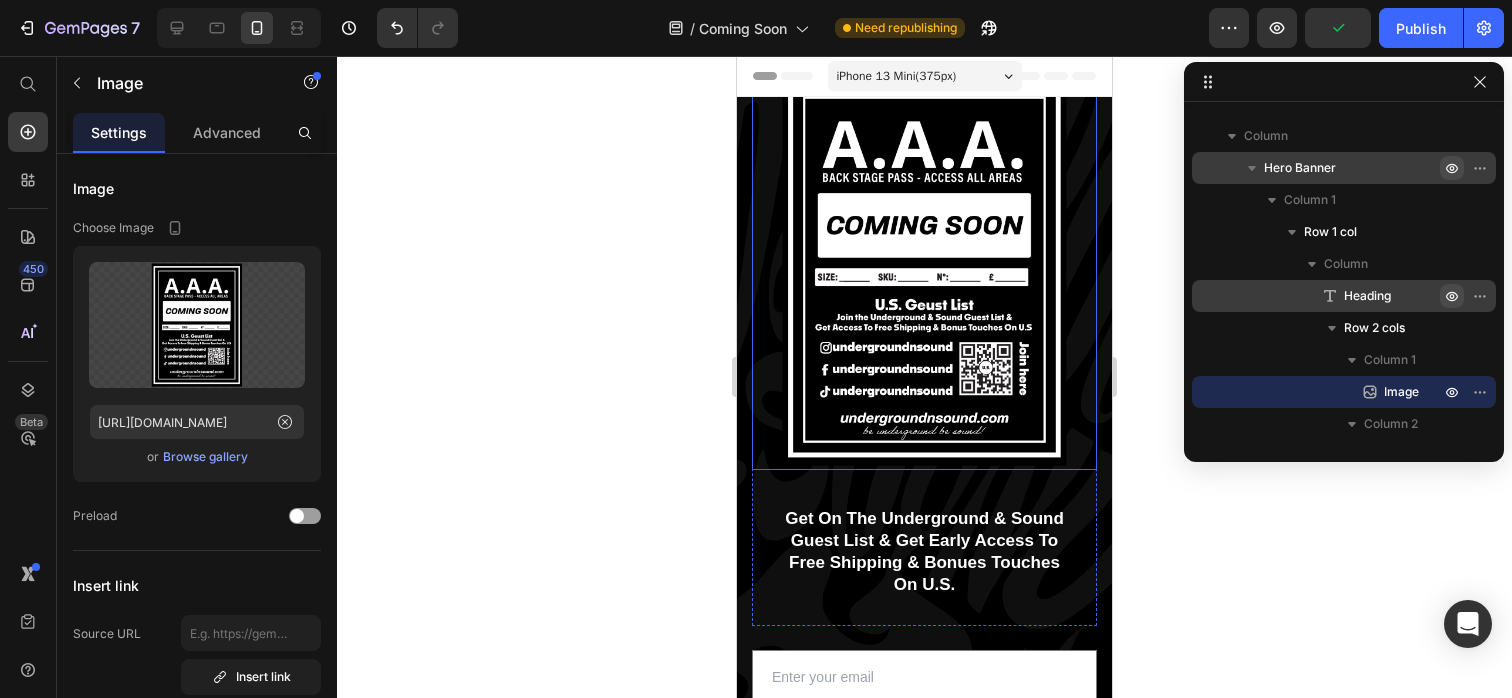 click at bounding box center [924, 269] 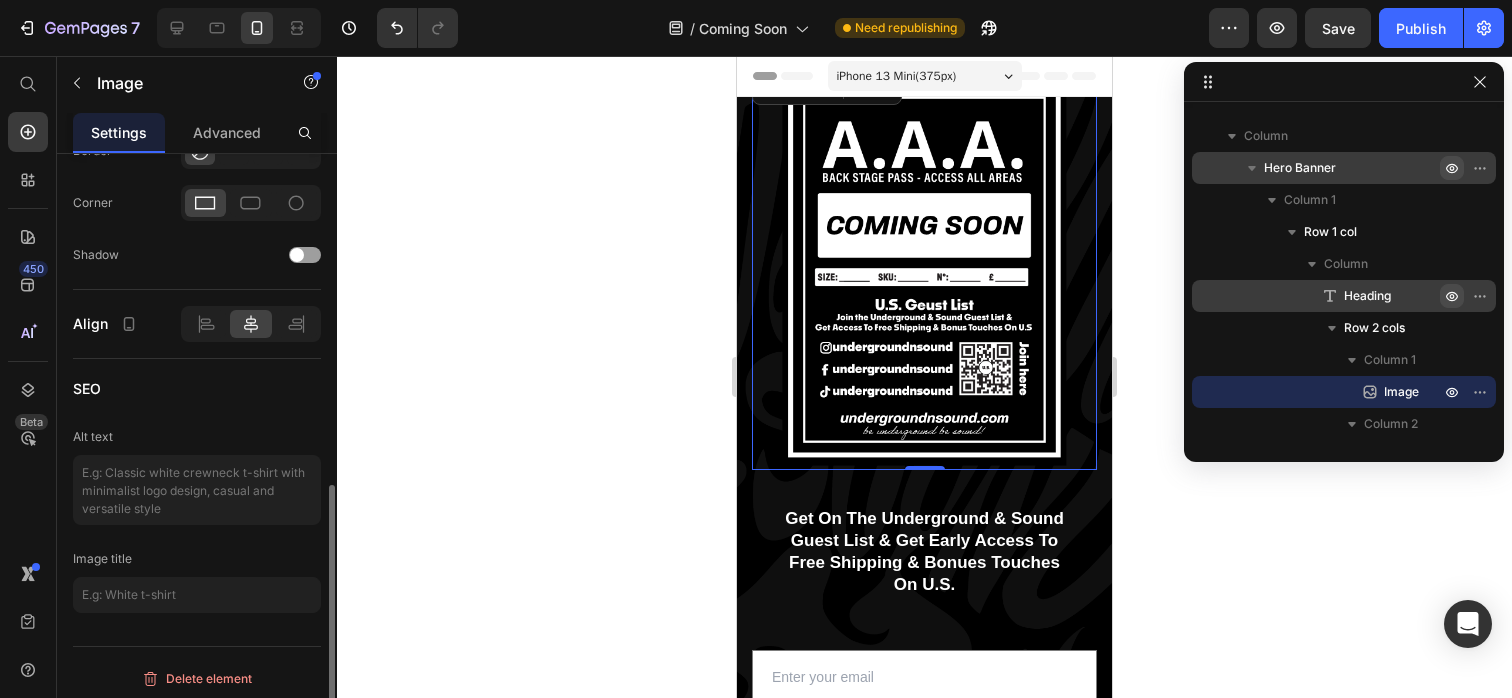 scroll, scrollTop: 934, scrollLeft: 0, axis: vertical 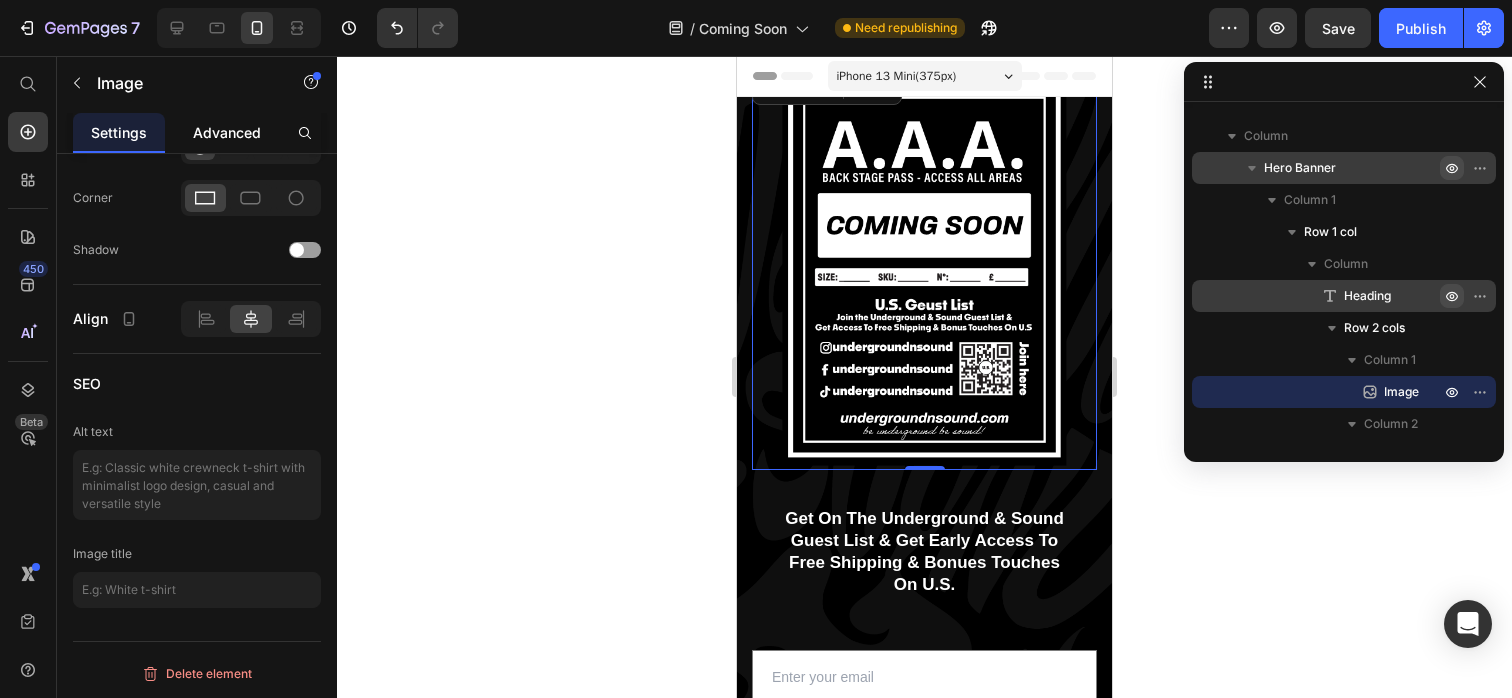 click on "Advanced" 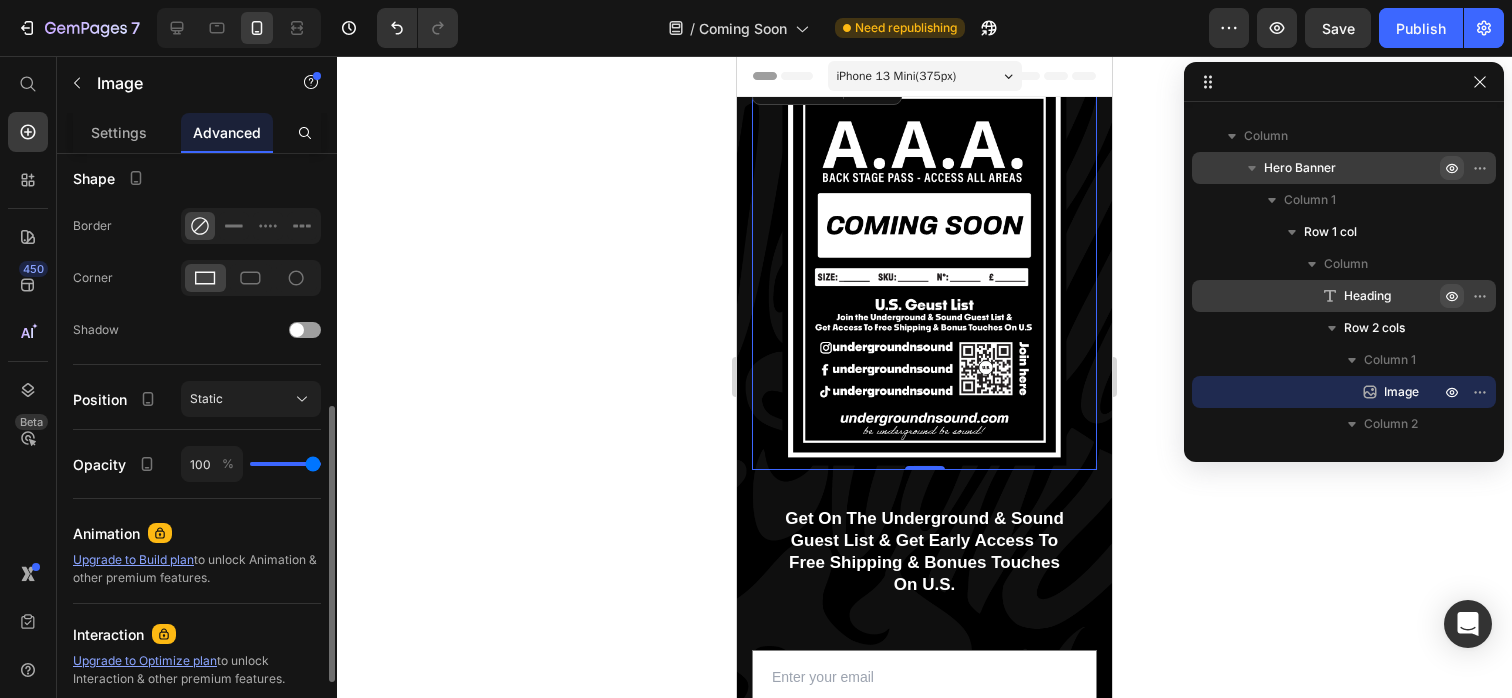scroll, scrollTop: 526, scrollLeft: 0, axis: vertical 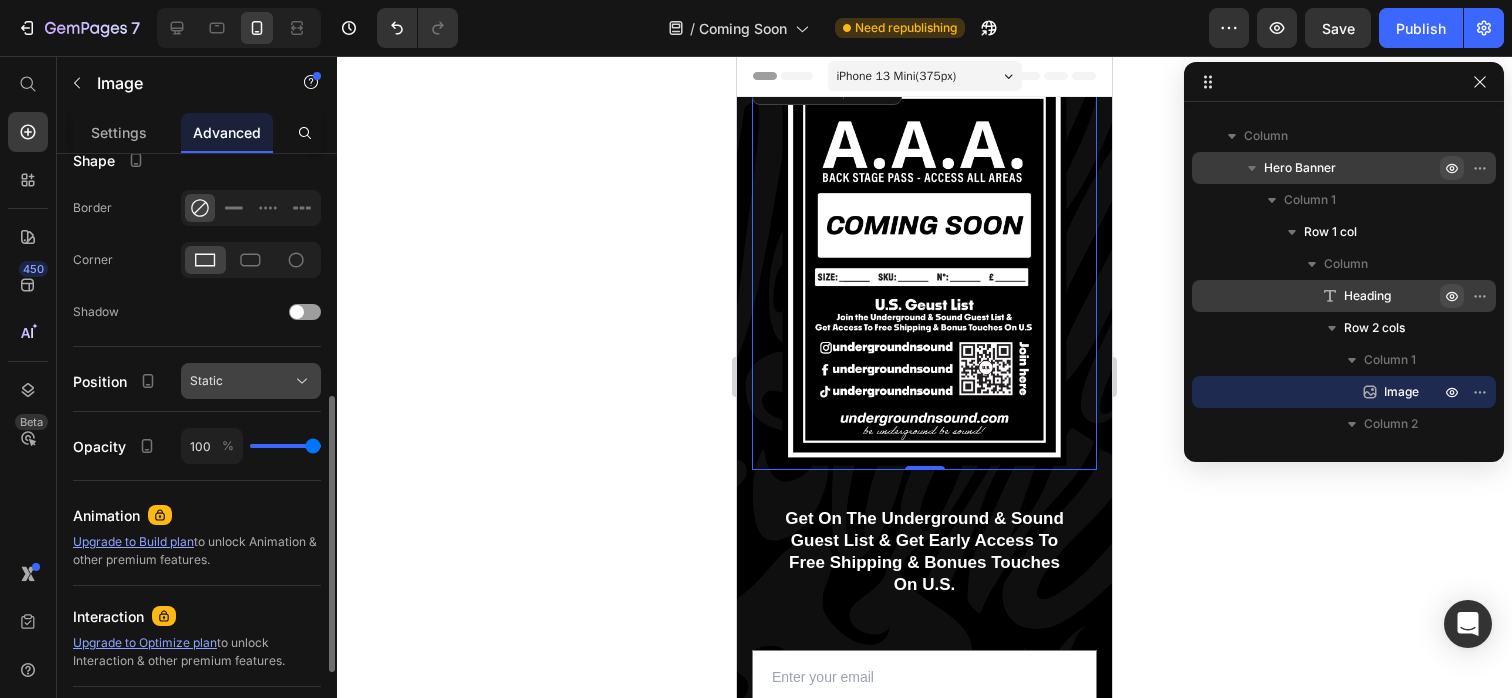 click on "Static" 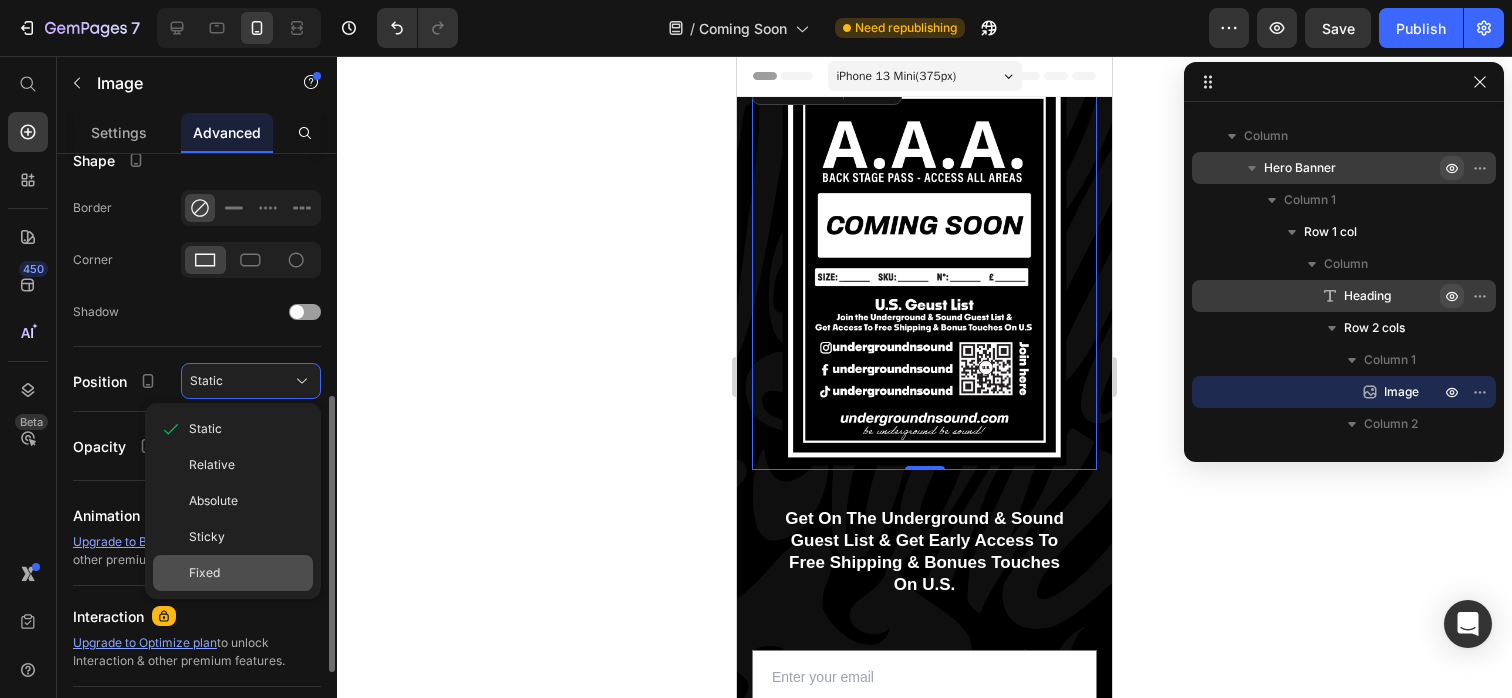 click on "Fixed" 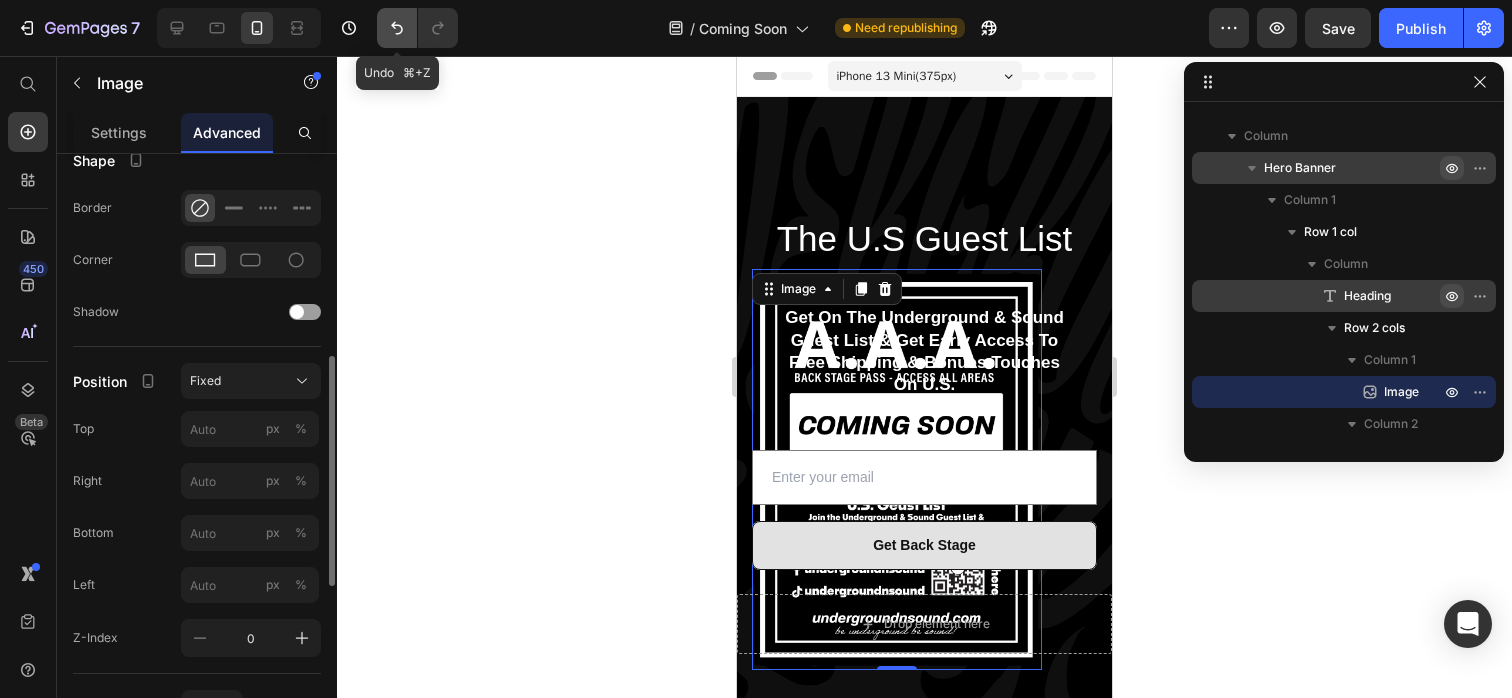 click 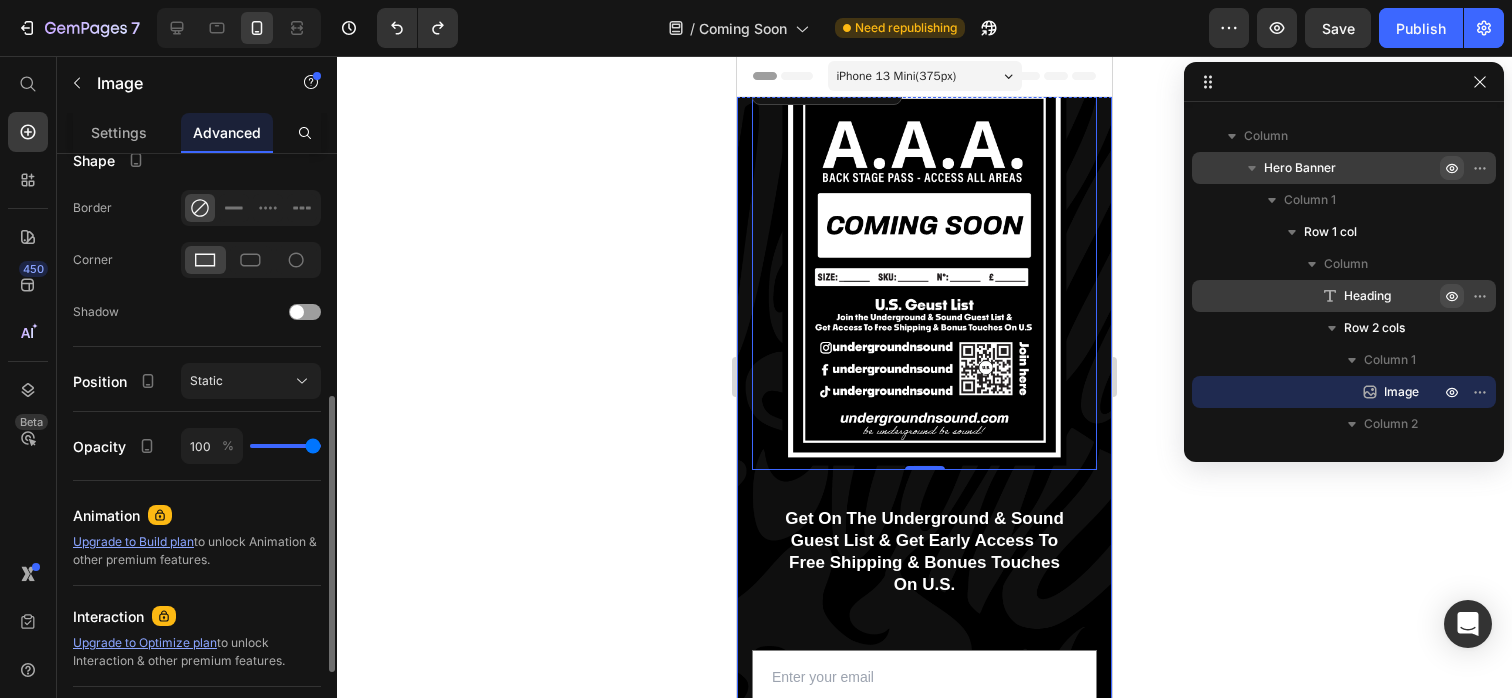 click 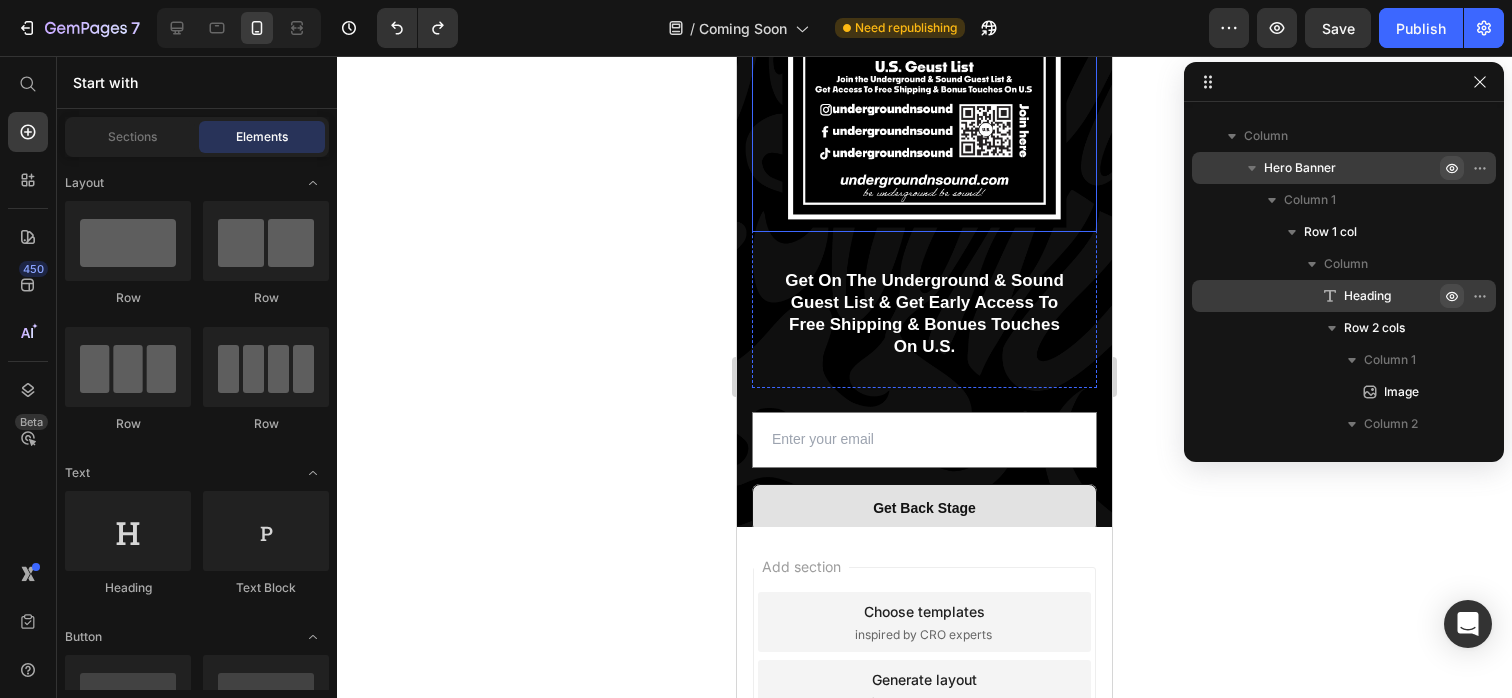 scroll, scrollTop: 242, scrollLeft: 0, axis: vertical 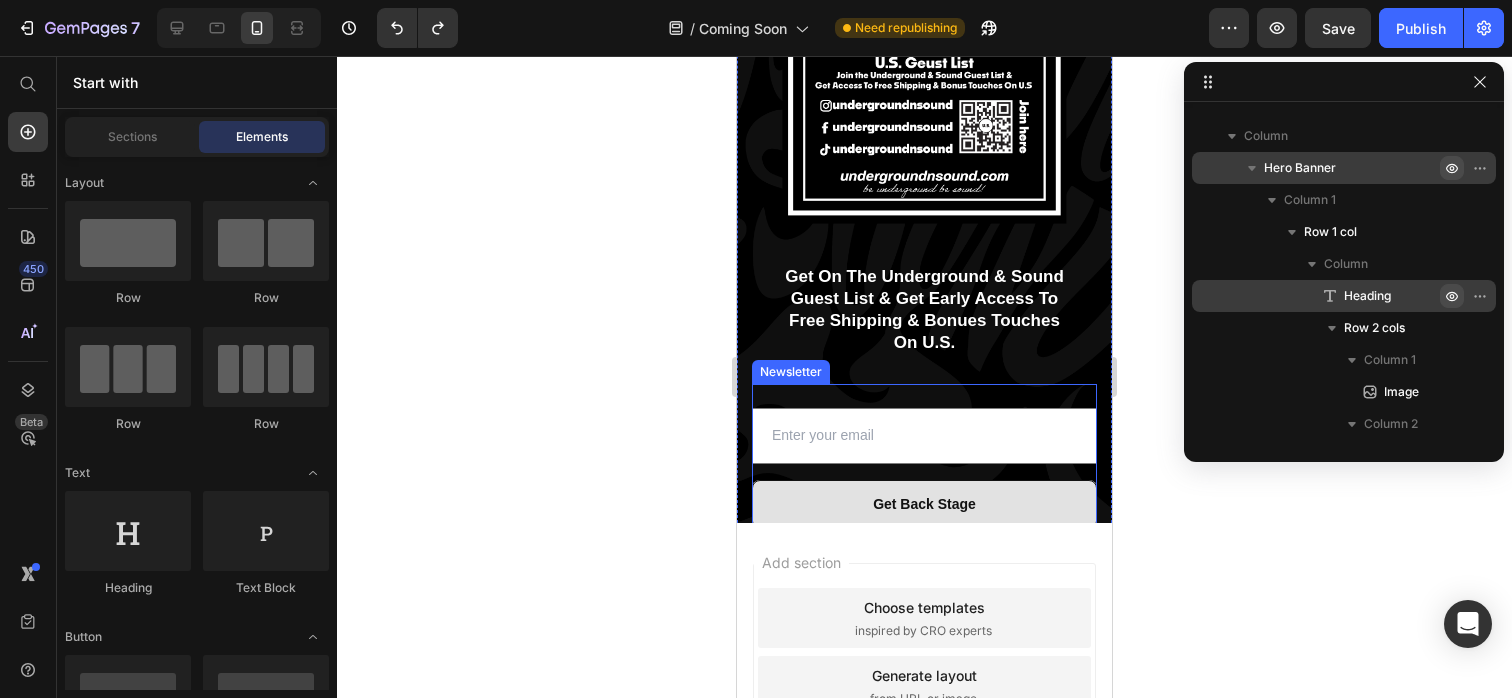 click on "Email Field Get Back Stage Submit Button Row Newsletter" at bounding box center (924, 468) 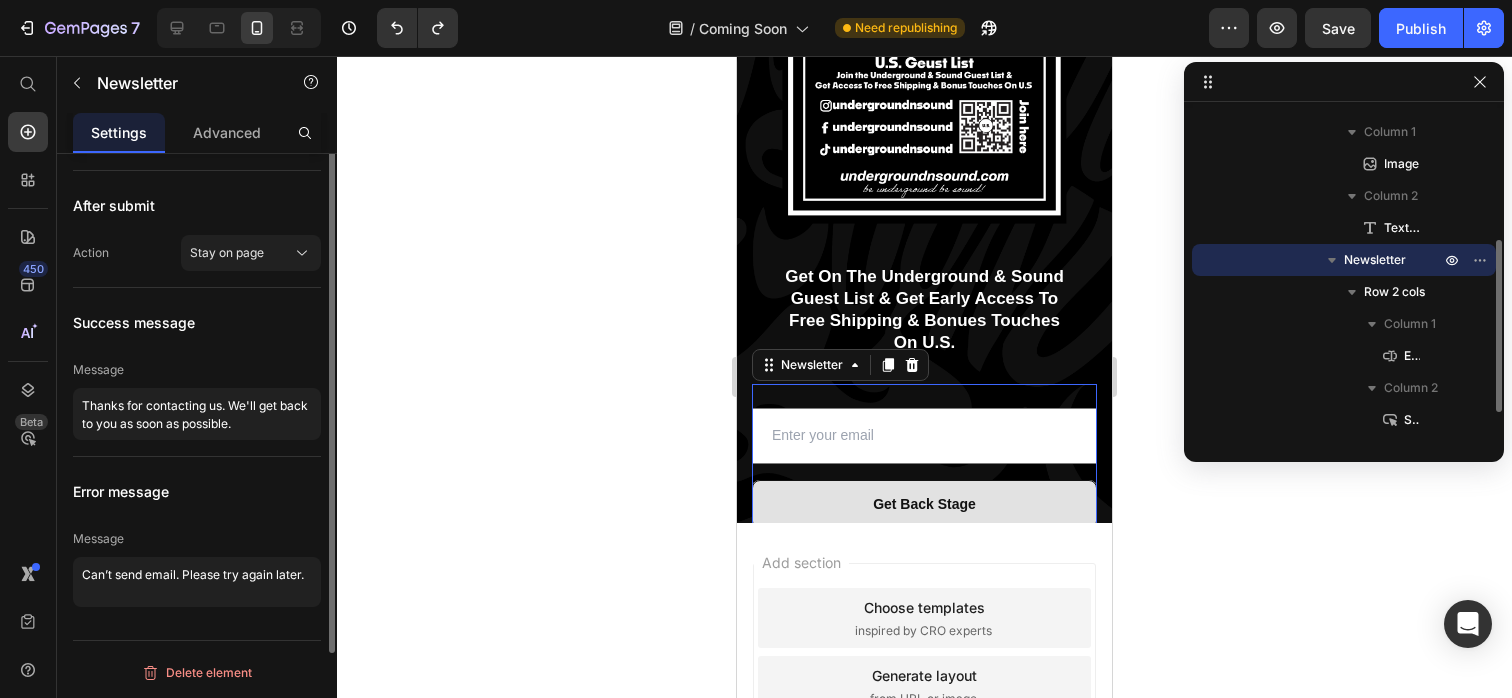 scroll, scrollTop: 0, scrollLeft: 0, axis: both 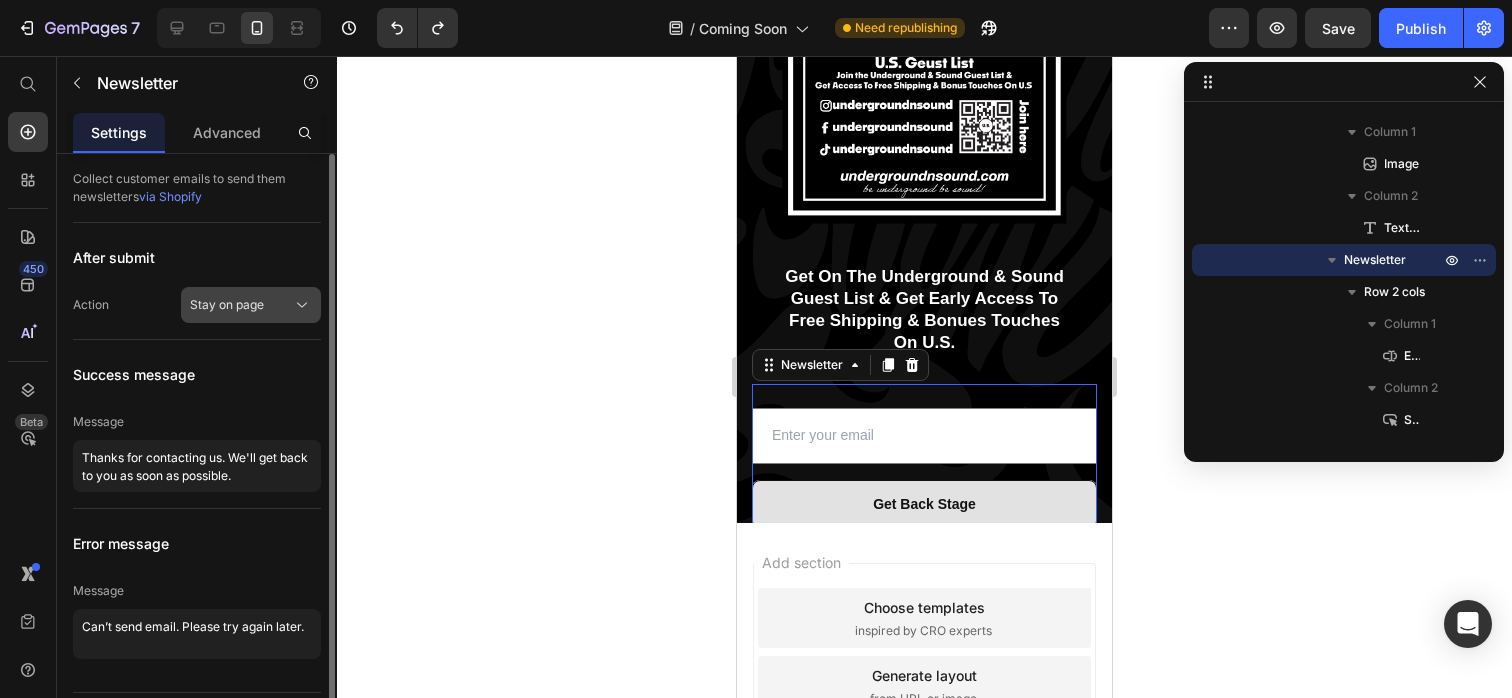 click 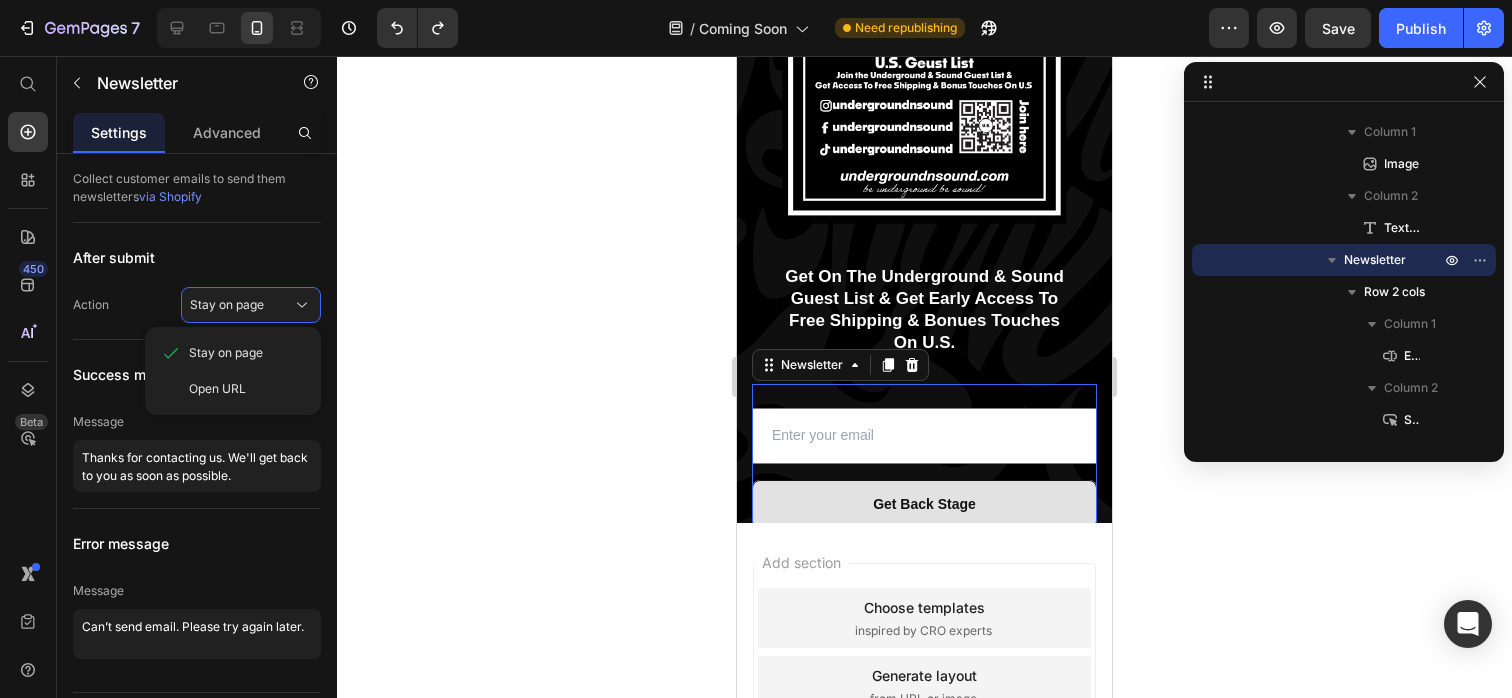 click 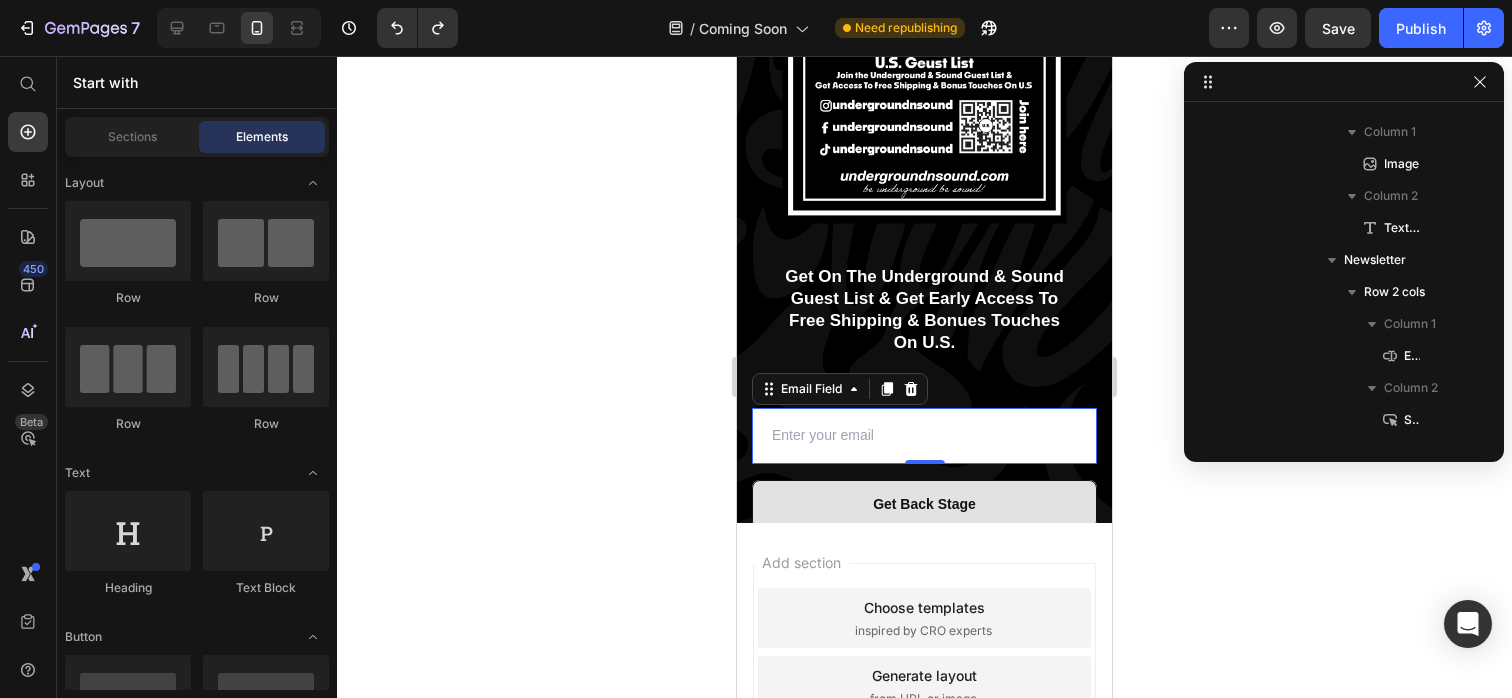 click at bounding box center (924, 435) 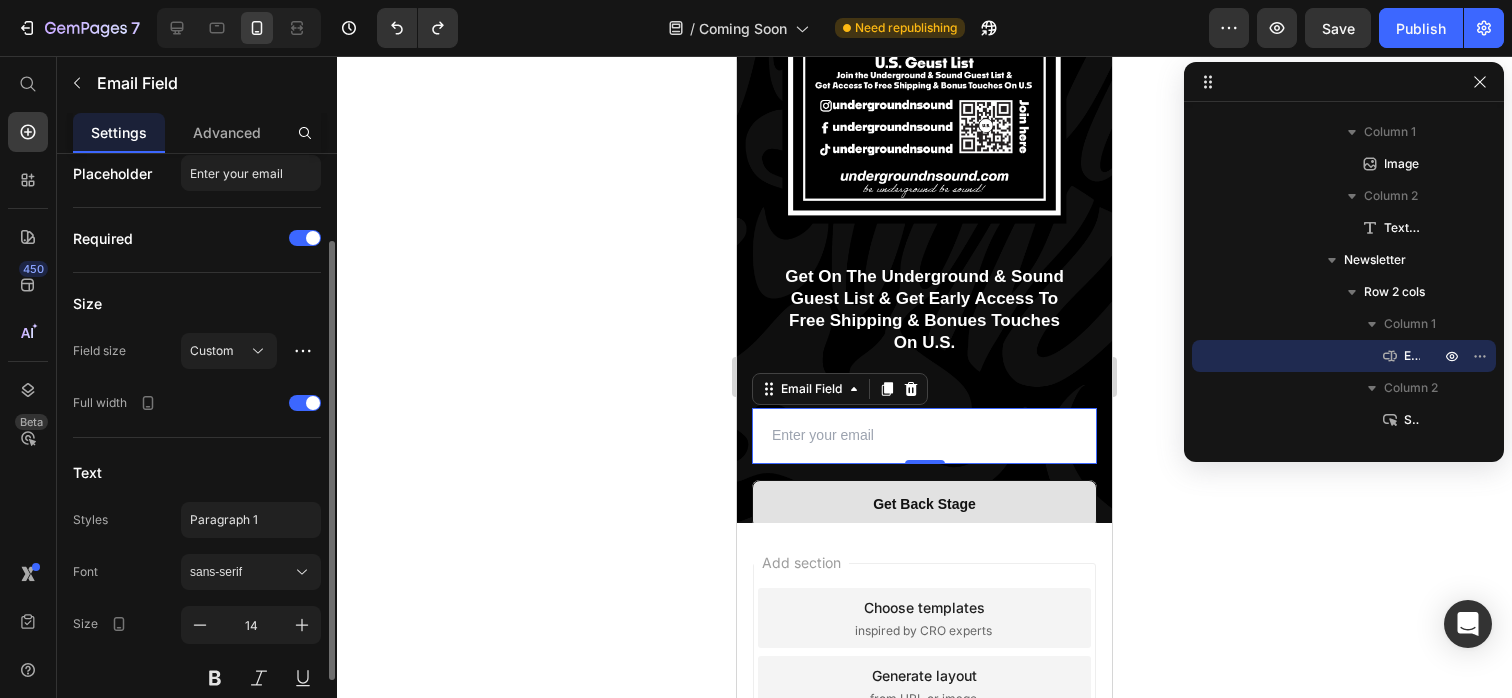 scroll, scrollTop: 0, scrollLeft: 0, axis: both 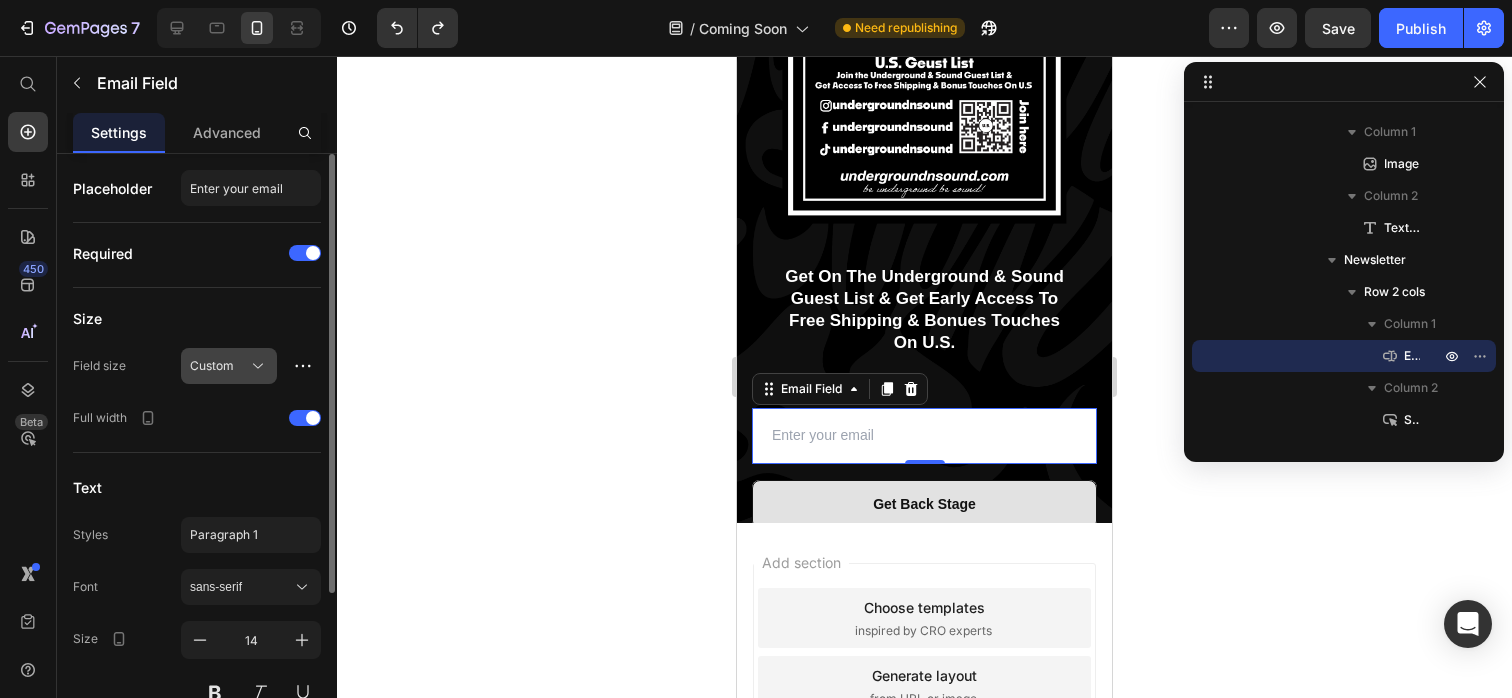click on "Custom" at bounding box center [217, 366] 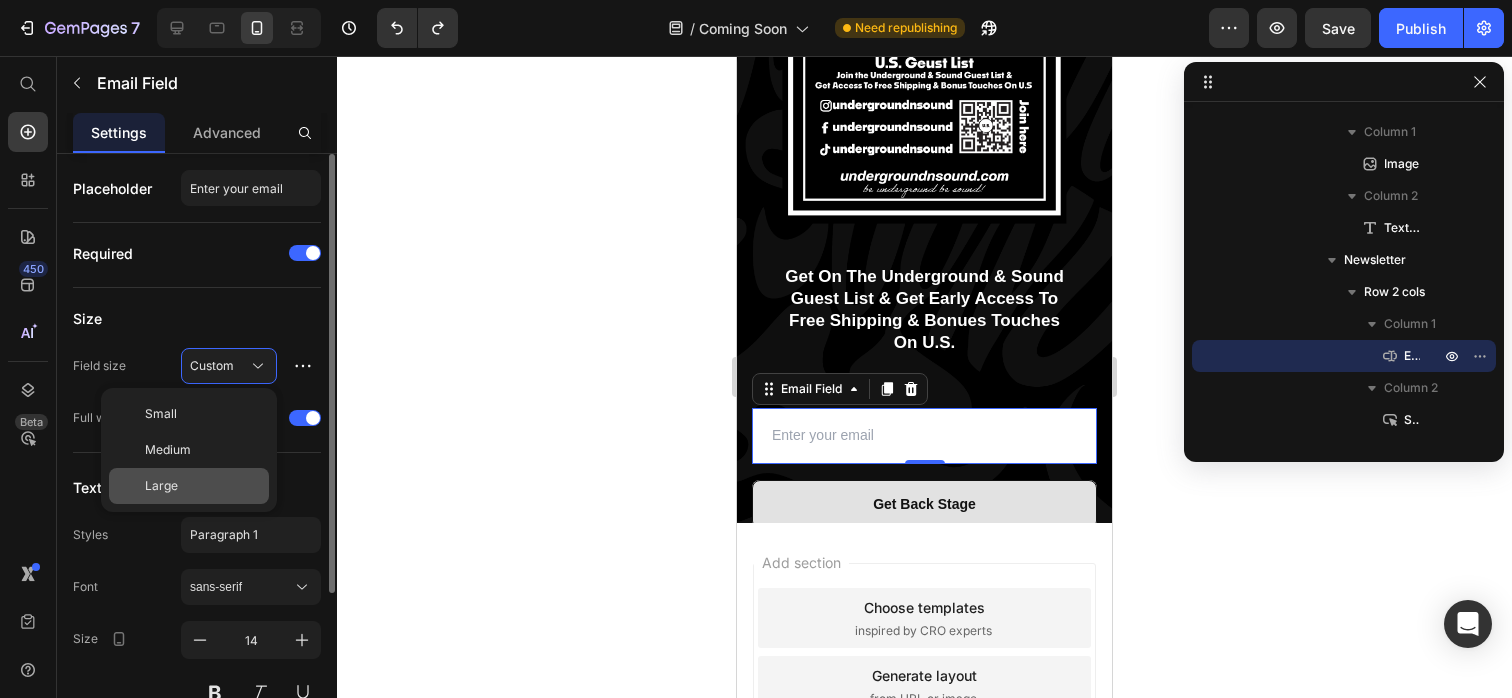 click on "Large" at bounding box center [203, 486] 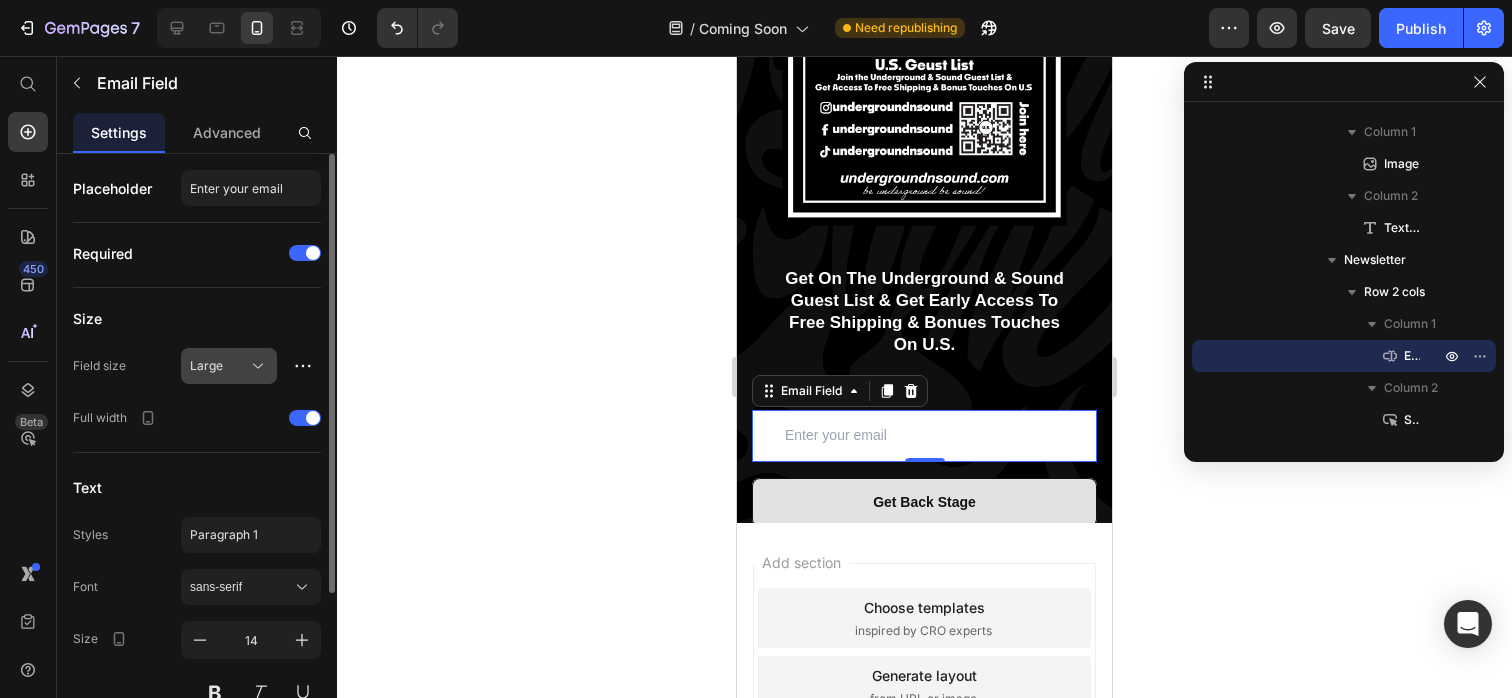 click on "Large" at bounding box center [217, 366] 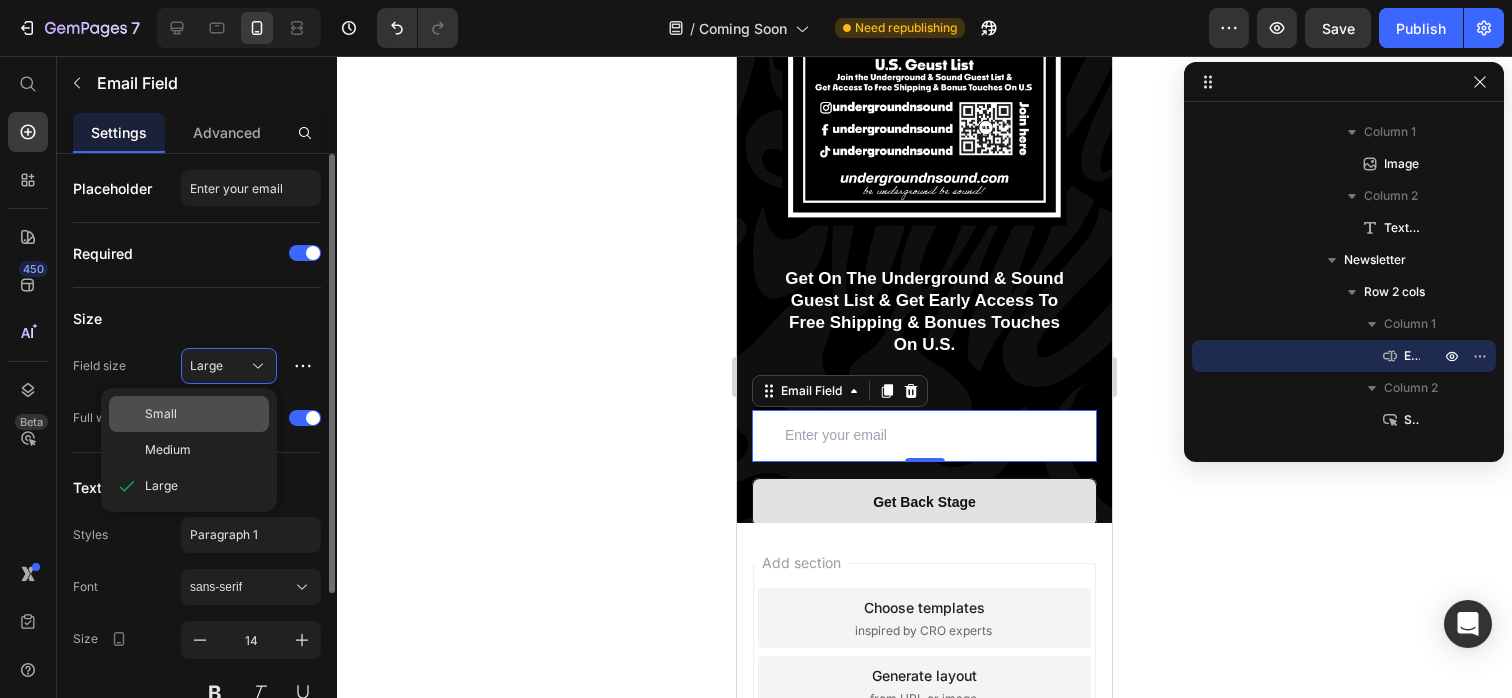 click on "Small" at bounding box center [203, 414] 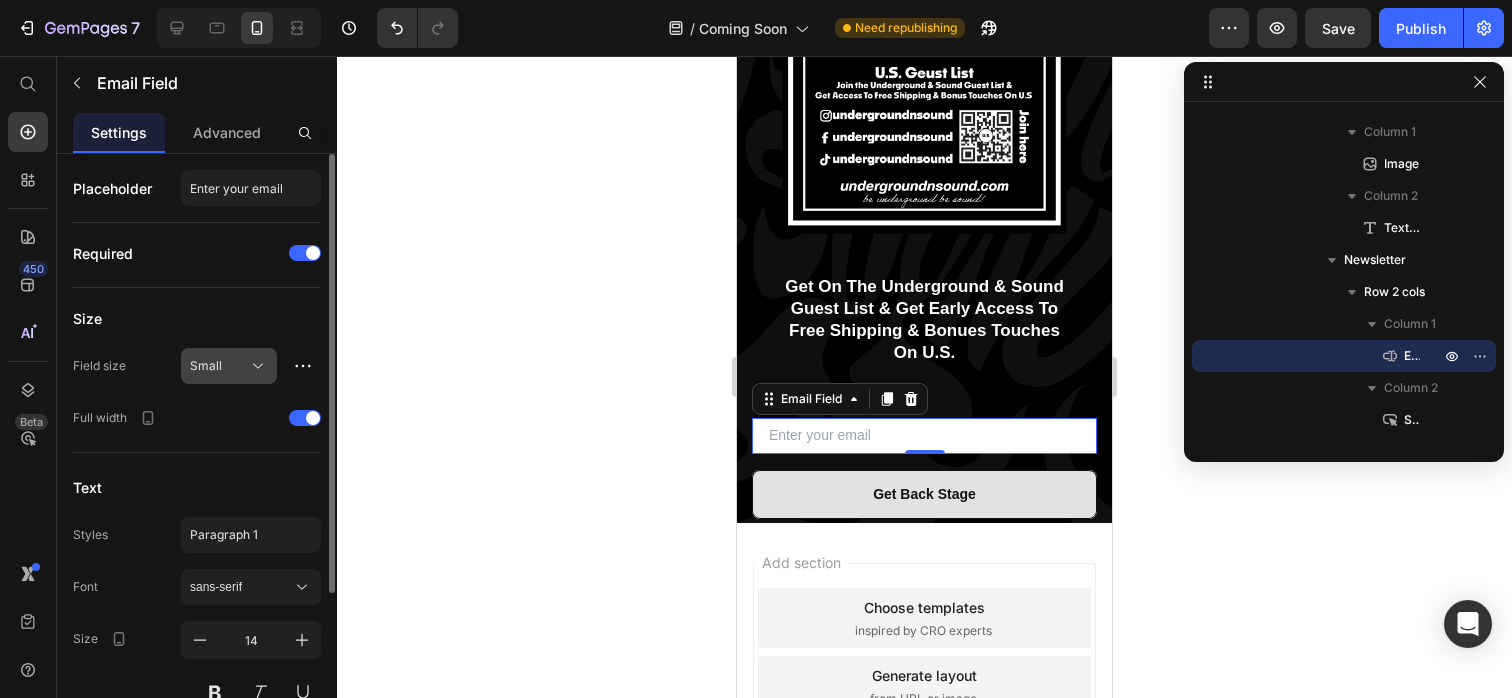 click on "Small" at bounding box center [217, 366] 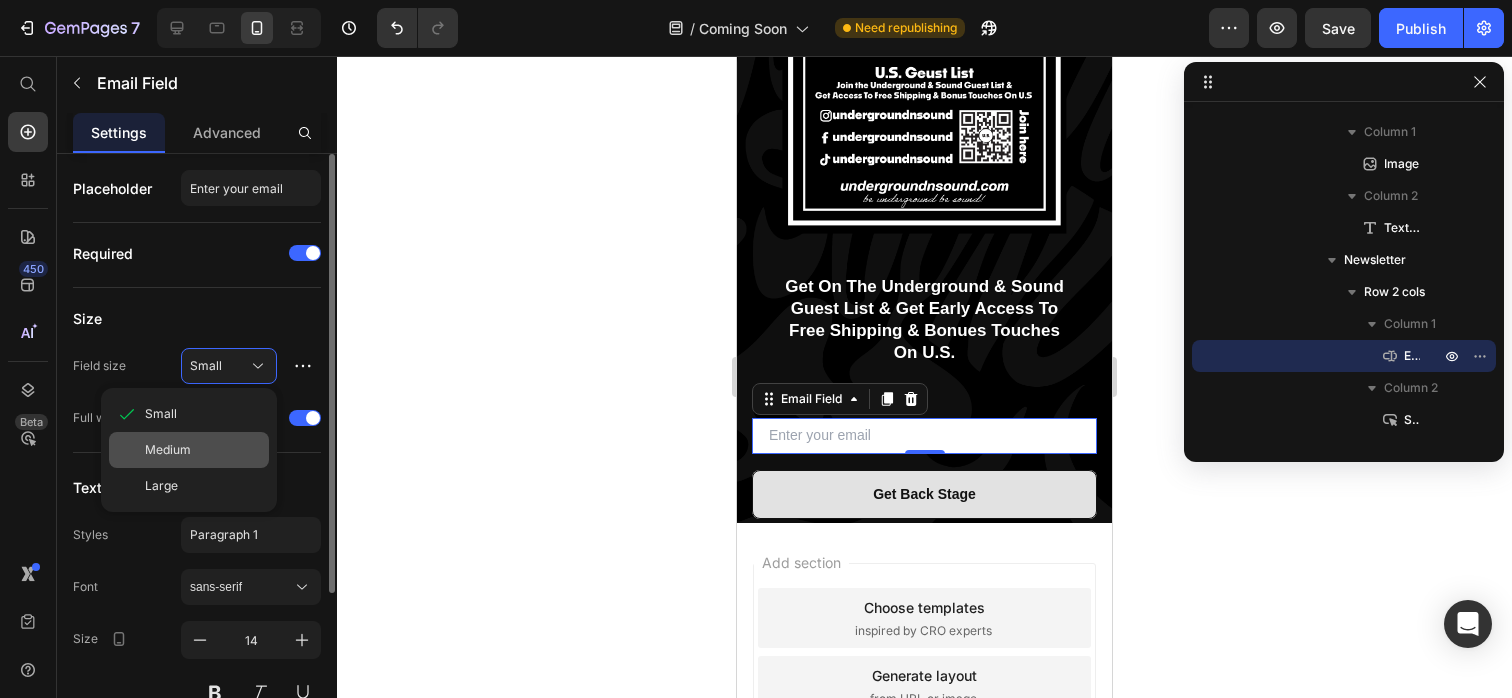 click on "Medium" at bounding box center [203, 450] 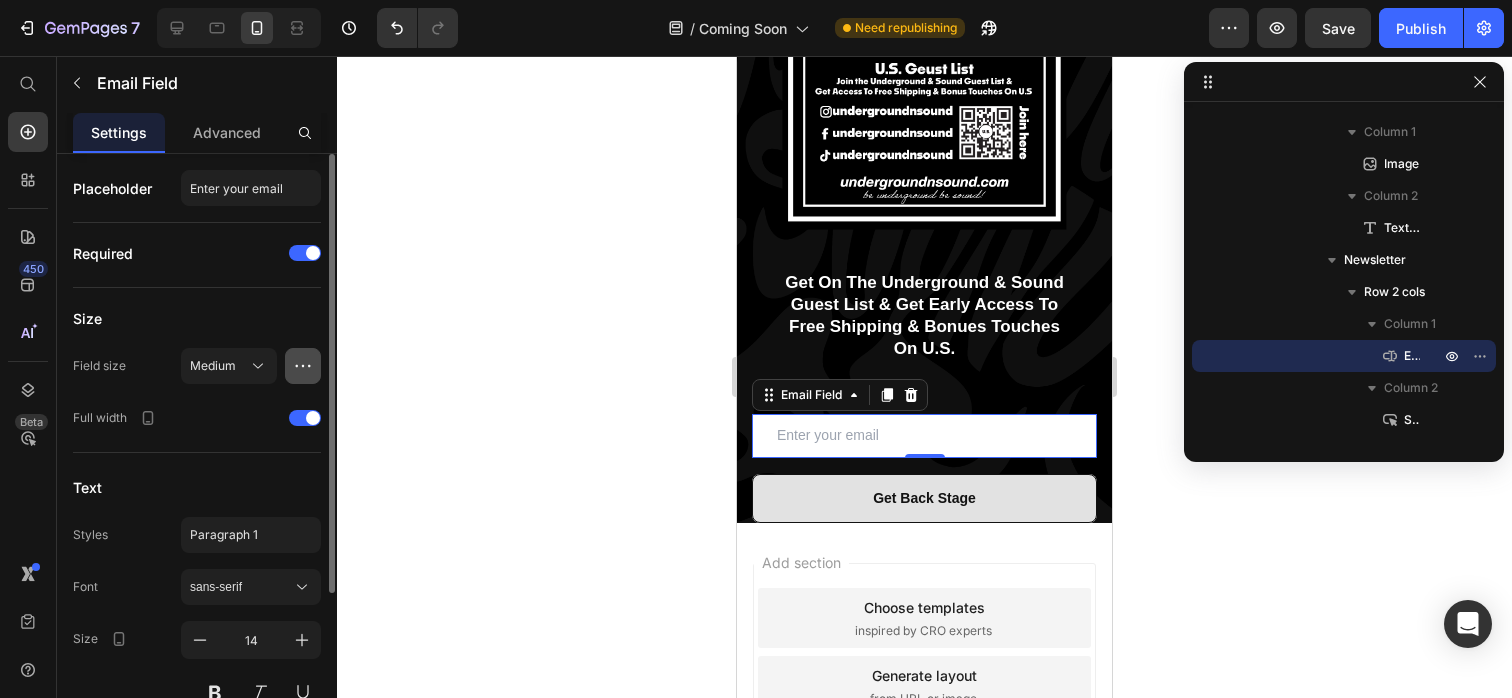 click 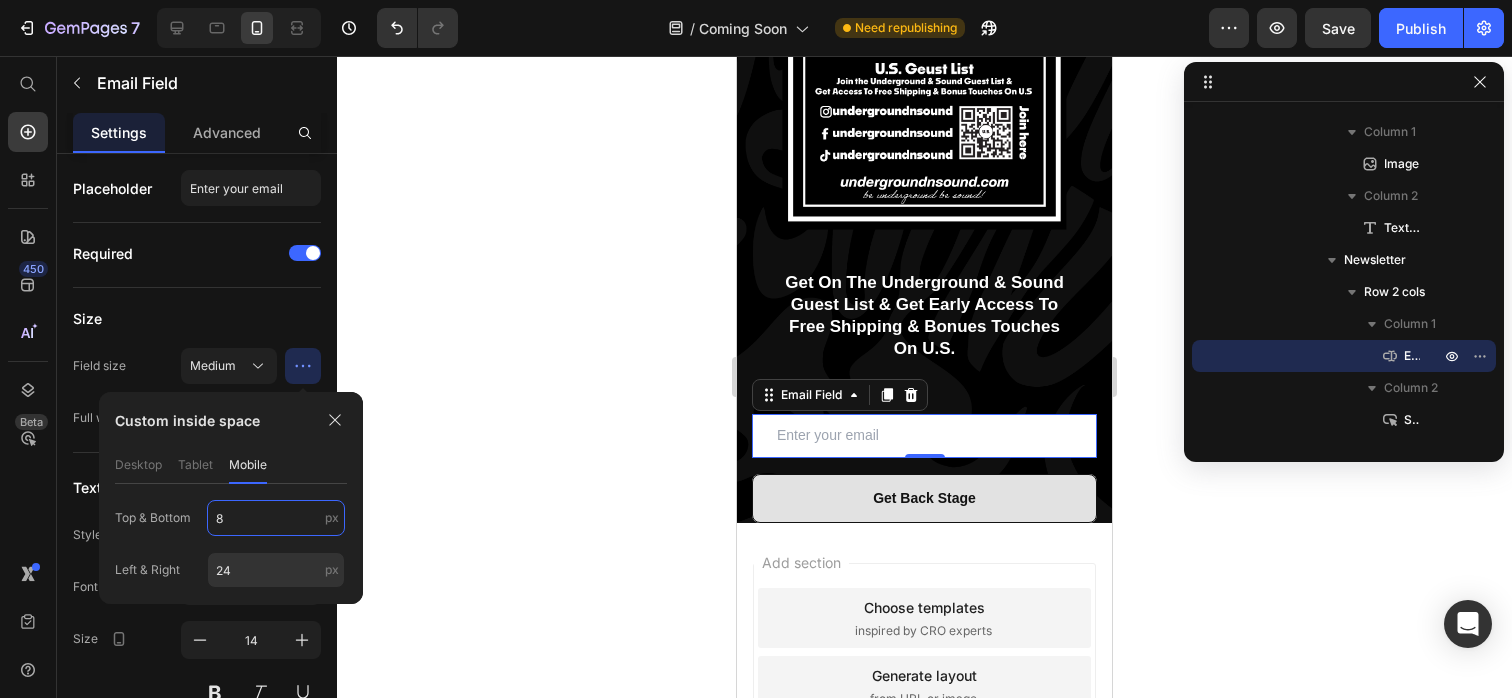 click on "8" at bounding box center (276, 518) 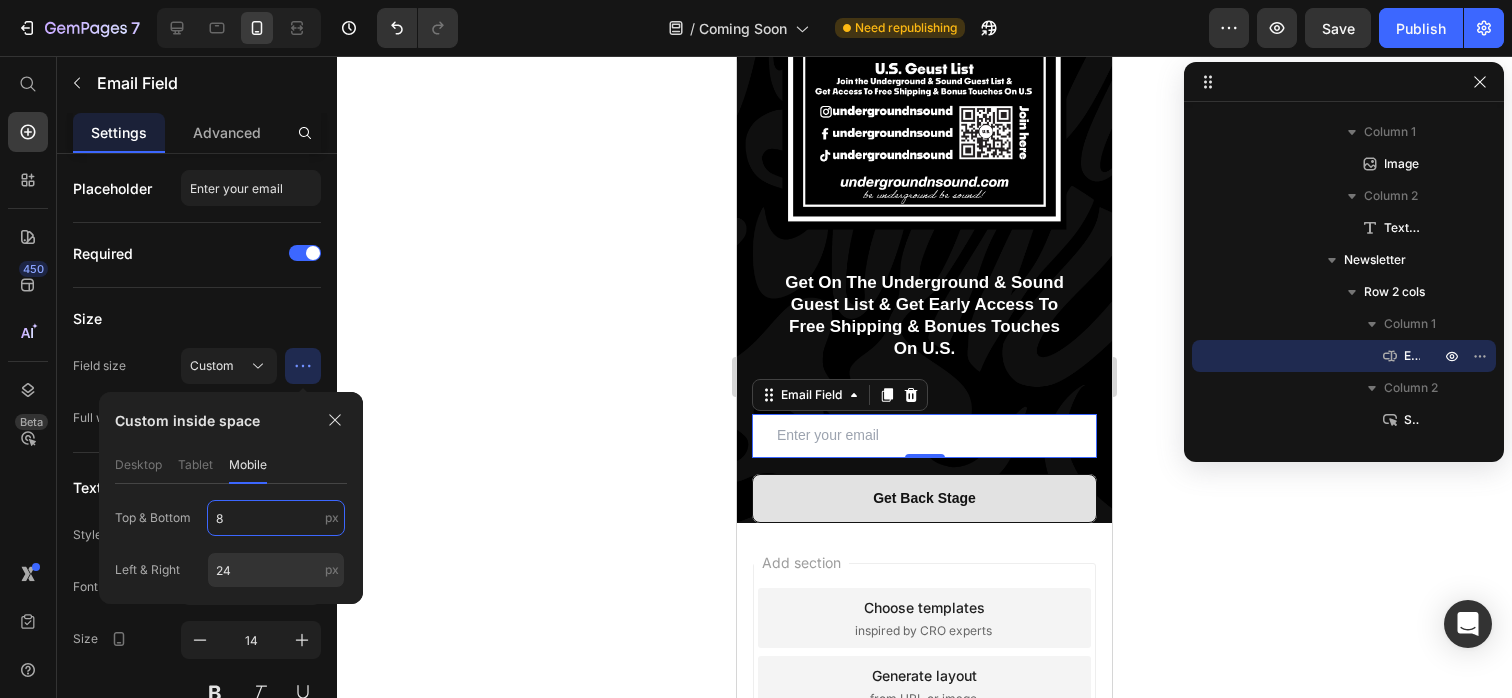 type on "9" 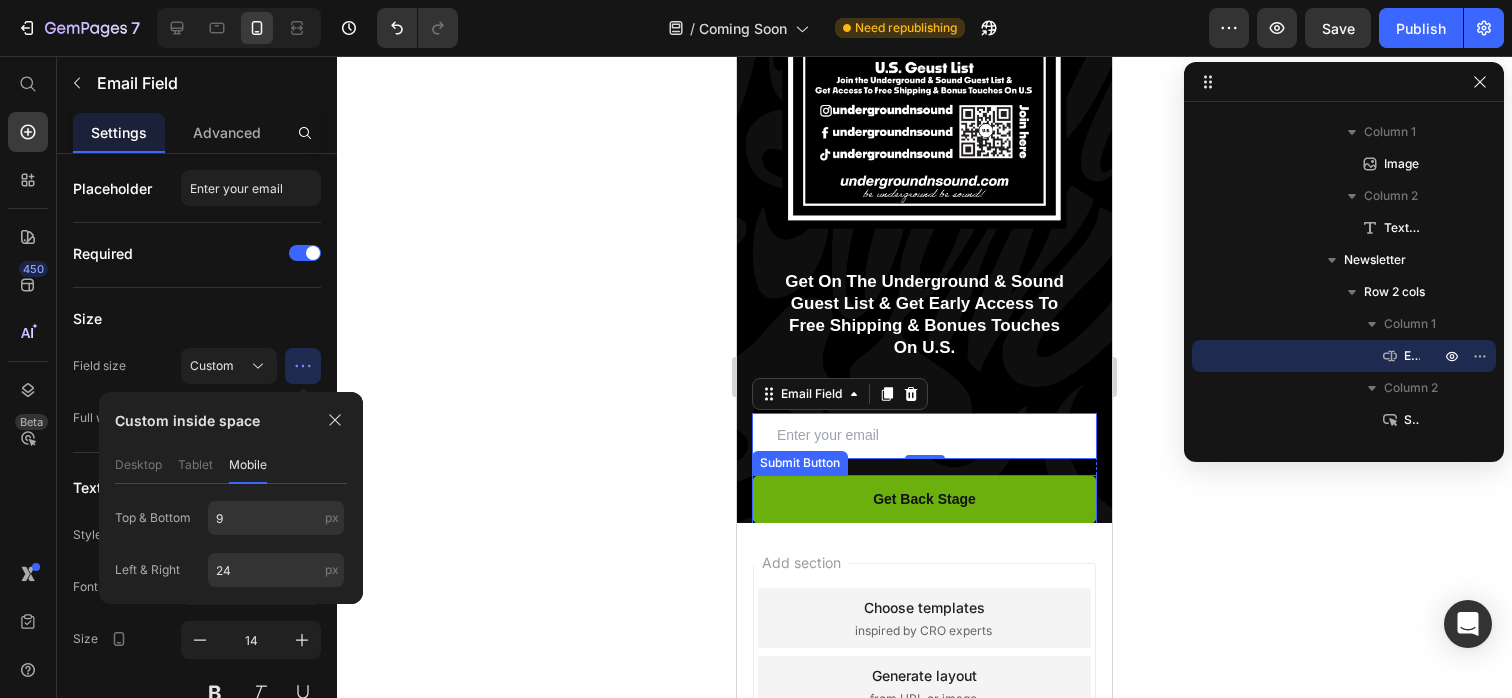 click on "Get Back Stage" at bounding box center [924, 499] 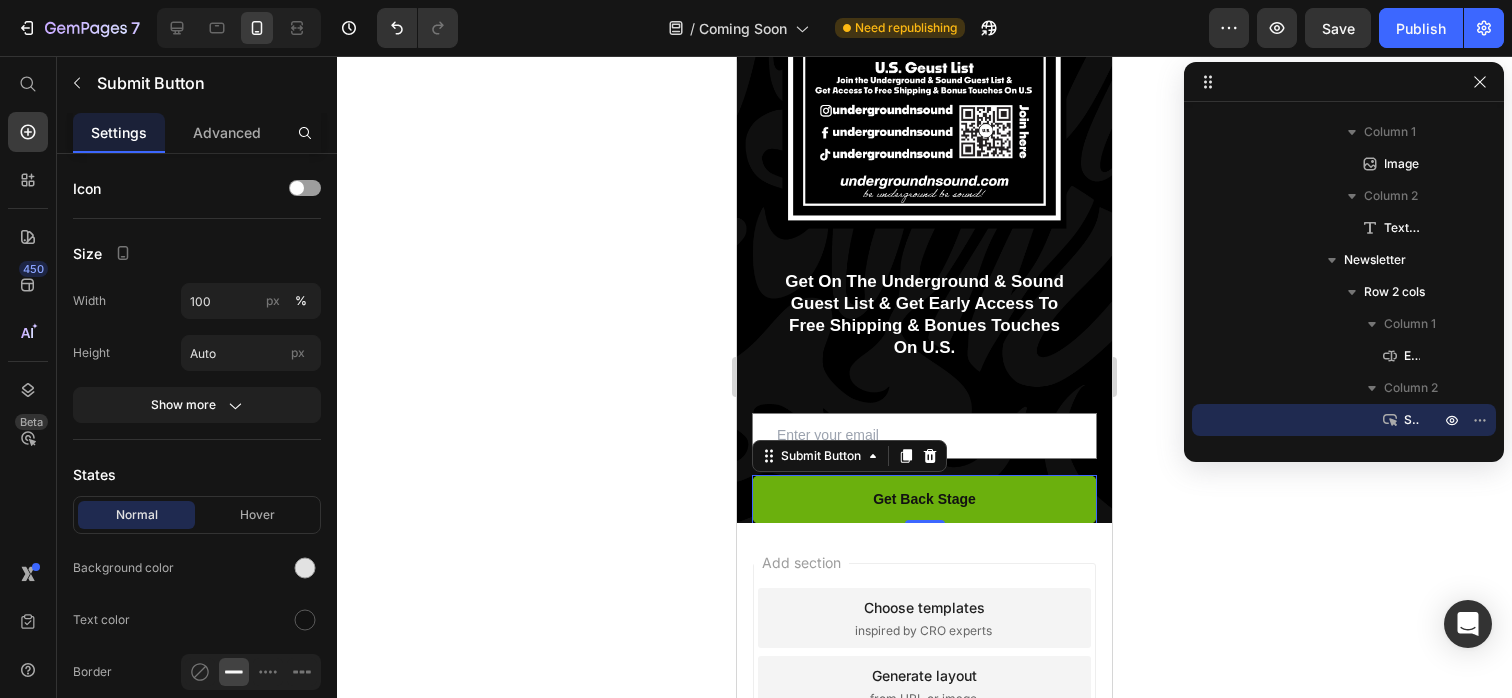 click on "Get Back Stage" at bounding box center [924, 499] 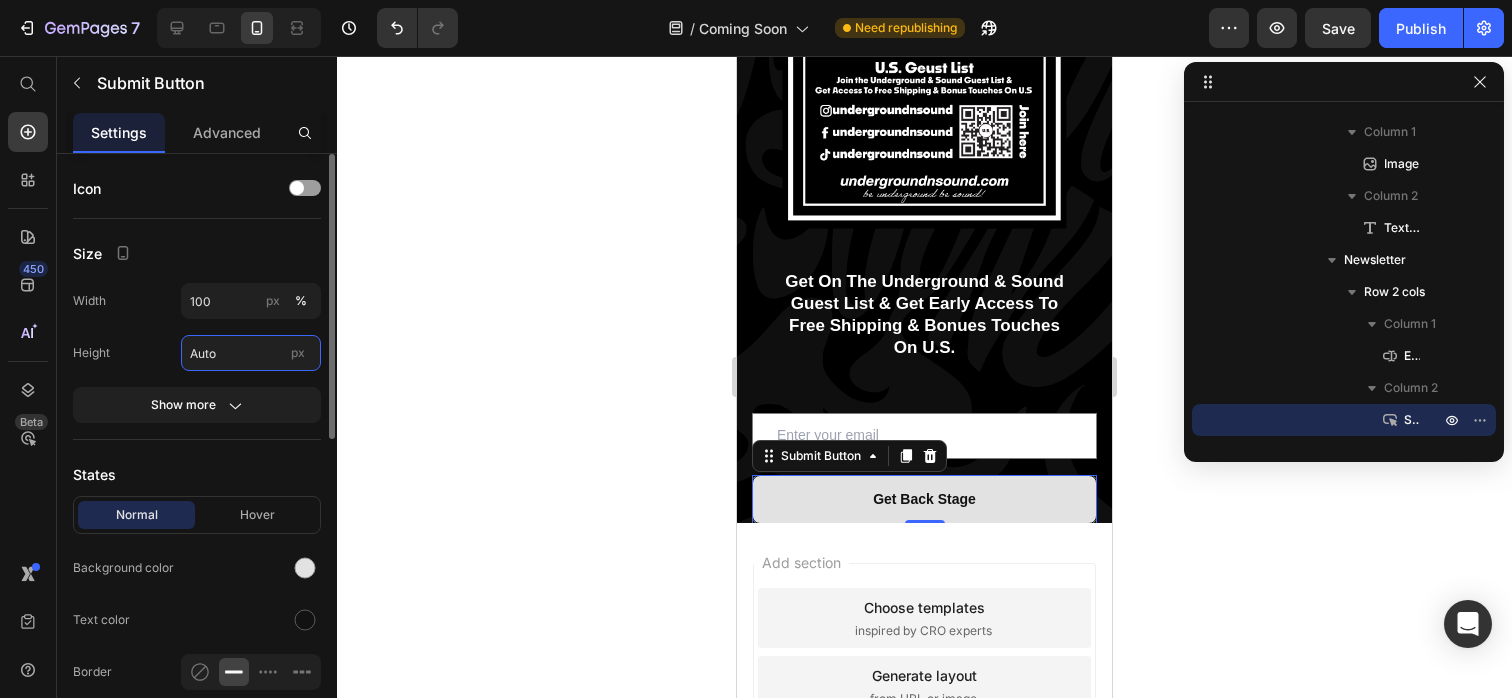 click on "Auto" at bounding box center (251, 353) 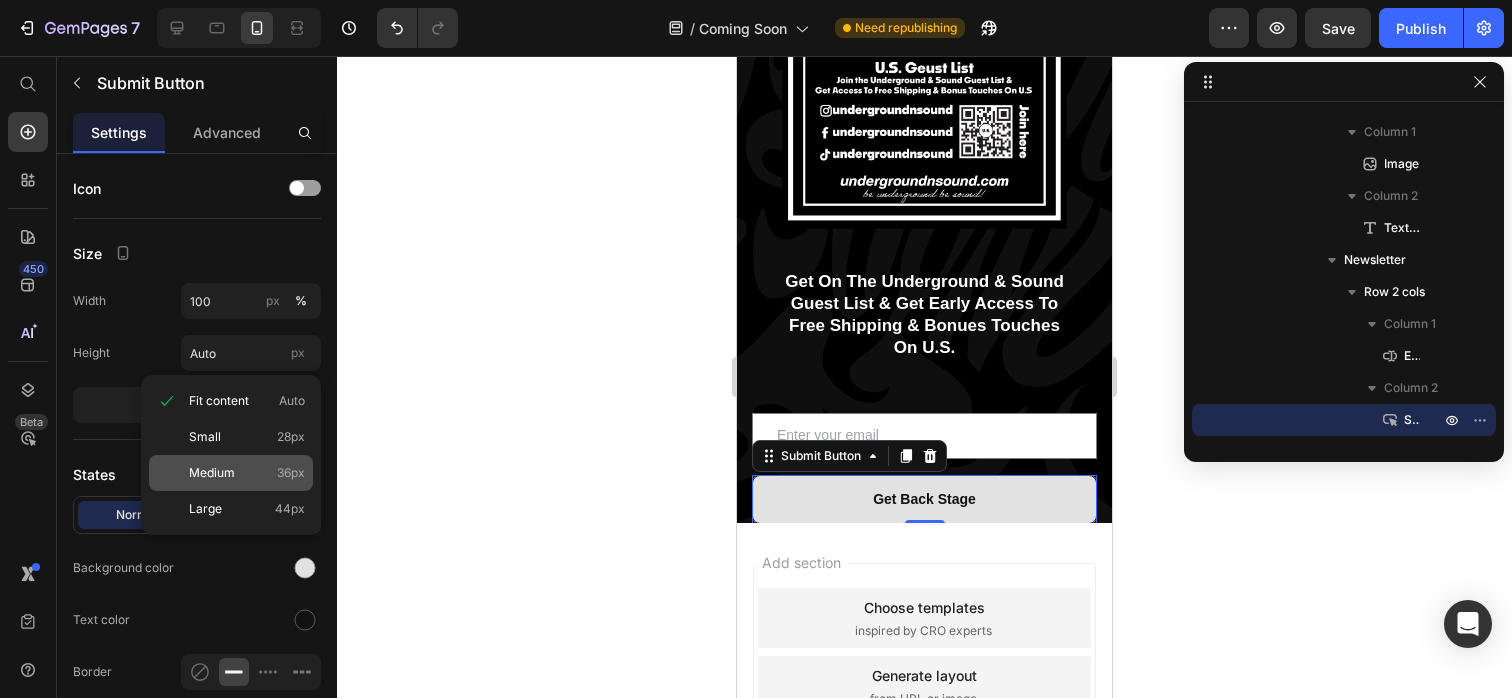 click on "Medium" at bounding box center (212, 473) 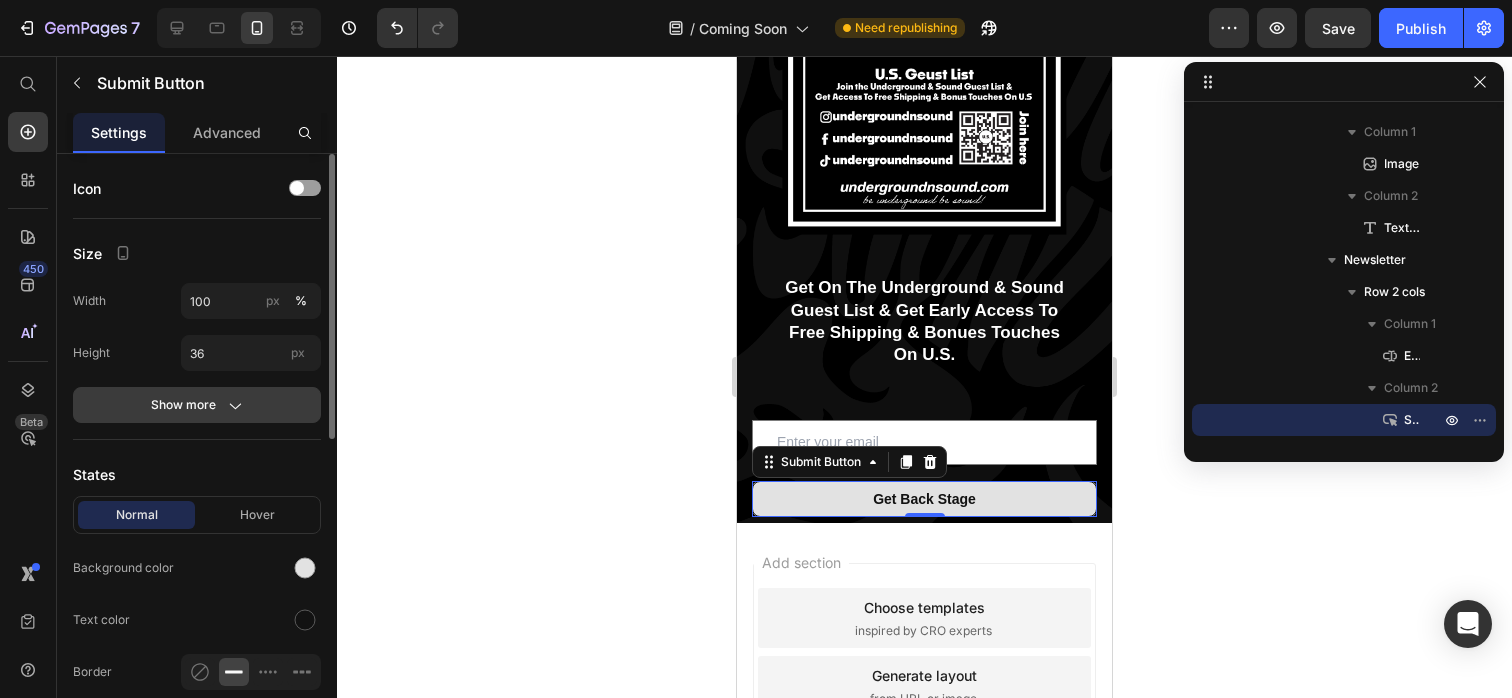click 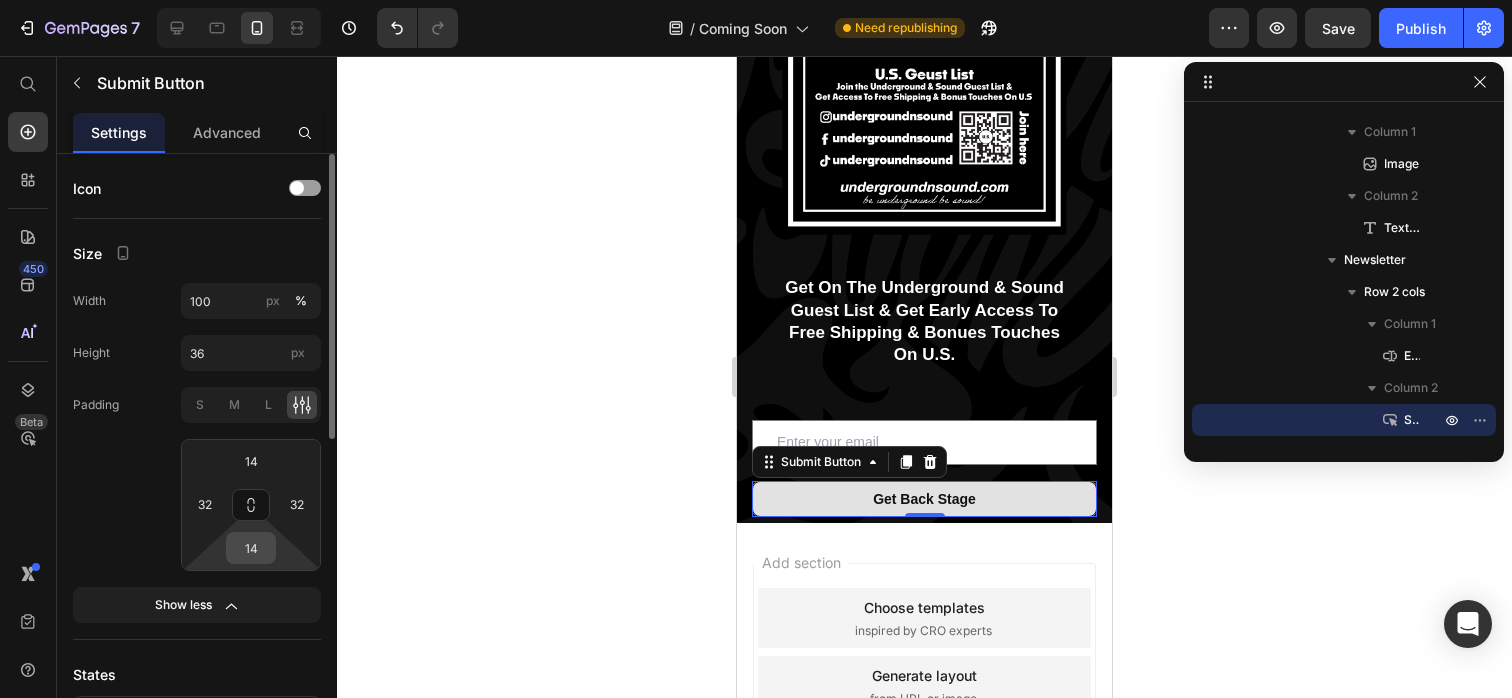 click on "14" at bounding box center (251, 548) 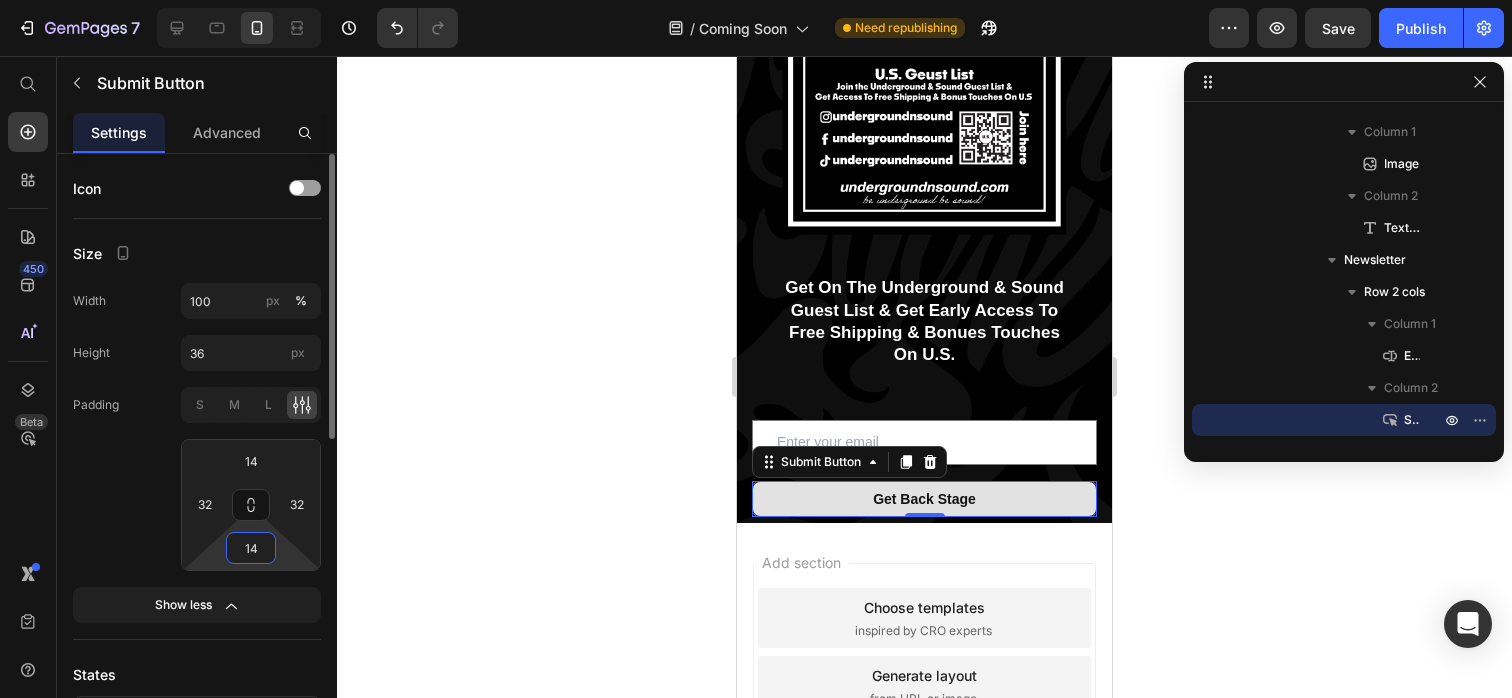 click on "14" at bounding box center [251, 548] 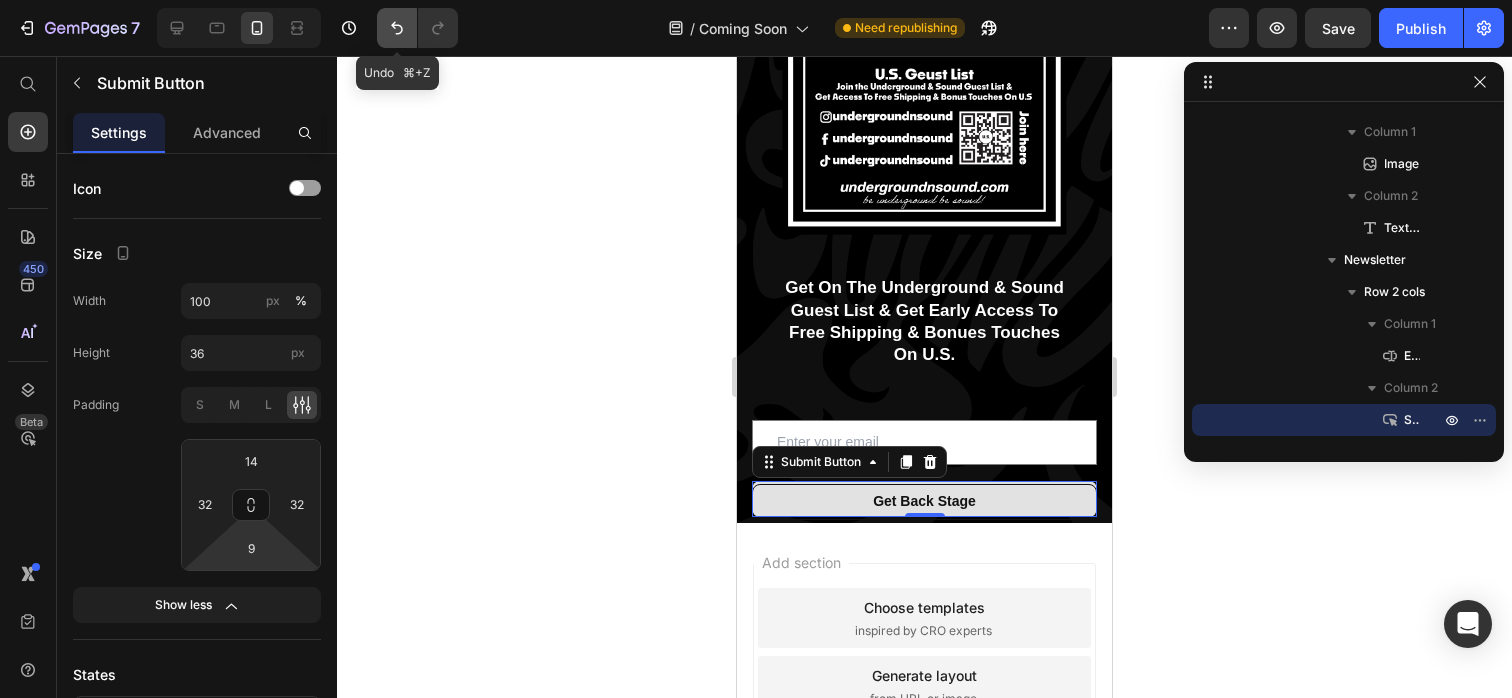 click 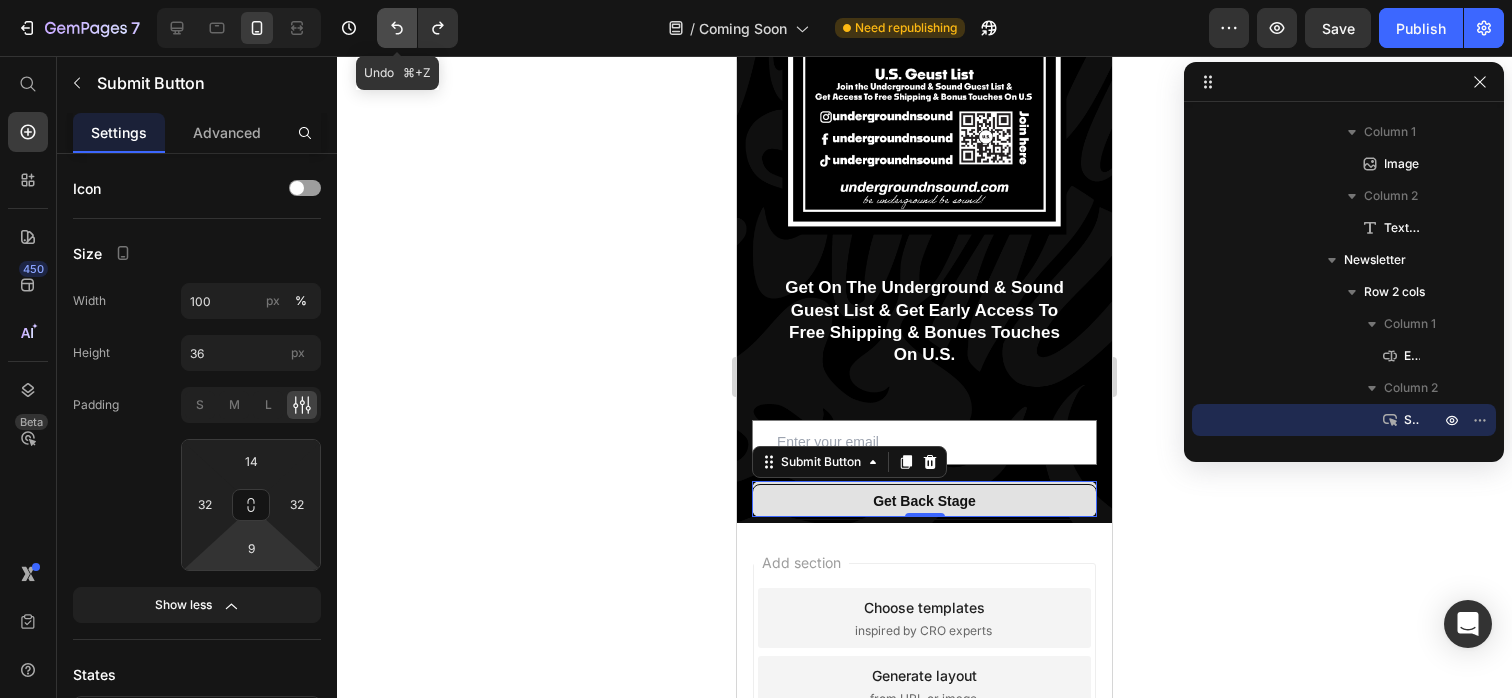 click 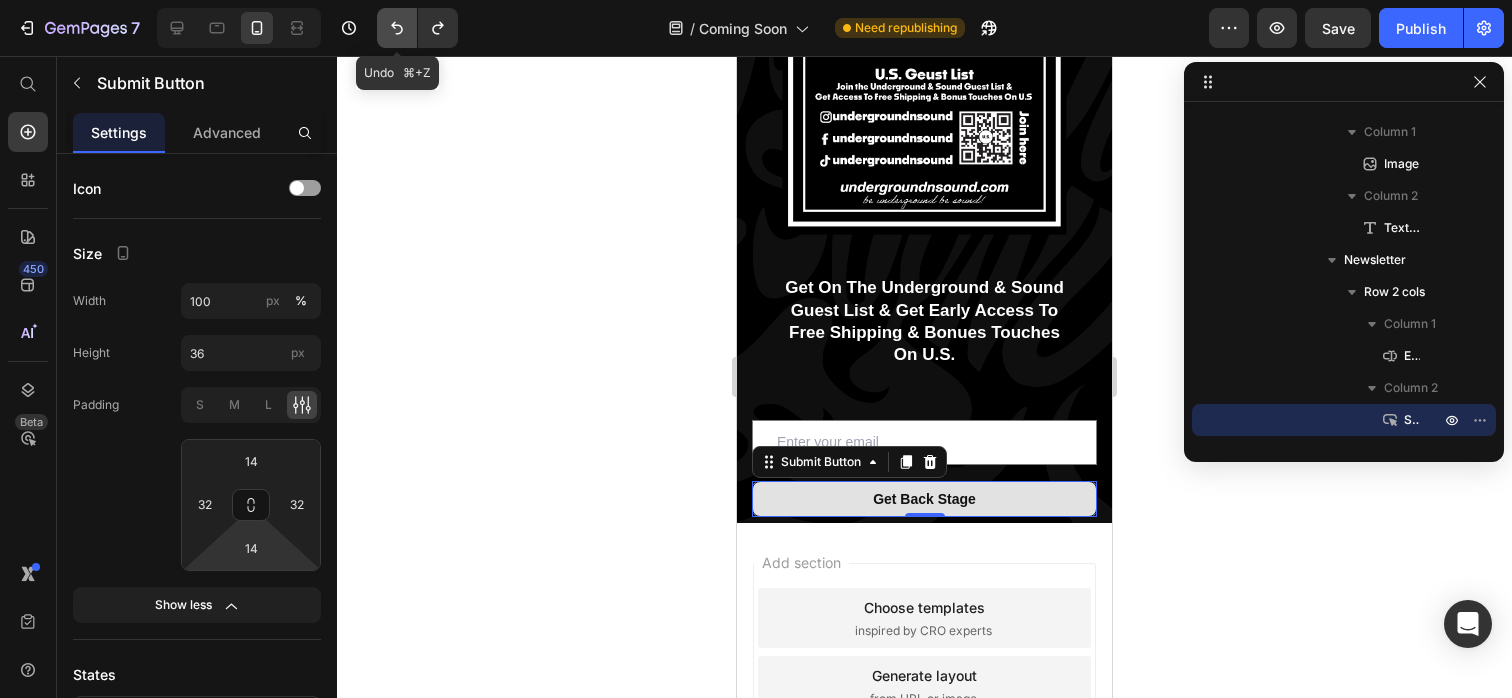 click 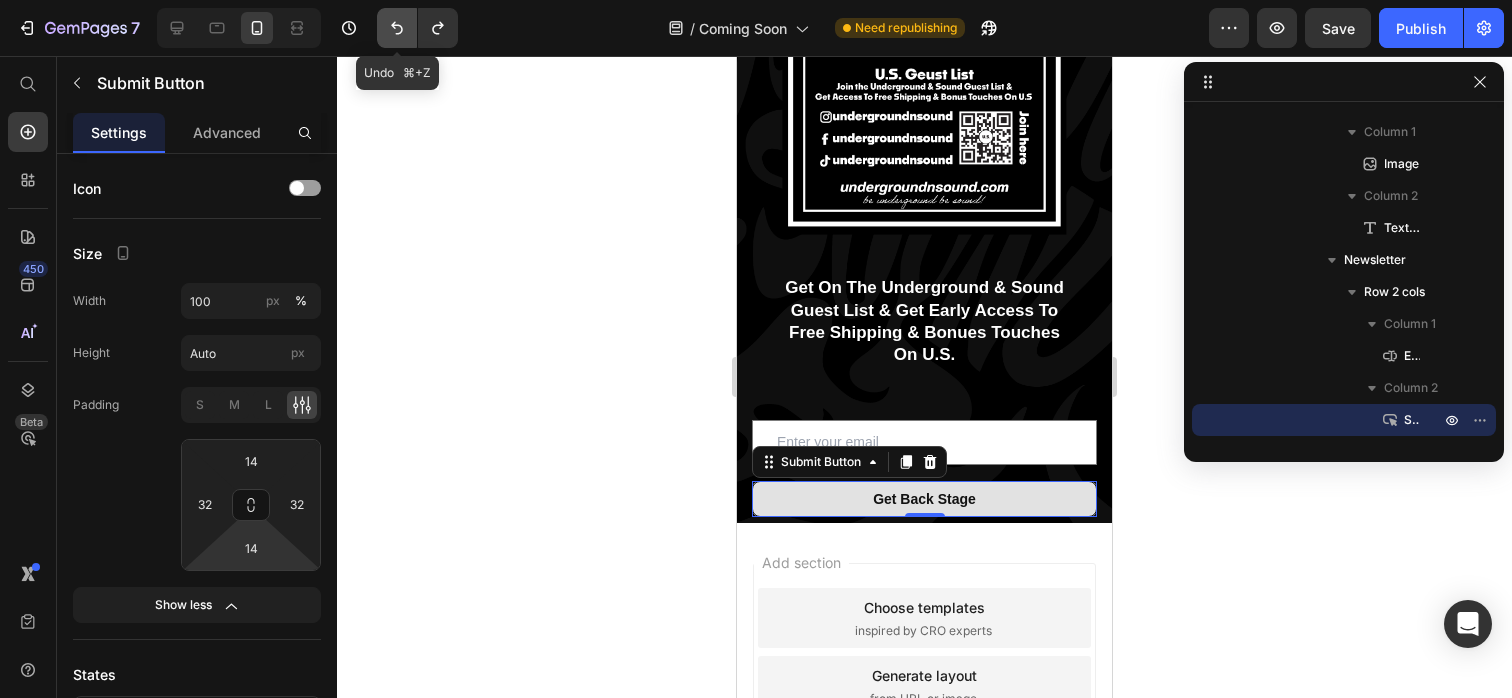 click 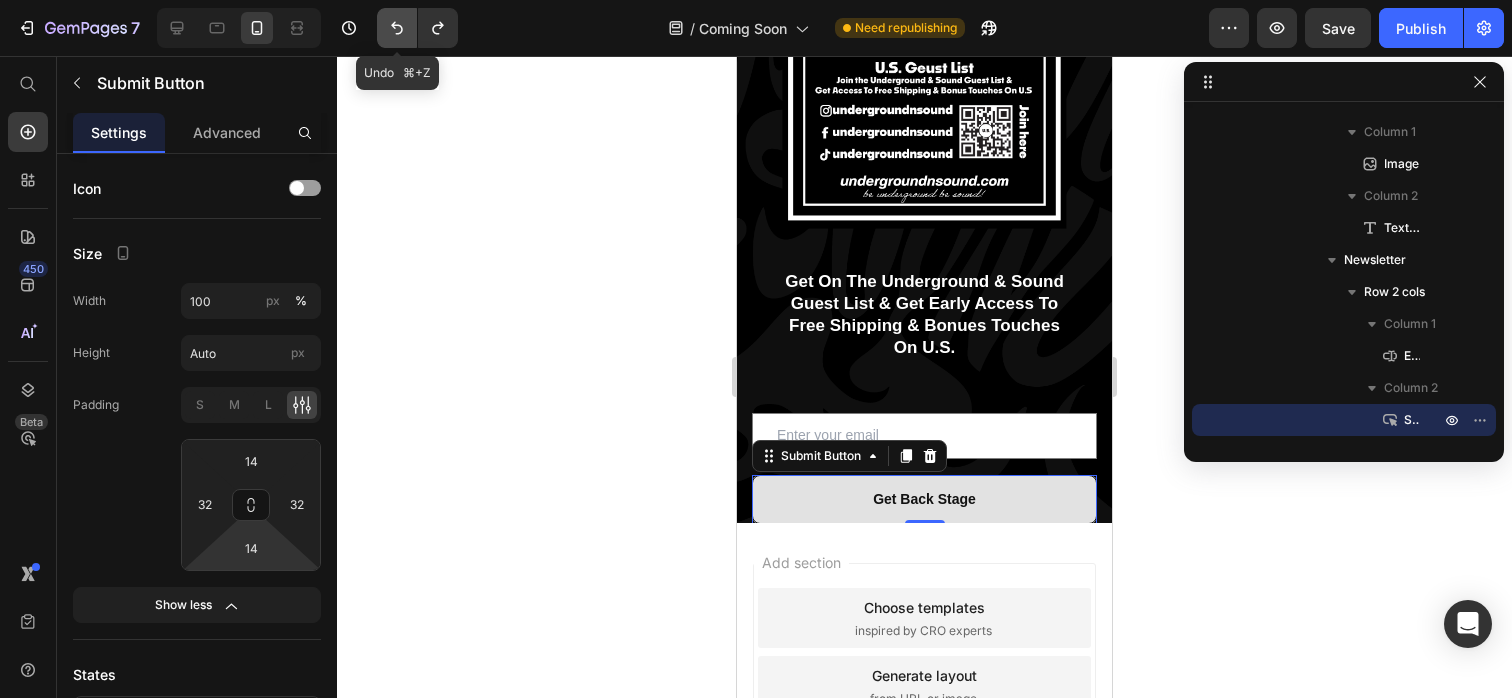 click 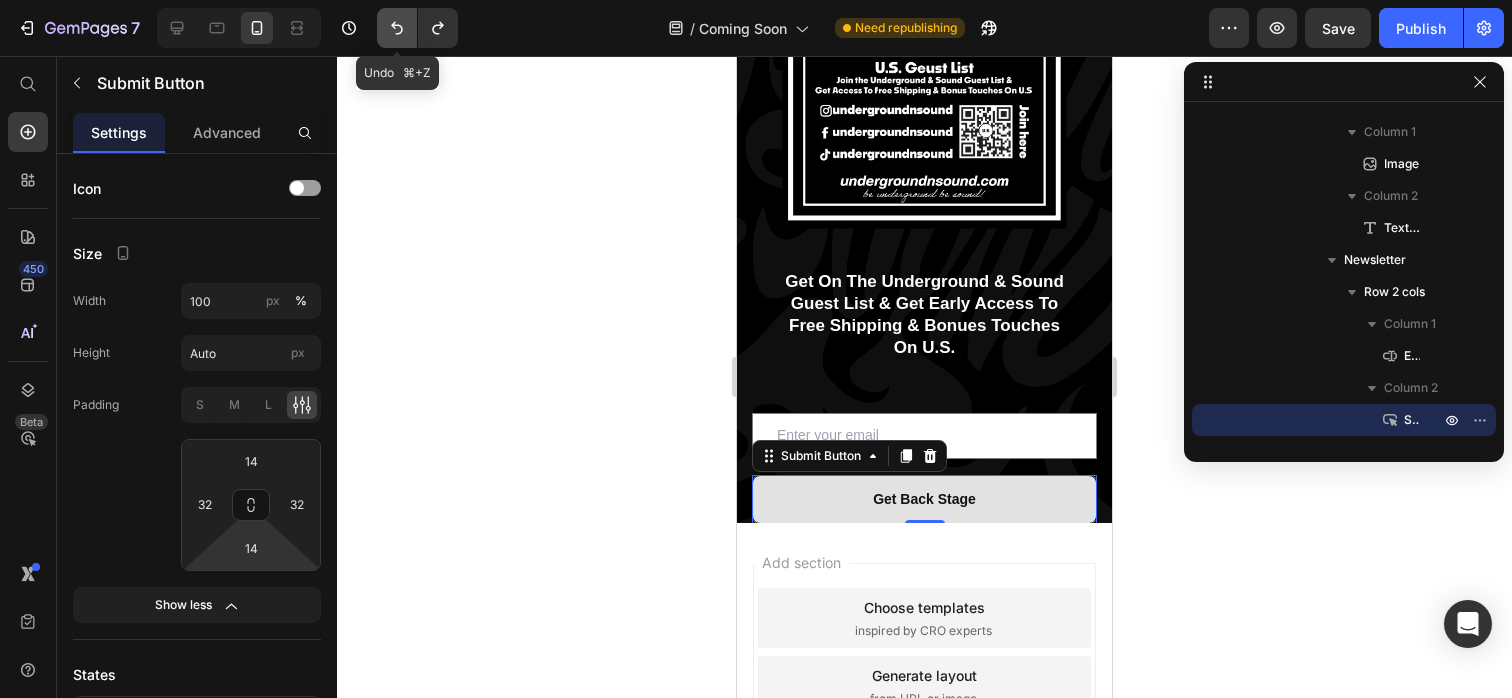 click 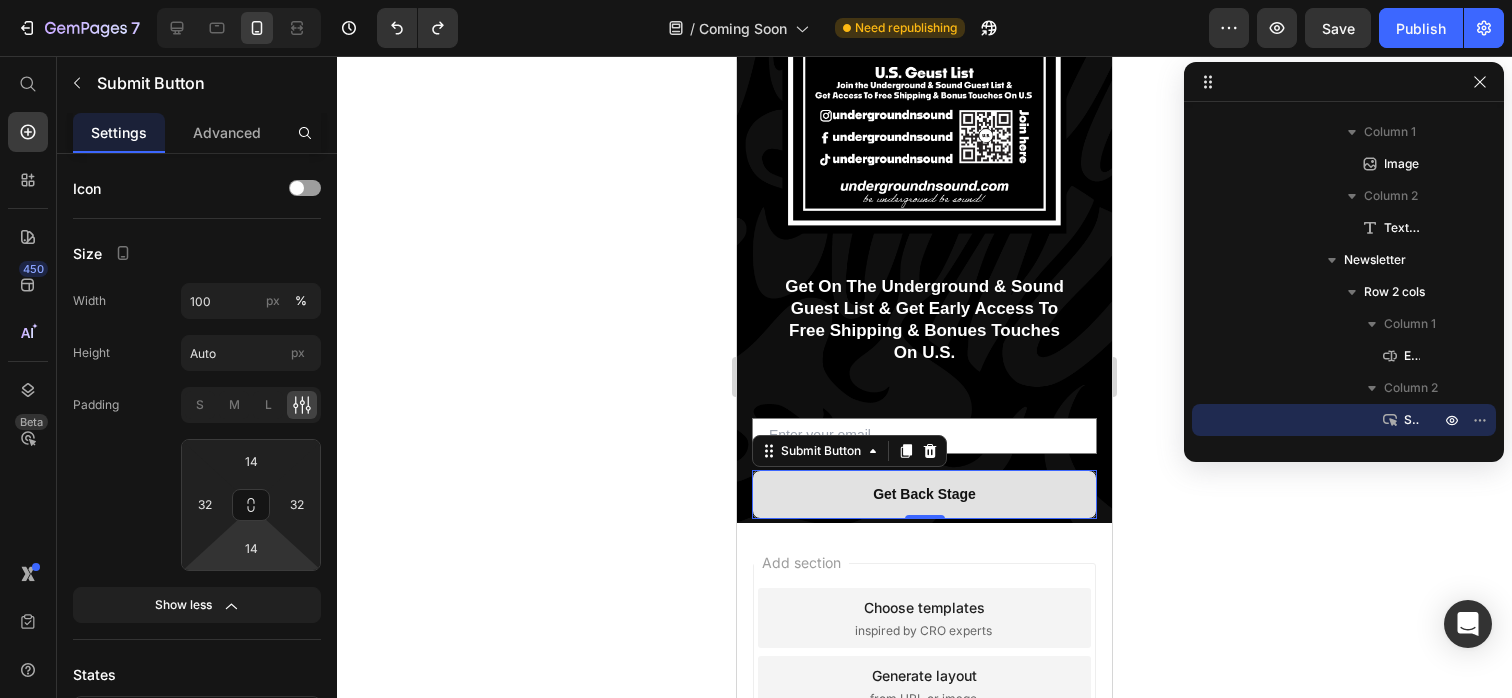 click 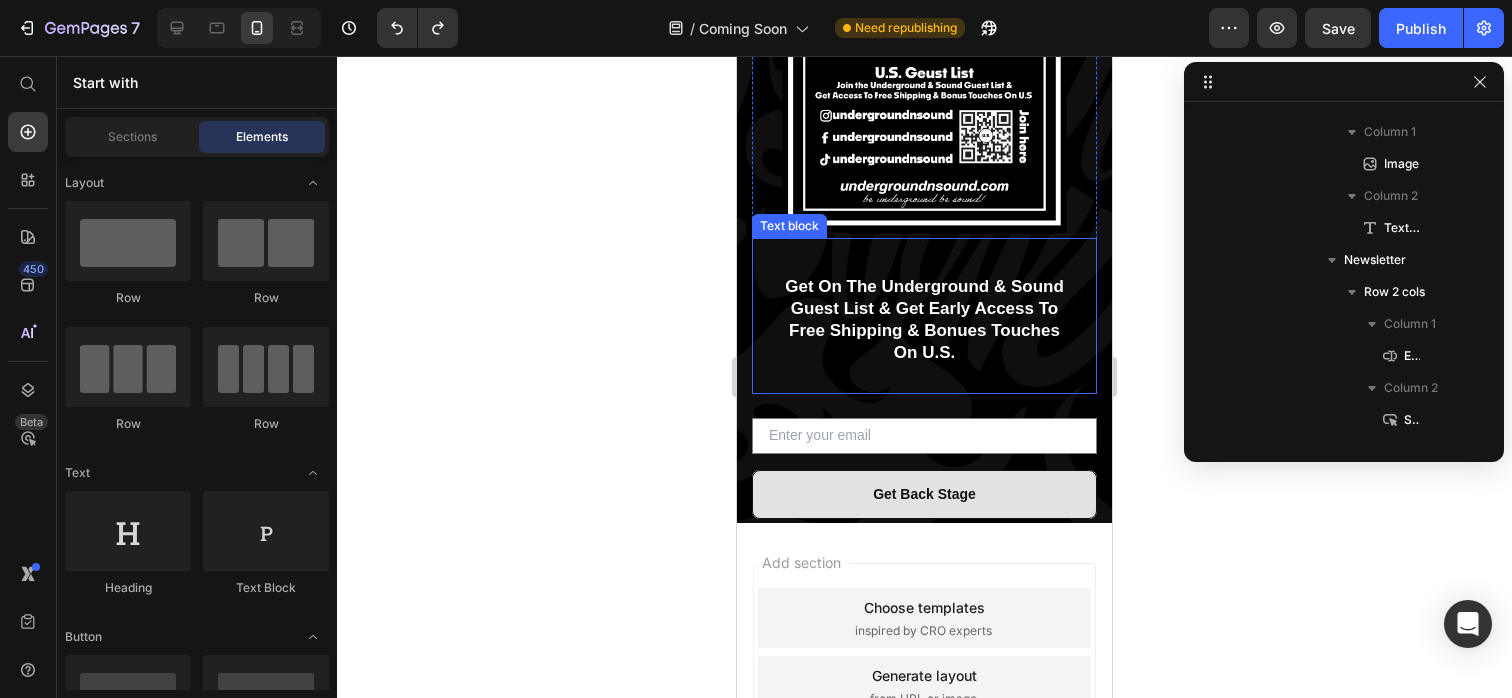 click on "Get On The Underground & Sound Guest List & Get Early Access To Free Shipping & Bonues Touches On U.S." at bounding box center [924, 320] 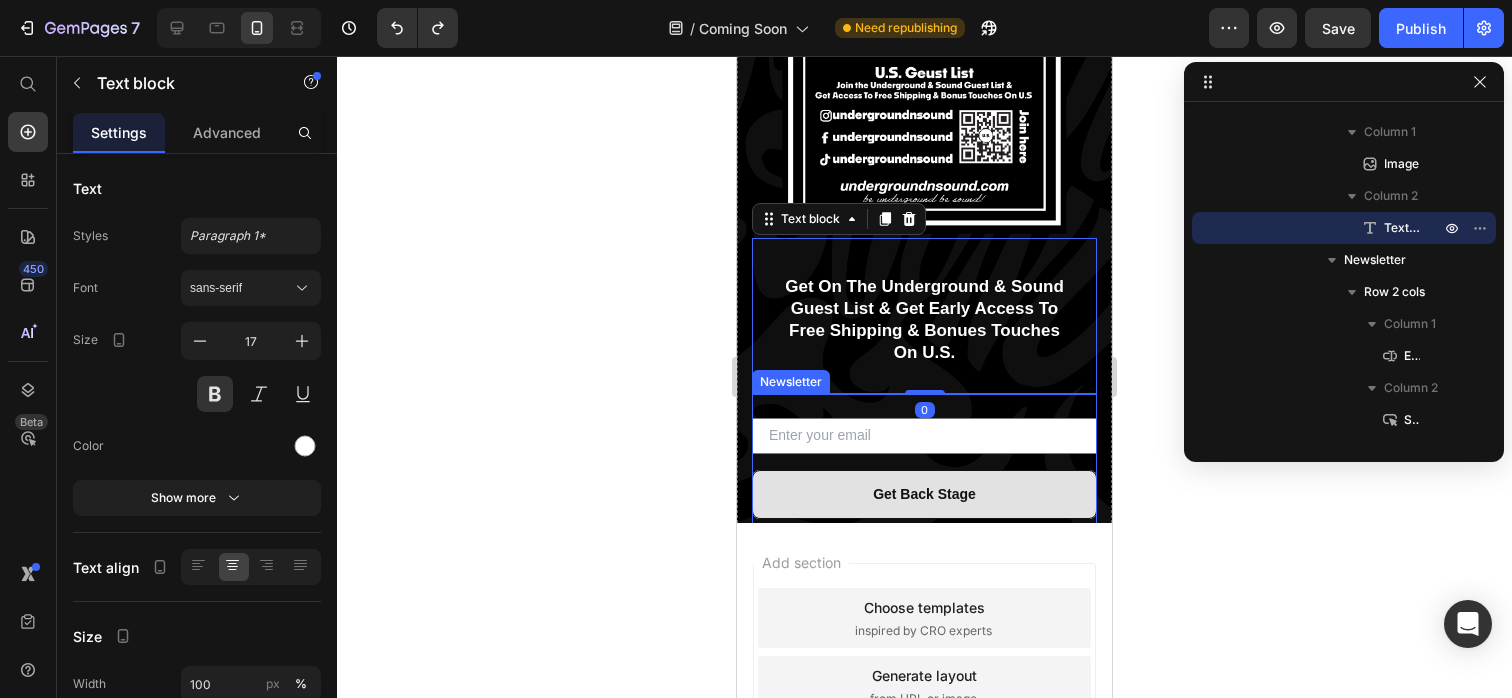 click on "Email Field Get Back Stage Submit Button Row Newsletter" at bounding box center (924, 468) 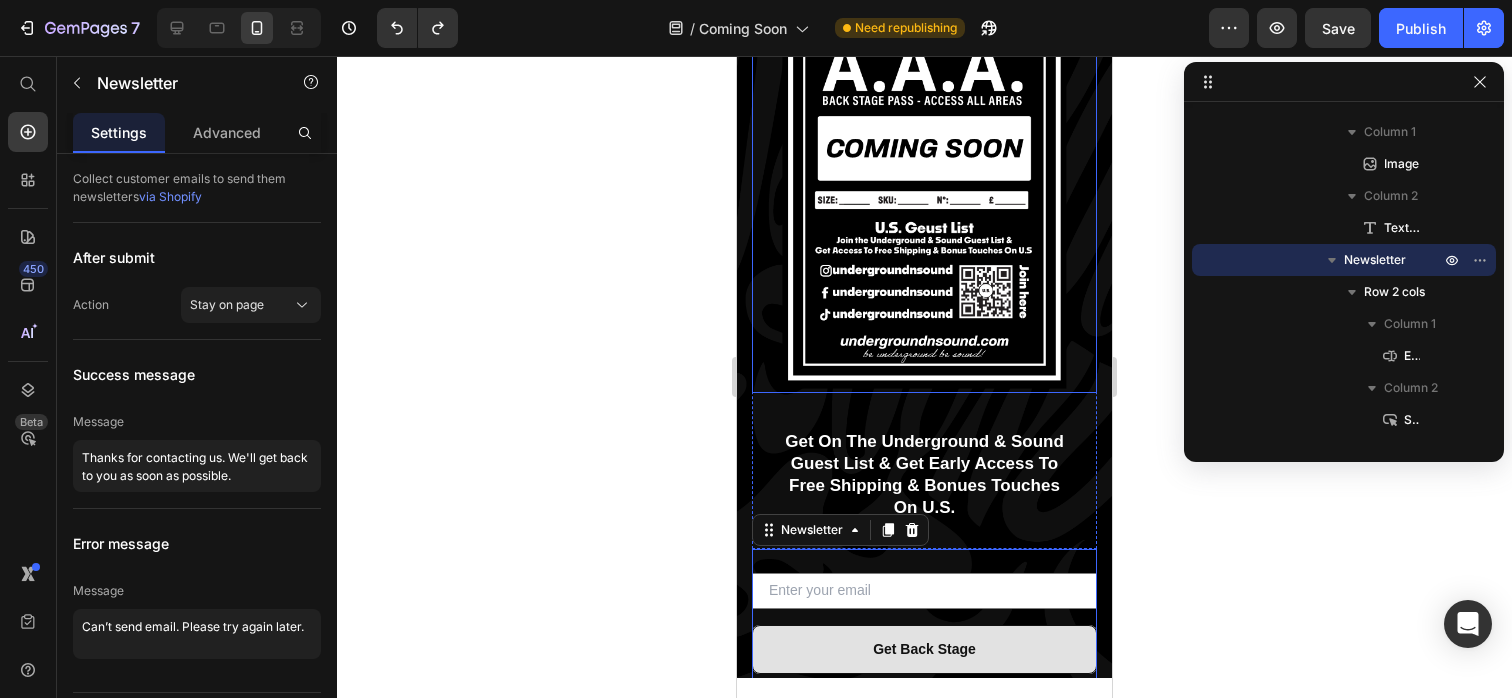 scroll, scrollTop: 0, scrollLeft: 0, axis: both 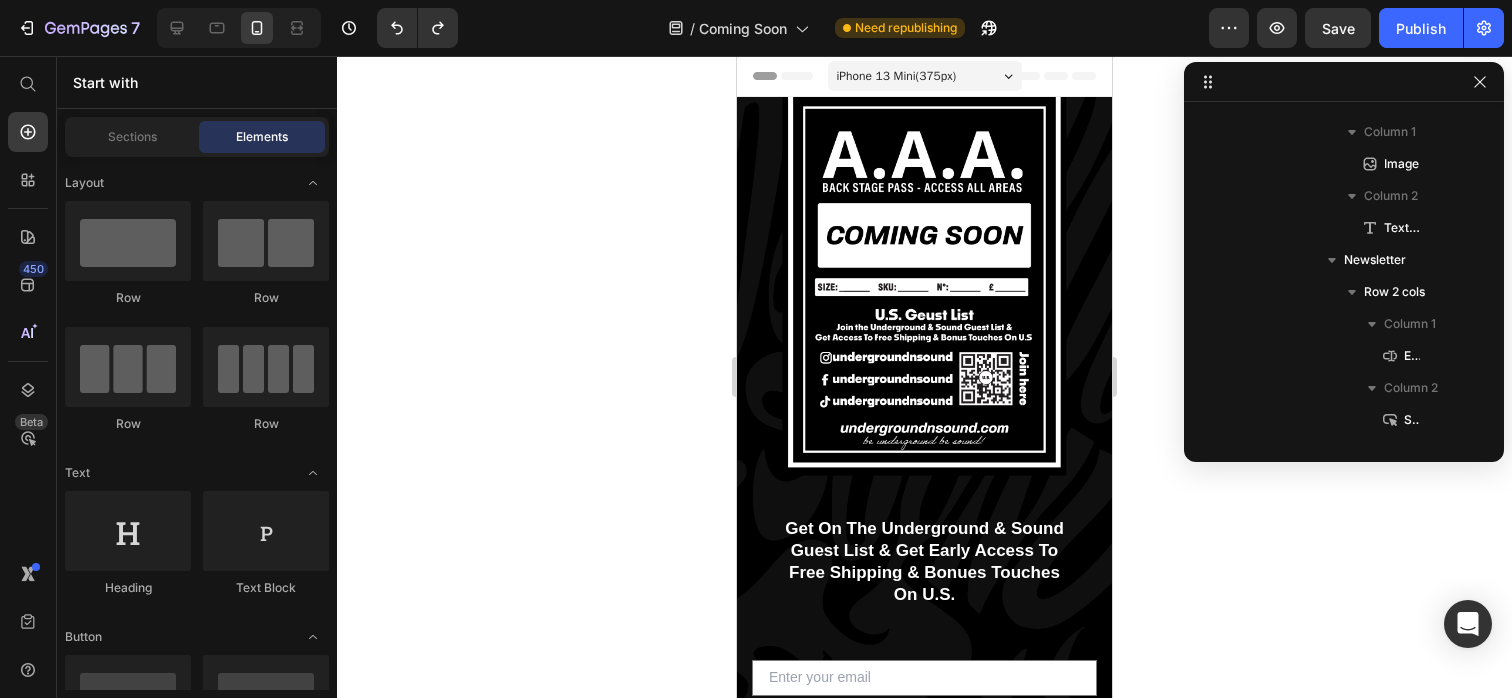 click on "Header" at bounding box center [794, 76] 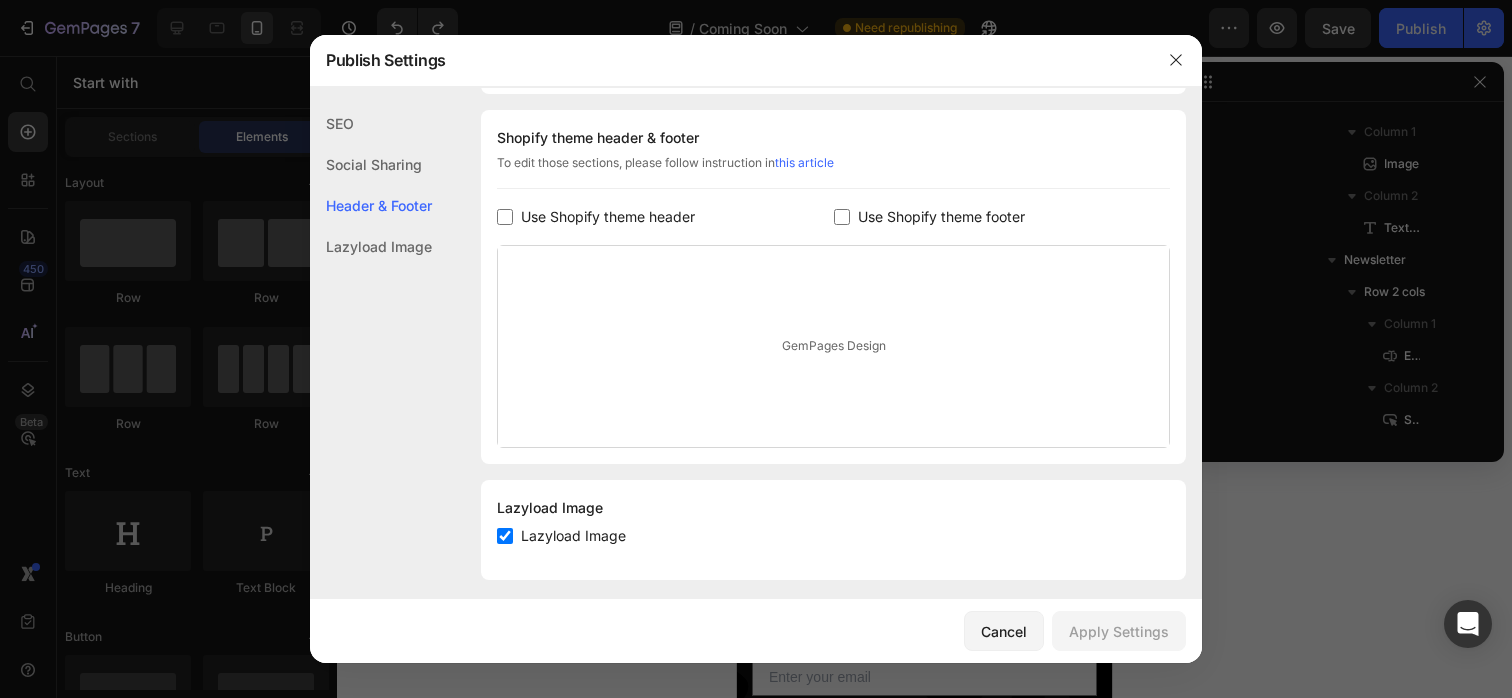 scroll, scrollTop: 937, scrollLeft: 0, axis: vertical 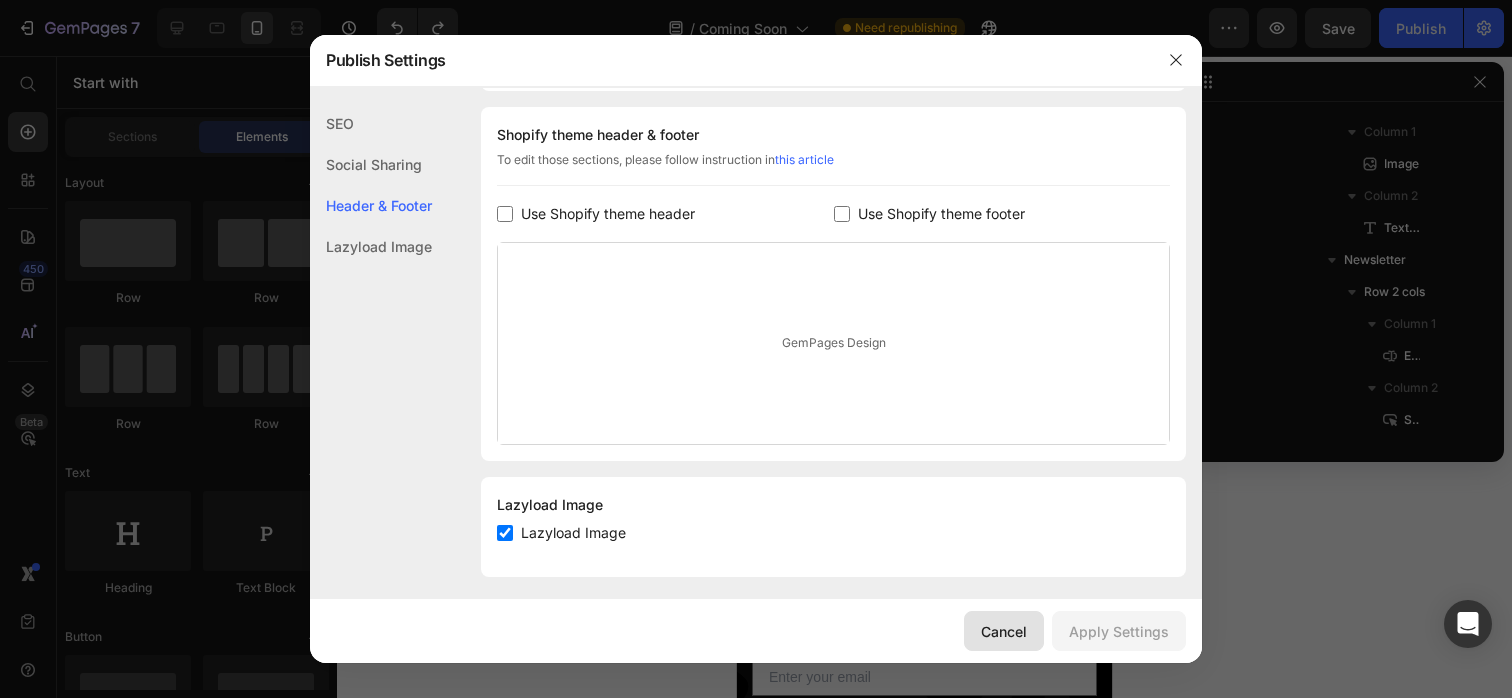 click on "Cancel" at bounding box center (1004, 631) 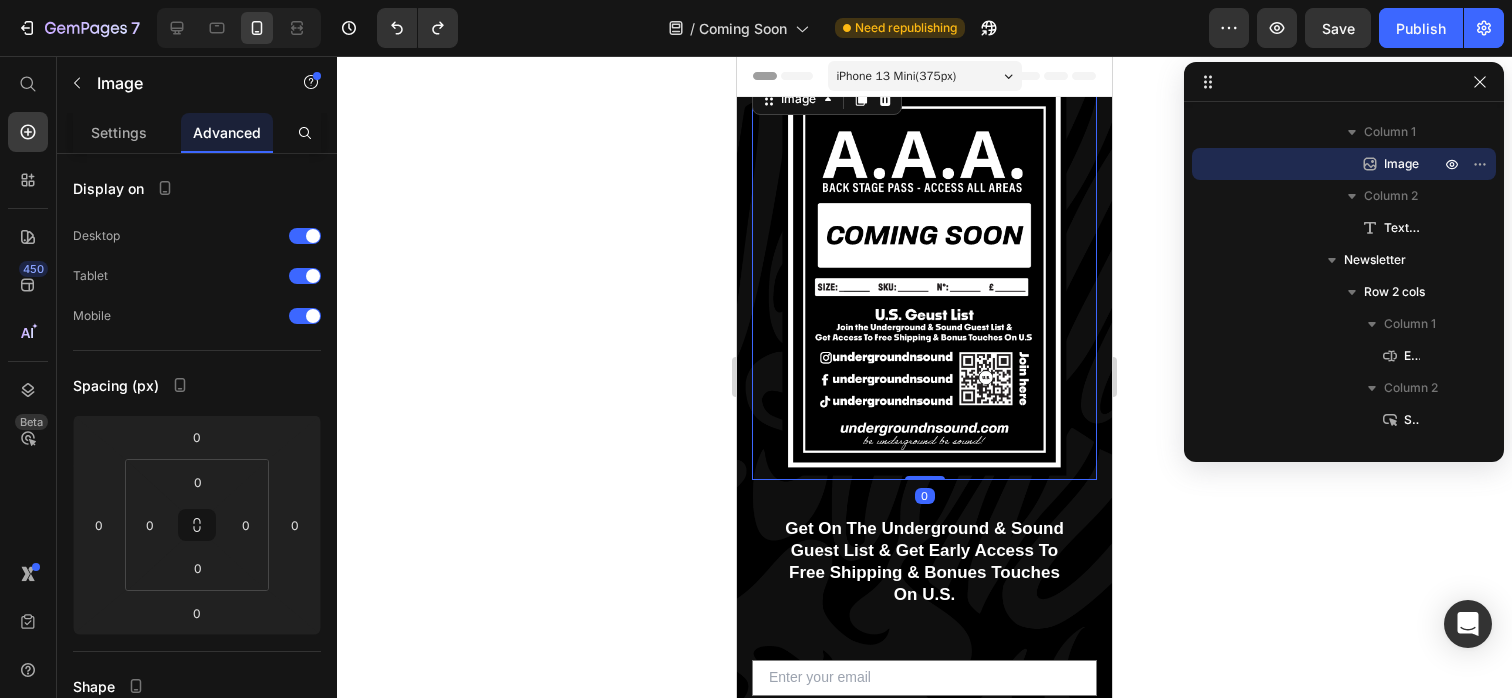 click at bounding box center [924, 279] 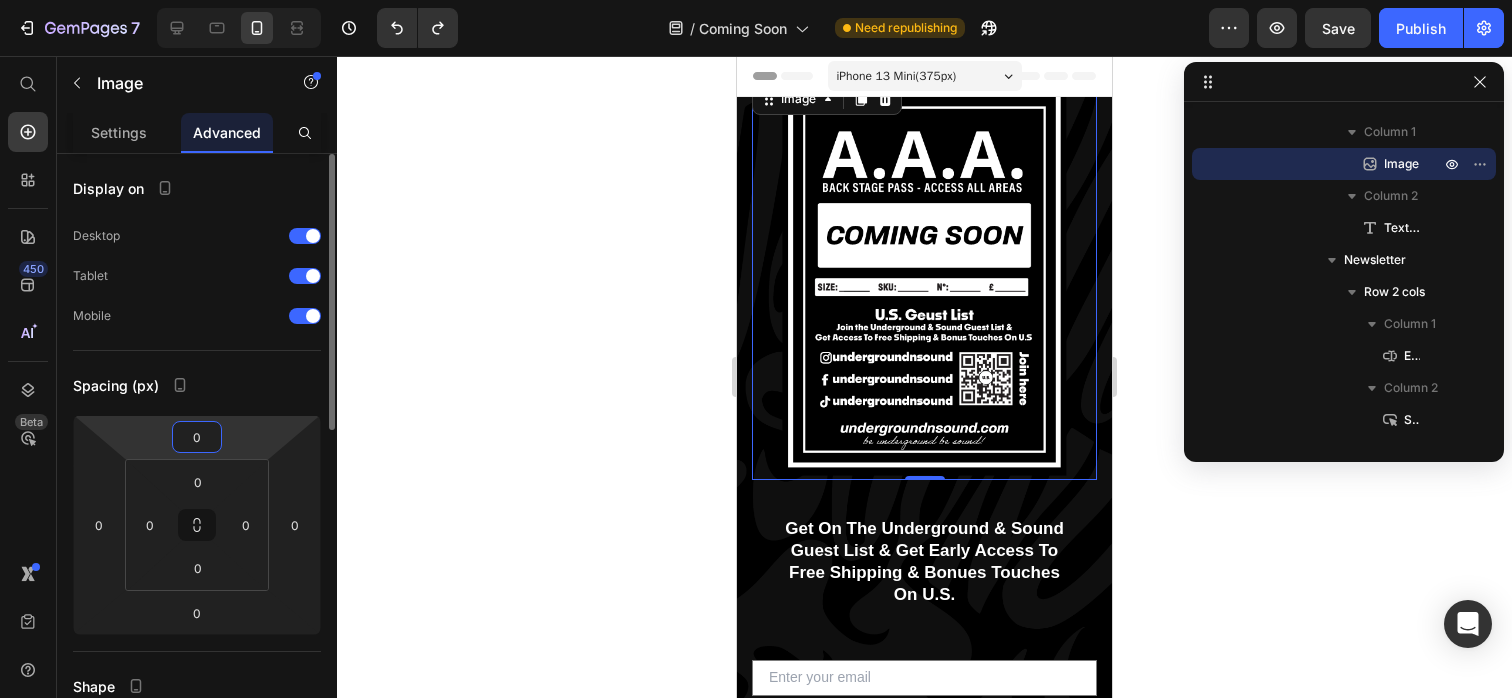 click on "0" at bounding box center (197, 437) 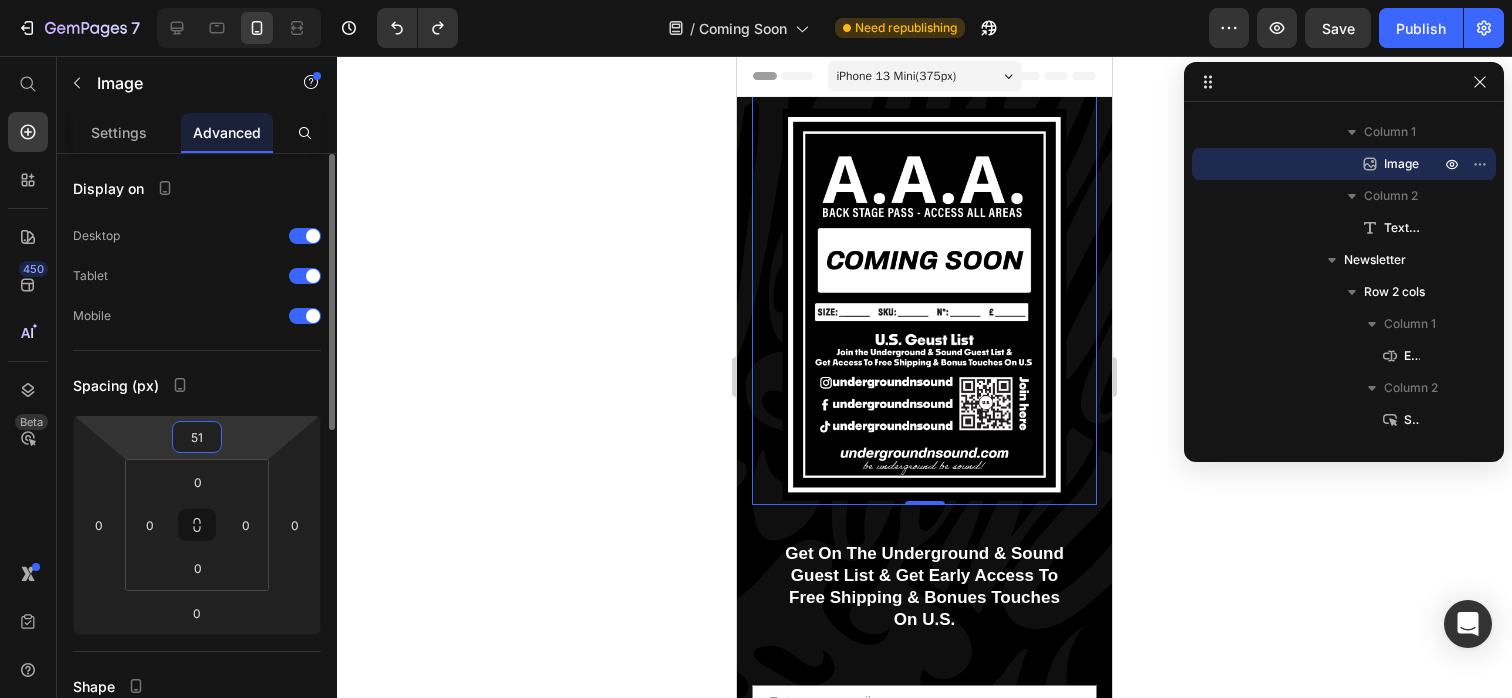 type on "52" 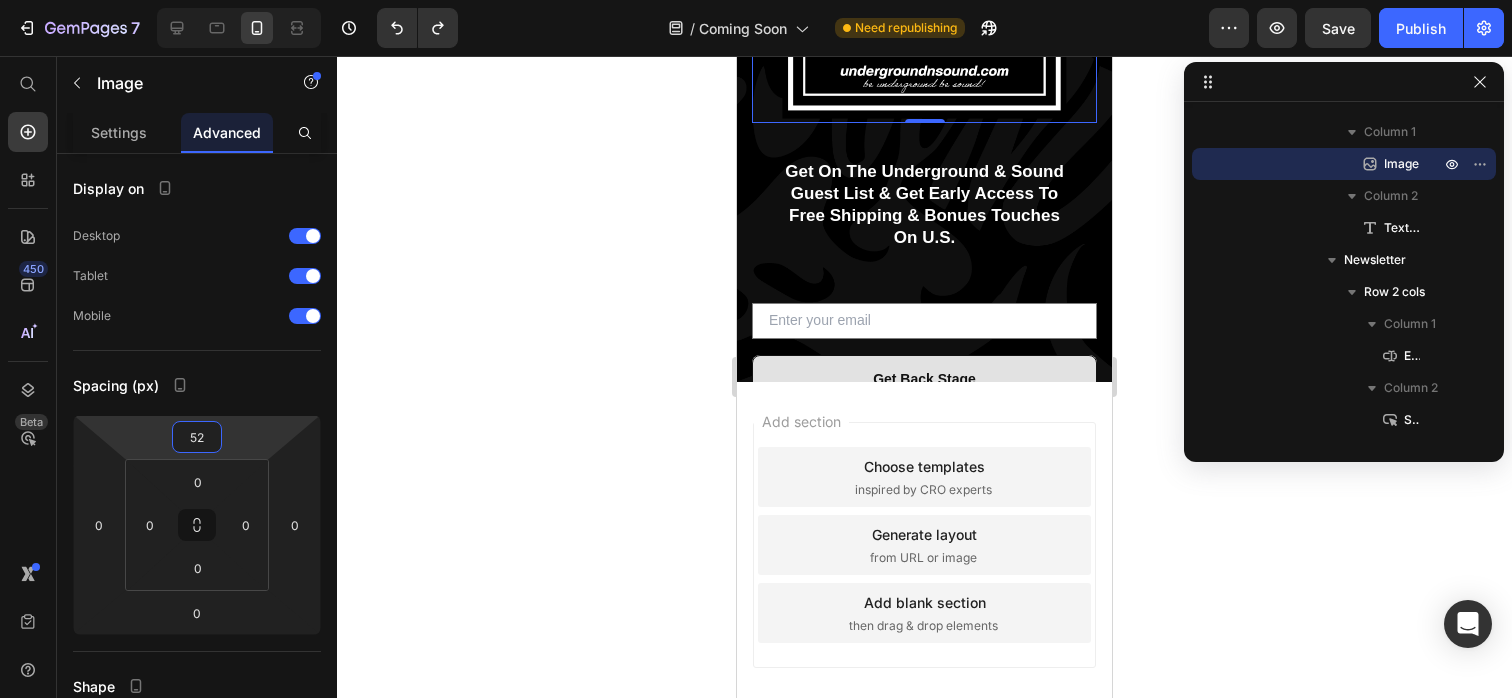 scroll, scrollTop: 381, scrollLeft: 0, axis: vertical 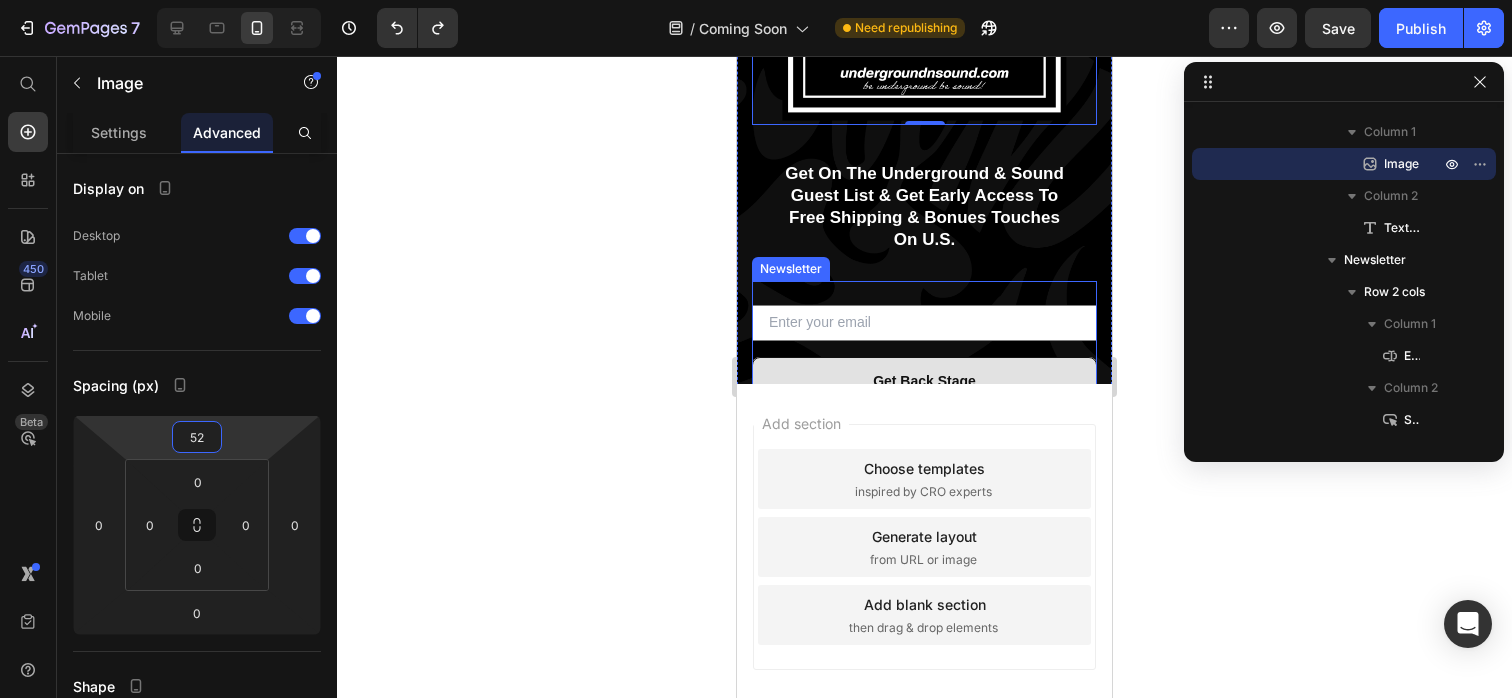 click on "Email Field Get Back Stage Submit Button Row Newsletter" at bounding box center (924, 355) 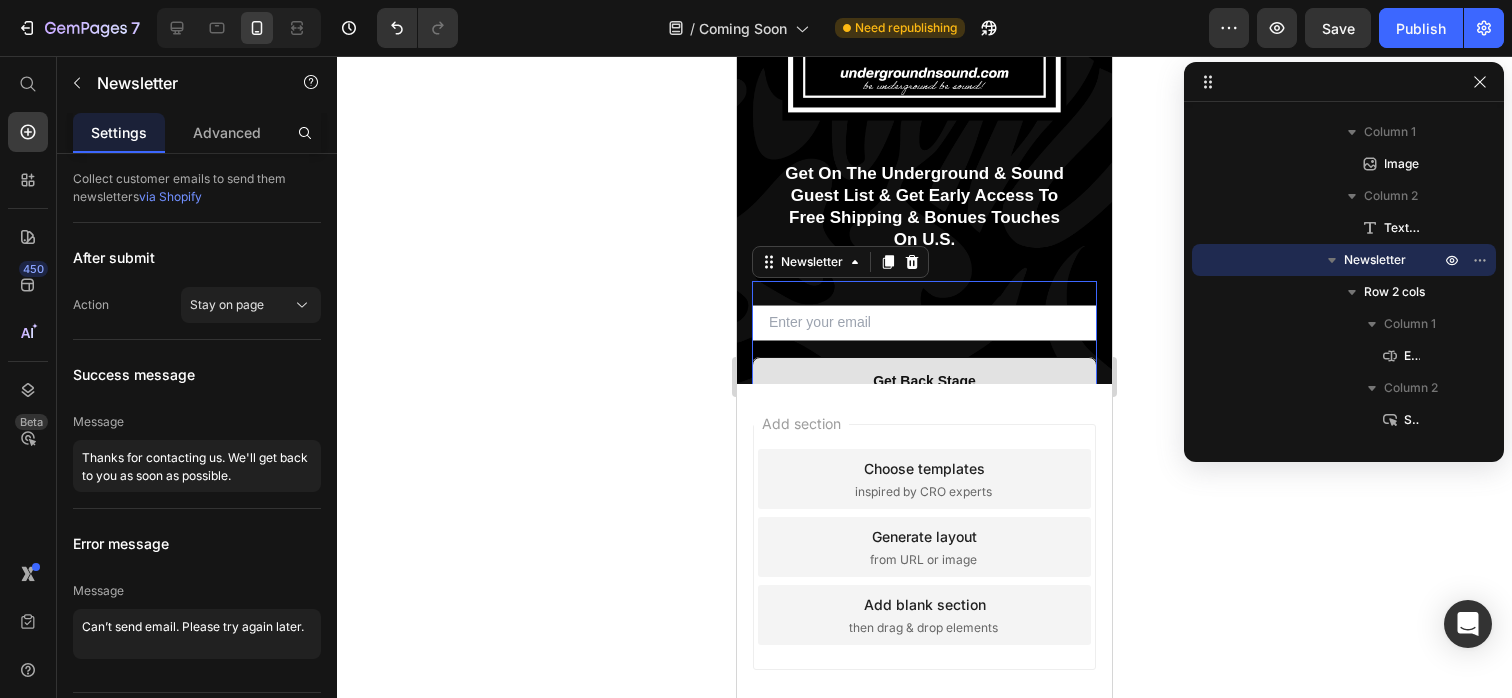 click on "Email Field Get Back Stage Submit Button Row Newsletter   0" at bounding box center [924, 355] 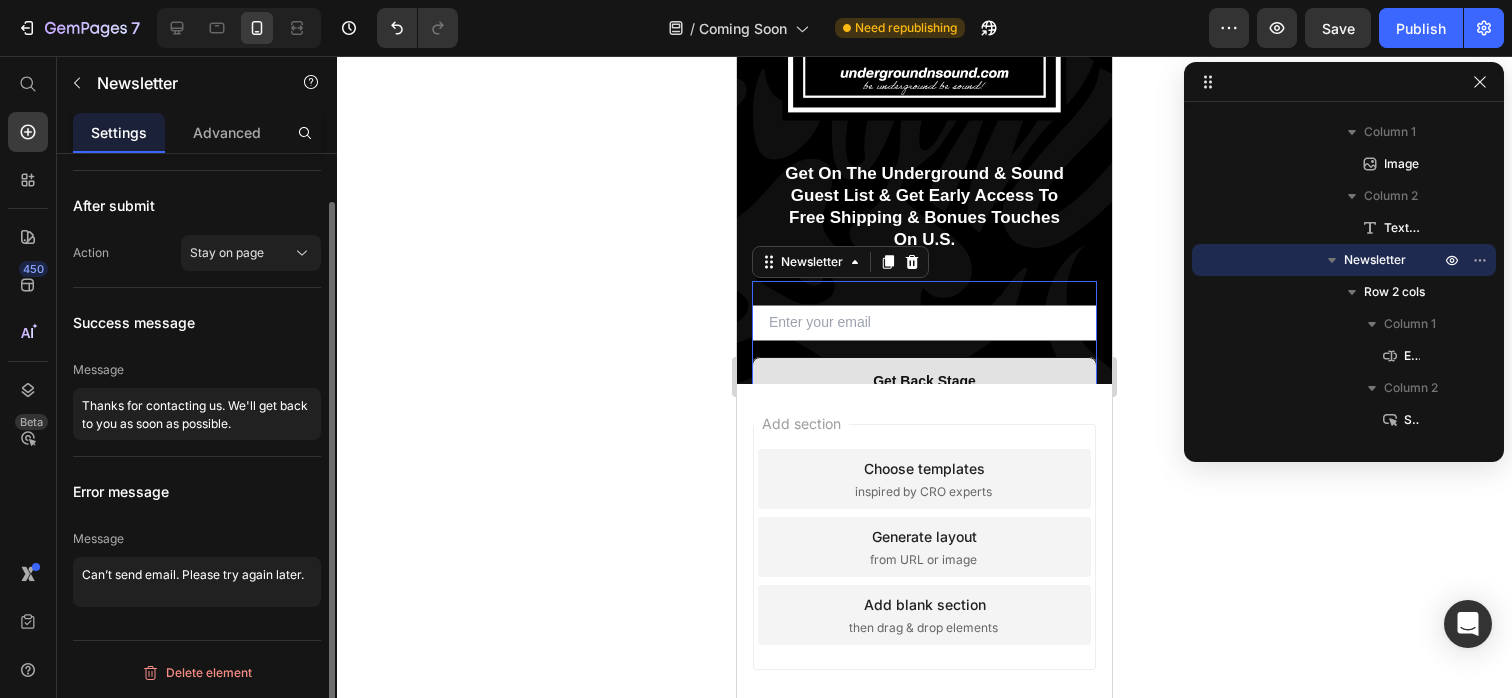 scroll, scrollTop: 50, scrollLeft: 0, axis: vertical 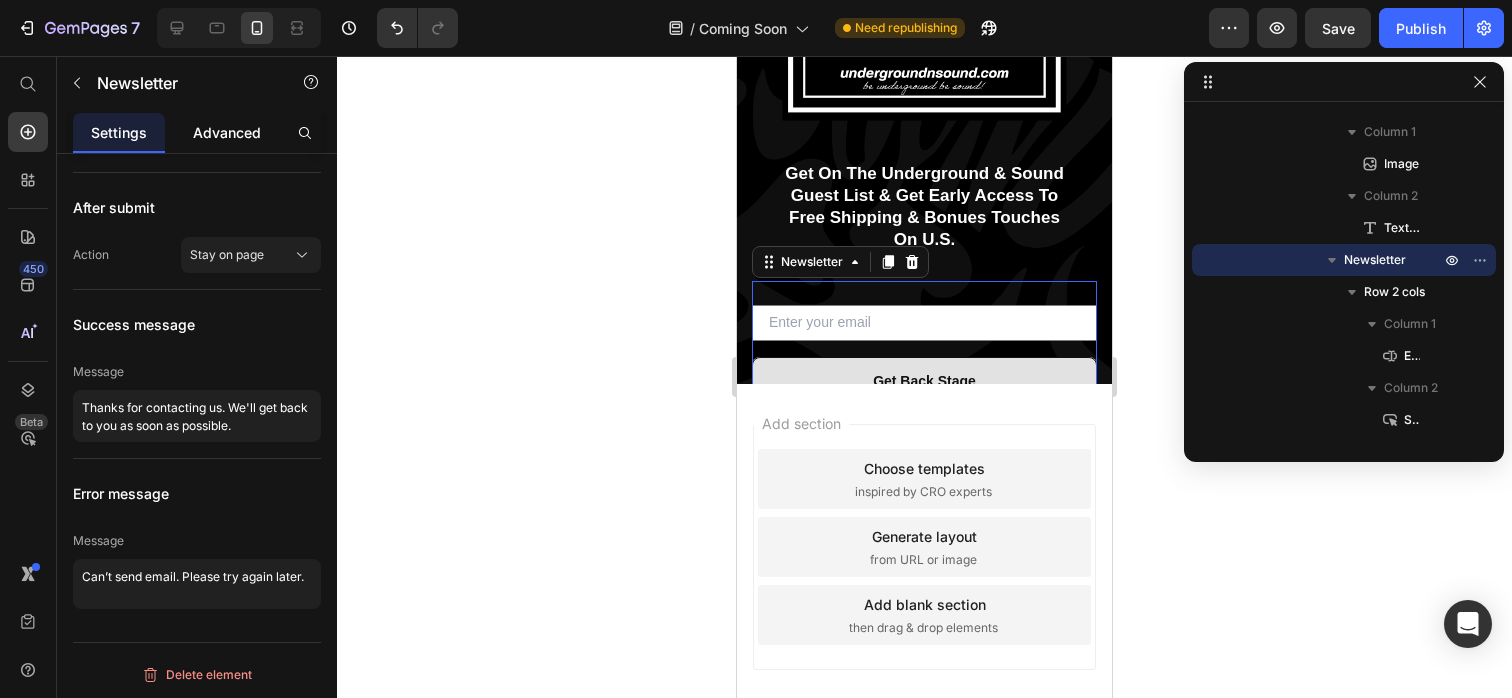 click on "Advanced" at bounding box center [227, 132] 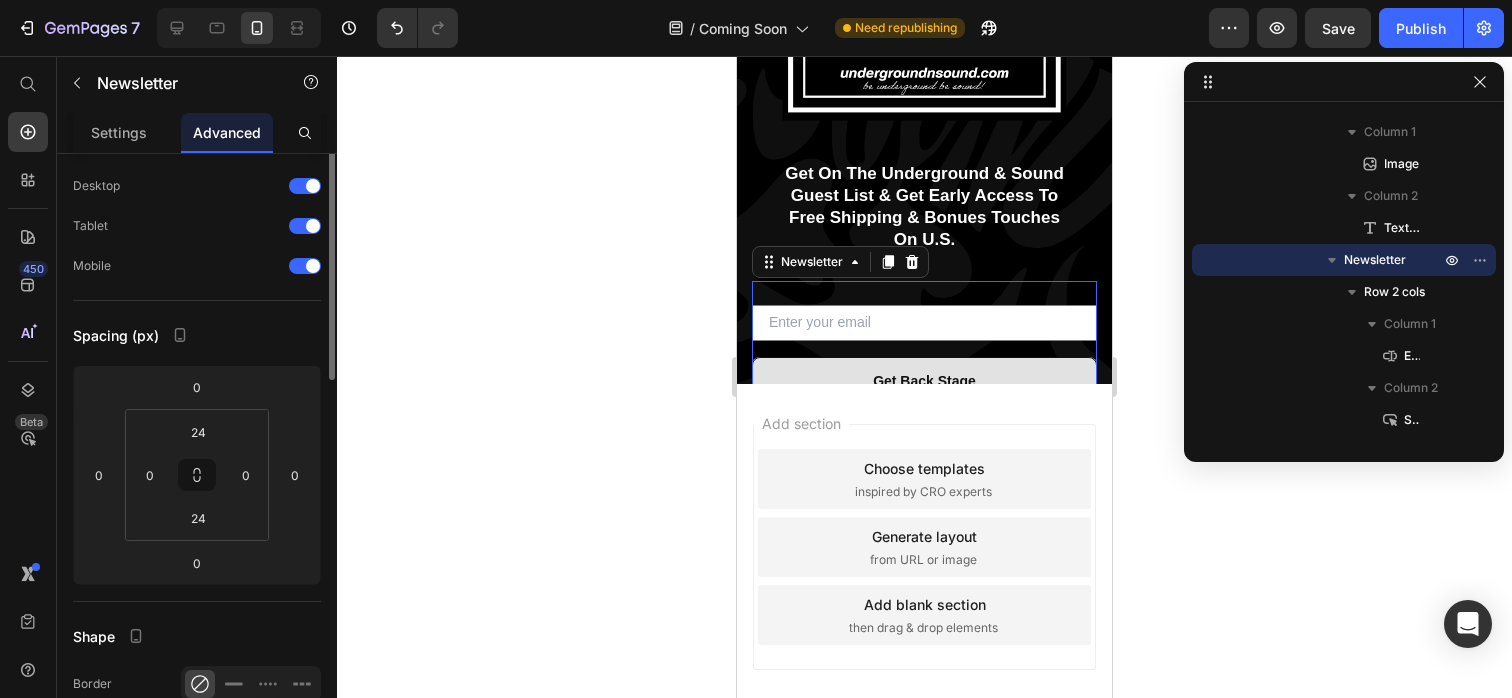 scroll, scrollTop: 0, scrollLeft: 0, axis: both 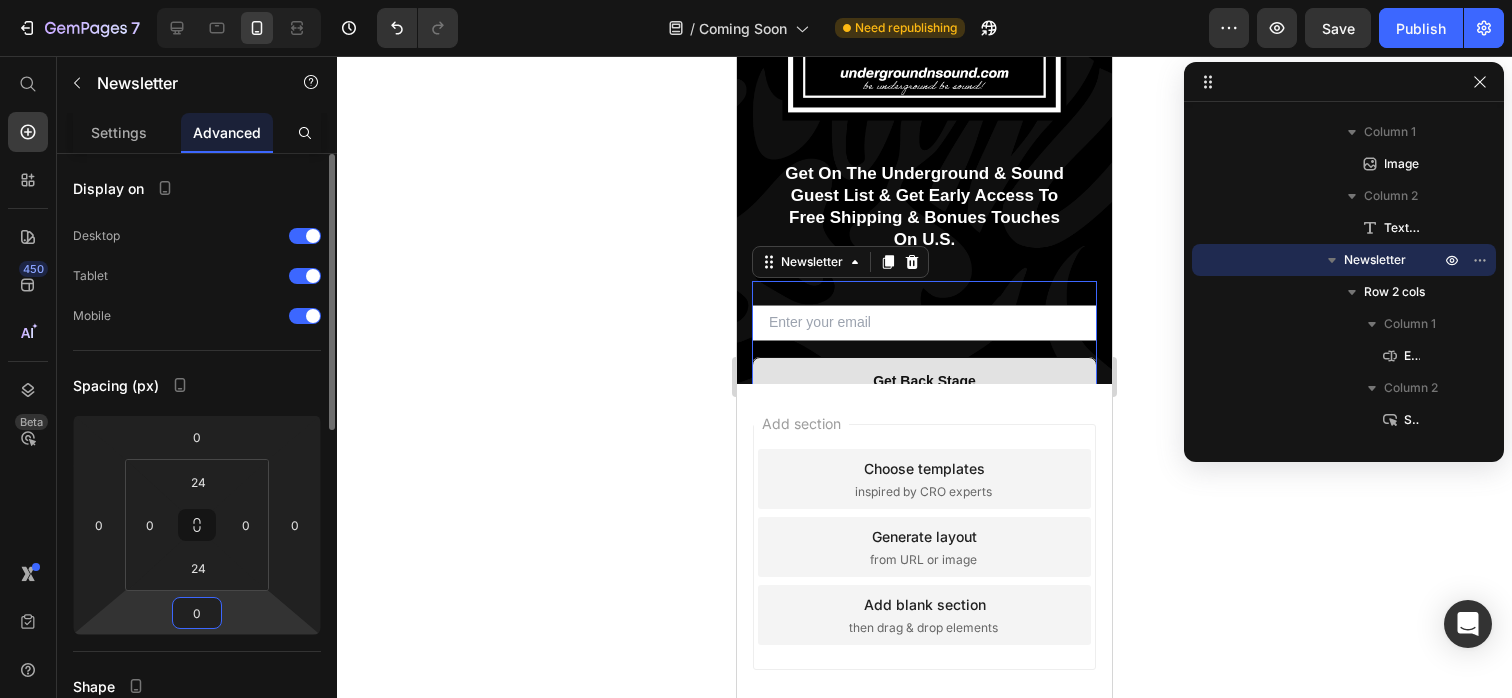 click on "0" at bounding box center (197, 613) 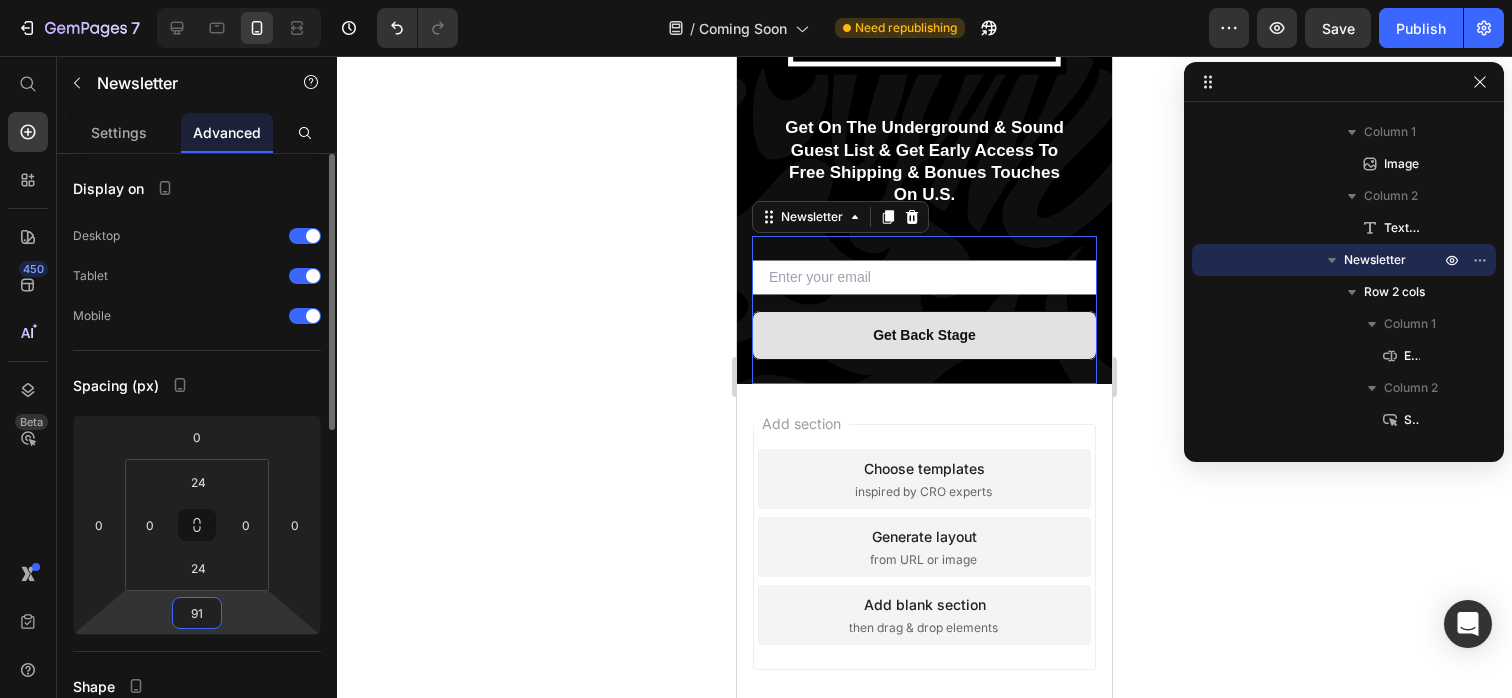 type on "92" 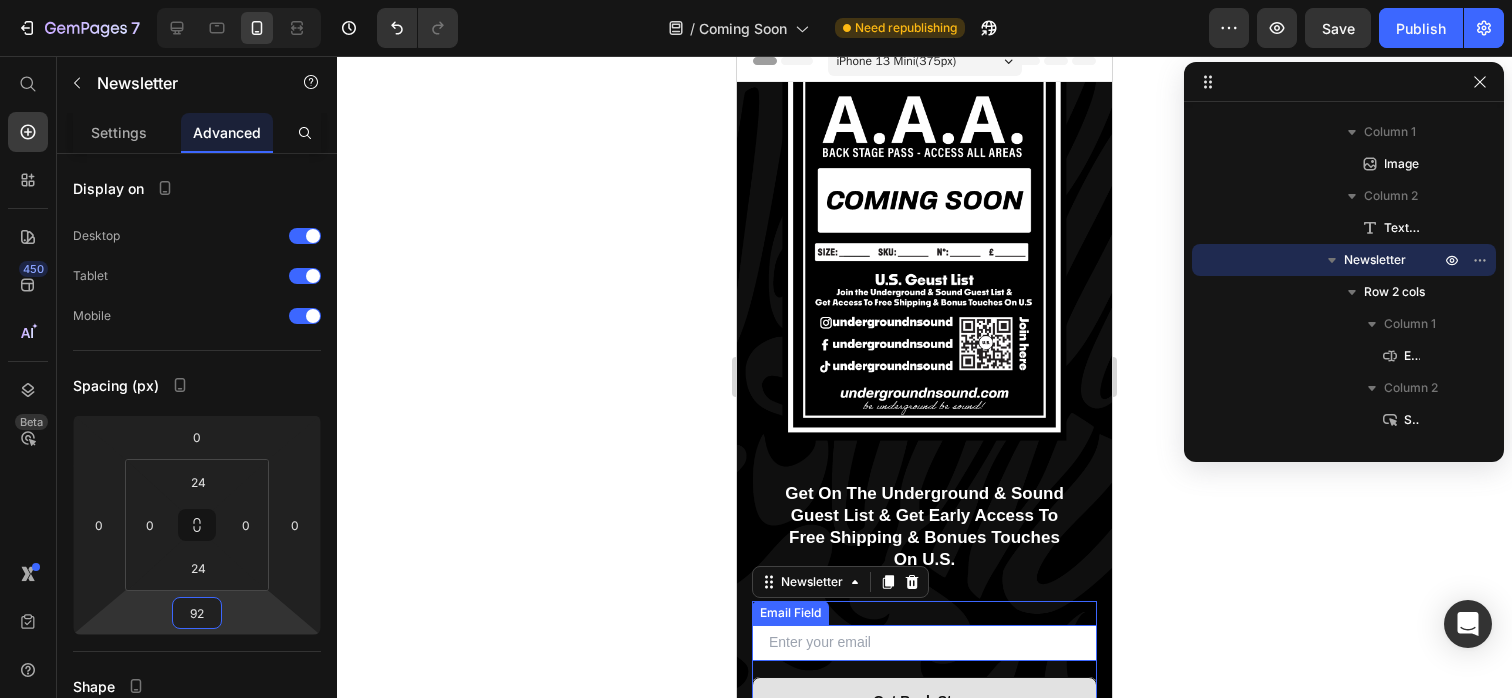 scroll, scrollTop: 0, scrollLeft: 0, axis: both 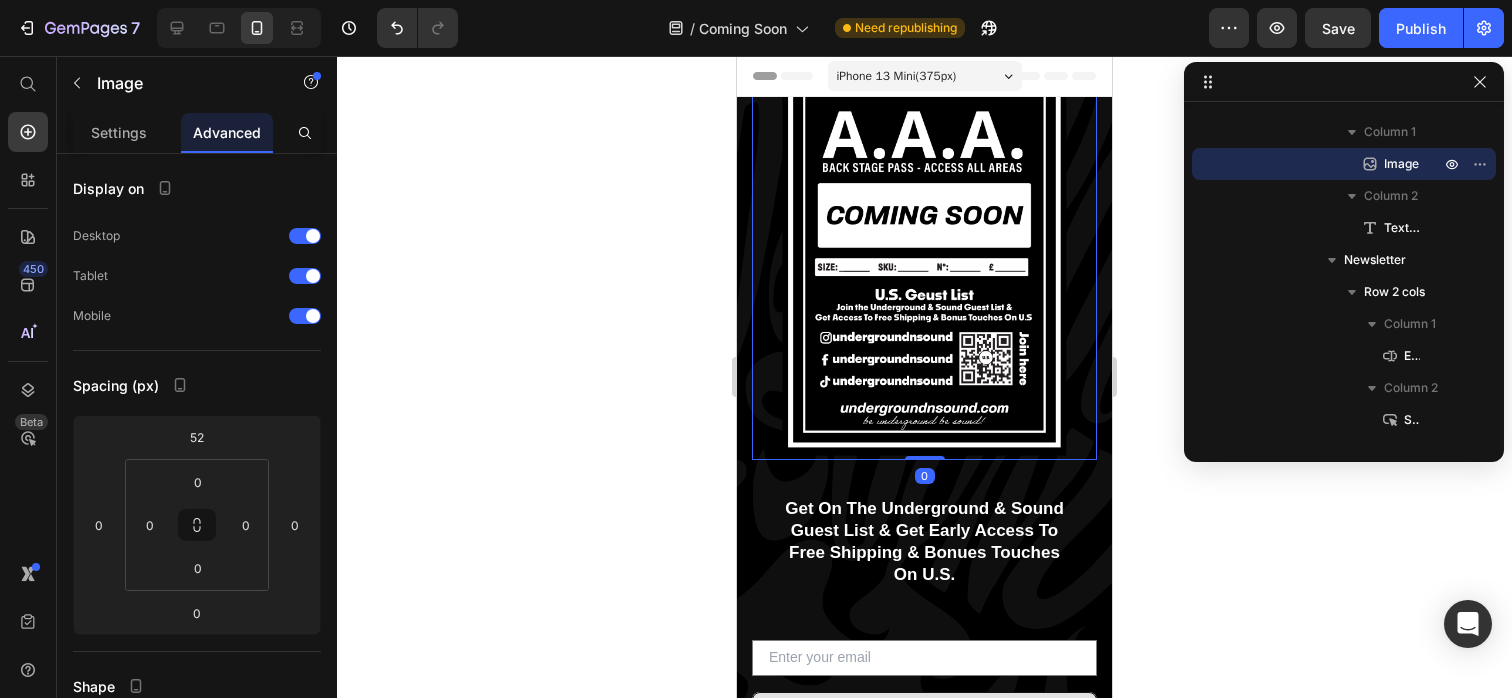 click at bounding box center (924, 233) 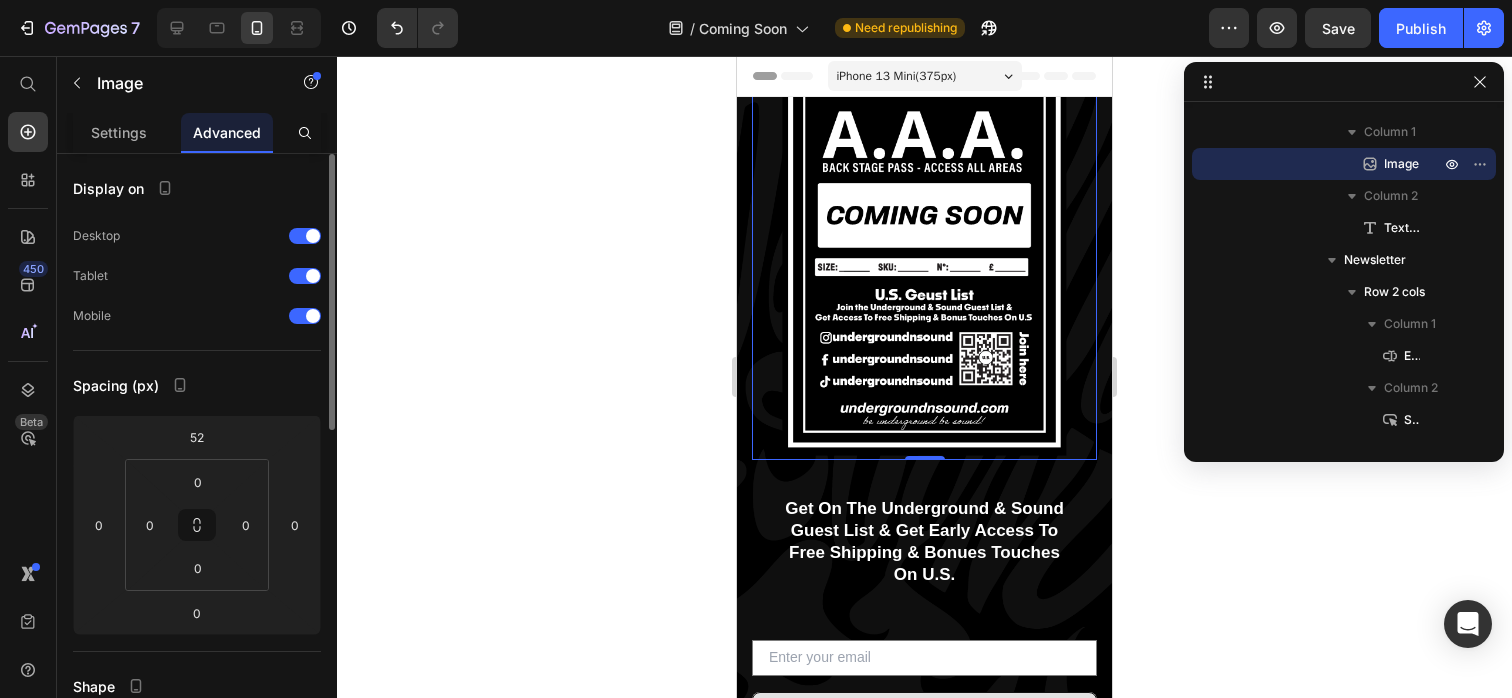 scroll, scrollTop: 13, scrollLeft: 0, axis: vertical 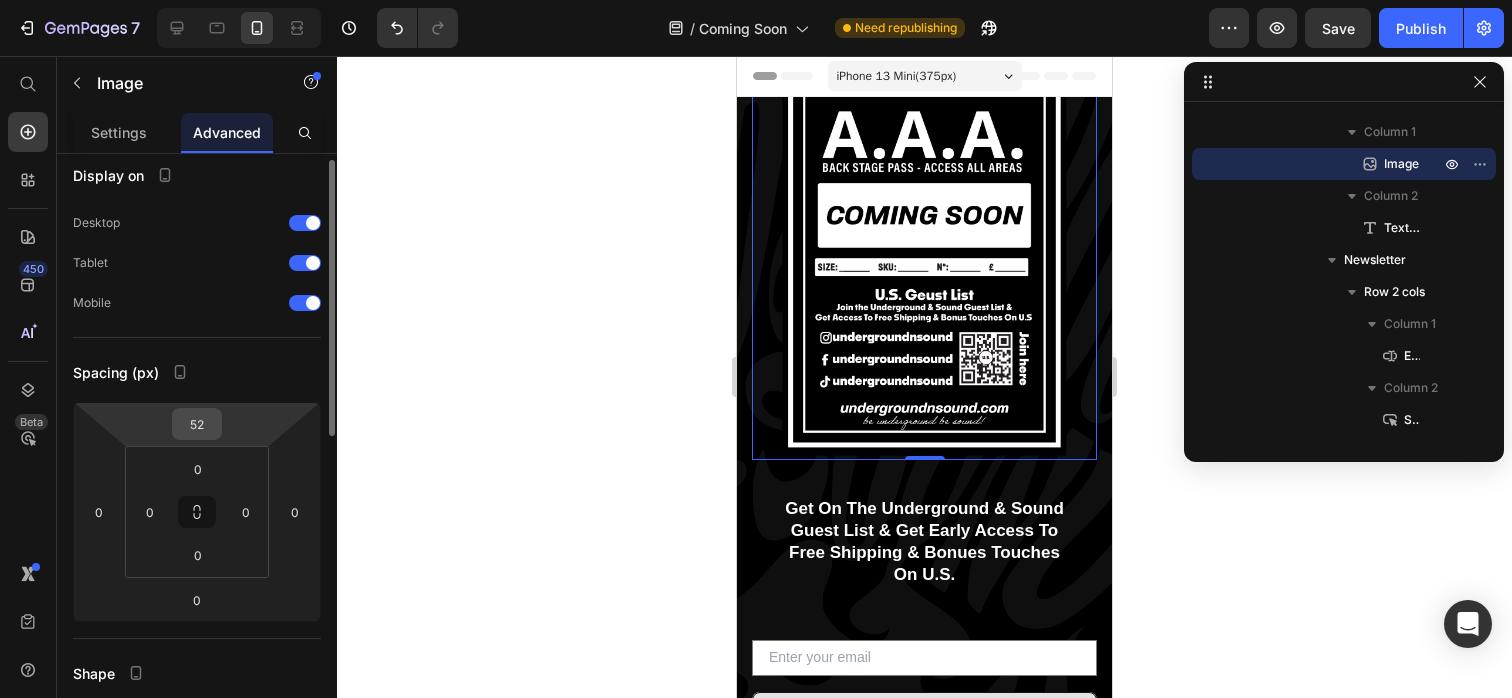 click on "52" at bounding box center [197, 424] 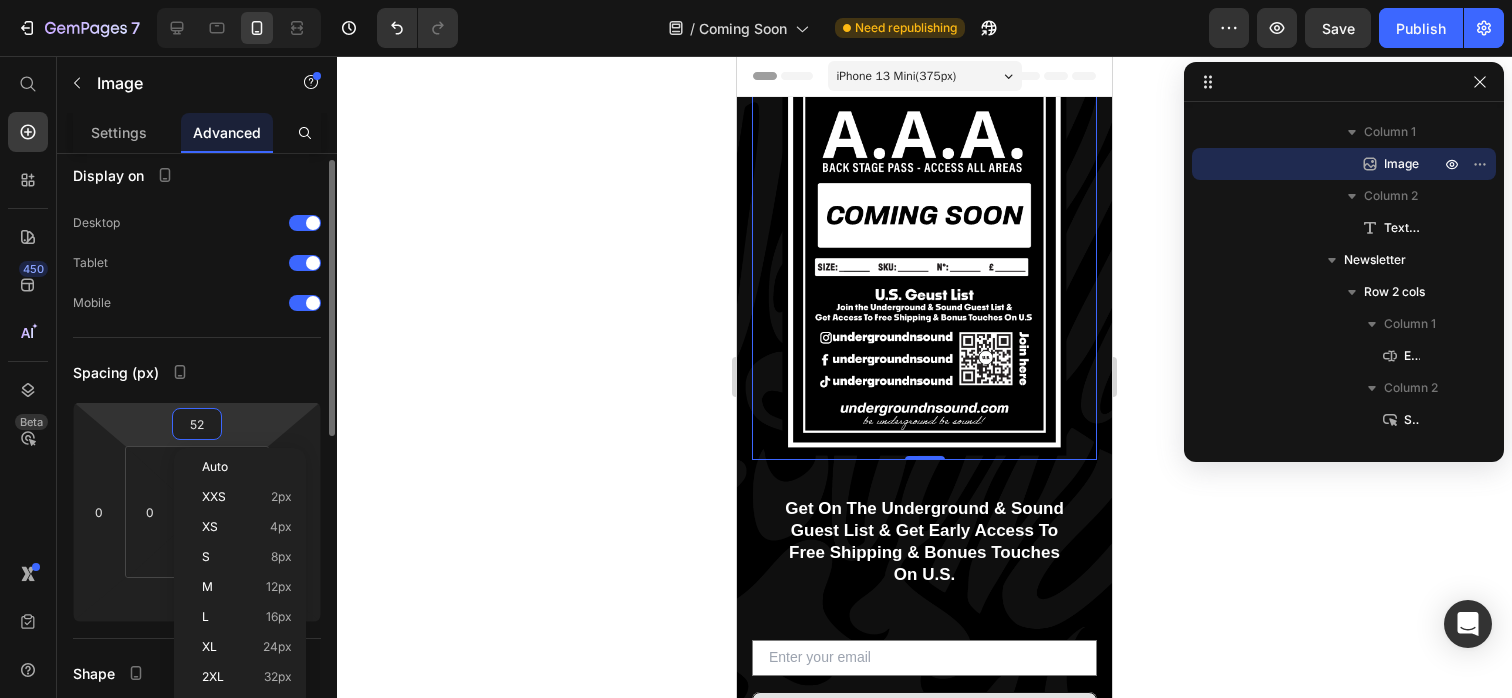 click on "52" at bounding box center [197, 424] 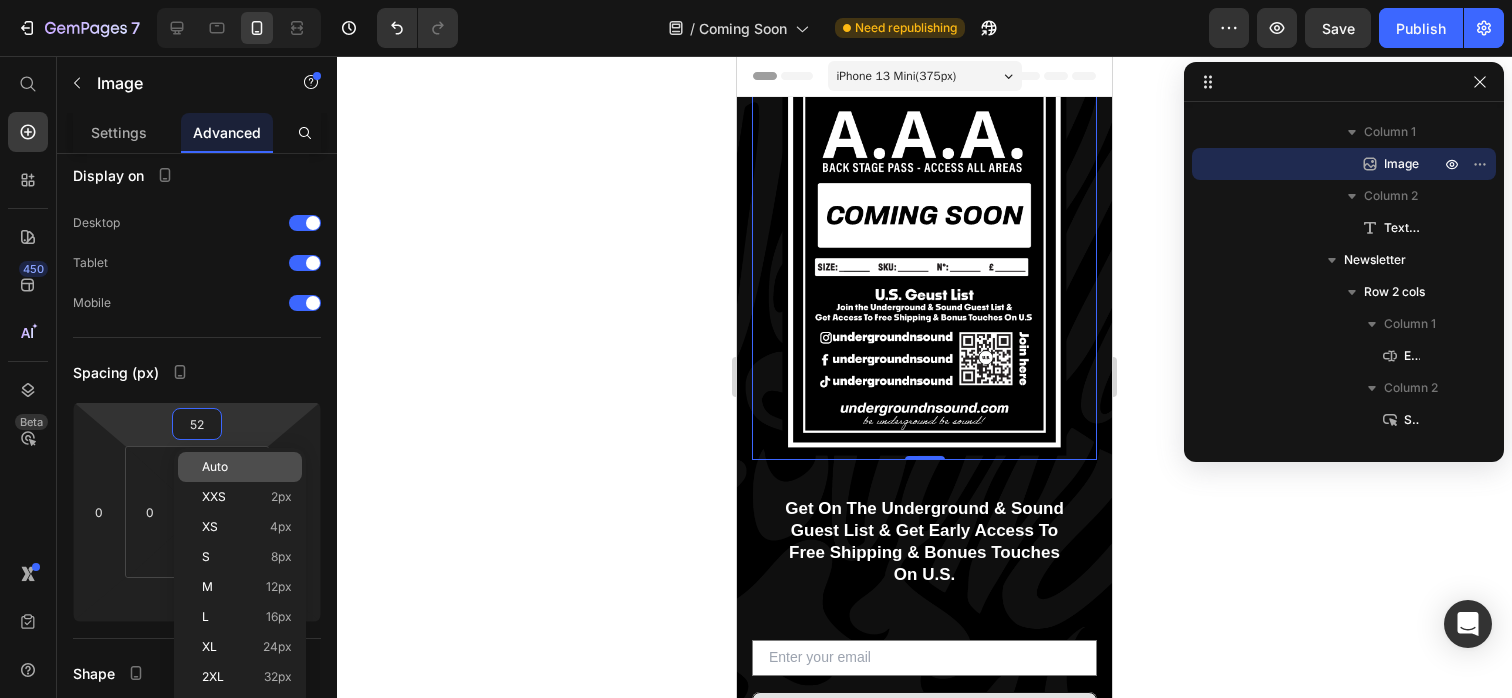 click on "Auto" at bounding box center (215, 467) 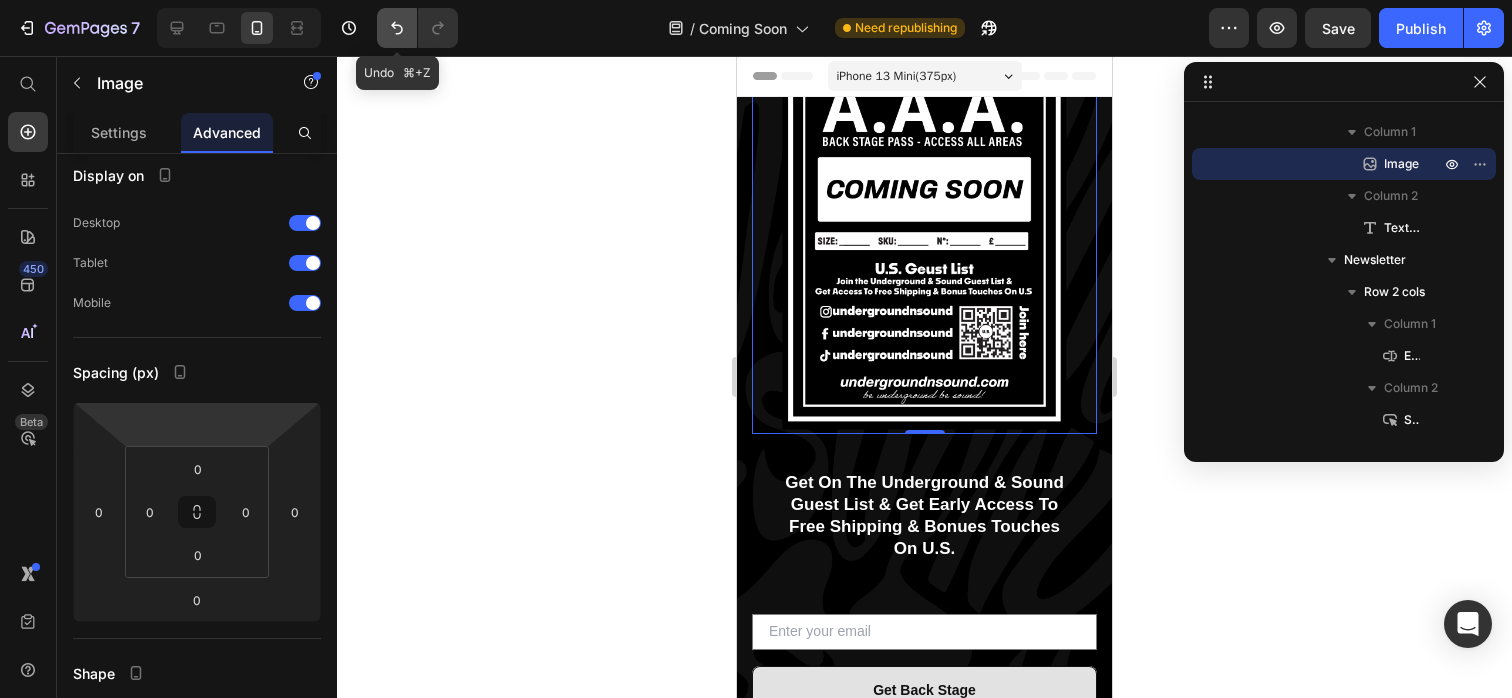 click 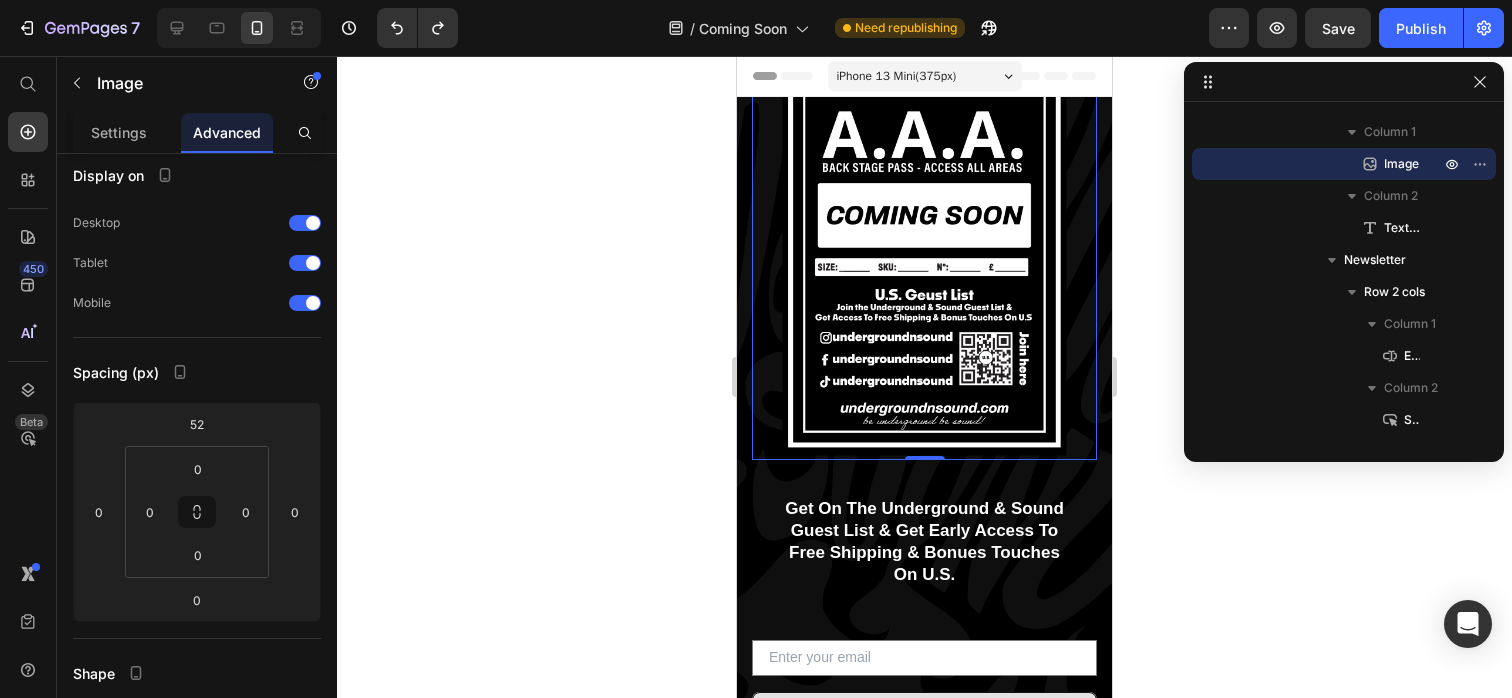 click at bounding box center (924, 233) 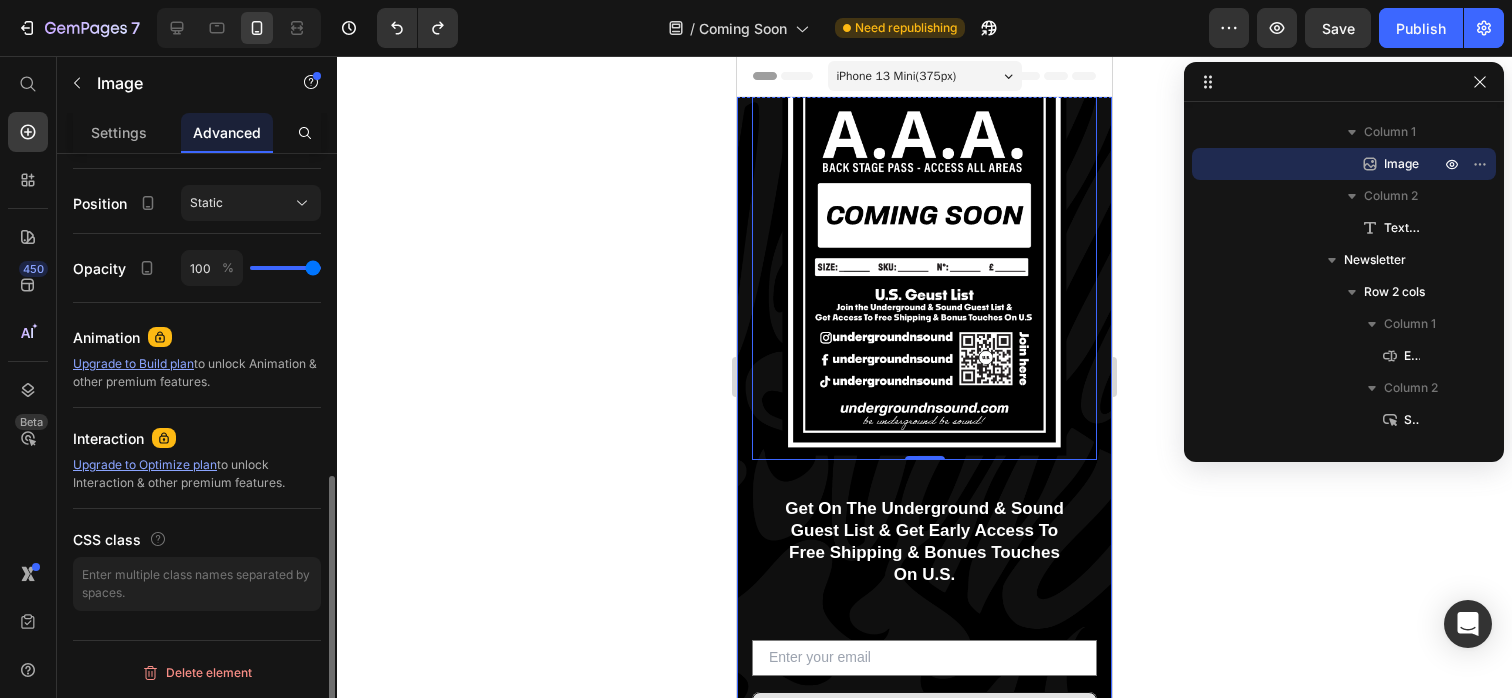 scroll, scrollTop: 698, scrollLeft: 0, axis: vertical 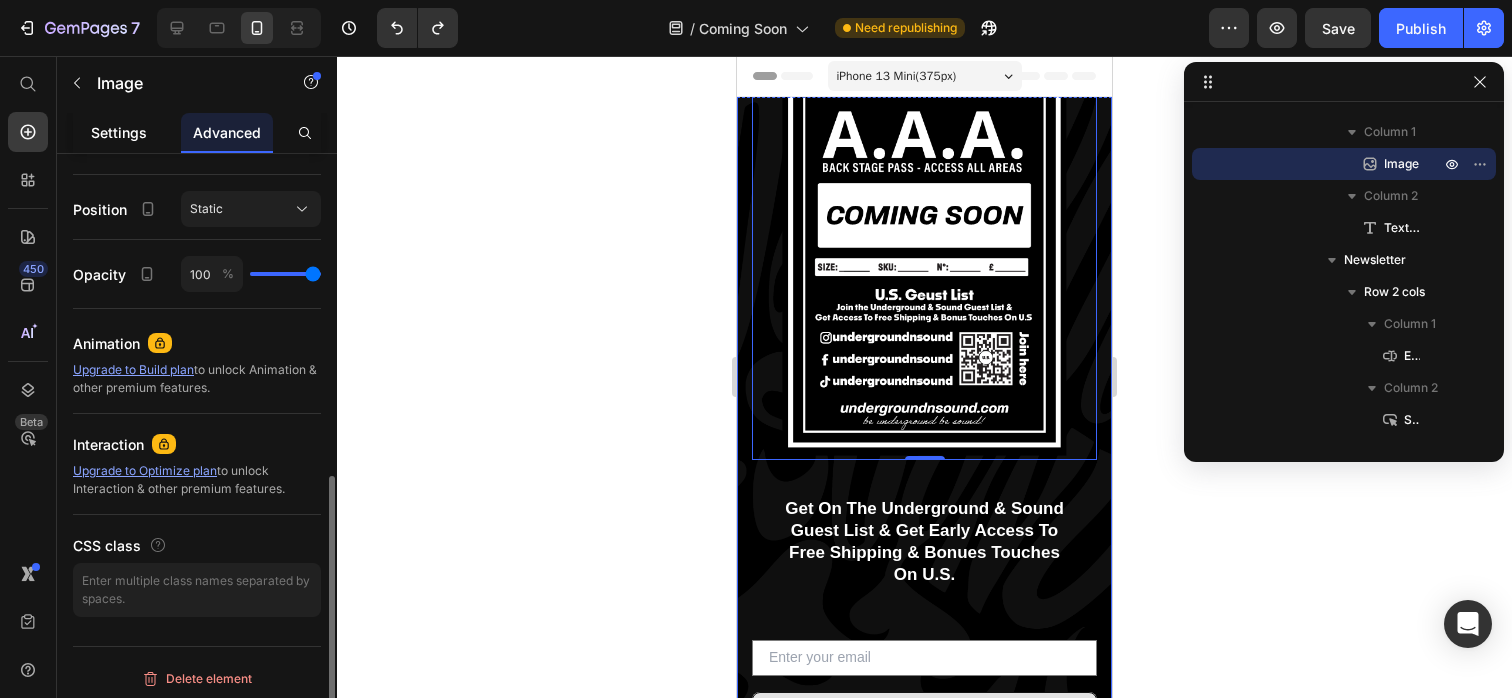 click on "Settings" at bounding box center [119, 132] 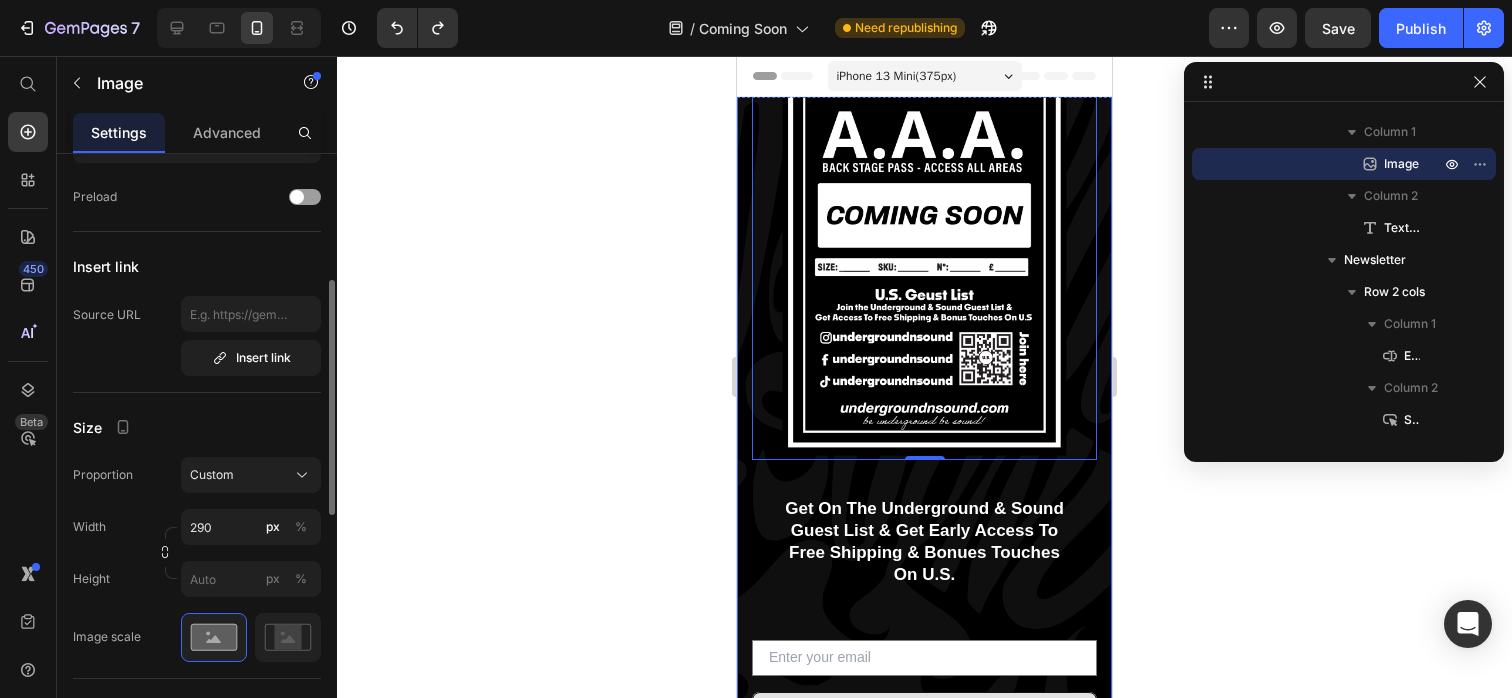 scroll, scrollTop: 320, scrollLeft: 0, axis: vertical 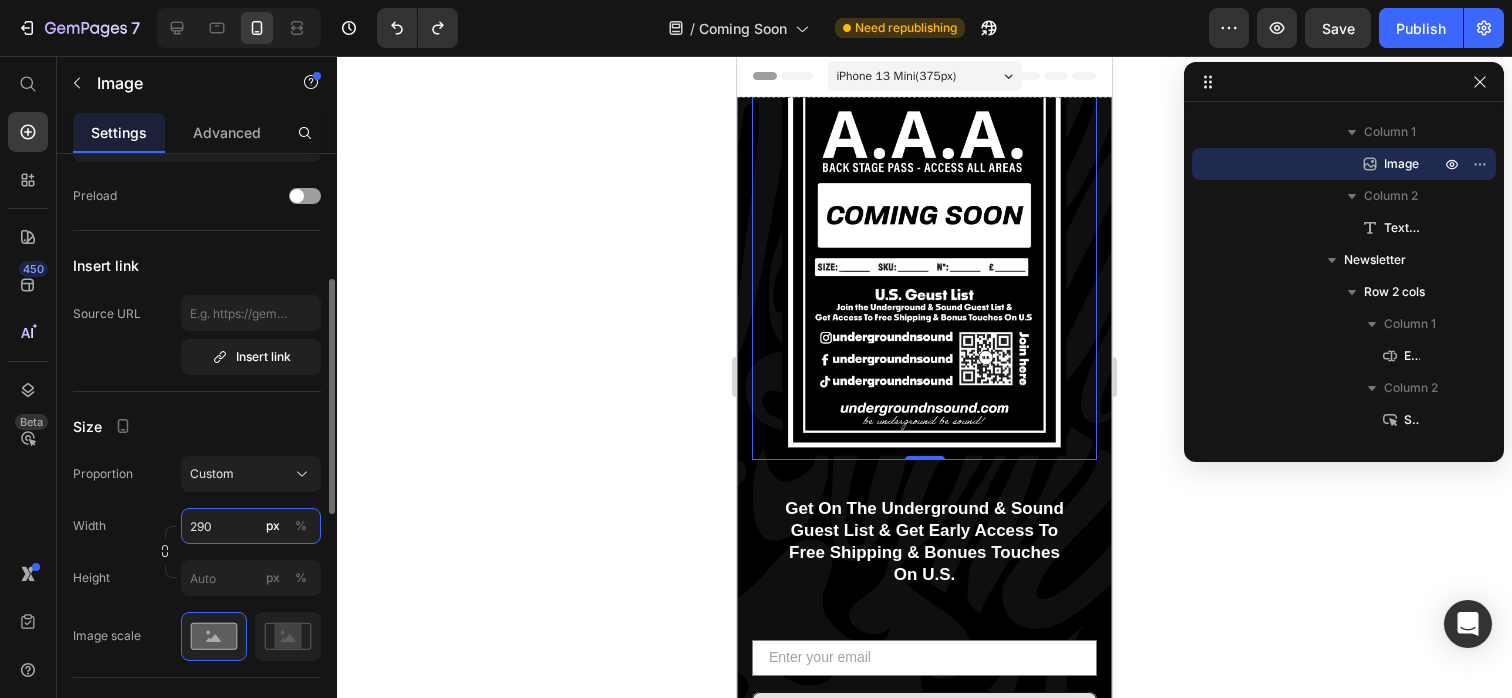 click on "290" at bounding box center [251, 526] 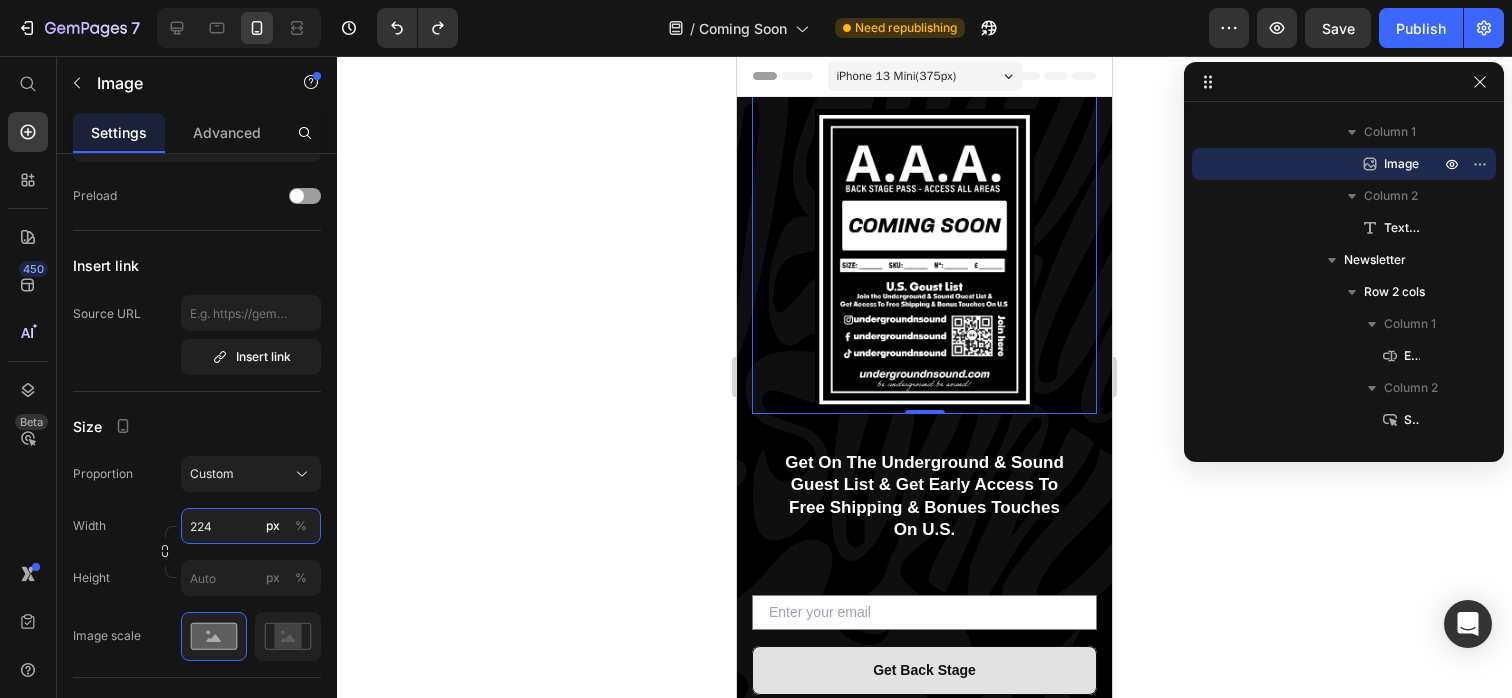 type on "224" 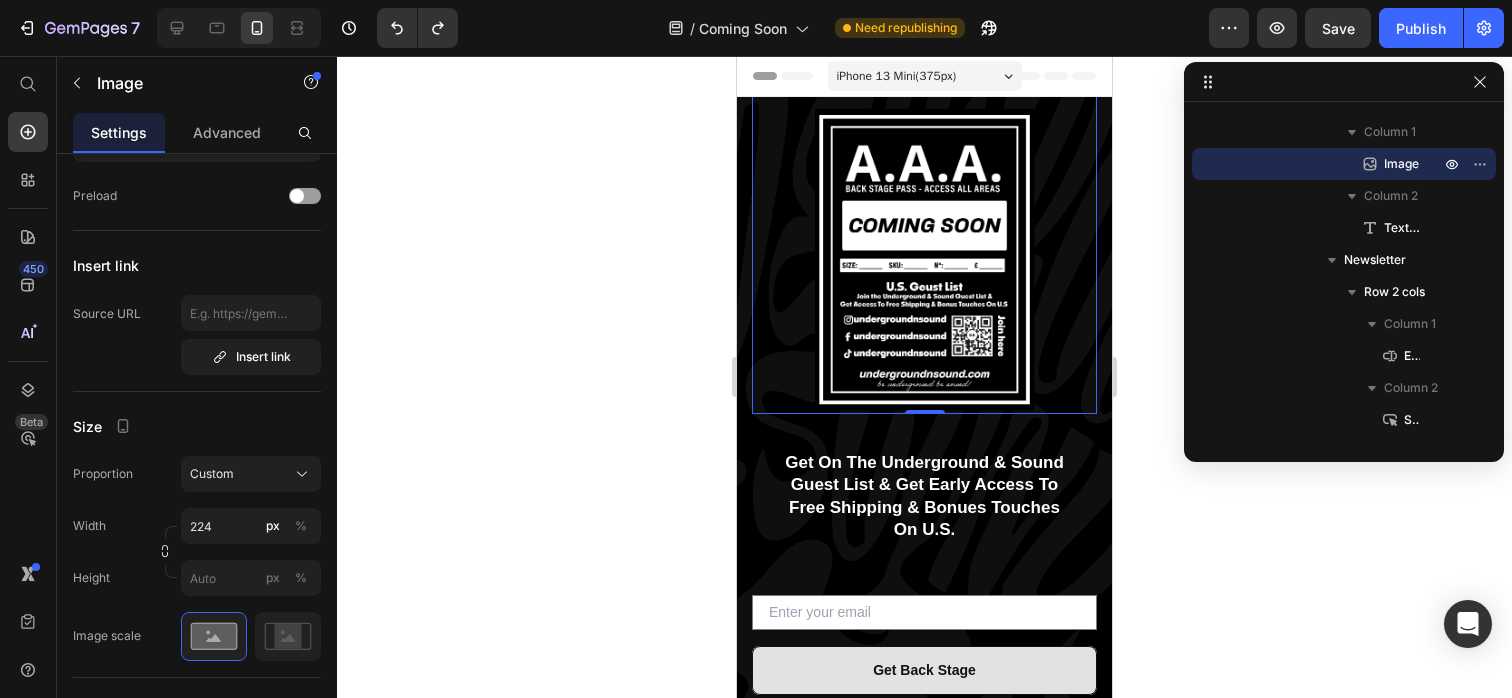 click 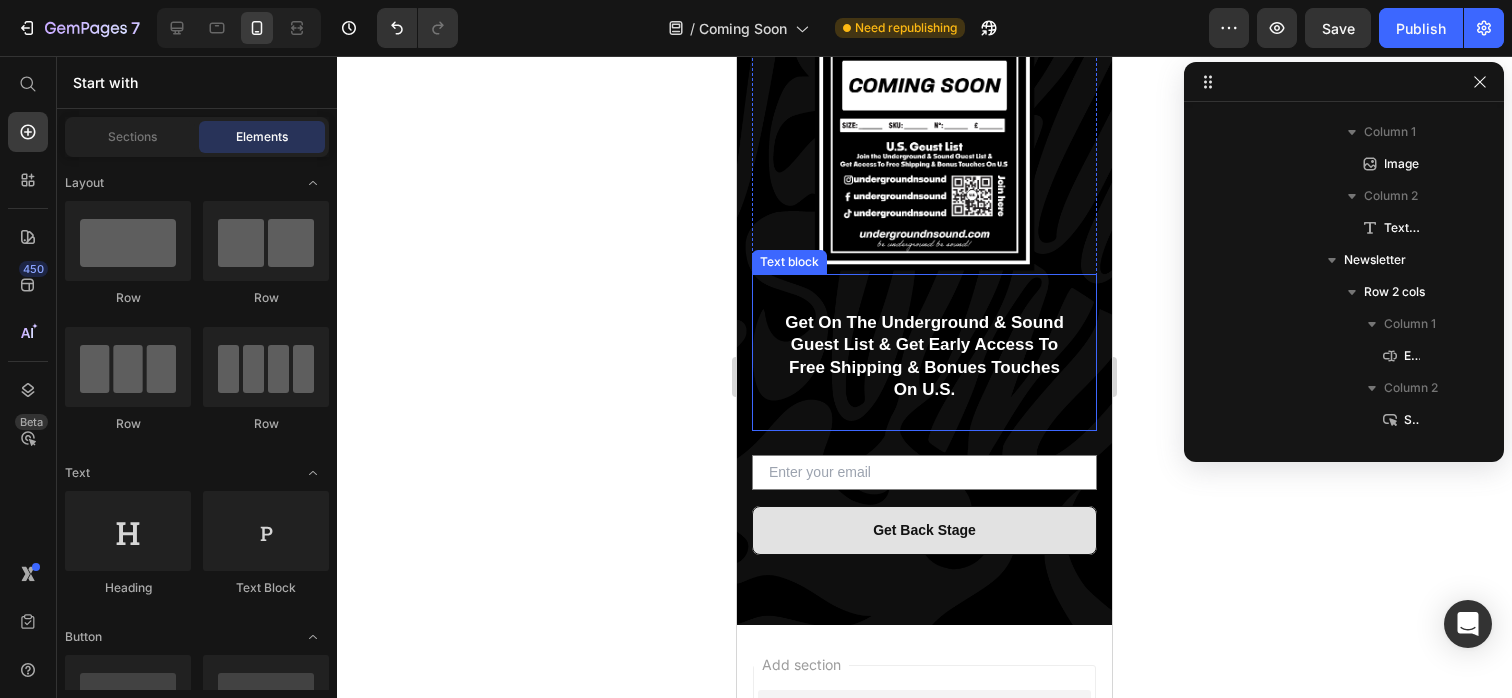 scroll, scrollTop: 129, scrollLeft: 0, axis: vertical 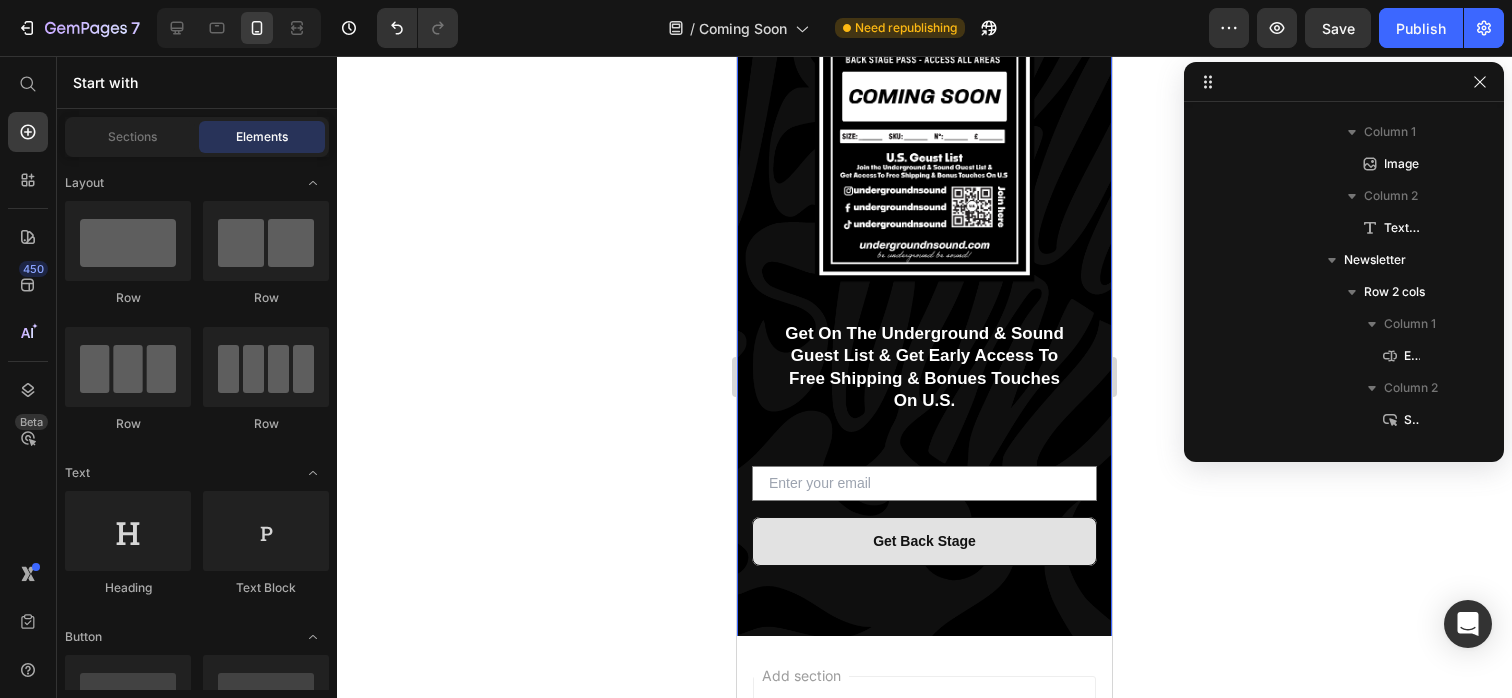 click on "The U.S Guest List Heading Image Get On The Underground & Sound Guest List & Get Early Access To Free Shipping & Bonues Touches On U.S. Text block Row Email Field Get Back Stage Submit Button Row Newsletter" at bounding box center [924, 272] 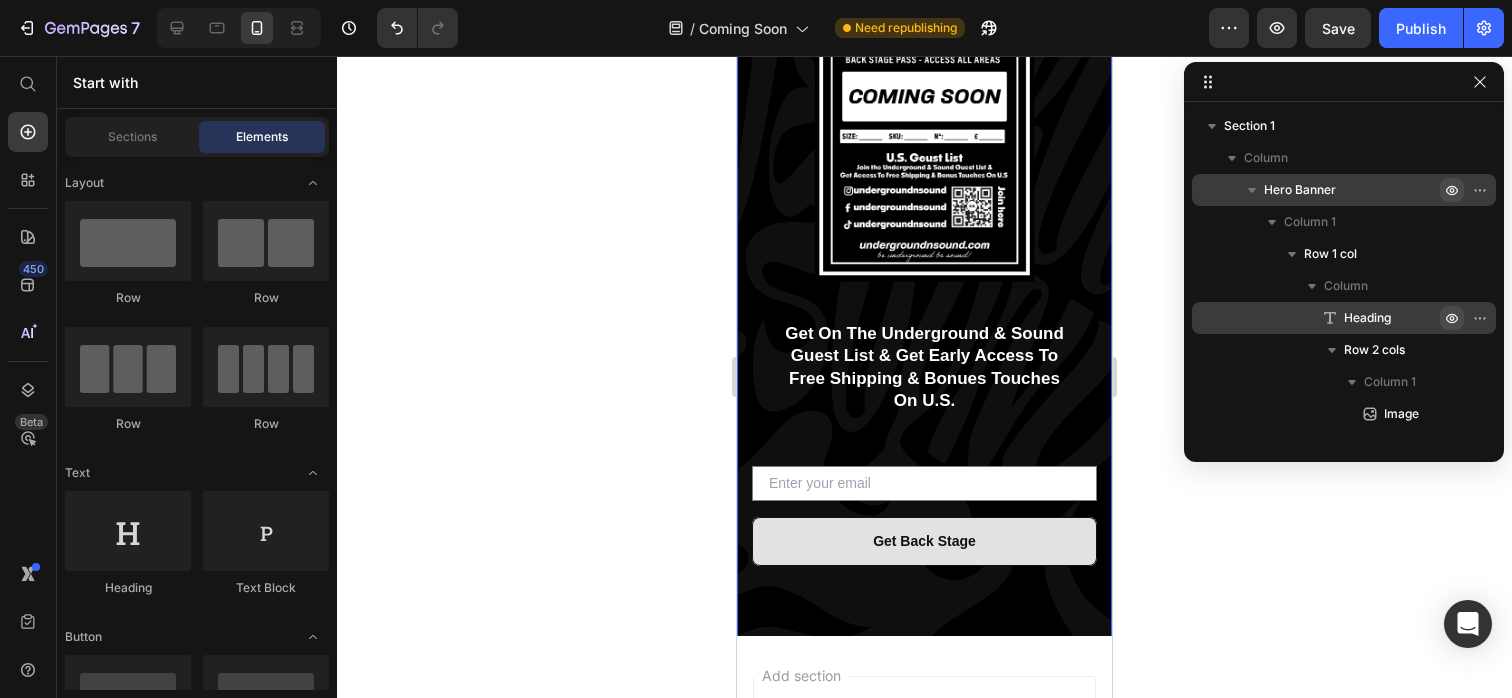scroll, scrollTop: 0, scrollLeft: 0, axis: both 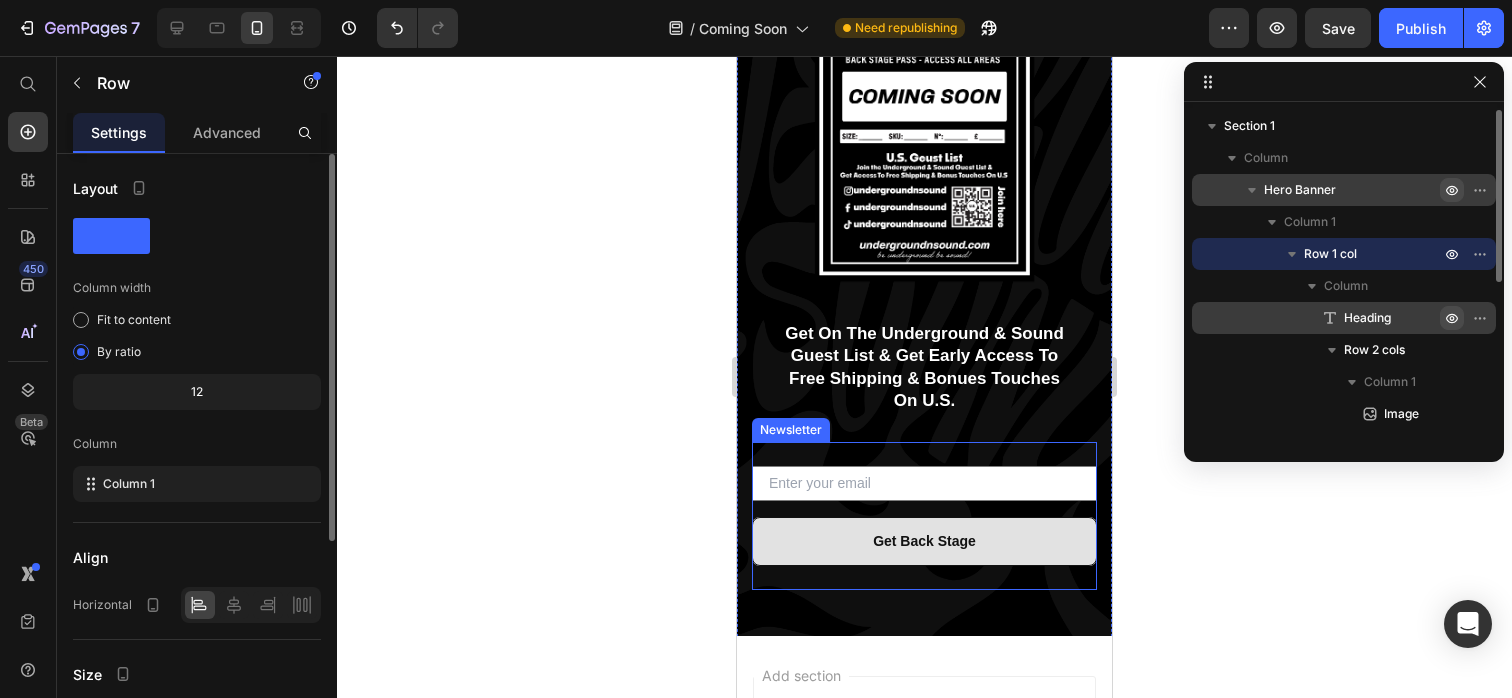 click on "Email Field Get Back Stage Submit Button Row Newsletter" at bounding box center (924, 516) 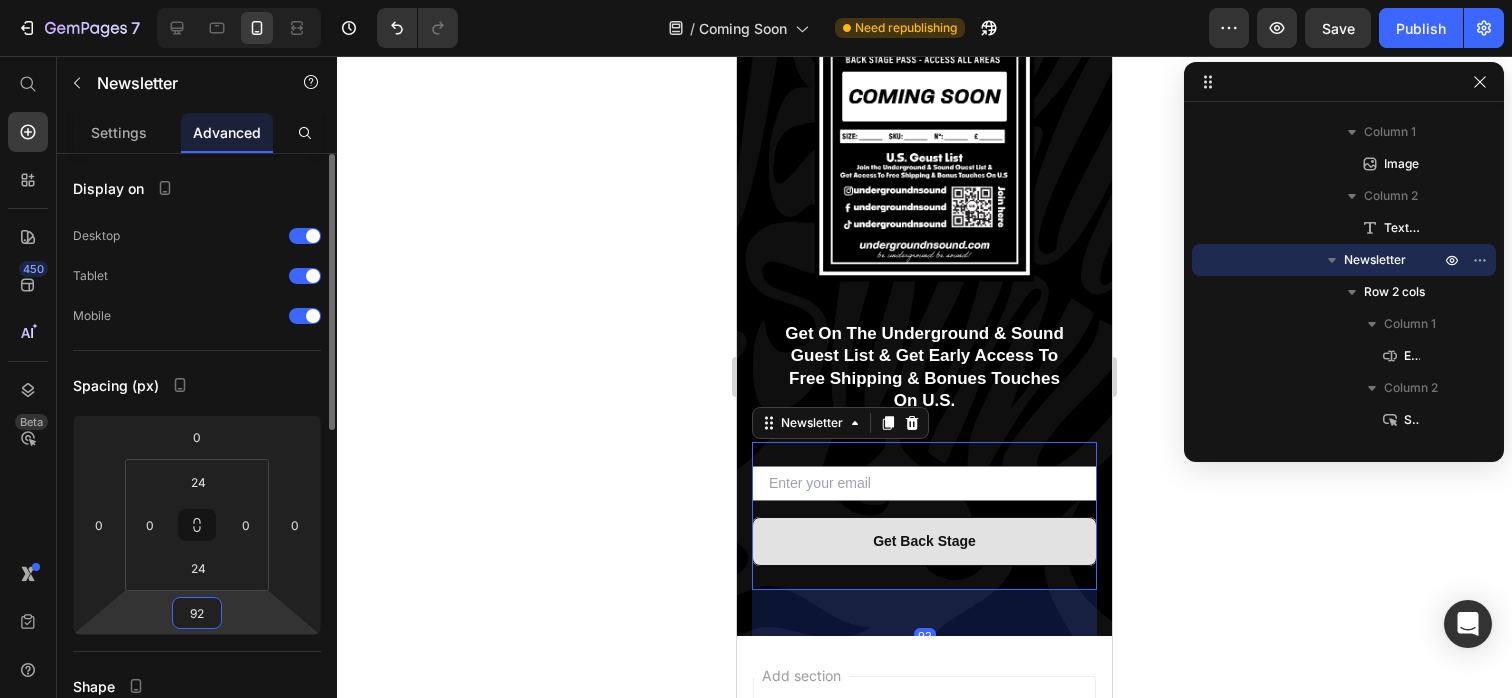 click on "92" at bounding box center [197, 613] 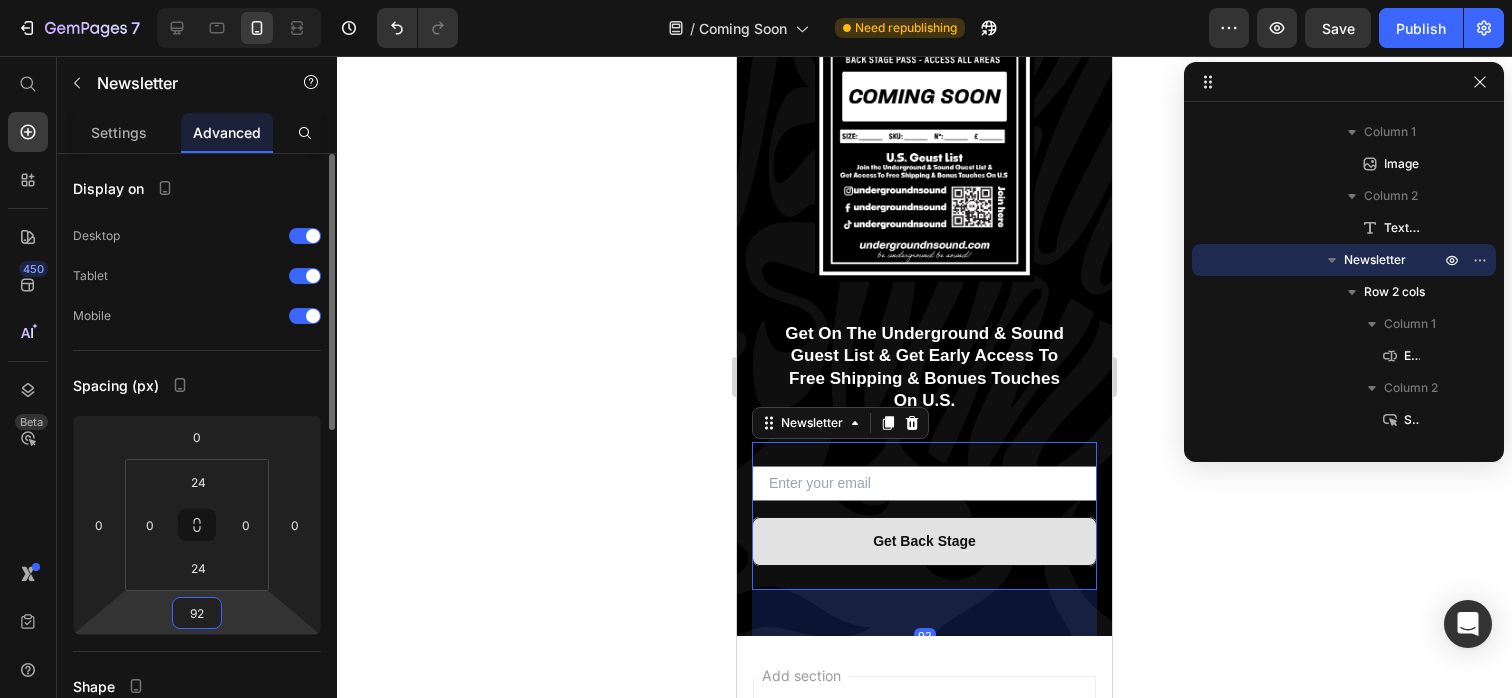 click on "92" at bounding box center [197, 613] 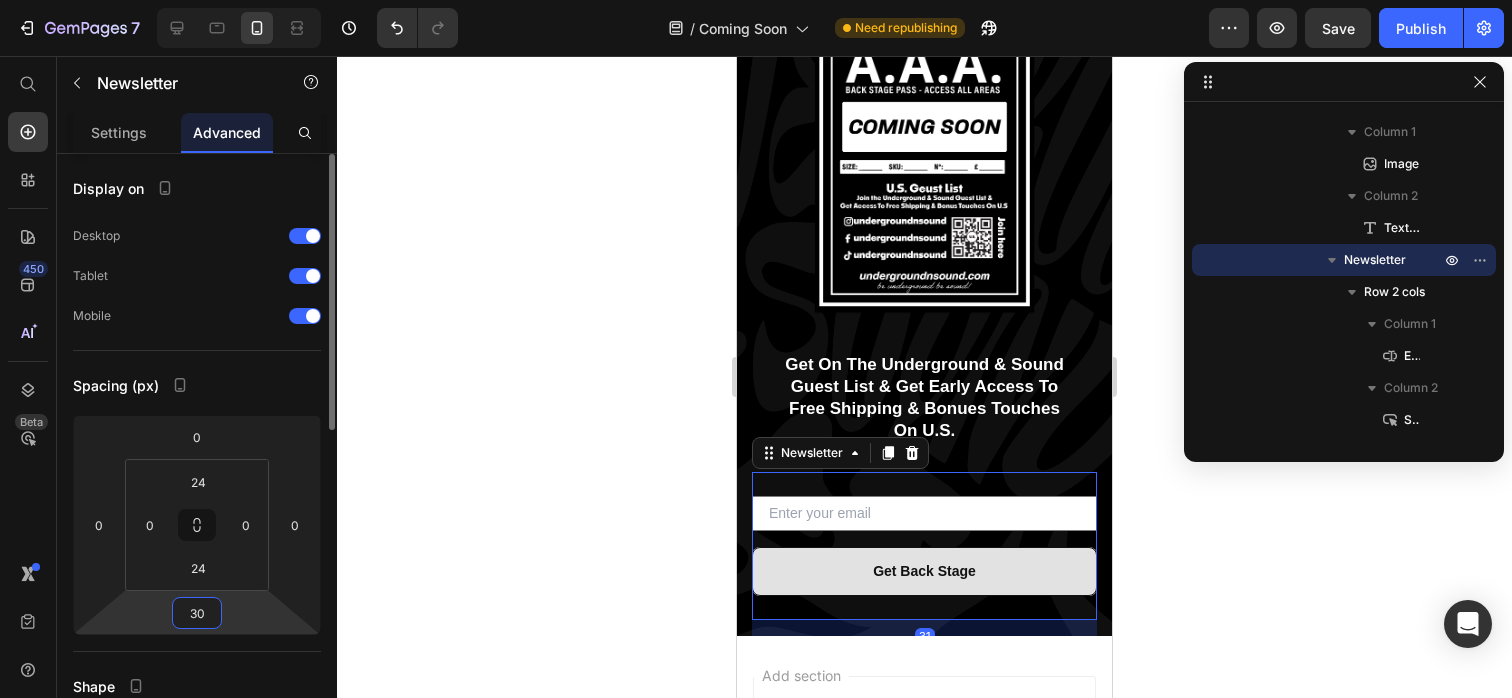 type on "29" 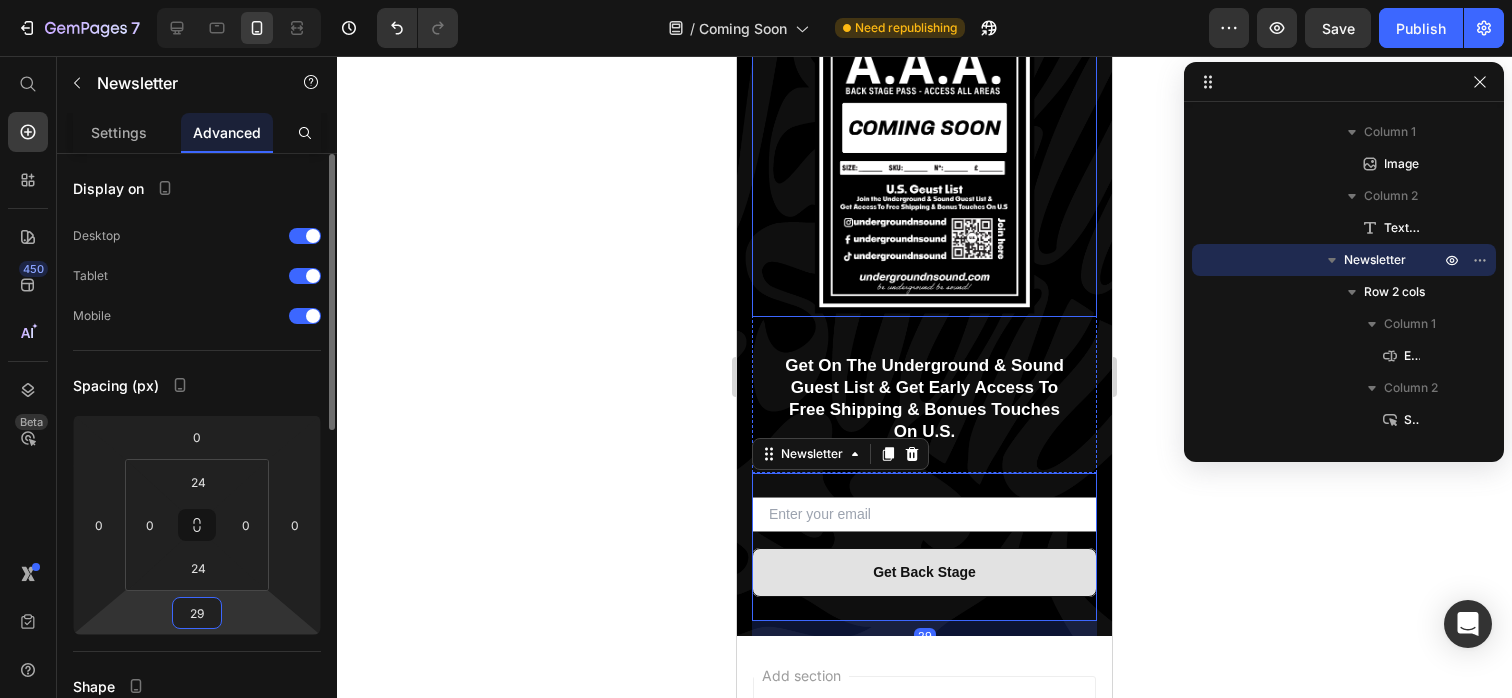 click at bounding box center [924, 136] 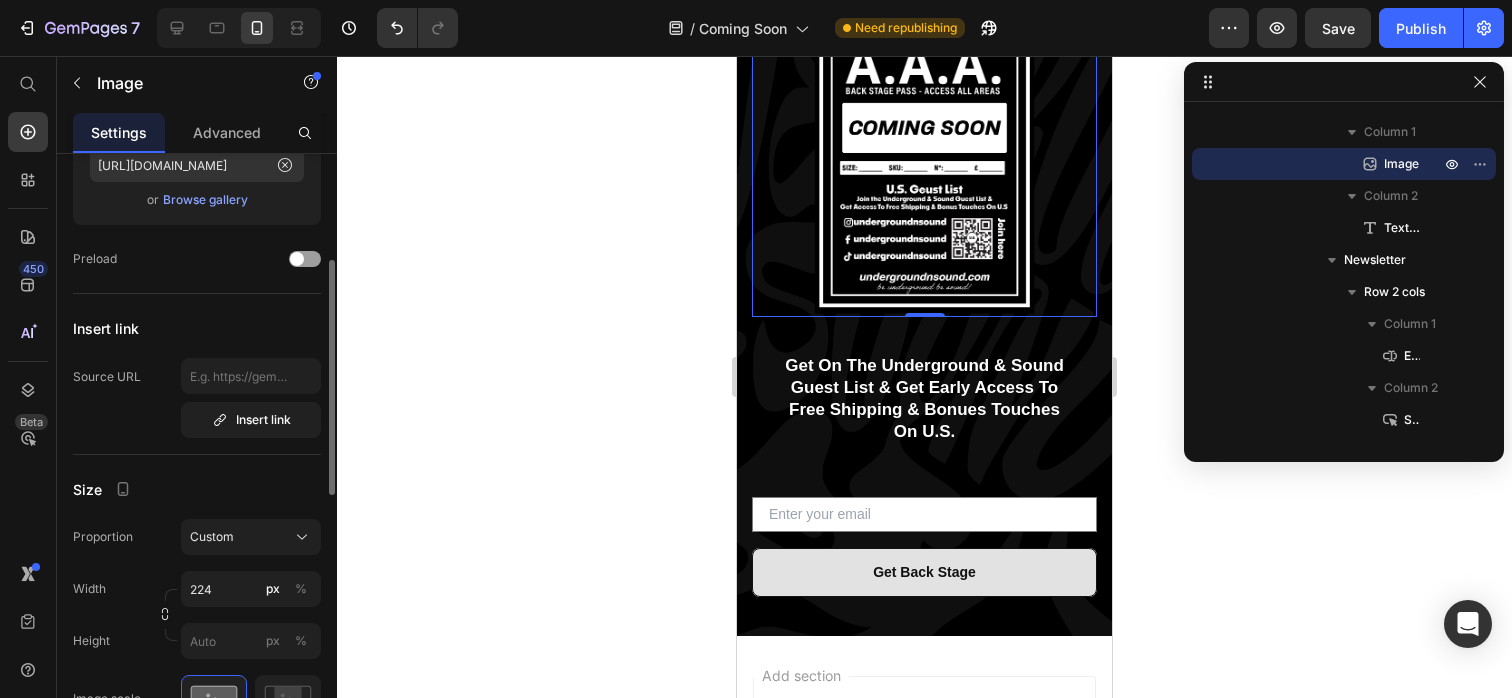 scroll, scrollTop: 270, scrollLeft: 0, axis: vertical 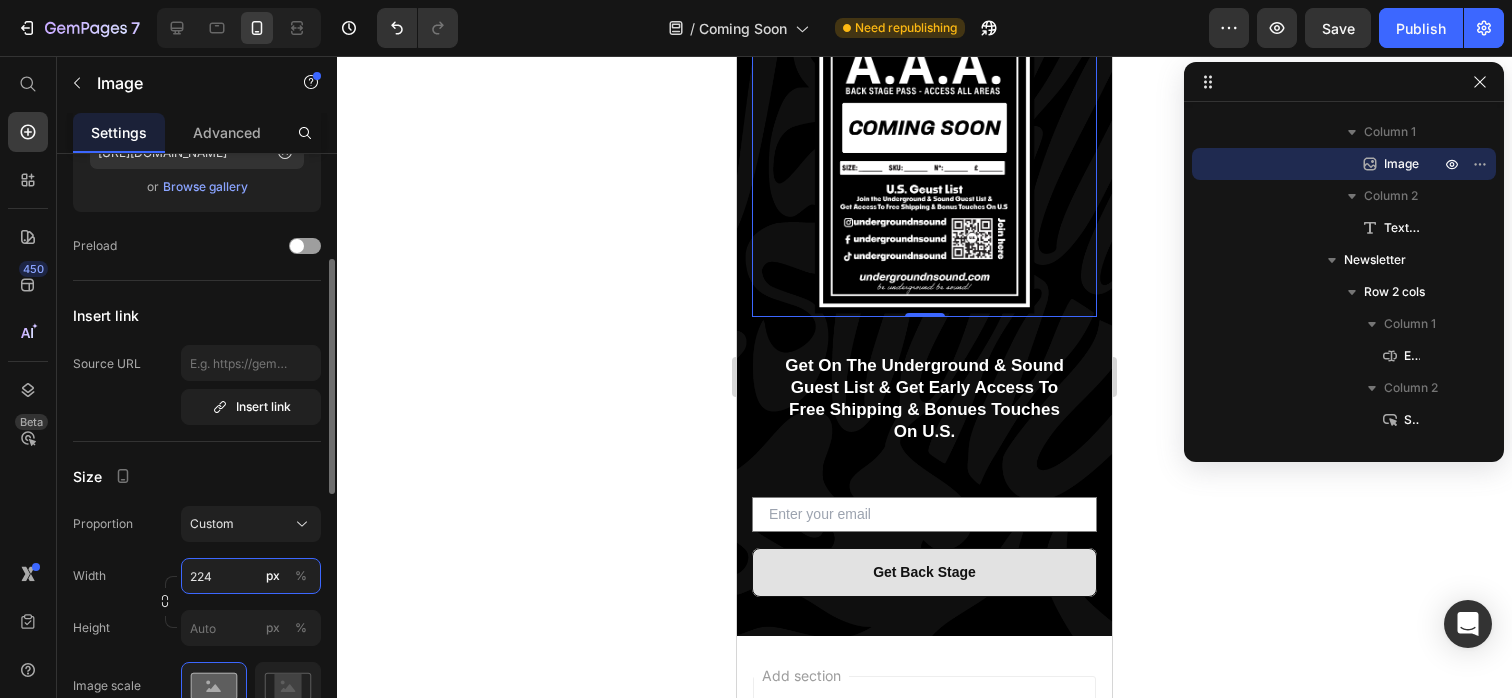 click on "224" at bounding box center [251, 576] 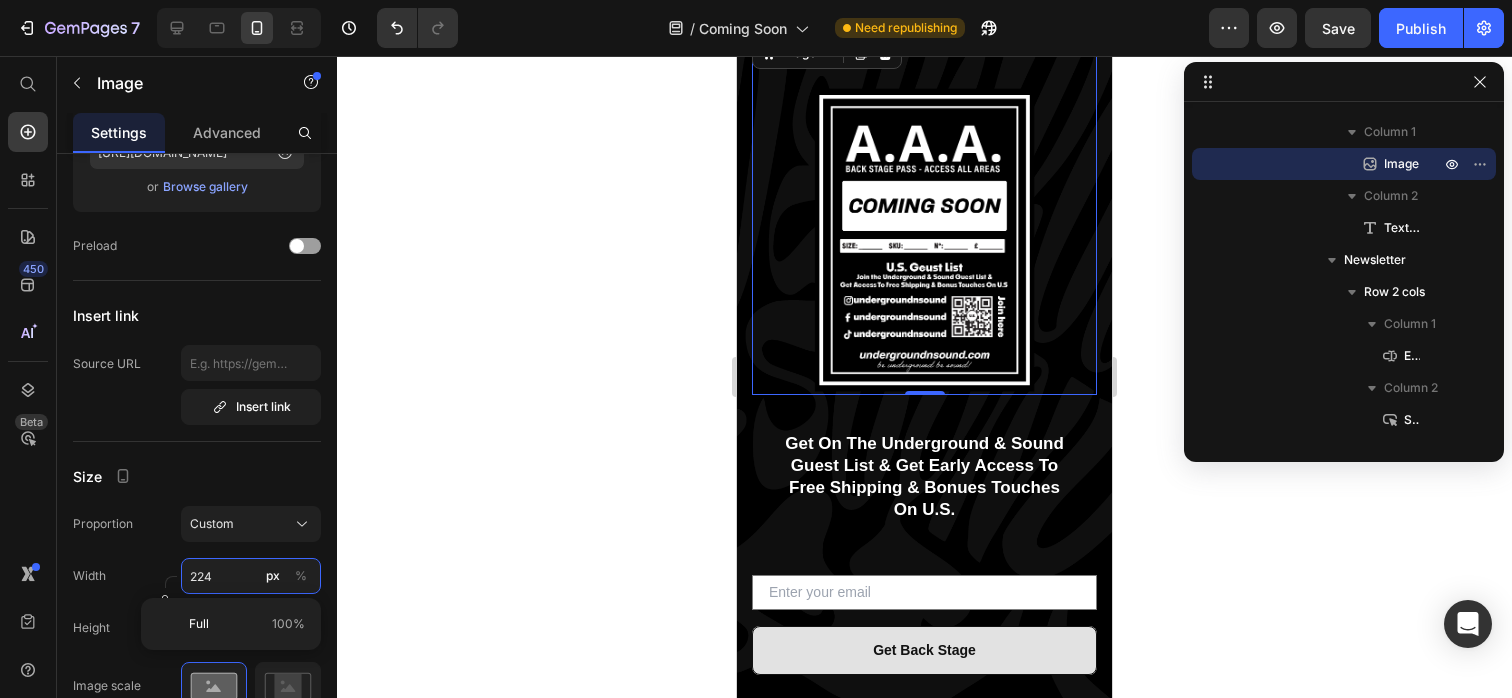 scroll, scrollTop: 0, scrollLeft: 0, axis: both 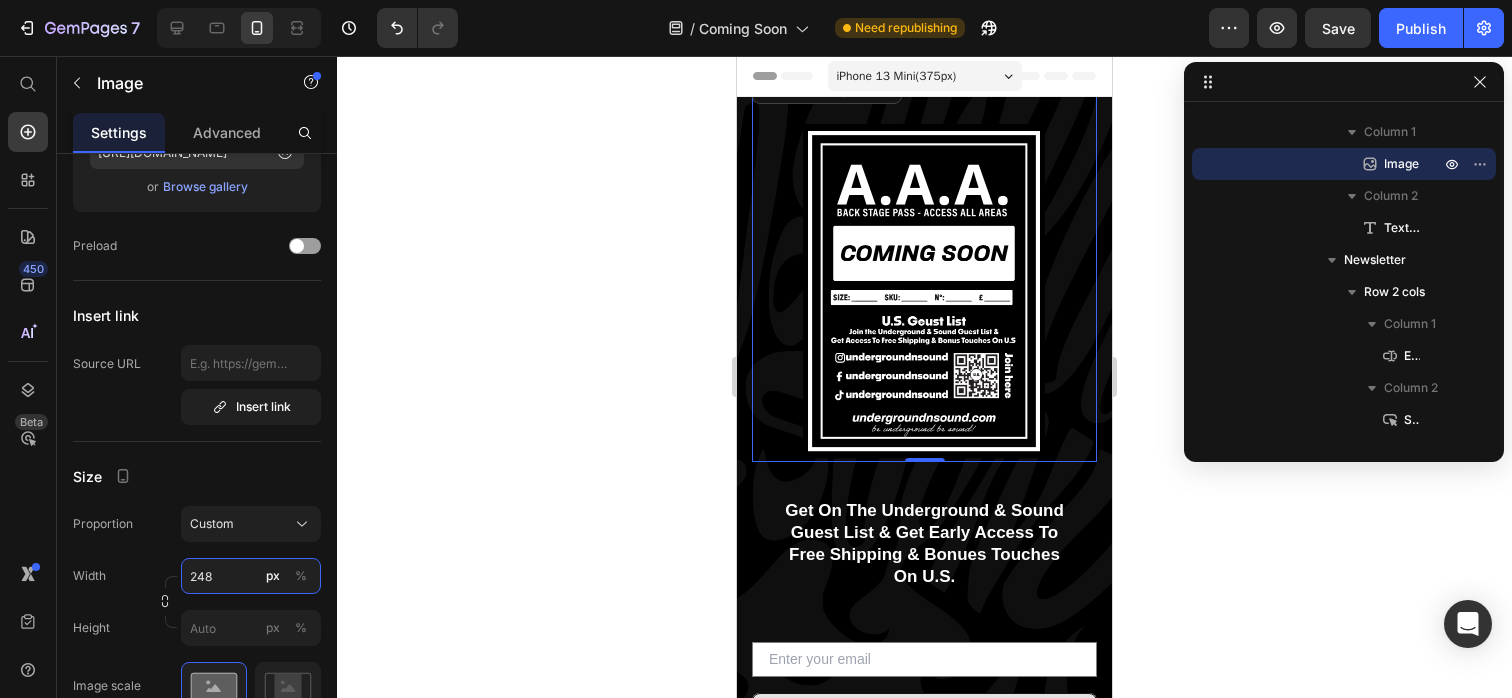 type on "249" 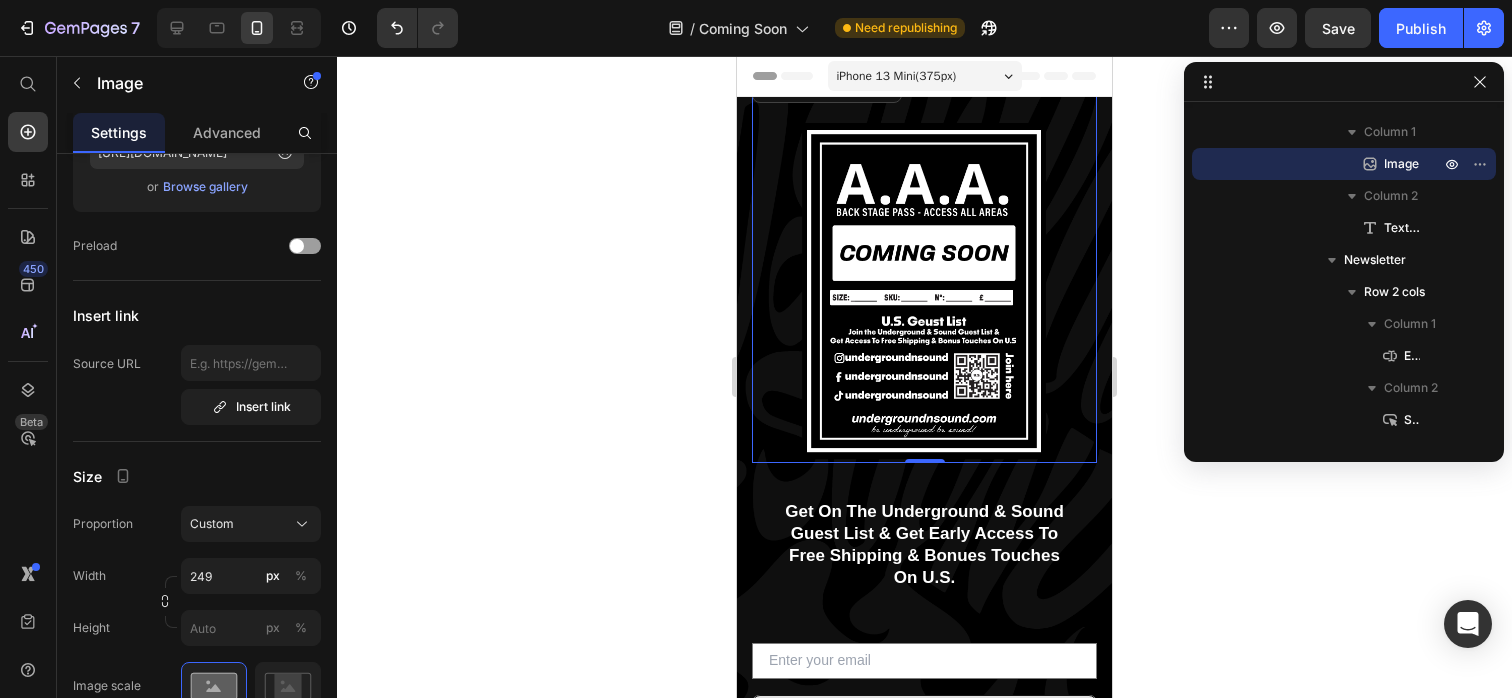 click 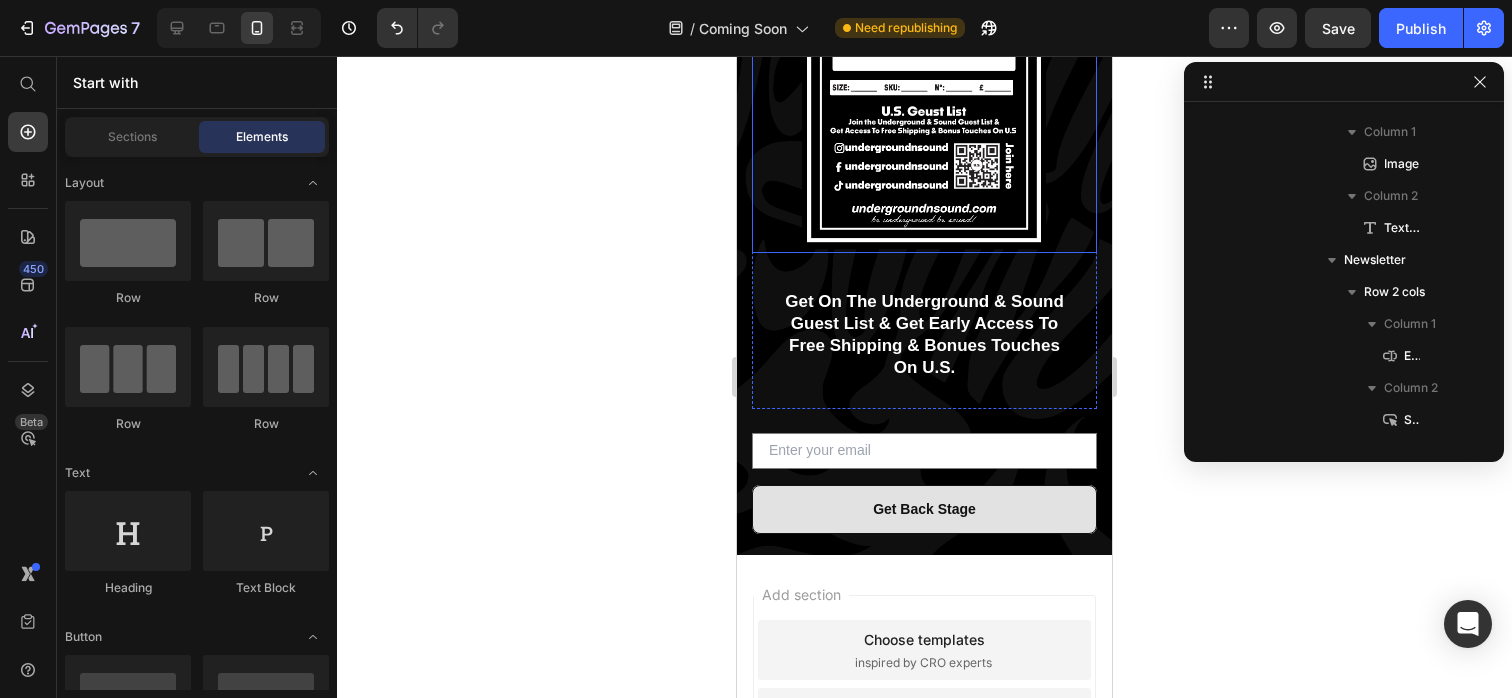 scroll, scrollTop: 206, scrollLeft: 0, axis: vertical 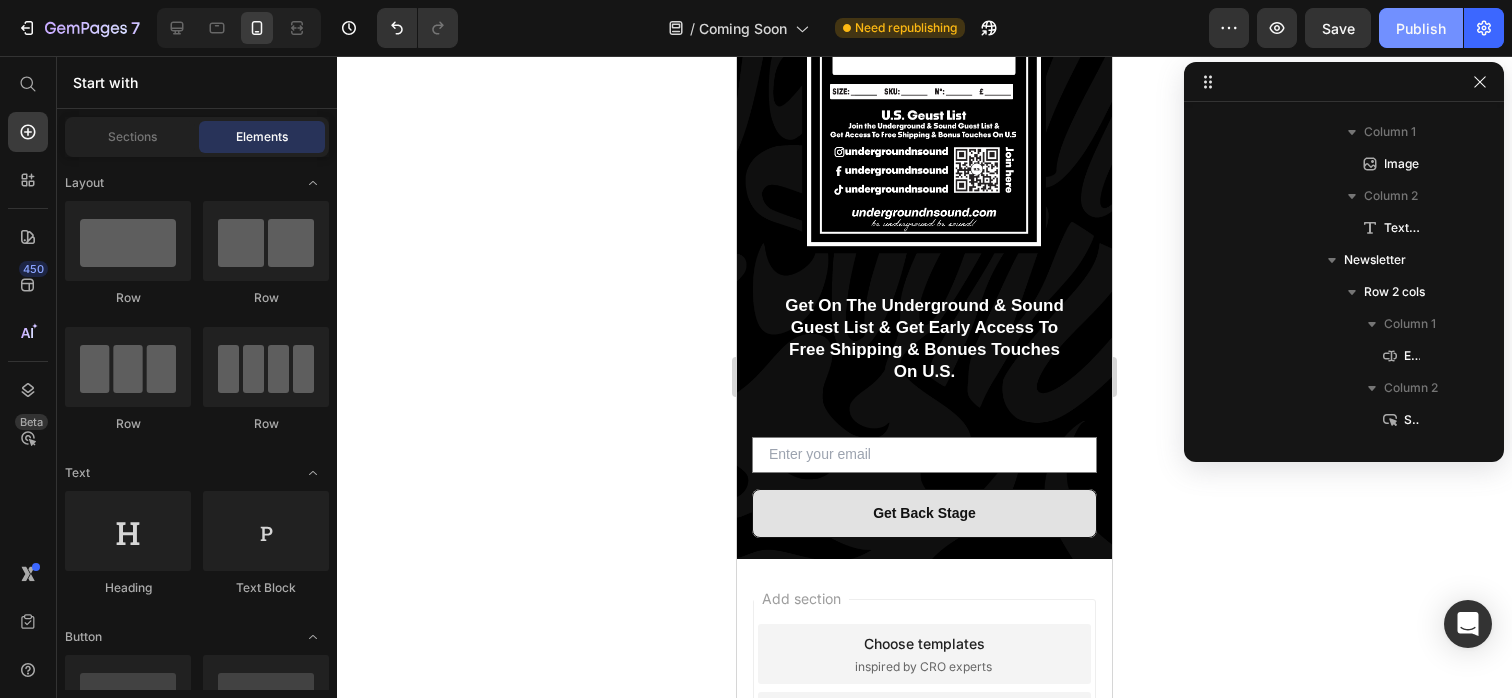 click on "Publish" at bounding box center [1421, 28] 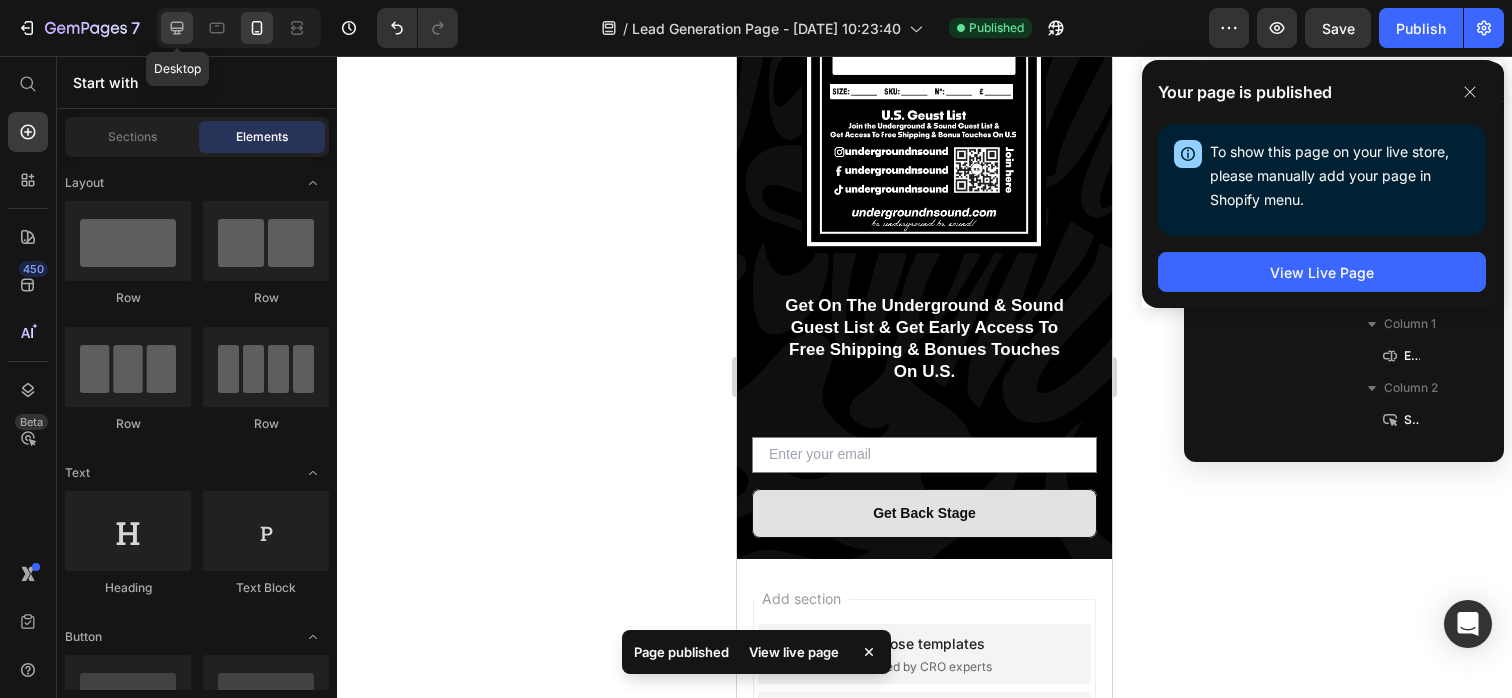 click 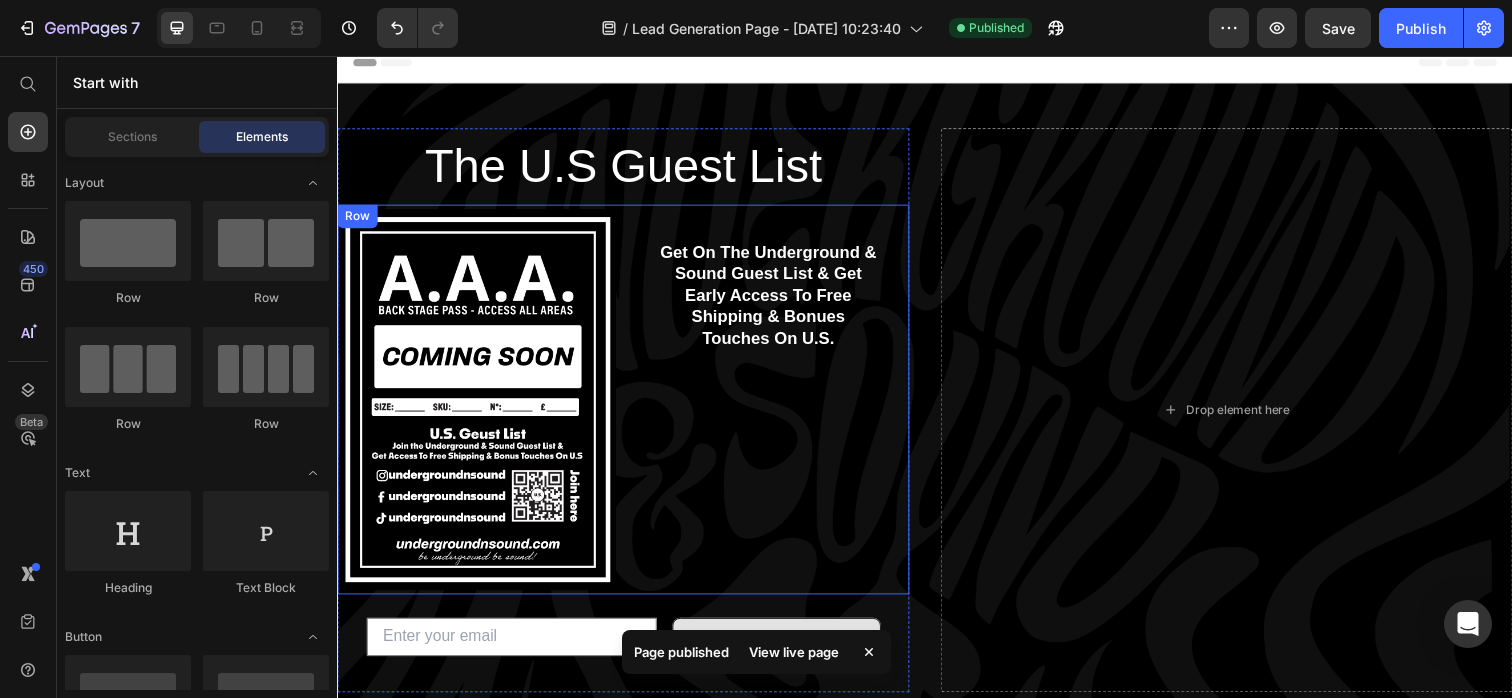 scroll, scrollTop: 0, scrollLeft: 0, axis: both 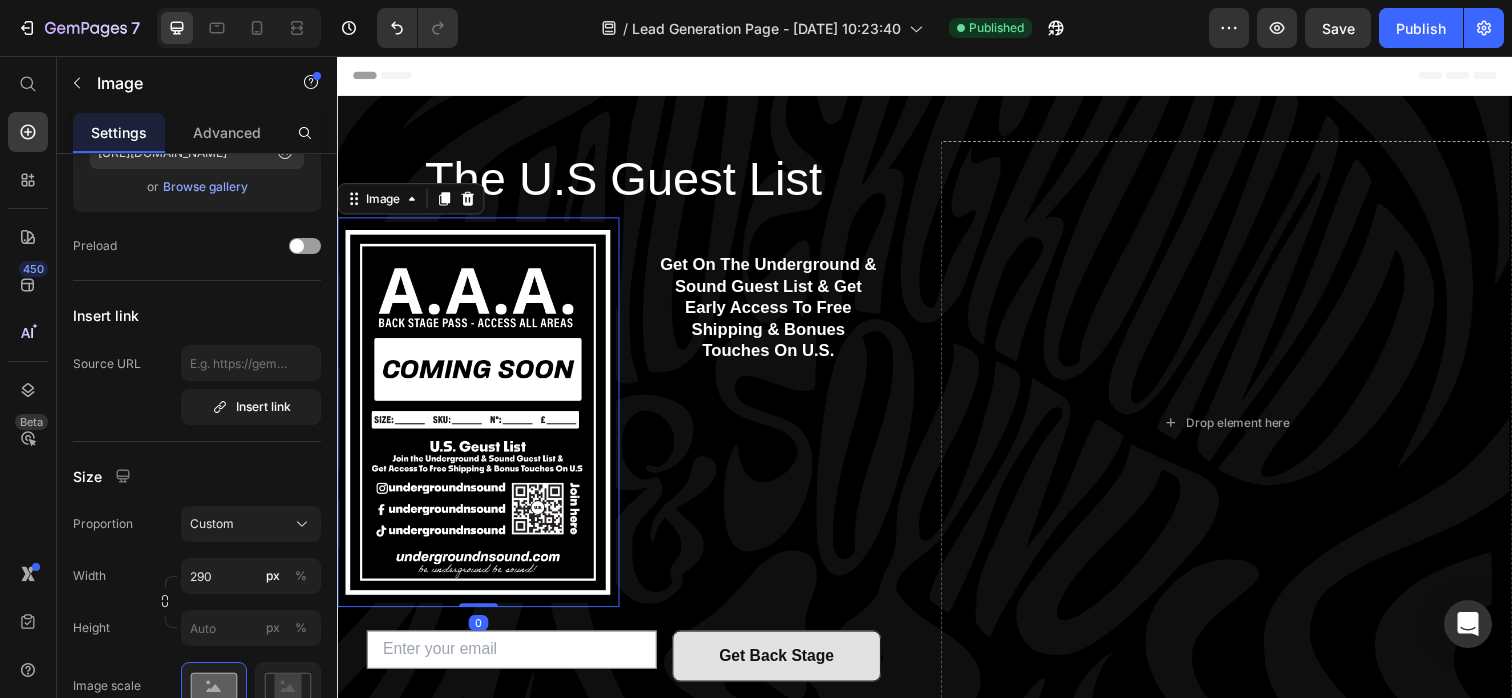click at bounding box center (481, 420) 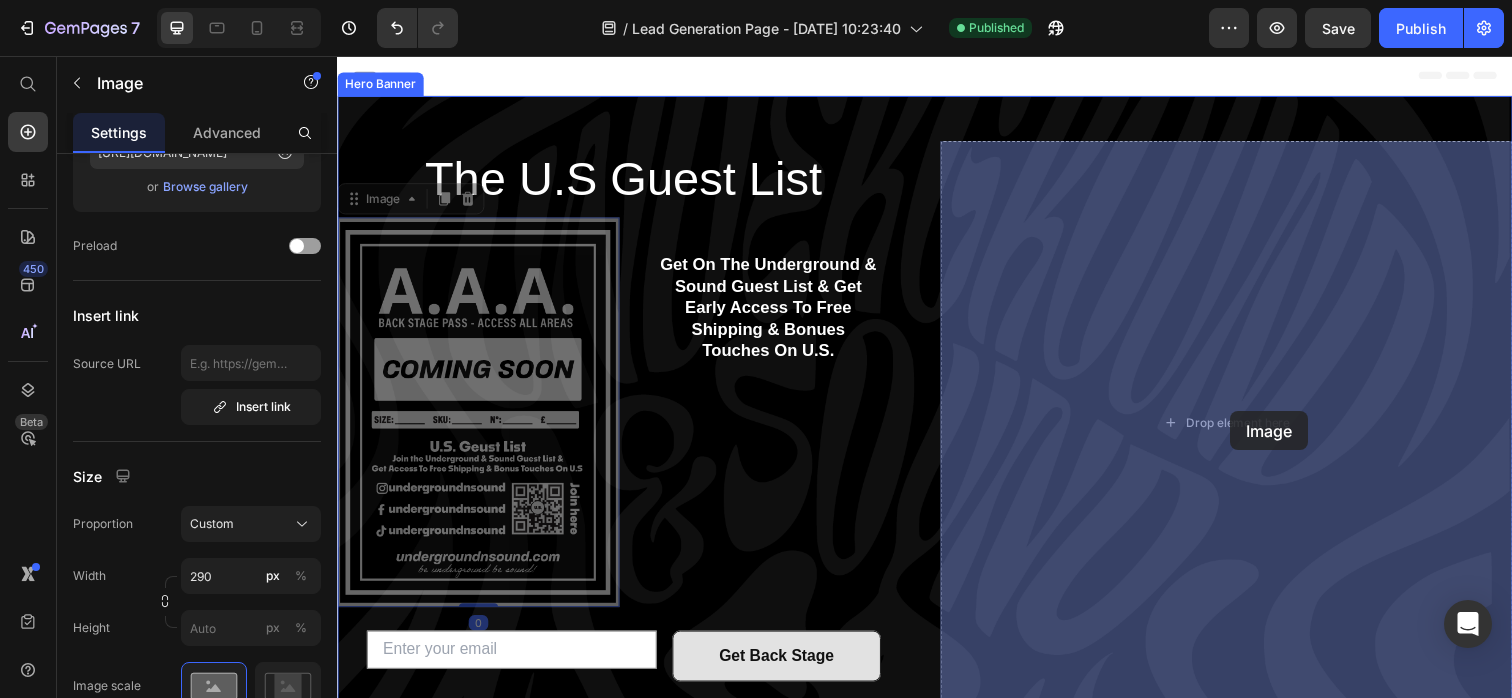 drag, startPoint x: 502, startPoint y: 336, endPoint x: 1249, endPoint y: 419, distance: 751.597 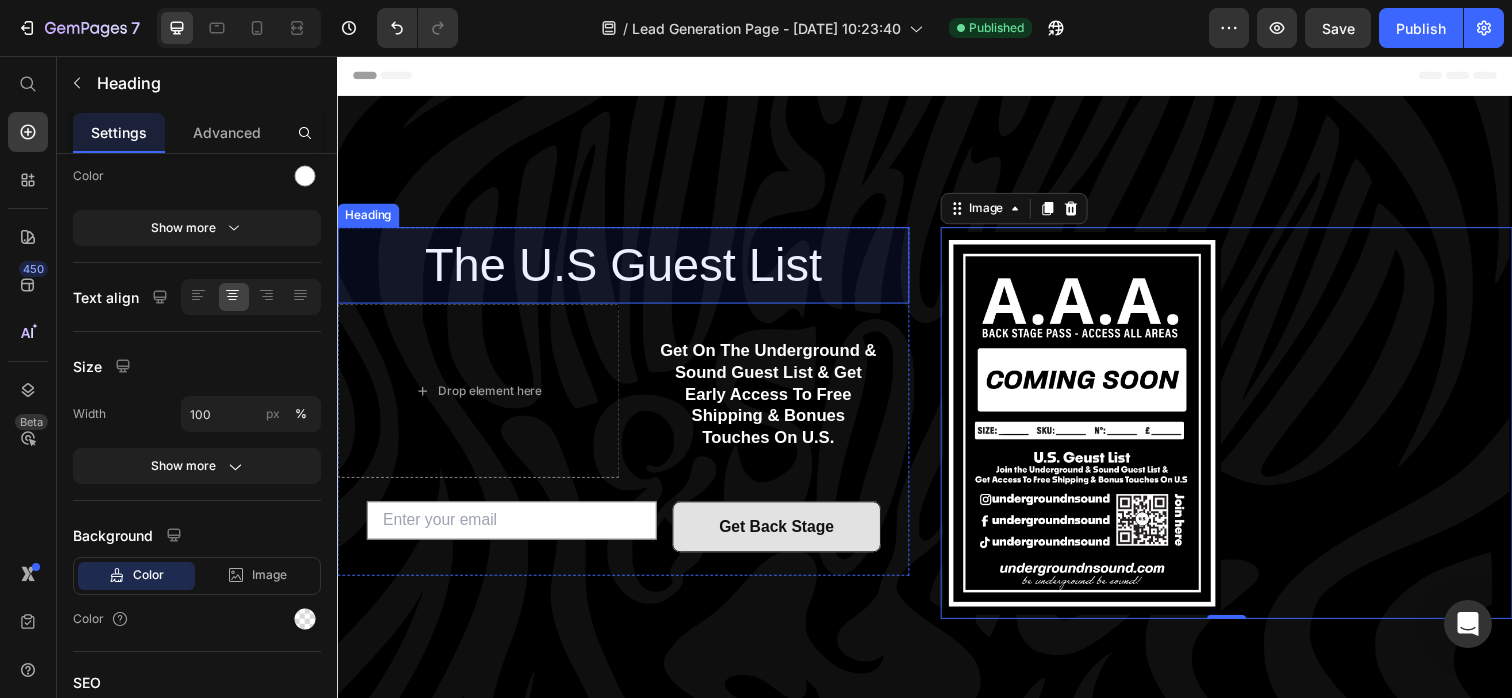 click on "The U.S Guest List" at bounding box center (629, 270) 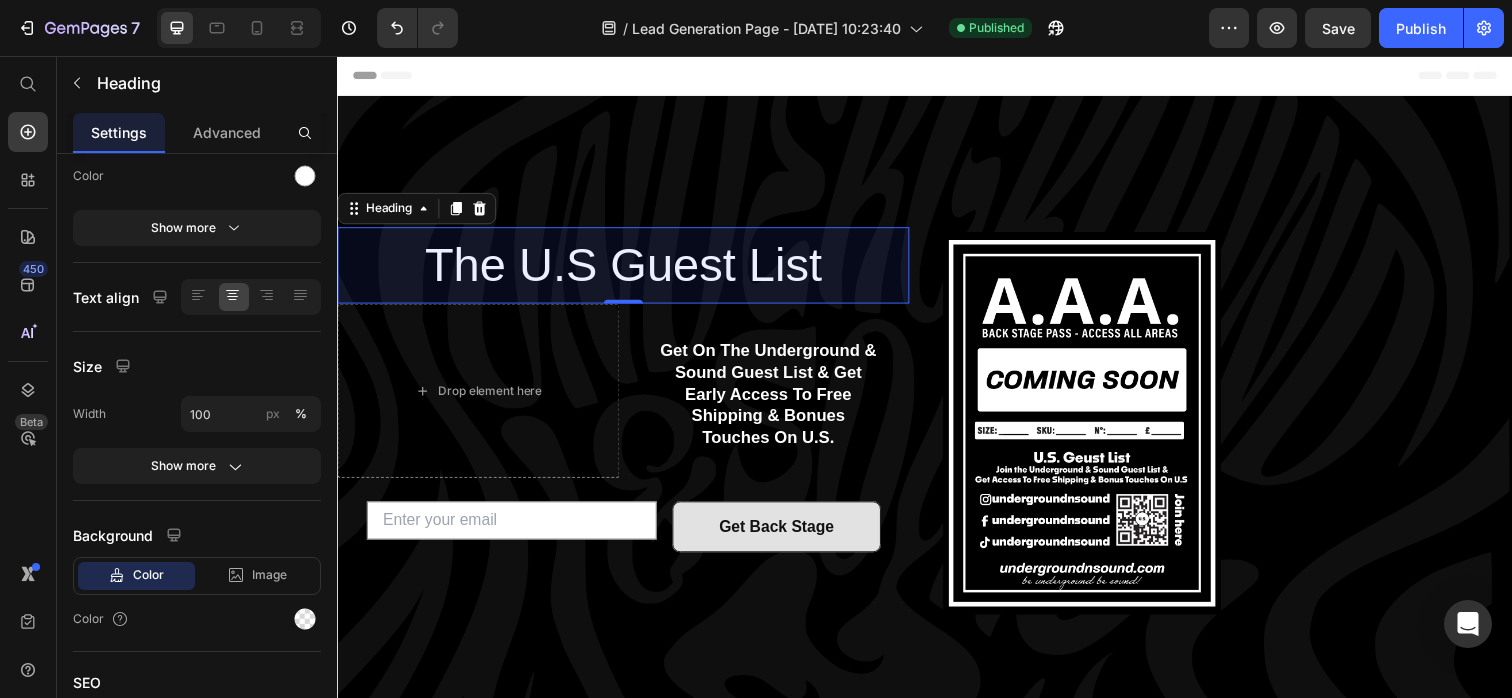 scroll, scrollTop: 0, scrollLeft: 0, axis: both 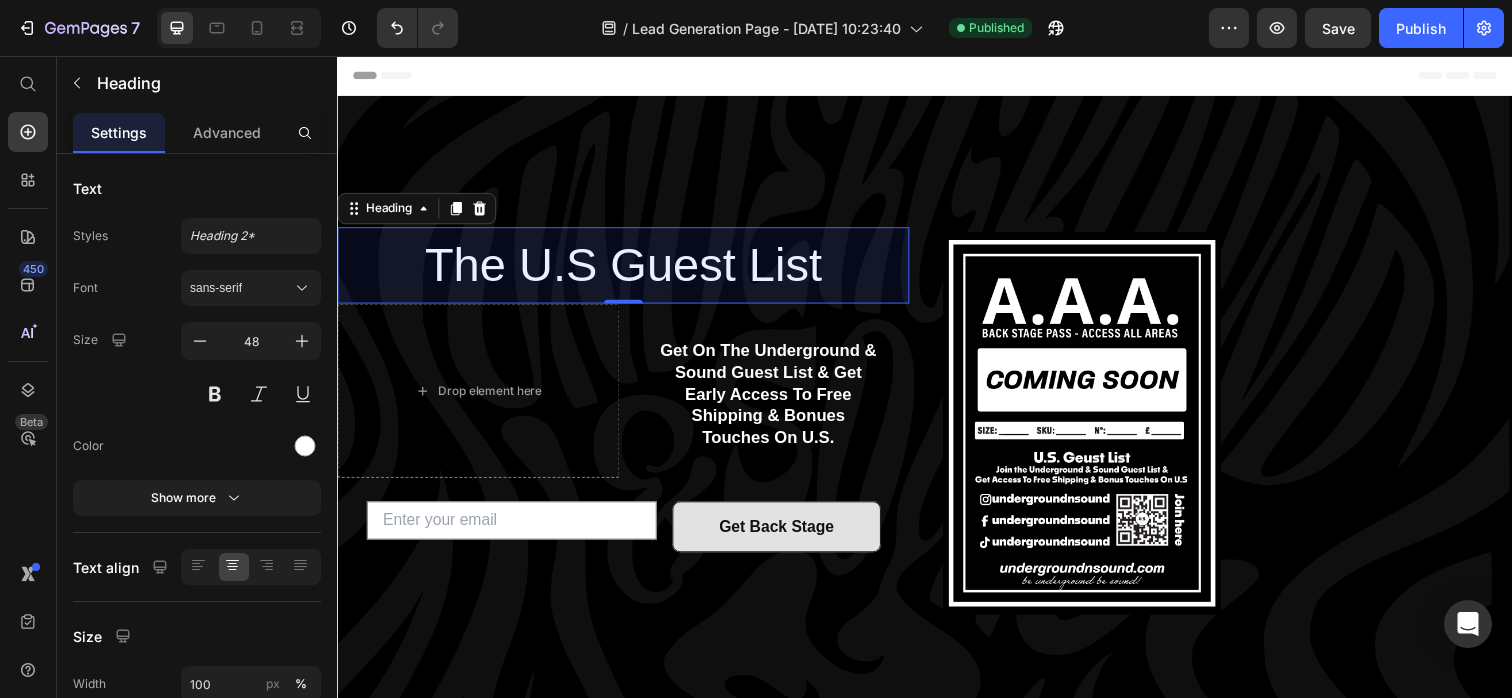 click on "The U.S Guest List" at bounding box center (629, 270) 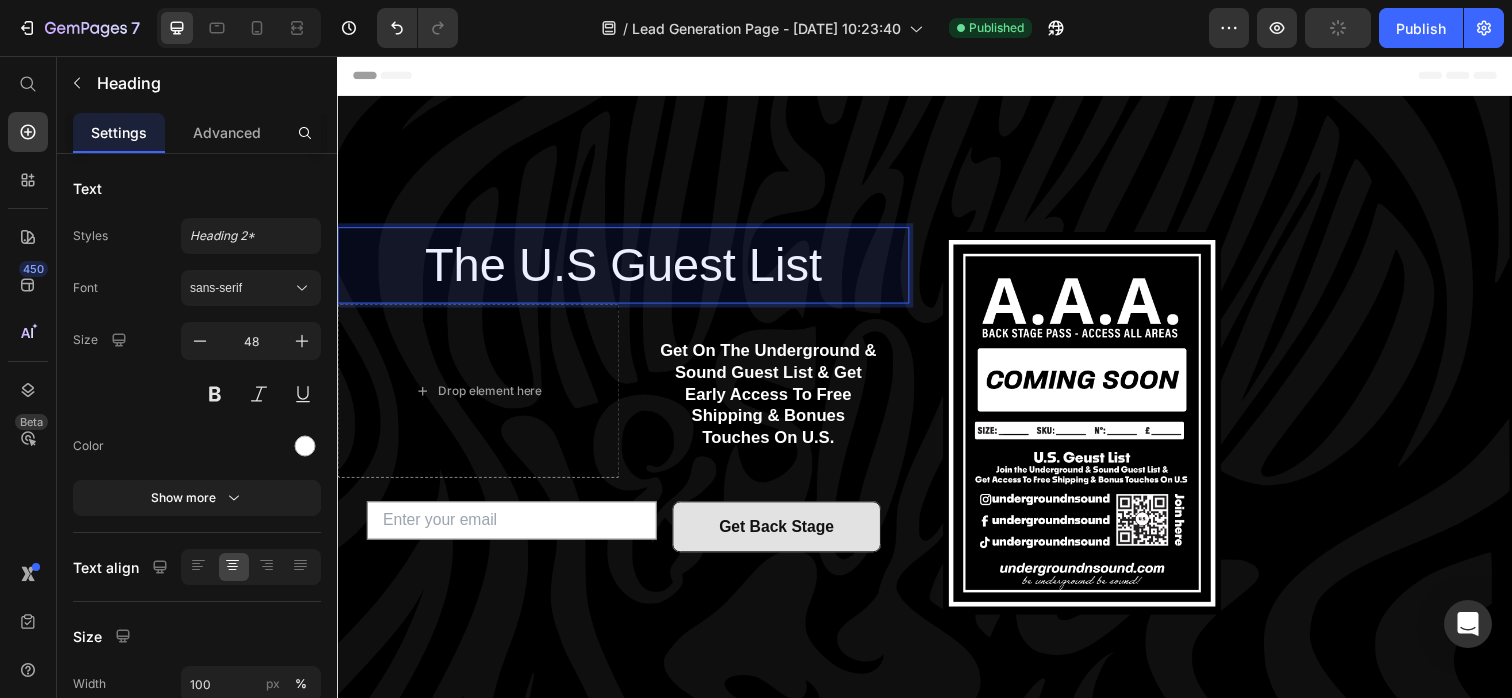 click on "The U.S Guest List" at bounding box center [629, 270] 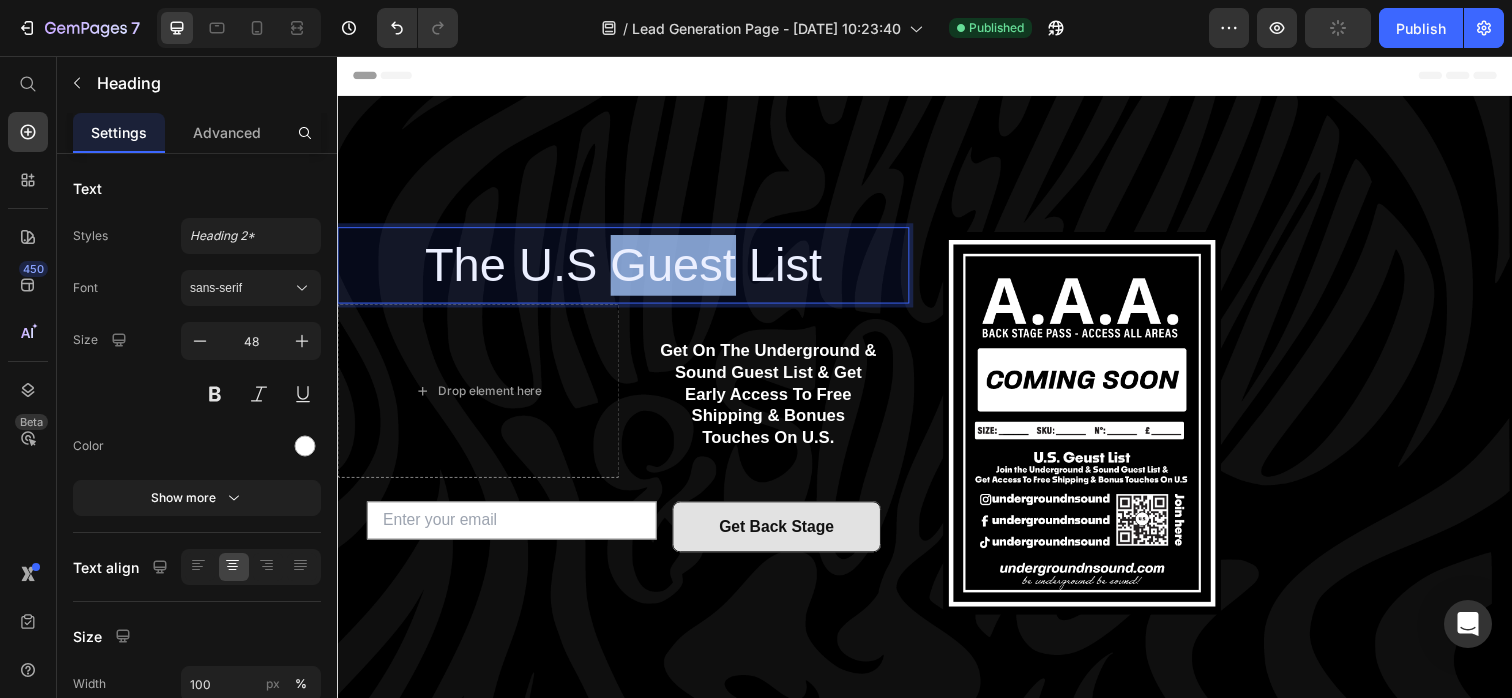 click on "The U.S Guest List" at bounding box center [629, 270] 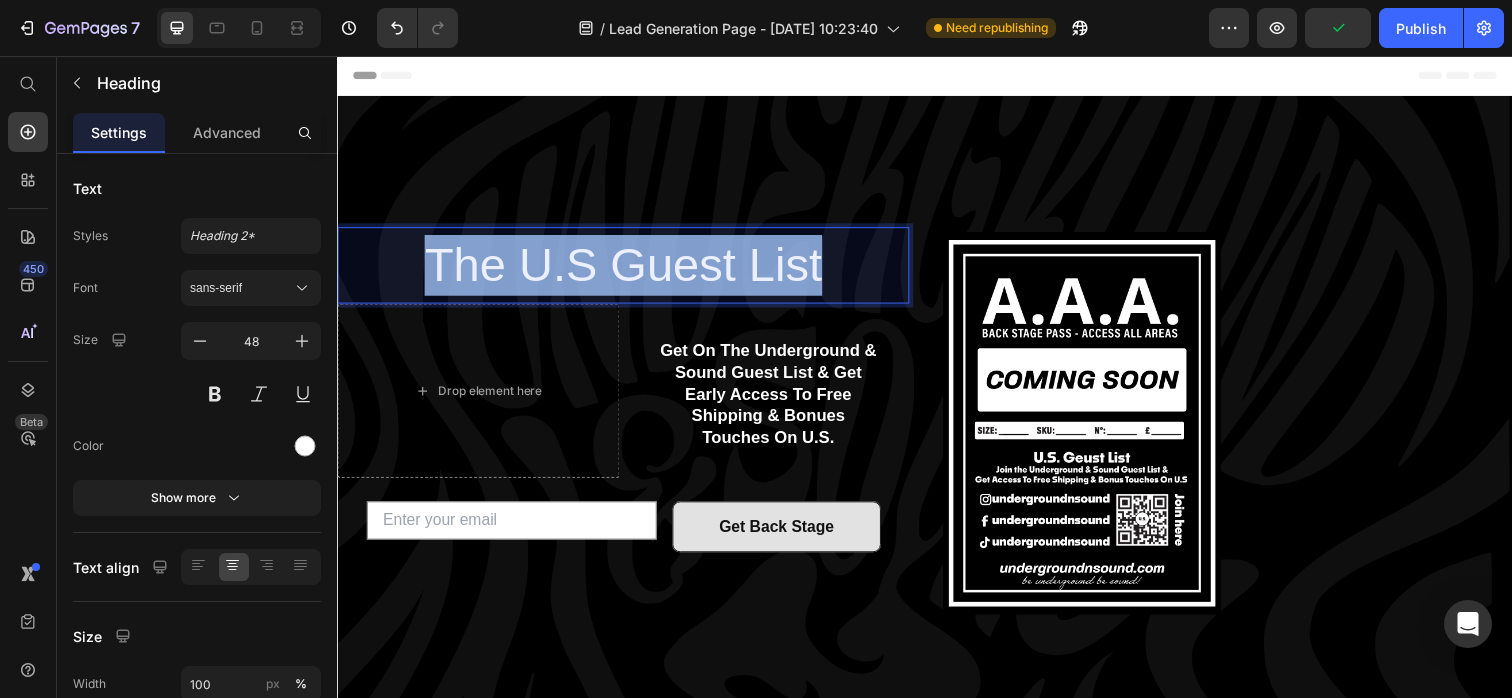 click on "The U.S Guest List" at bounding box center (629, 270) 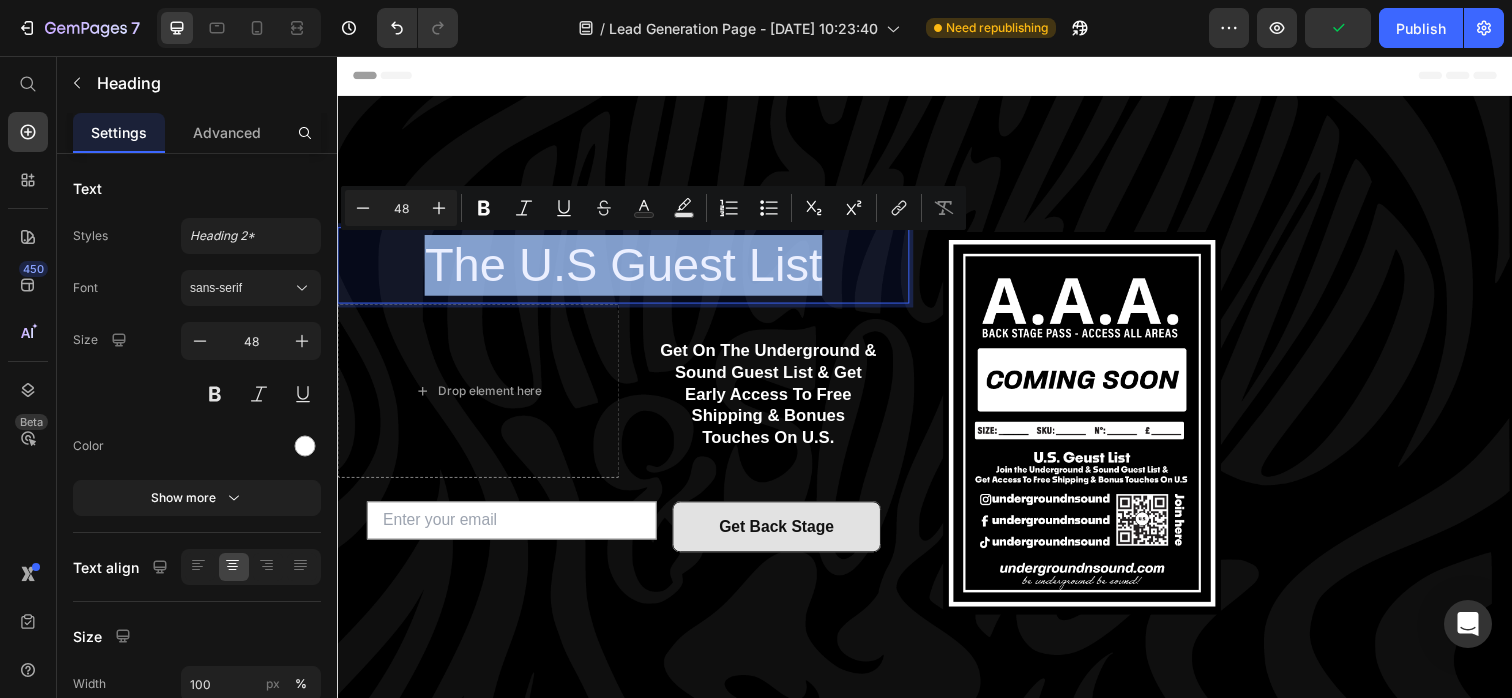 copy on "The U.S Guest List" 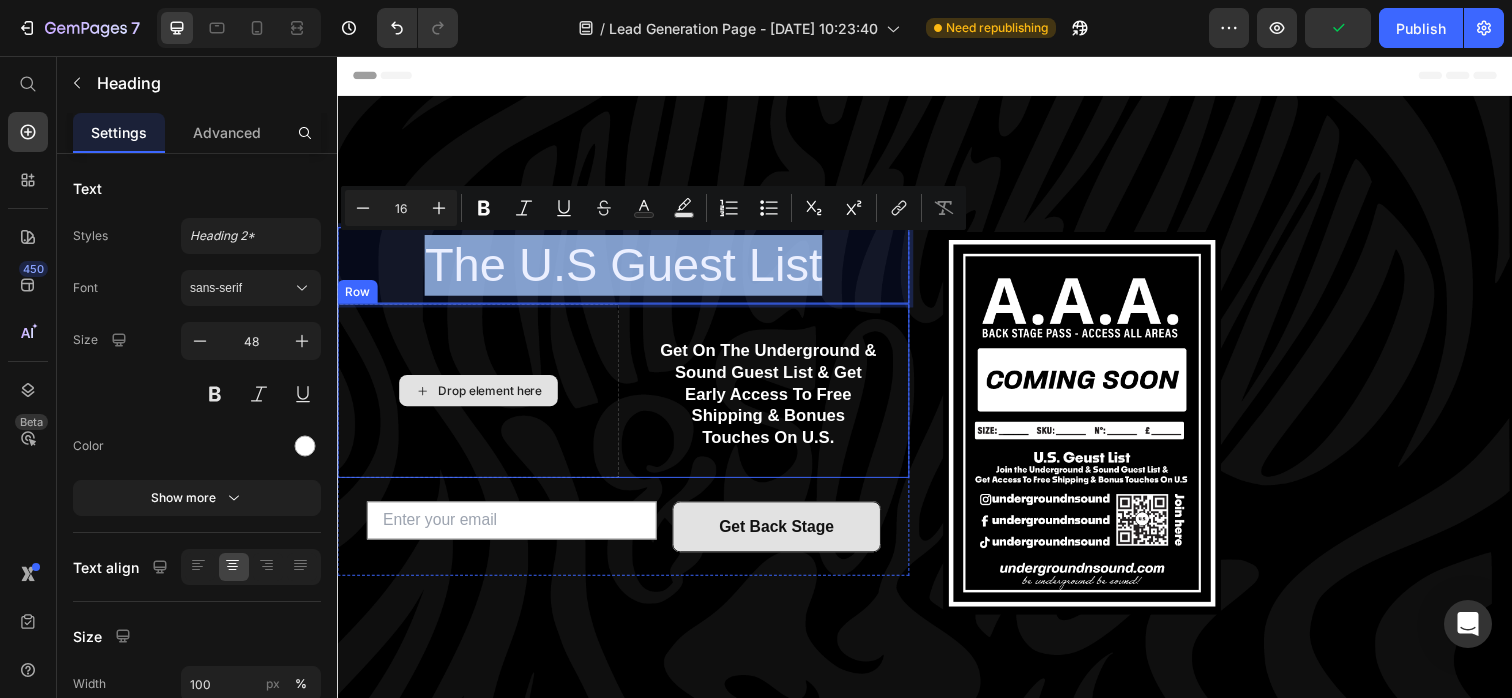 click on "Drop element here" at bounding box center (493, 398) 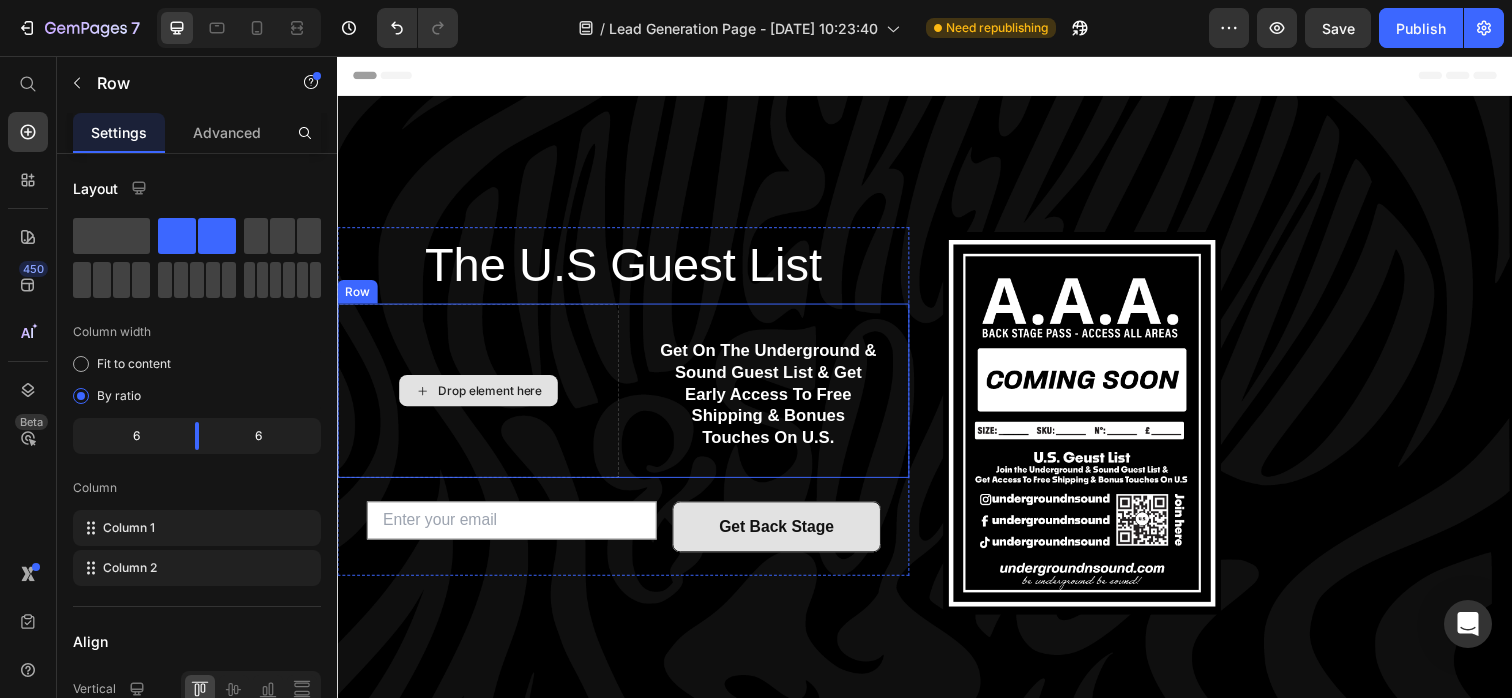 click on "Drop element here" at bounding box center (481, 398) 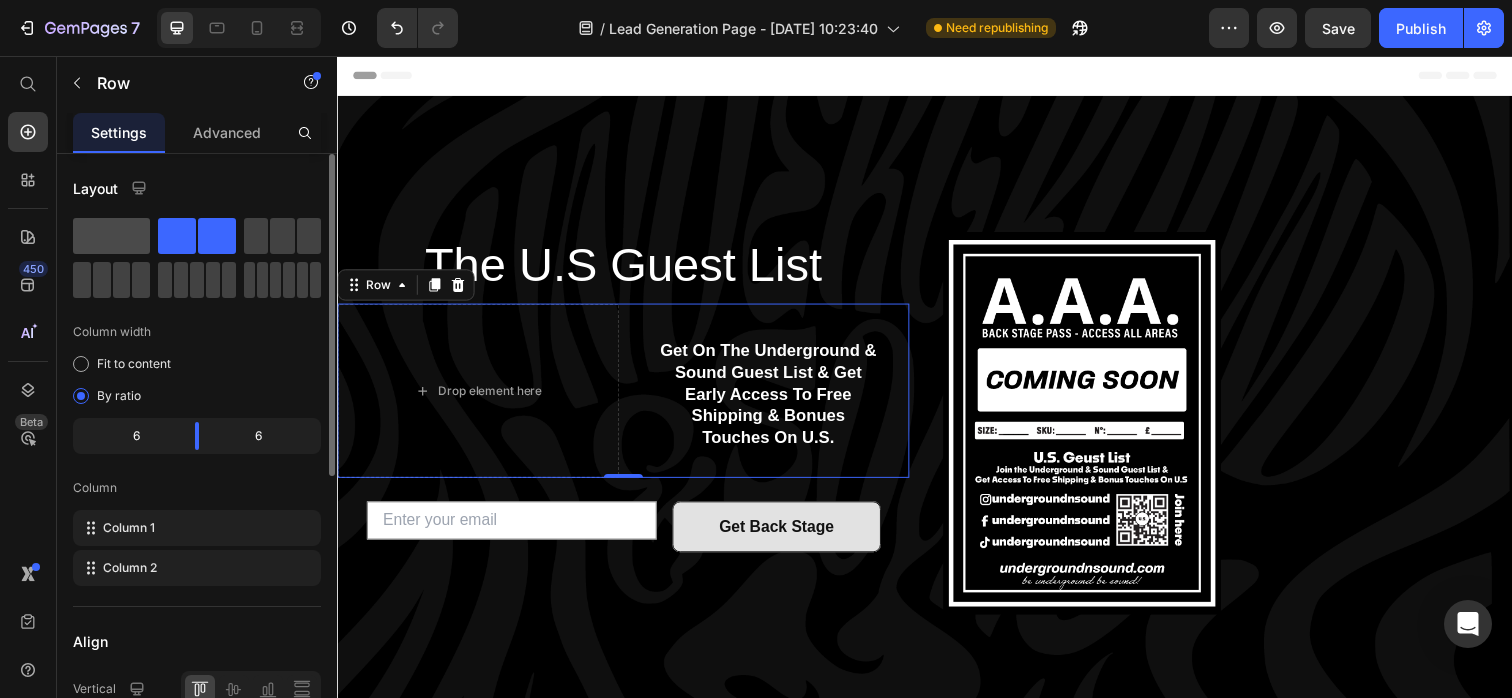 click 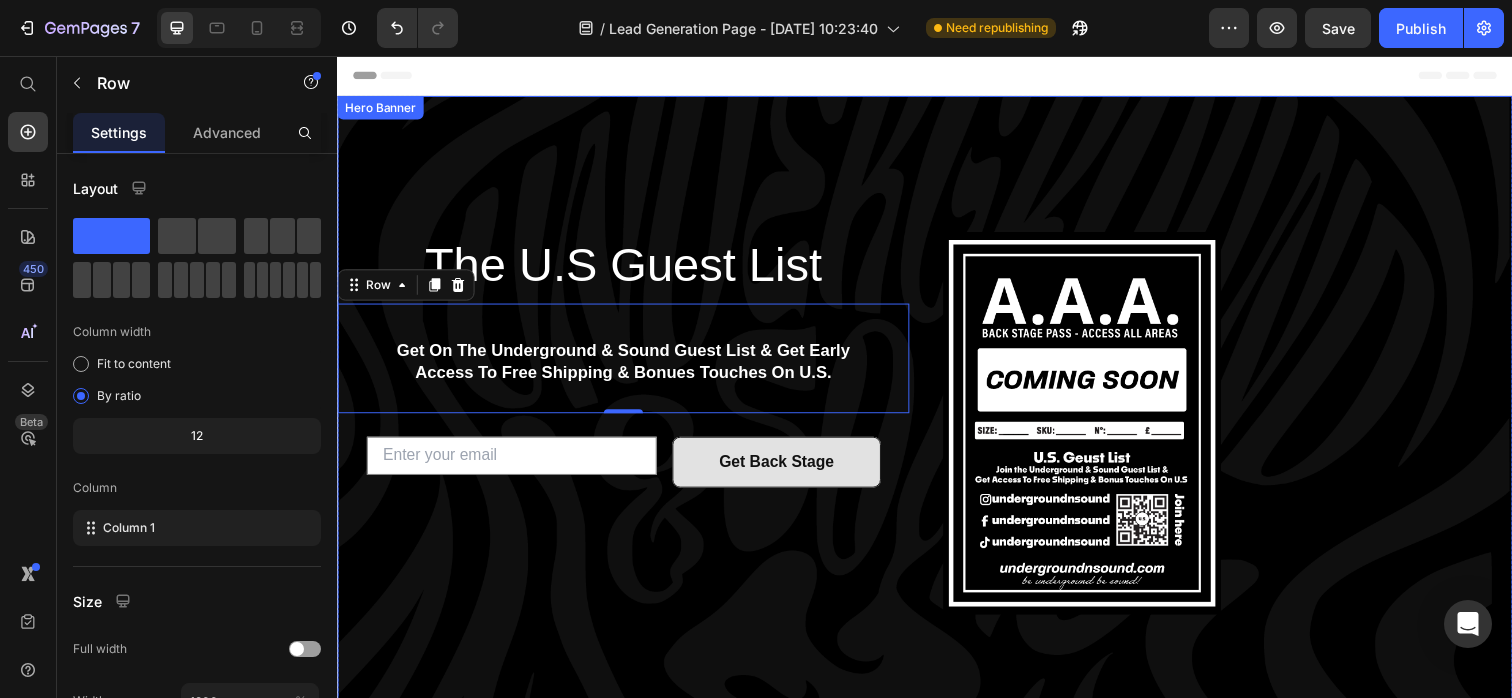 click at bounding box center [937, 431] 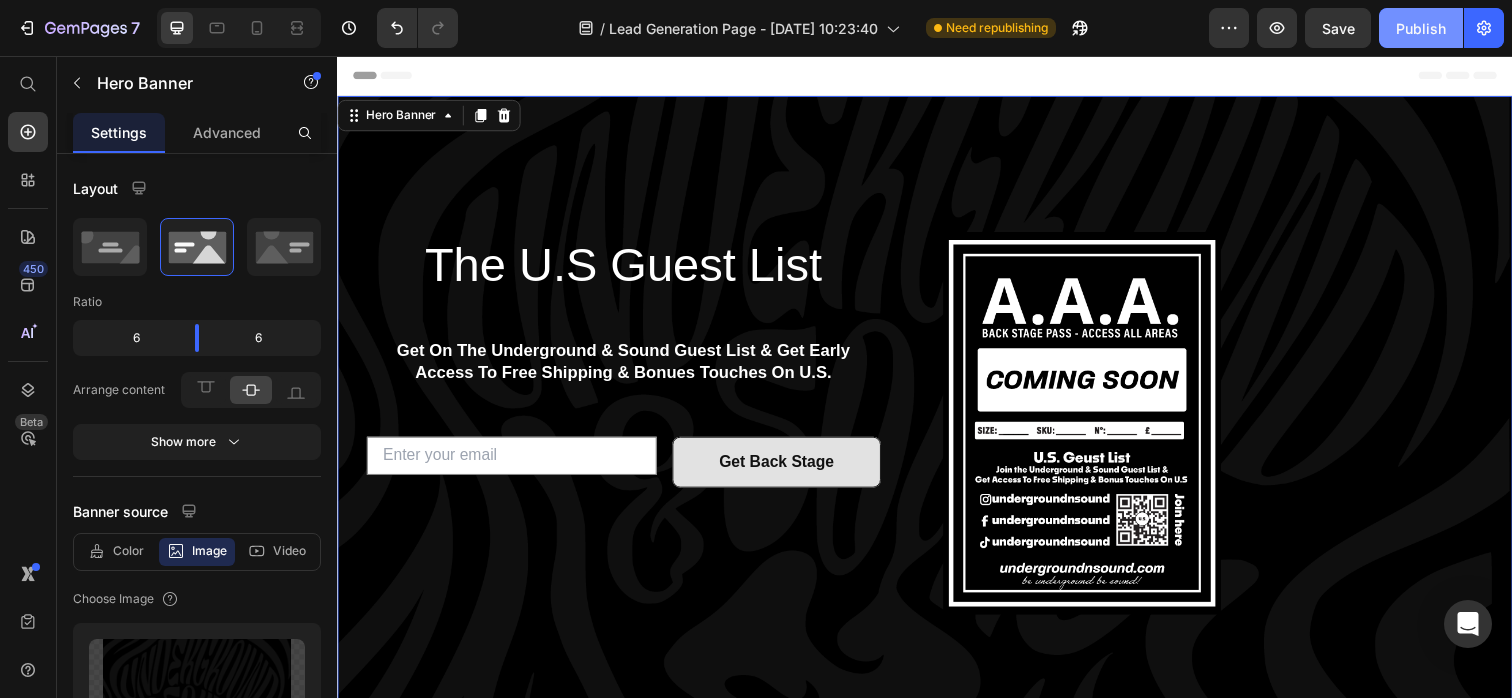 click on "Publish" at bounding box center (1421, 28) 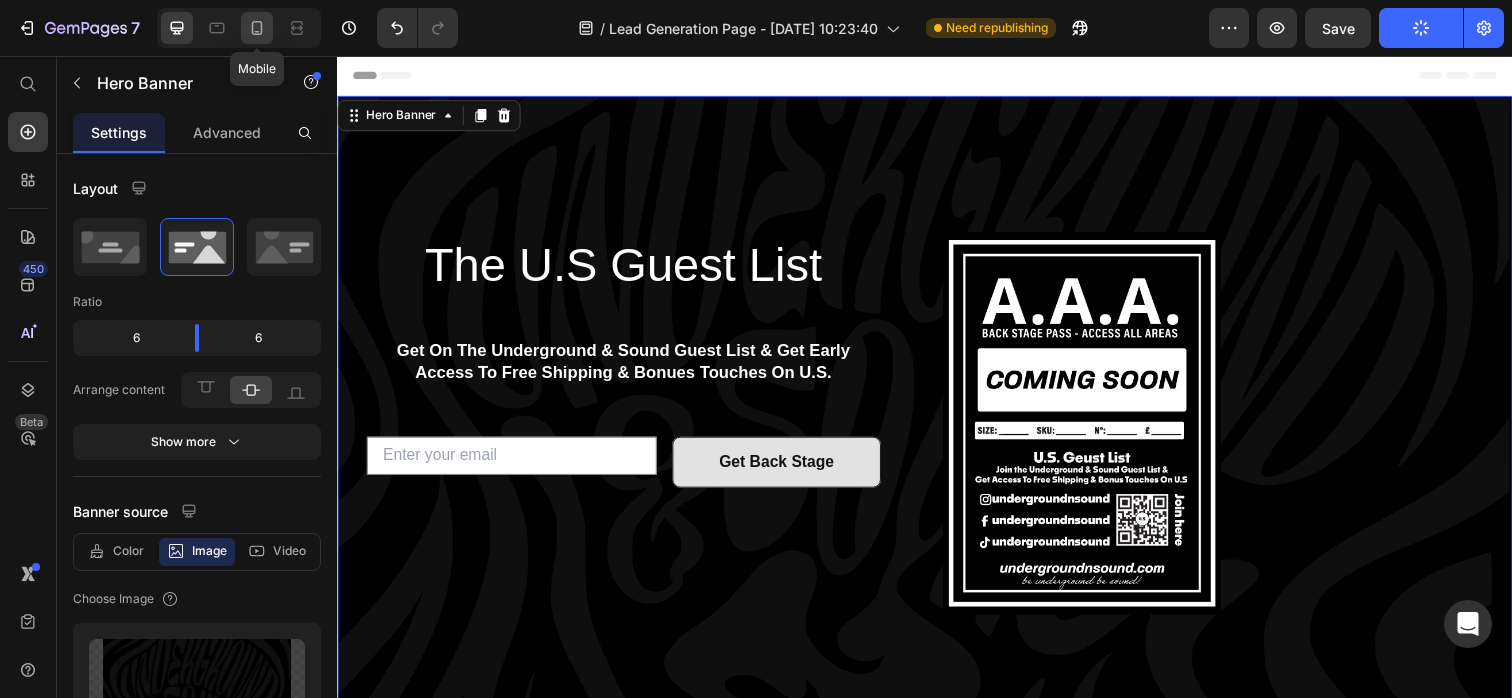 click 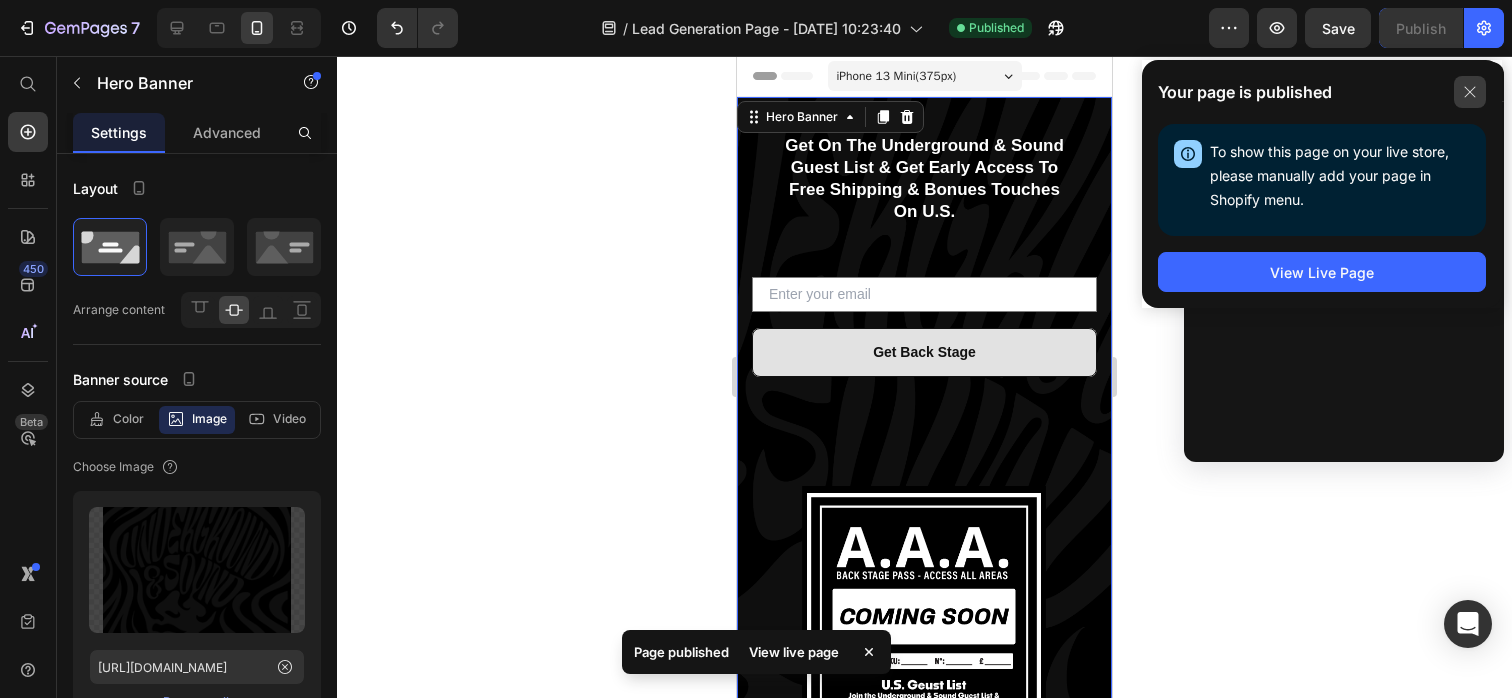 click 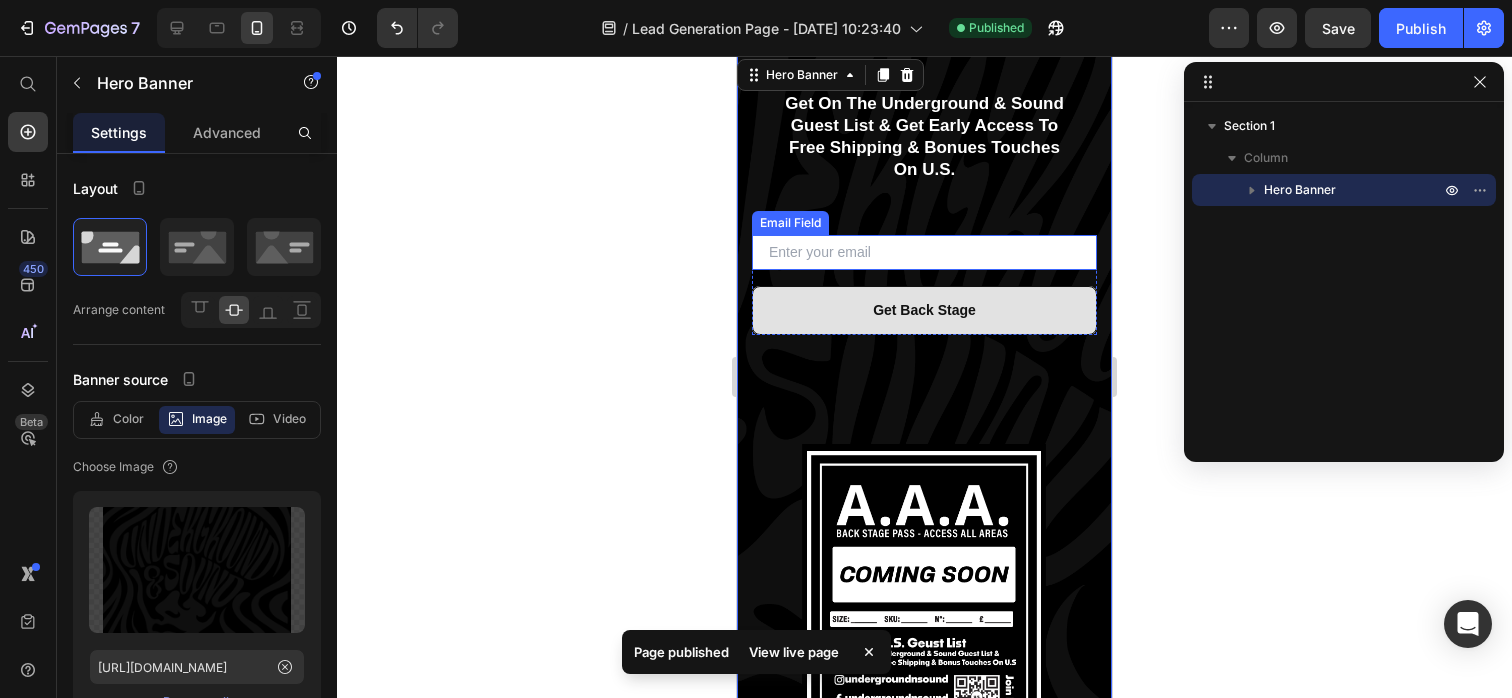 scroll, scrollTop: 0, scrollLeft: 0, axis: both 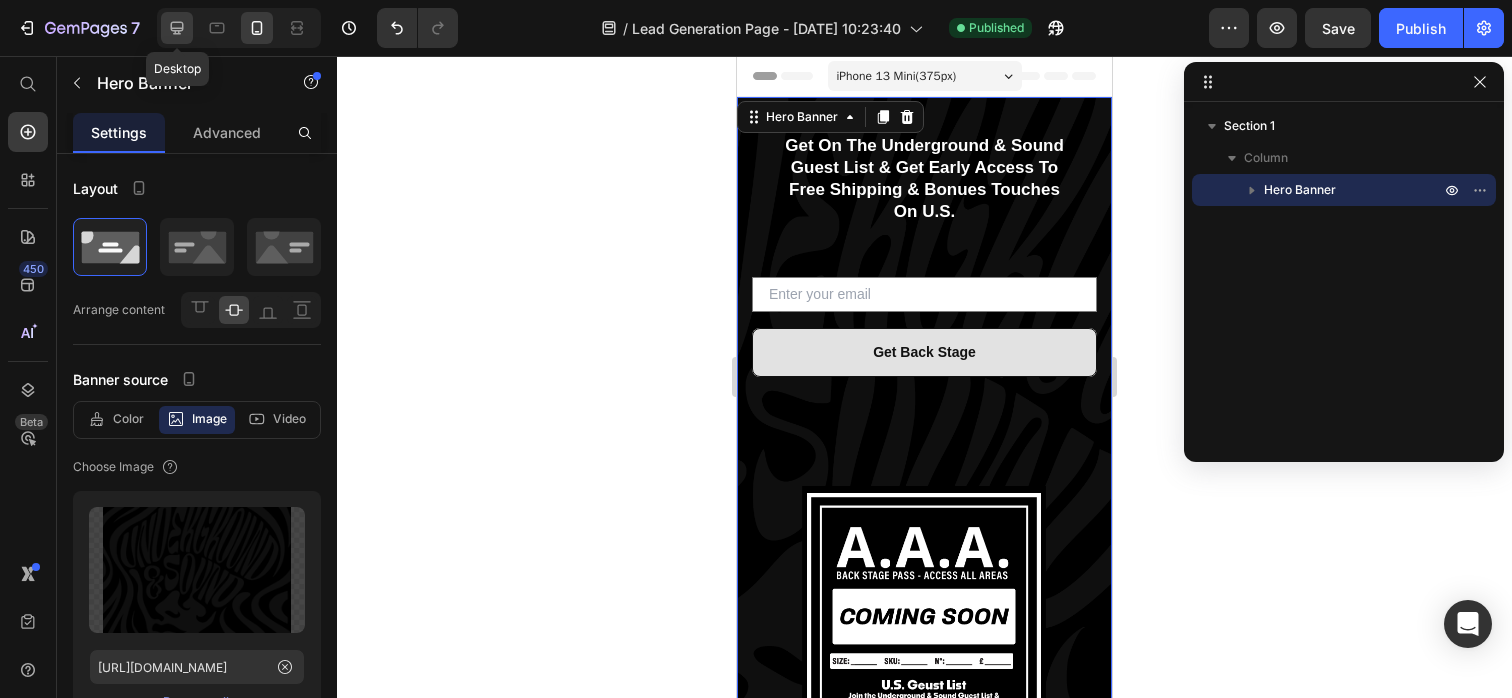click 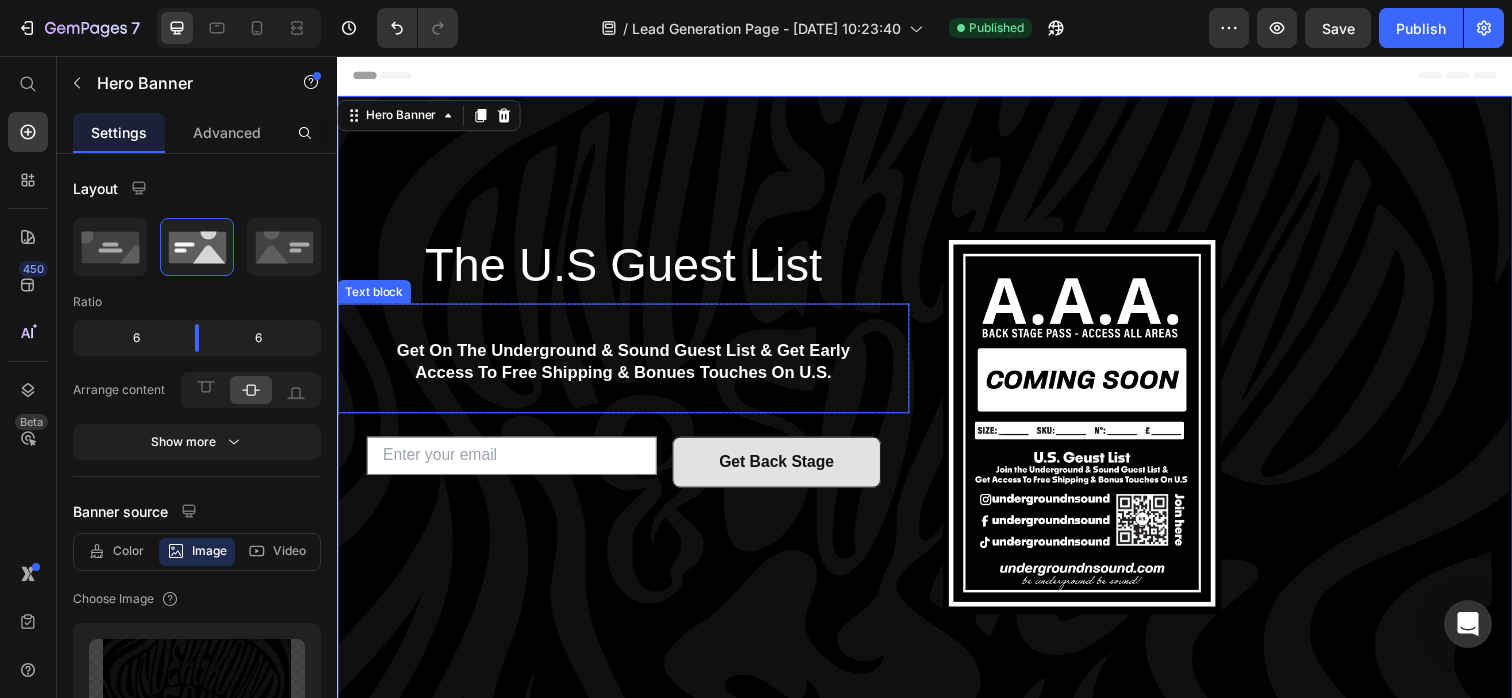 scroll, scrollTop: 45, scrollLeft: 0, axis: vertical 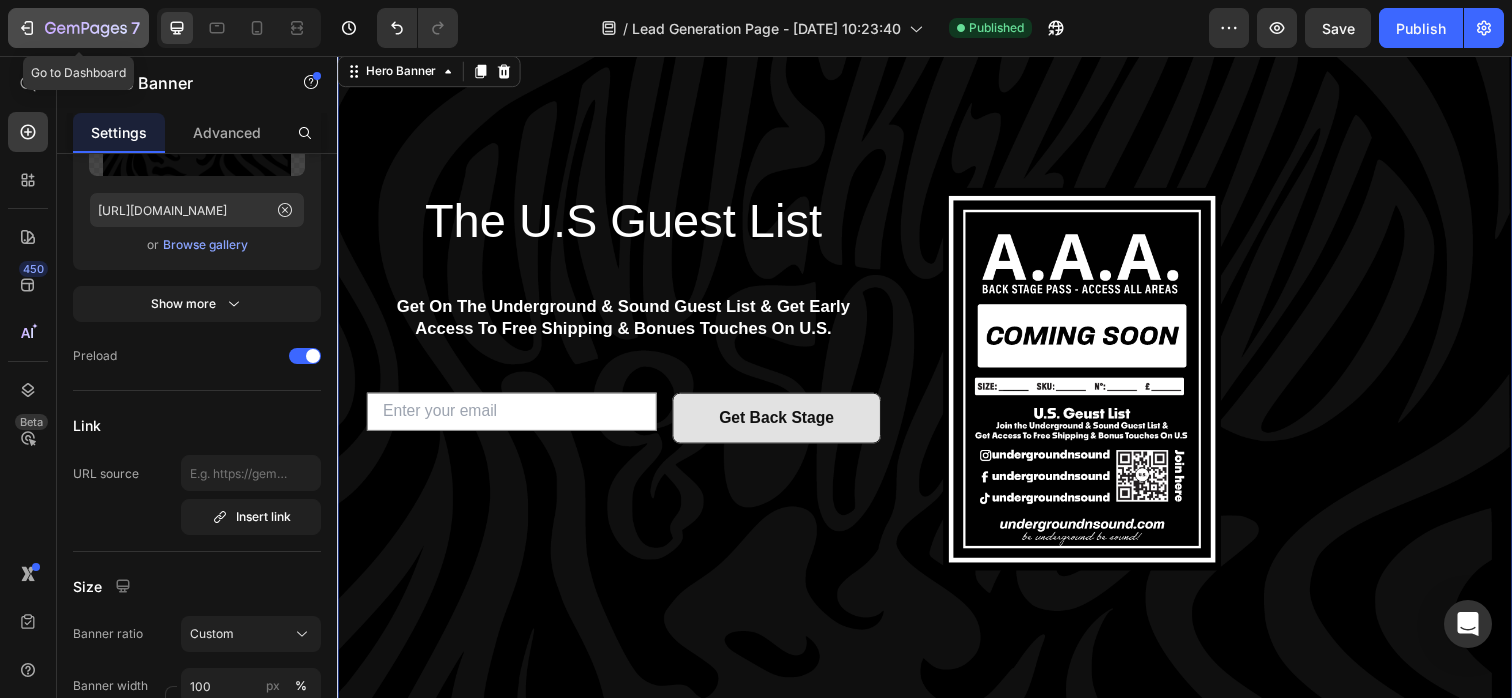 click on "7" 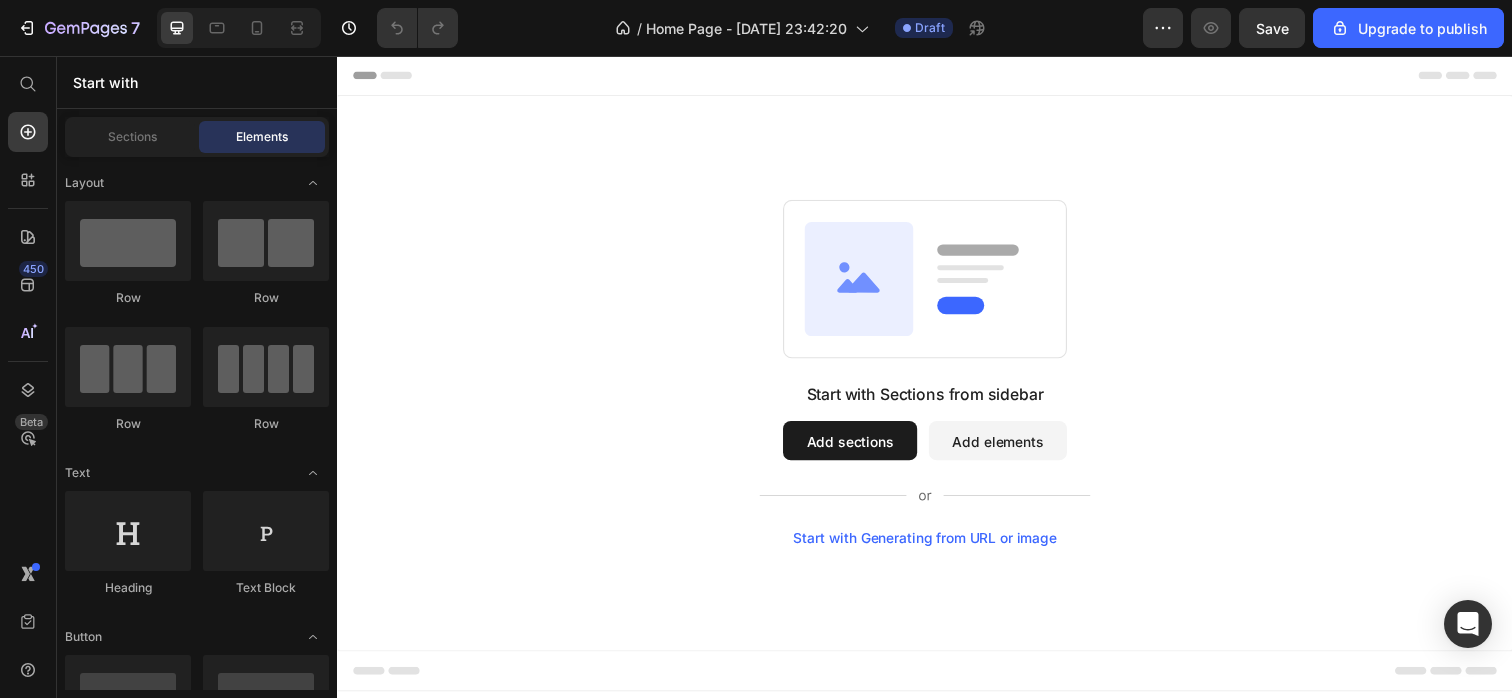 scroll, scrollTop: 0, scrollLeft: 0, axis: both 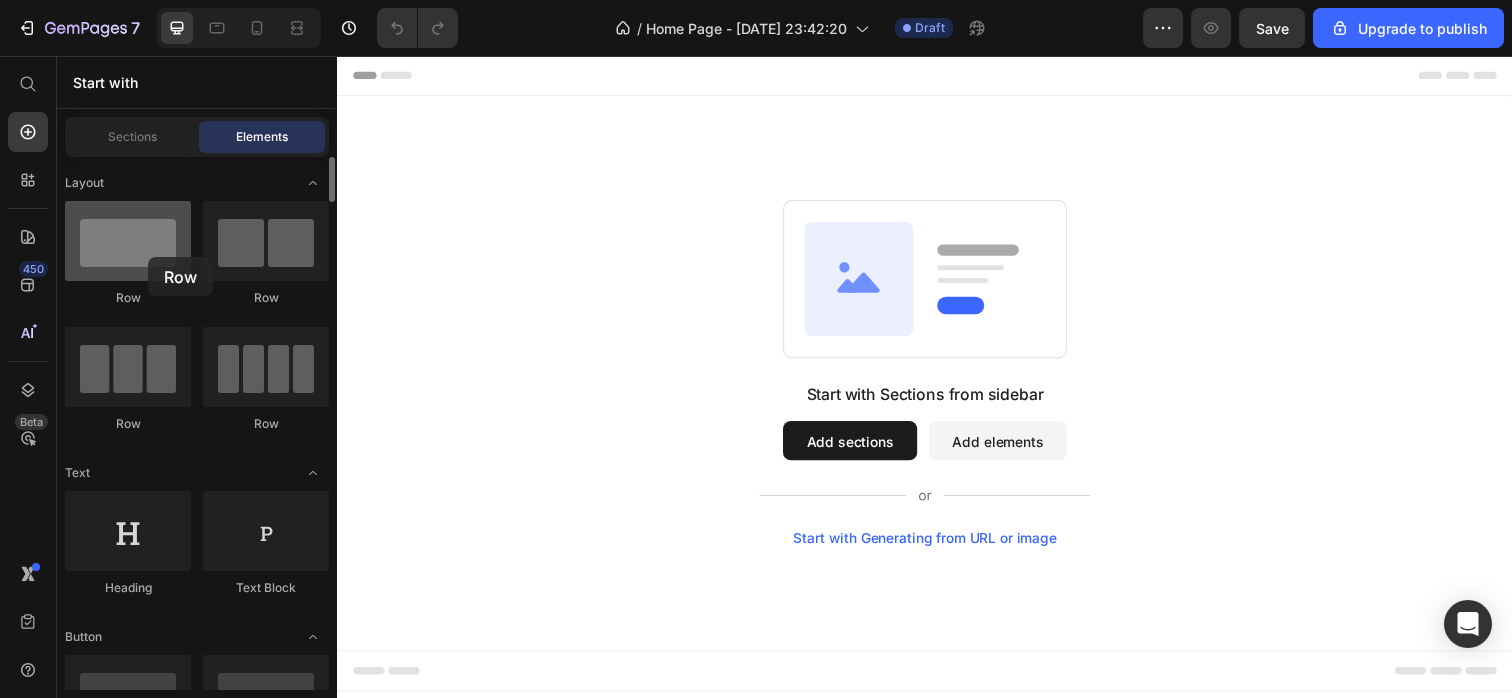 click at bounding box center (128, 241) 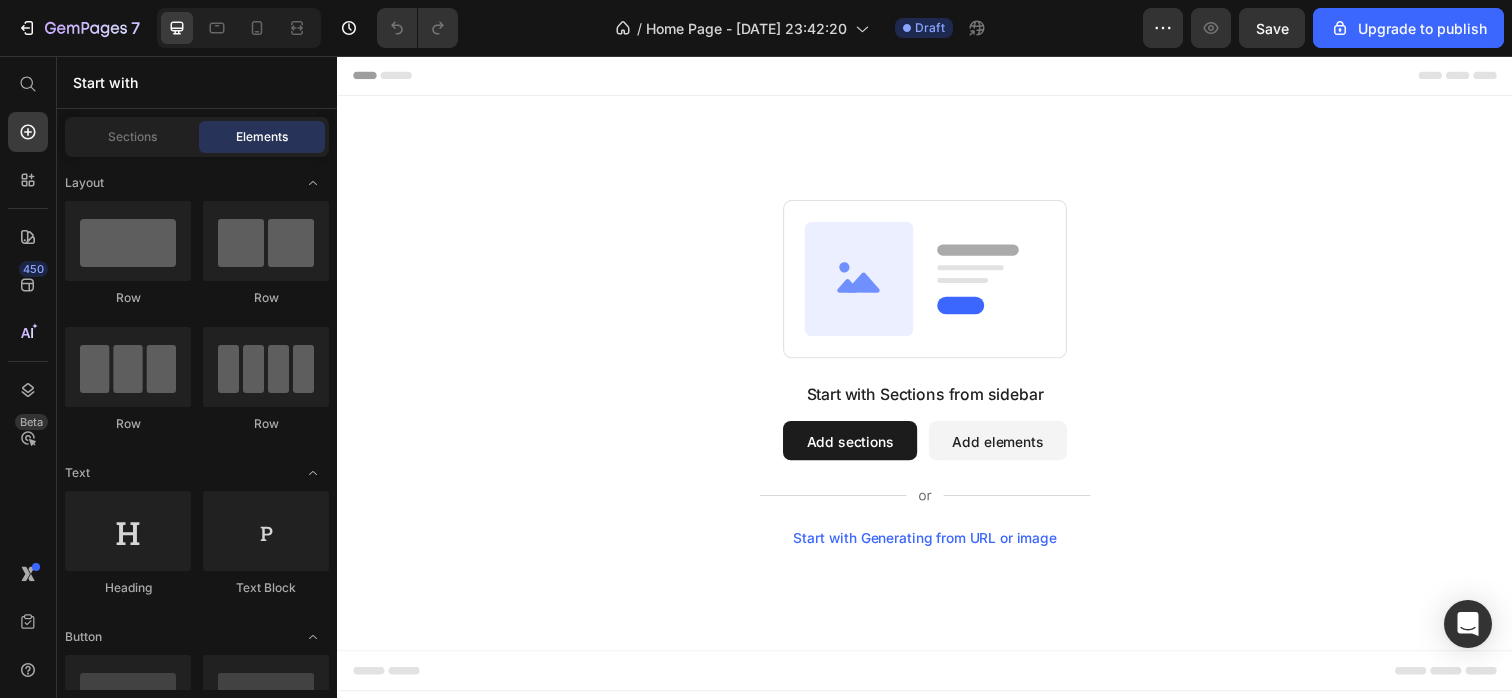 click on "Start with Sections from sidebar Add sections Add elements Start with Generating from URL or image" at bounding box center (937, 473) 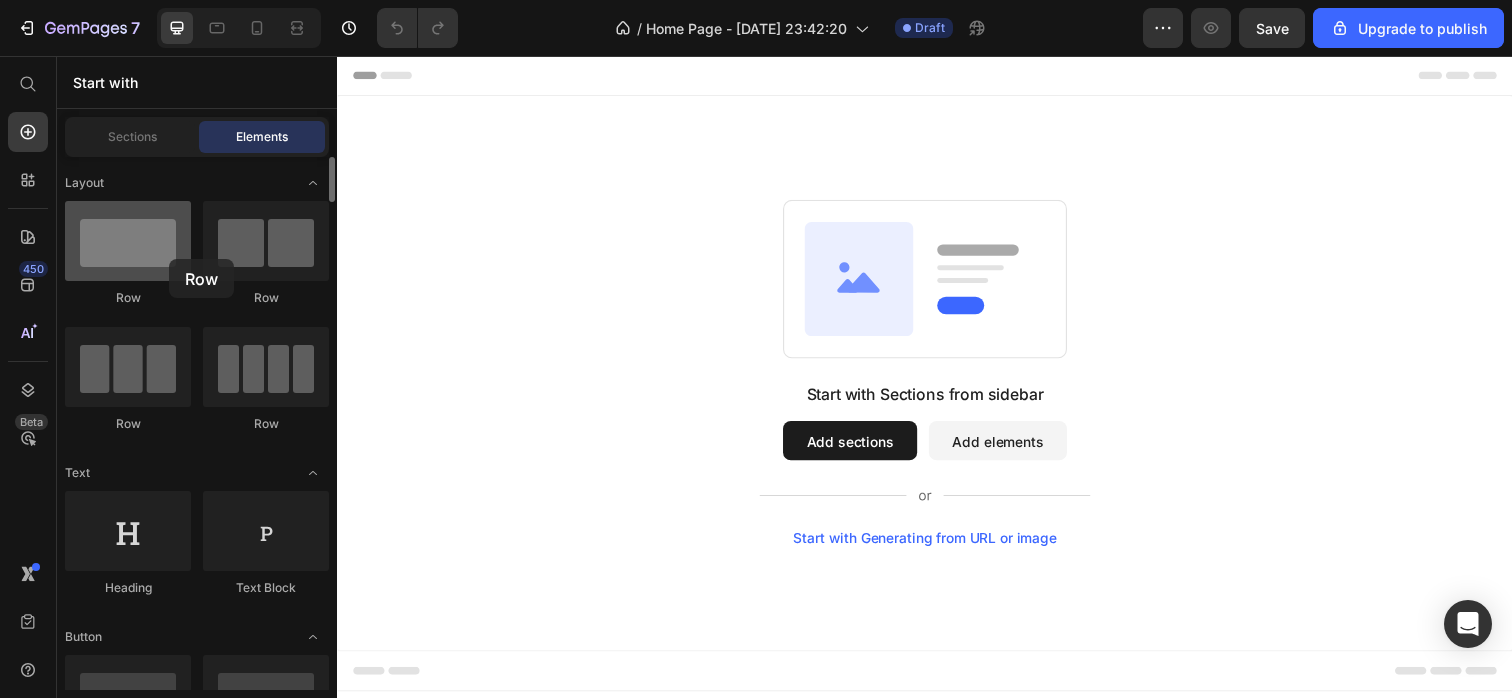 click at bounding box center [128, 241] 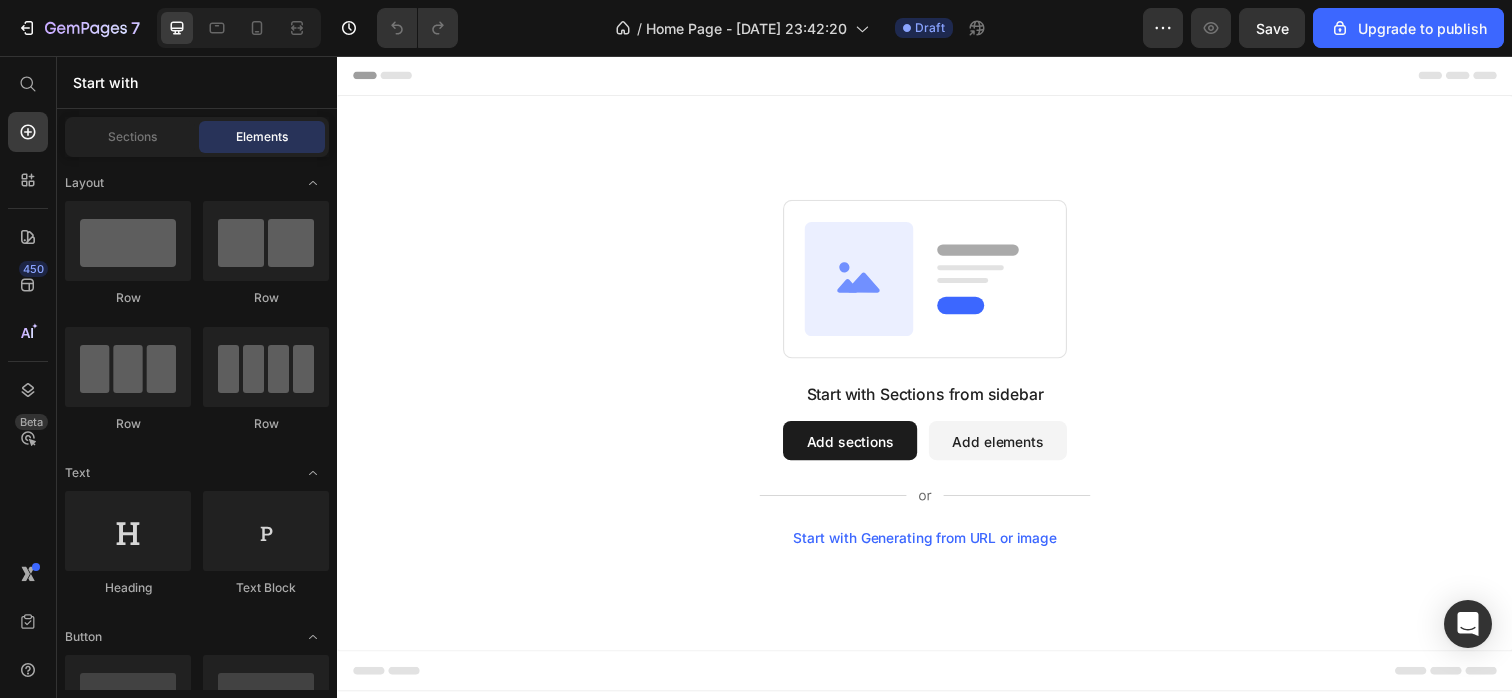 click on "Add sections" at bounding box center (860, 449) 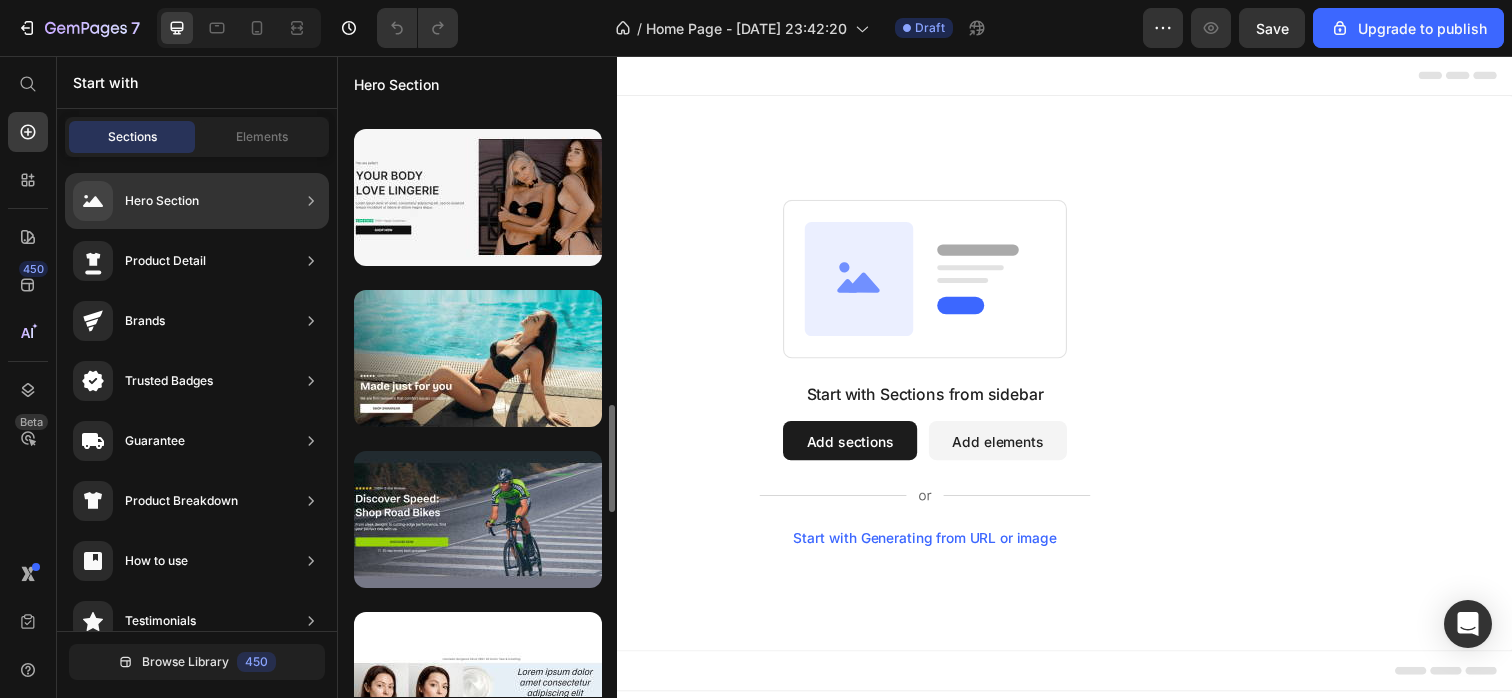 scroll, scrollTop: 1599, scrollLeft: 0, axis: vertical 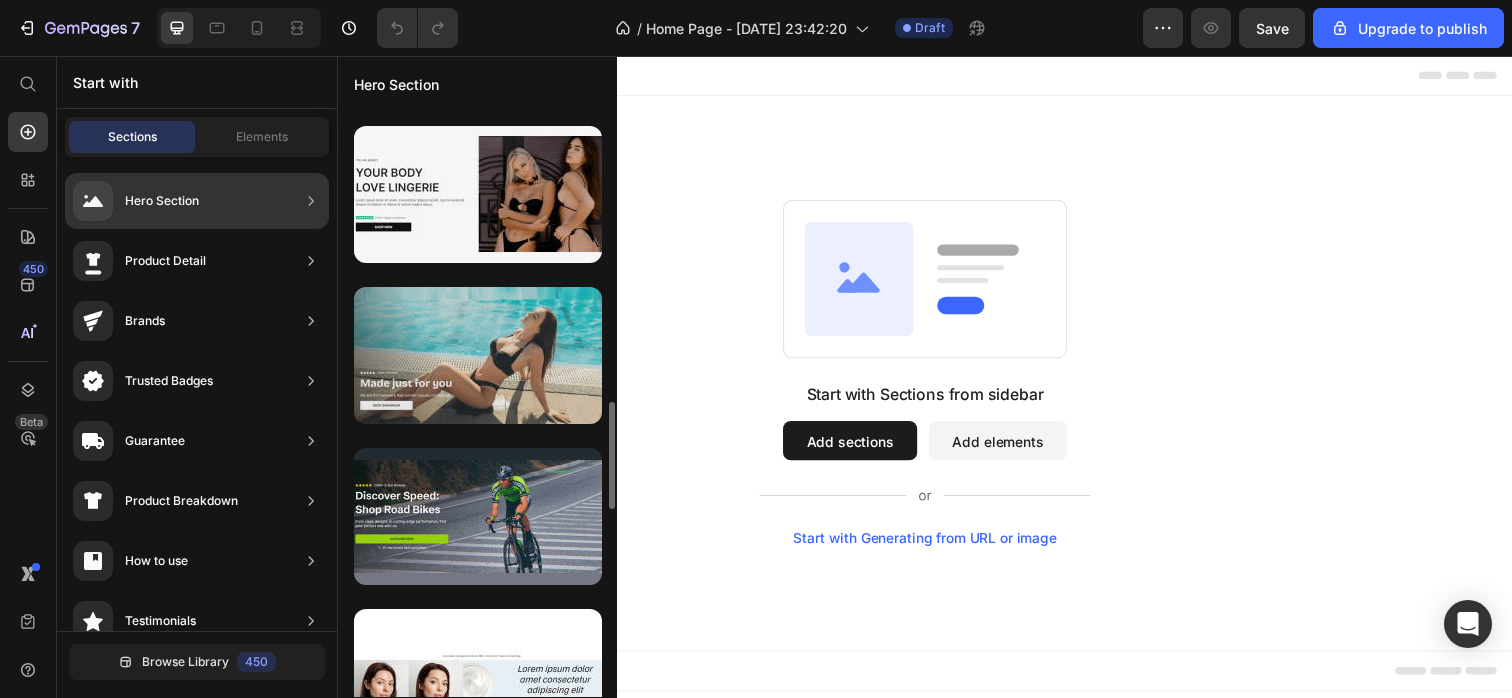 click at bounding box center [478, 355] 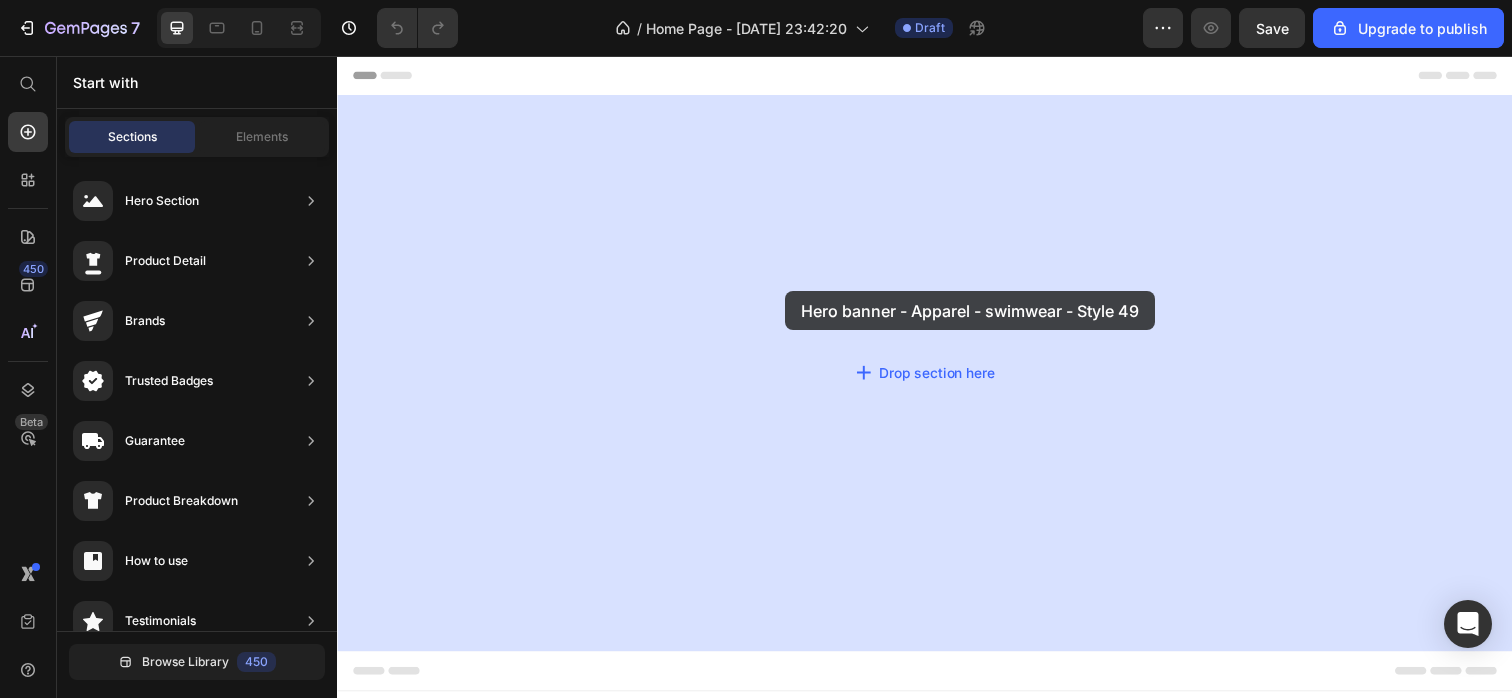 drag, startPoint x: 803, startPoint y: 400, endPoint x: 795, endPoint y: 296, distance: 104.307236 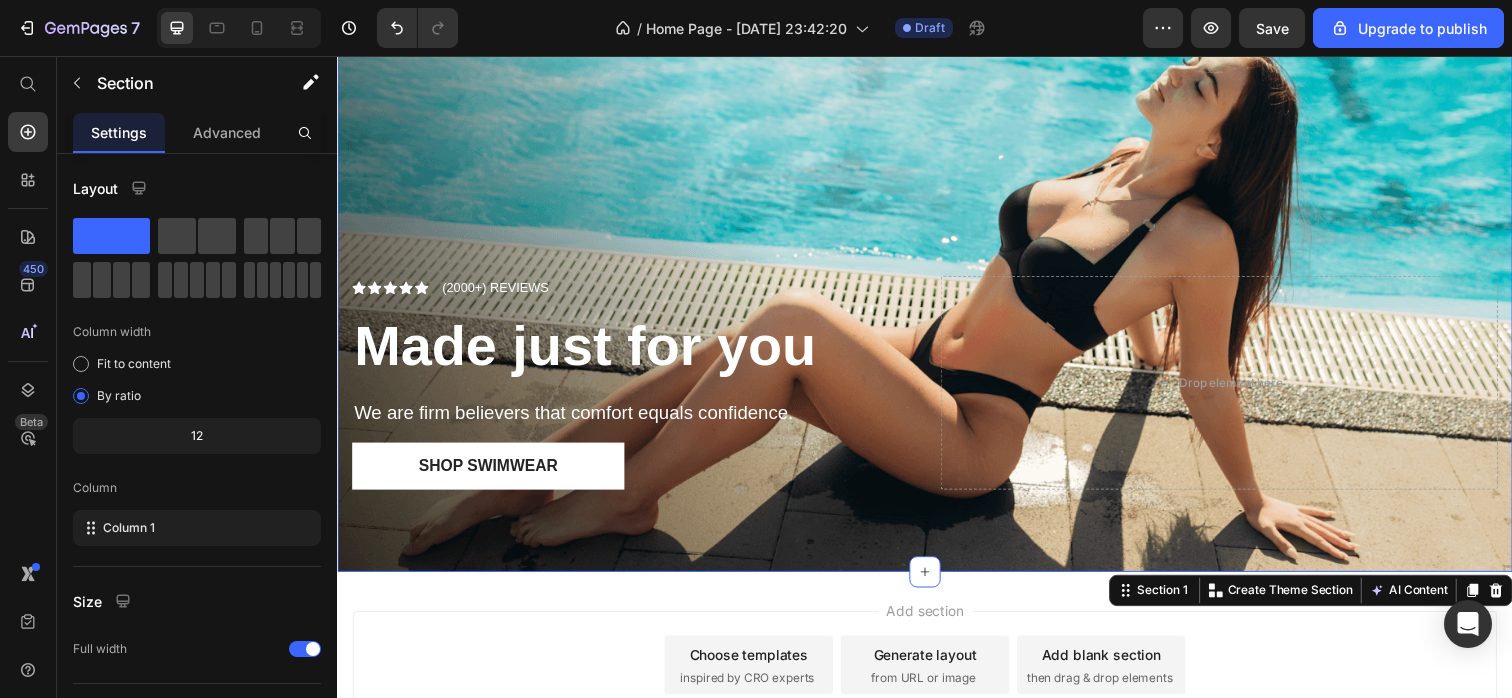 scroll, scrollTop: 0, scrollLeft: 0, axis: both 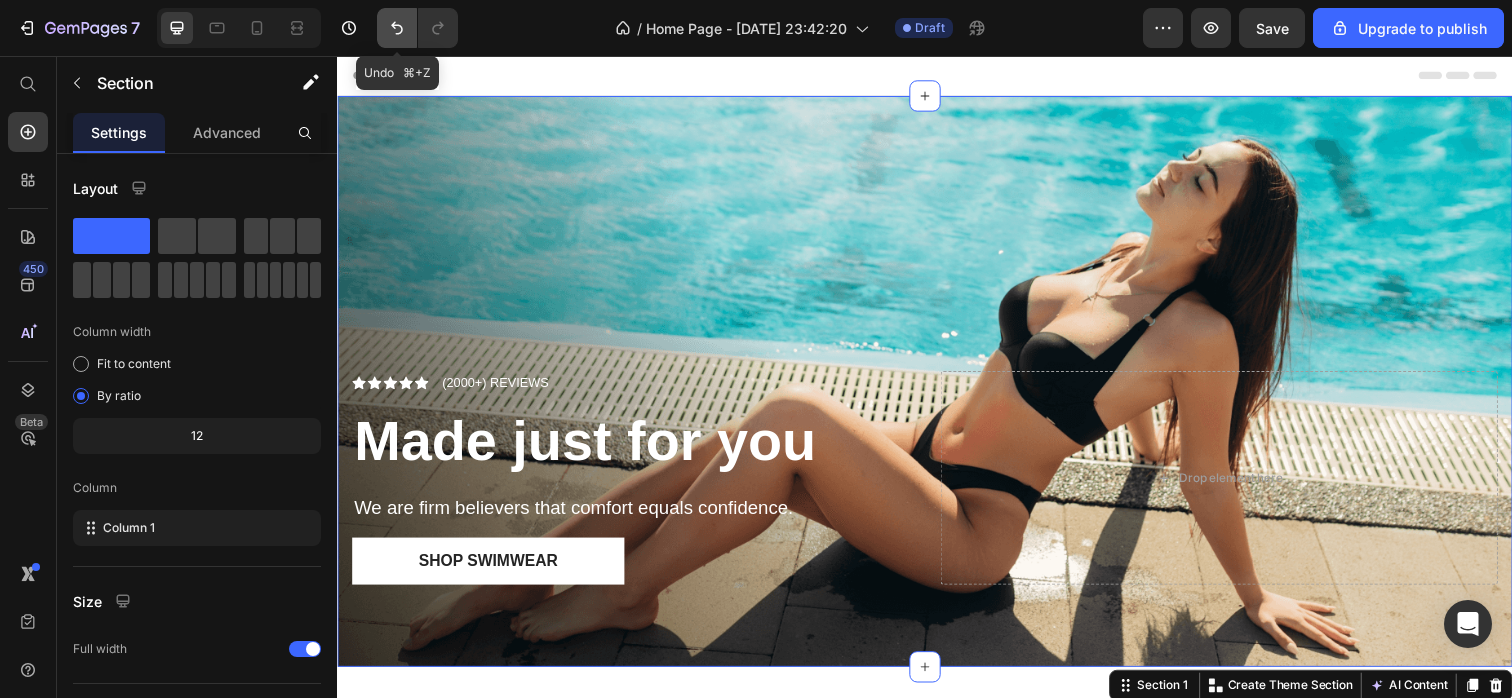 click 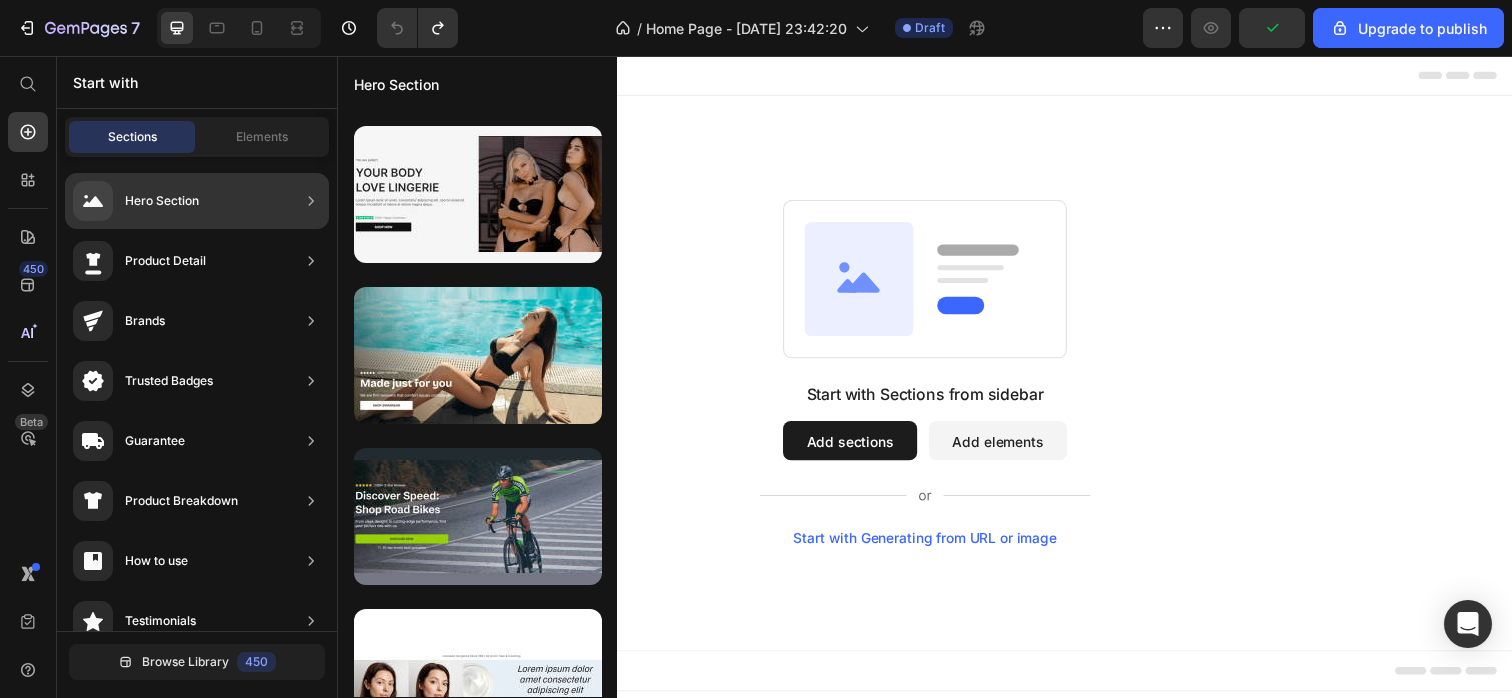 scroll, scrollTop: 205, scrollLeft: 0, axis: vertical 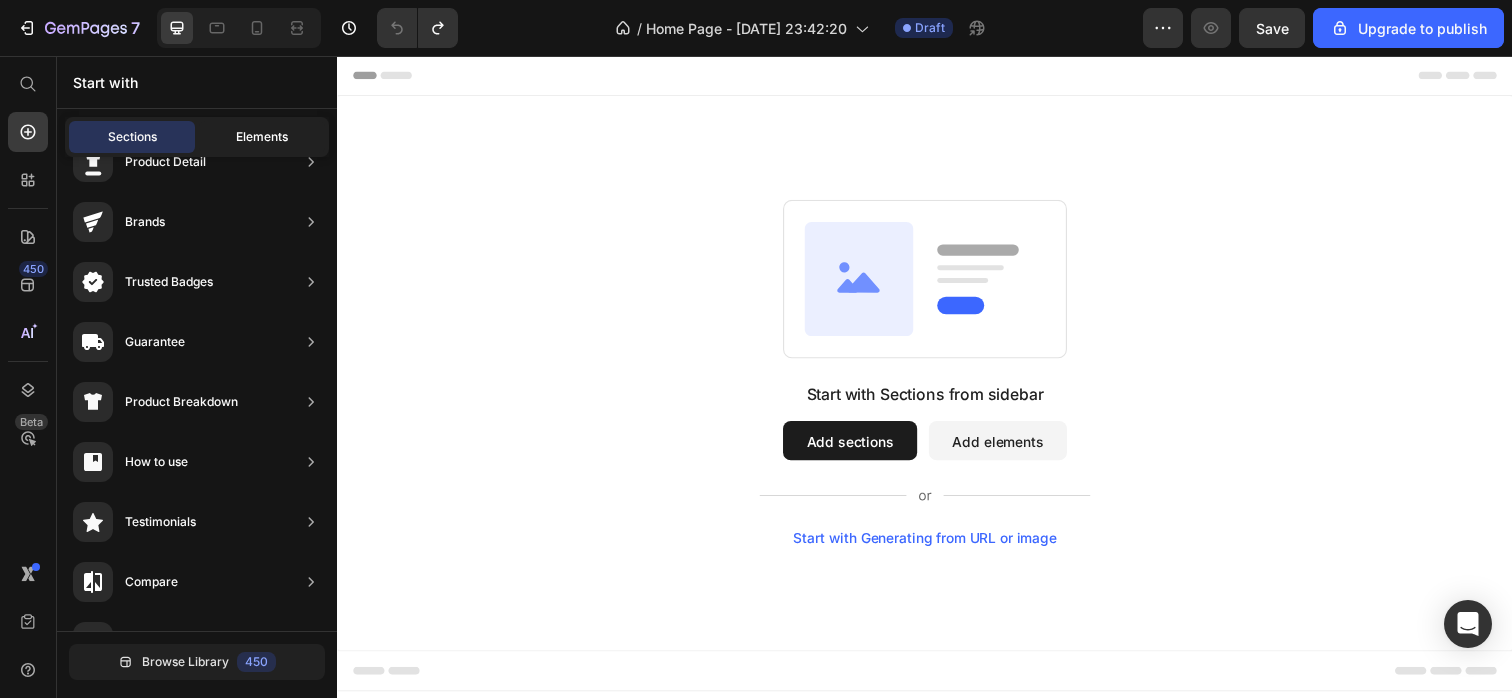 click on "Elements" 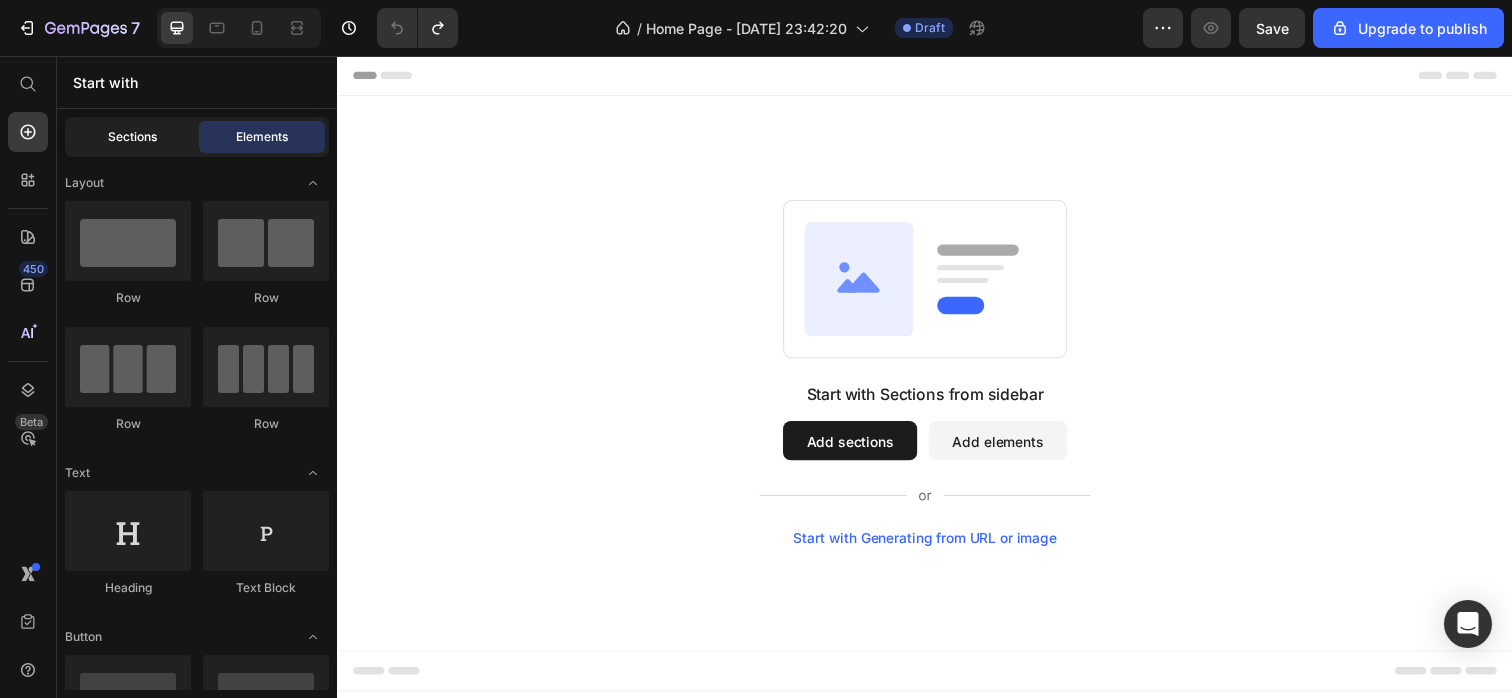 click on "Sections" 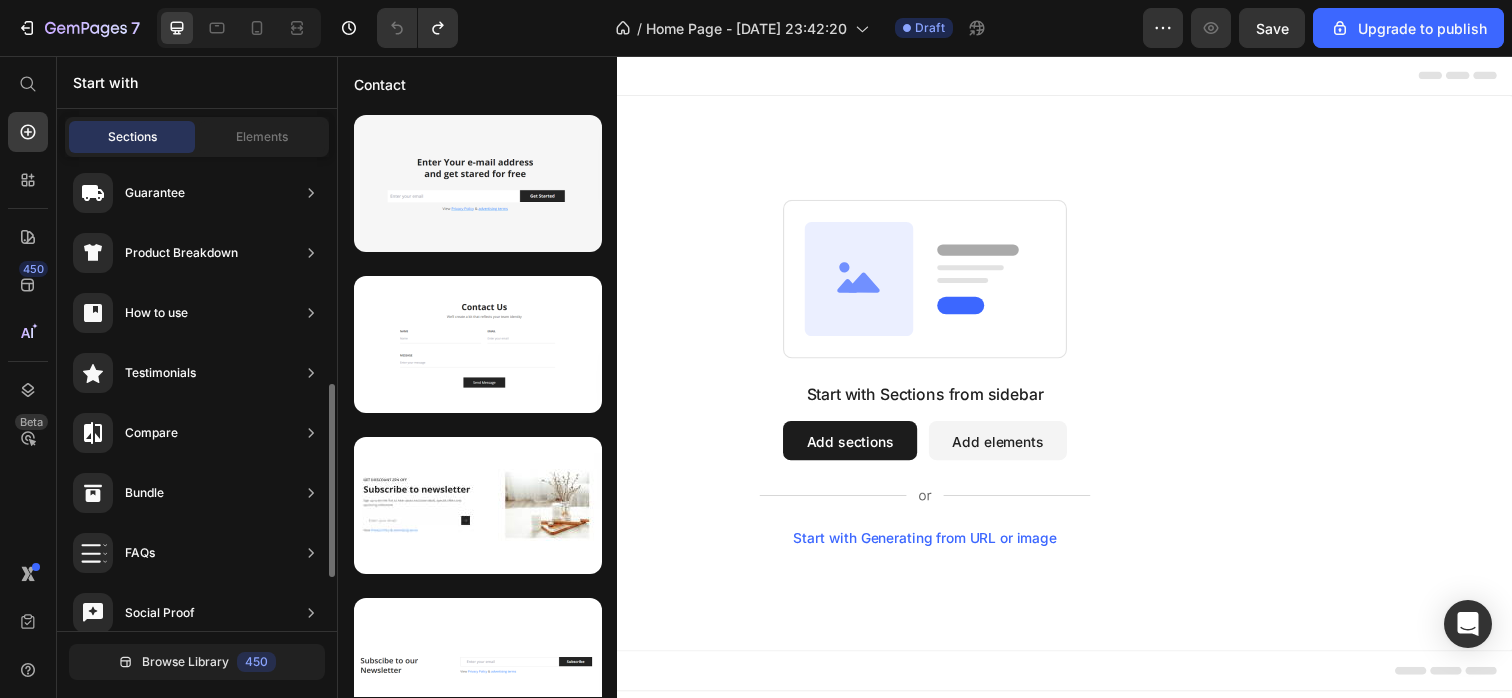 scroll, scrollTop: 0, scrollLeft: 0, axis: both 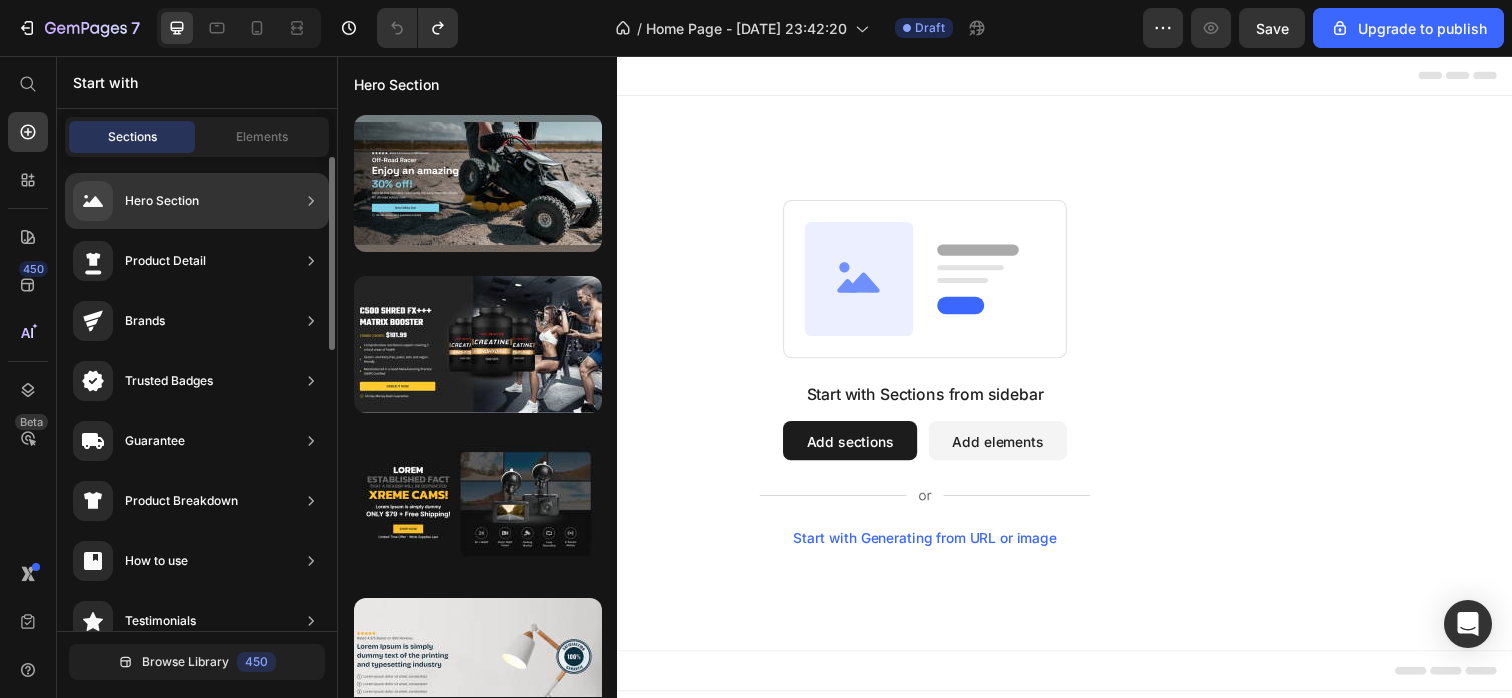 click on "Hero Section" 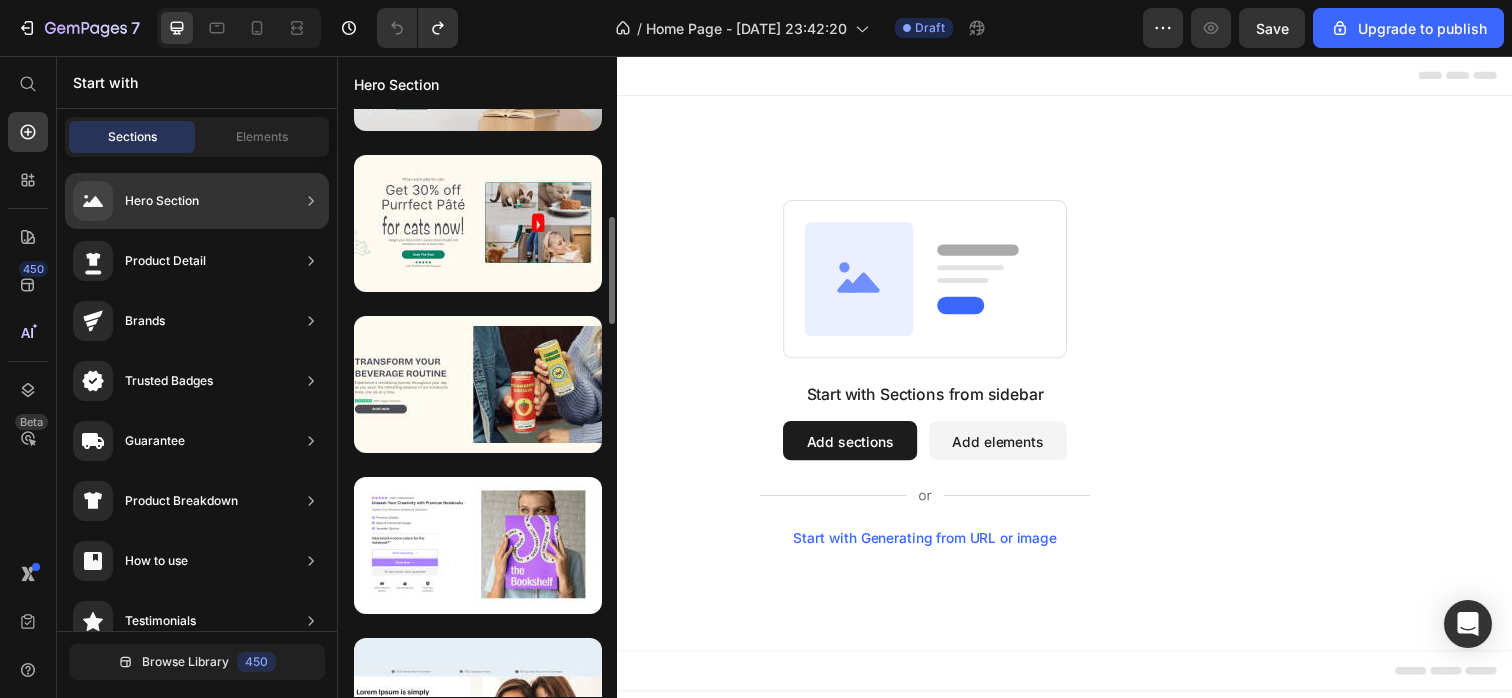 scroll, scrollTop: 627, scrollLeft: 0, axis: vertical 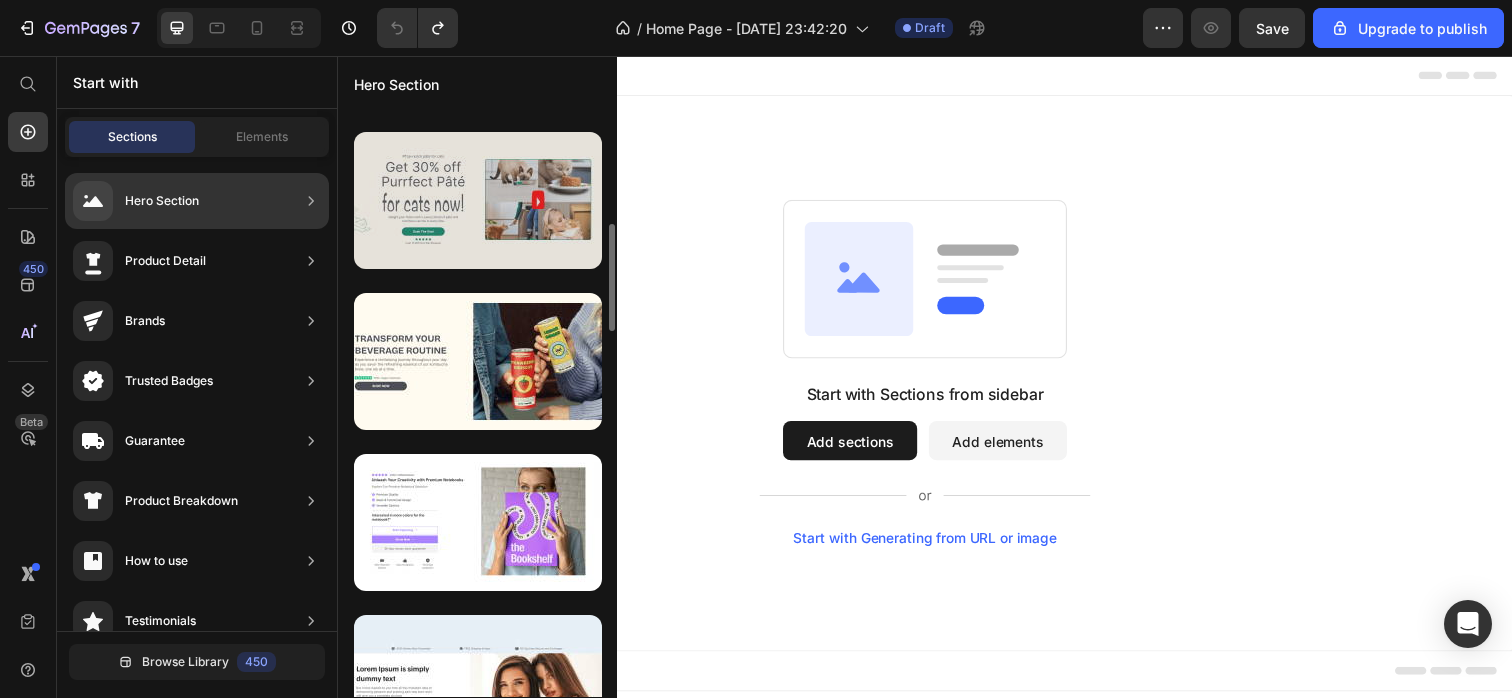 click at bounding box center [478, 200] 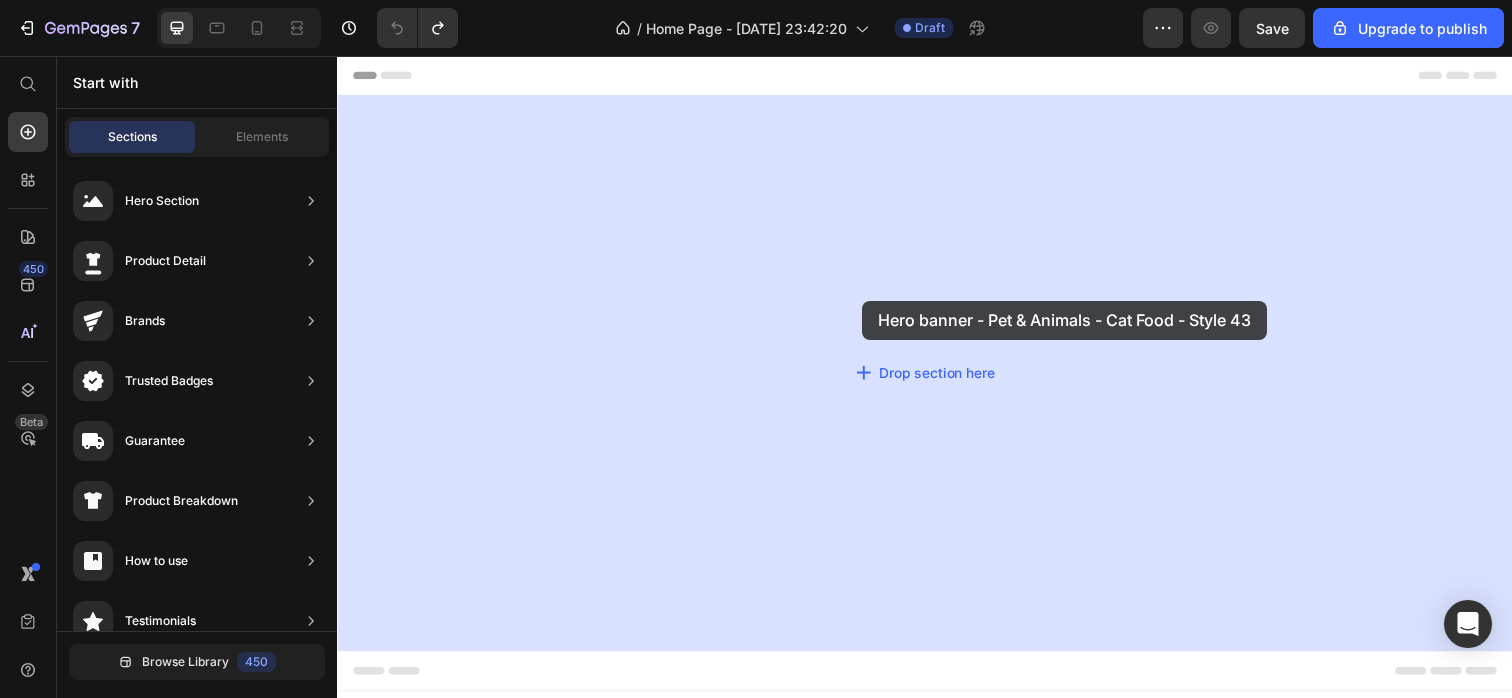 drag, startPoint x: 747, startPoint y: 260, endPoint x: 870, endPoint y: 302, distance: 129.97307 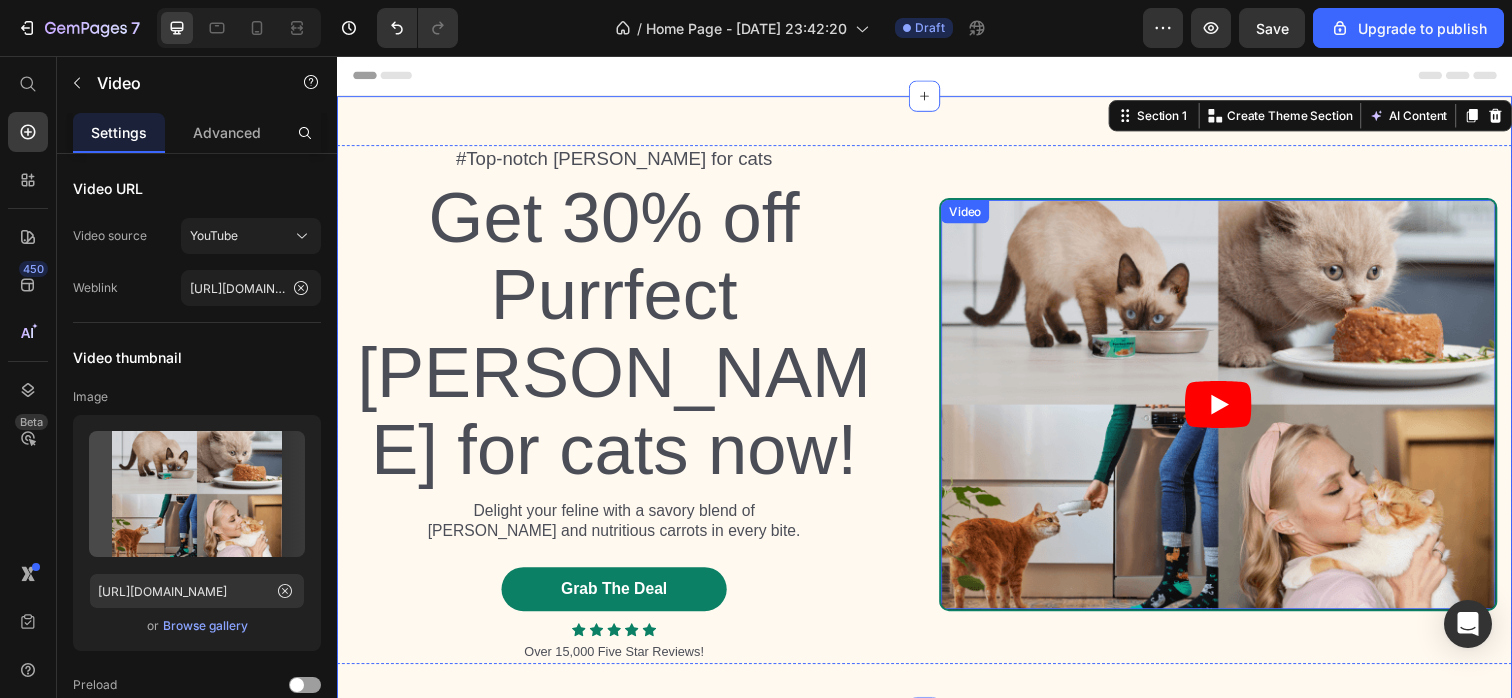 click on "Video" at bounding box center [978, 215] 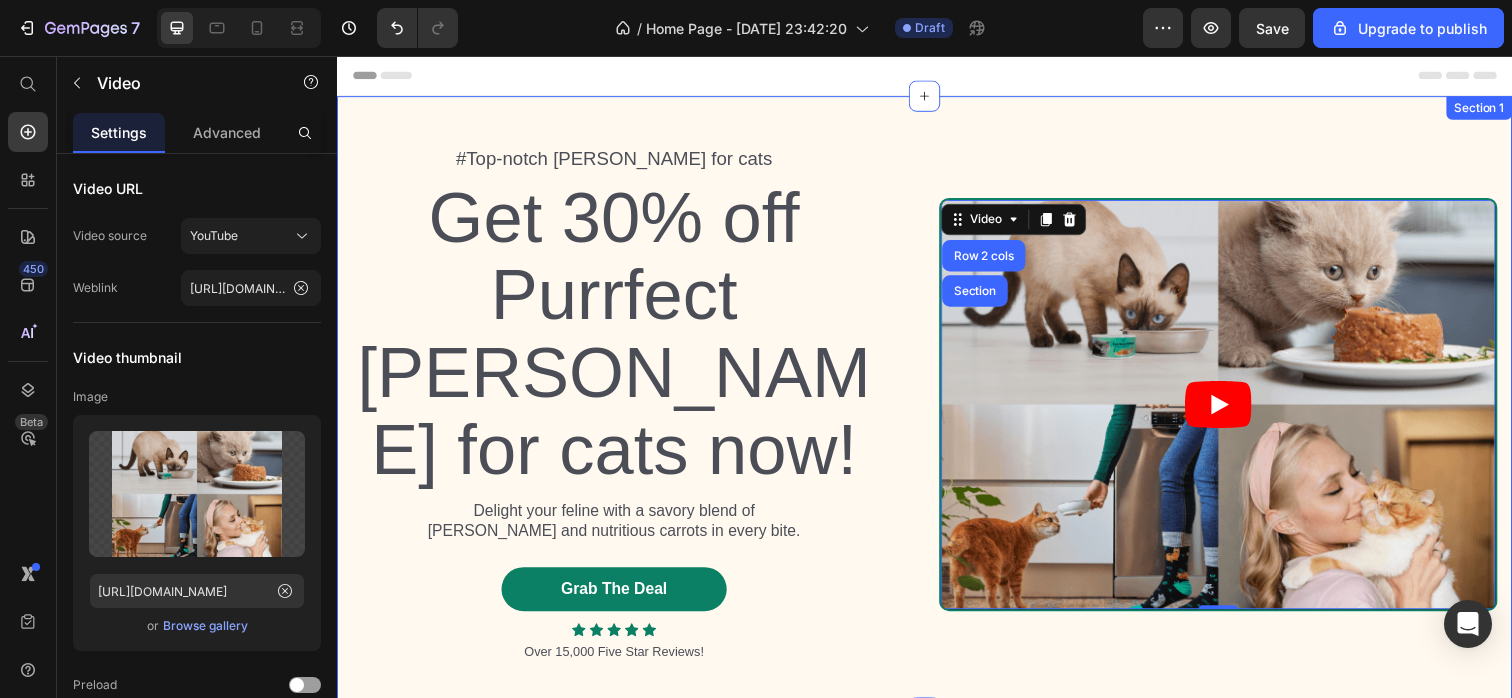 click on "#Top-notch pâté for cats Text Block Get 30% off Purrfect Pâté for cats now! Heading Delight your feline with a savory blend of pâté and nutritious carrots in every bite. Text Block Grab The Deal Button Icon Icon Icon Icon Icon Icon List Over 15,000 Five Star Reviews! Text Block Row Video Row 2 cols Section   0 Row Section 1" at bounding box center (937, 412) 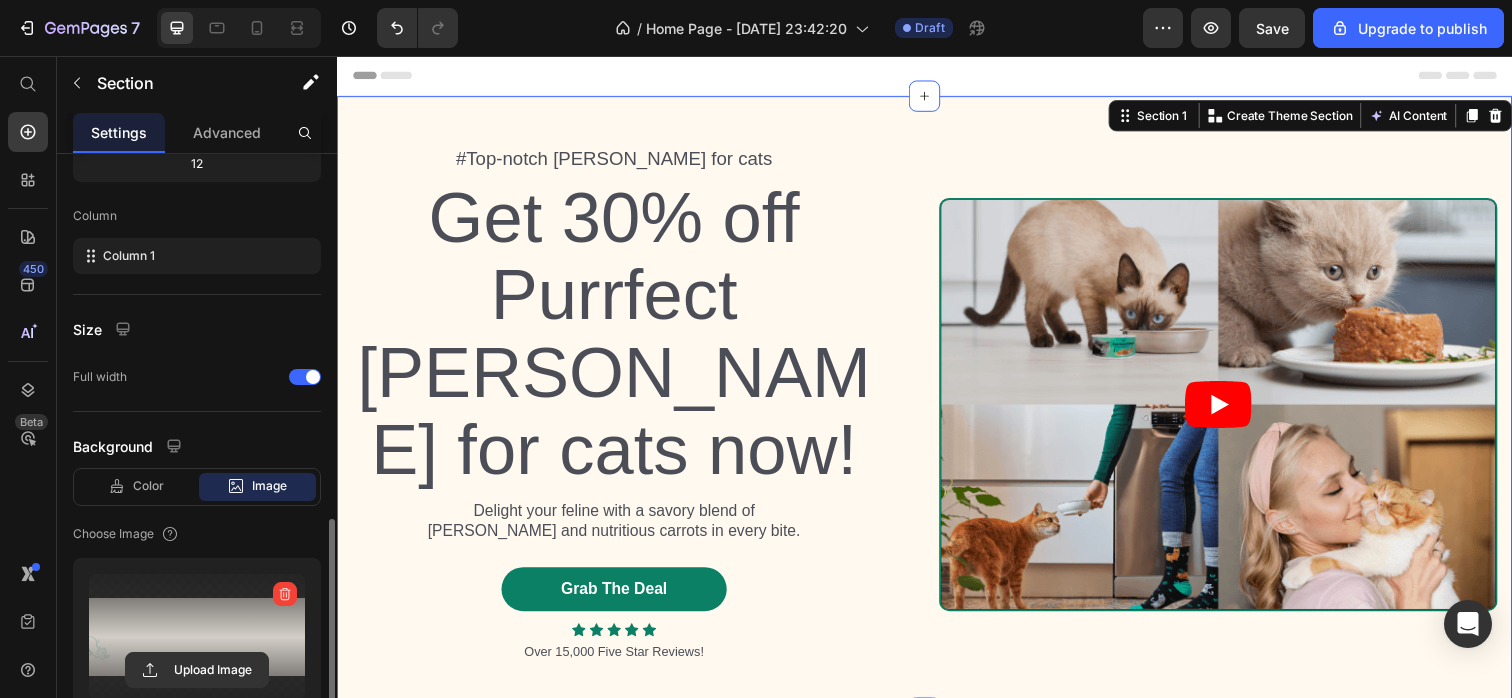 scroll, scrollTop: 0, scrollLeft: 0, axis: both 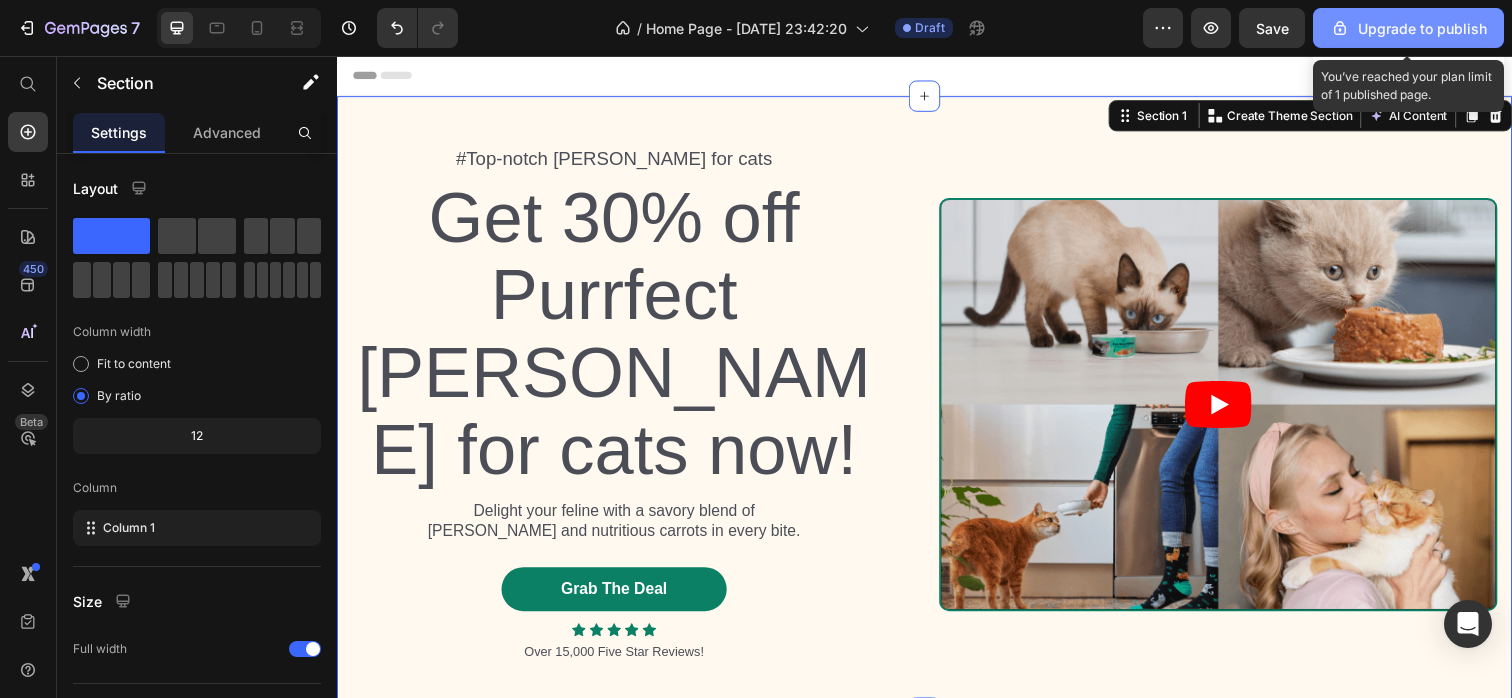 click on "Upgrade to publish" at bounding box center (1408, 28) 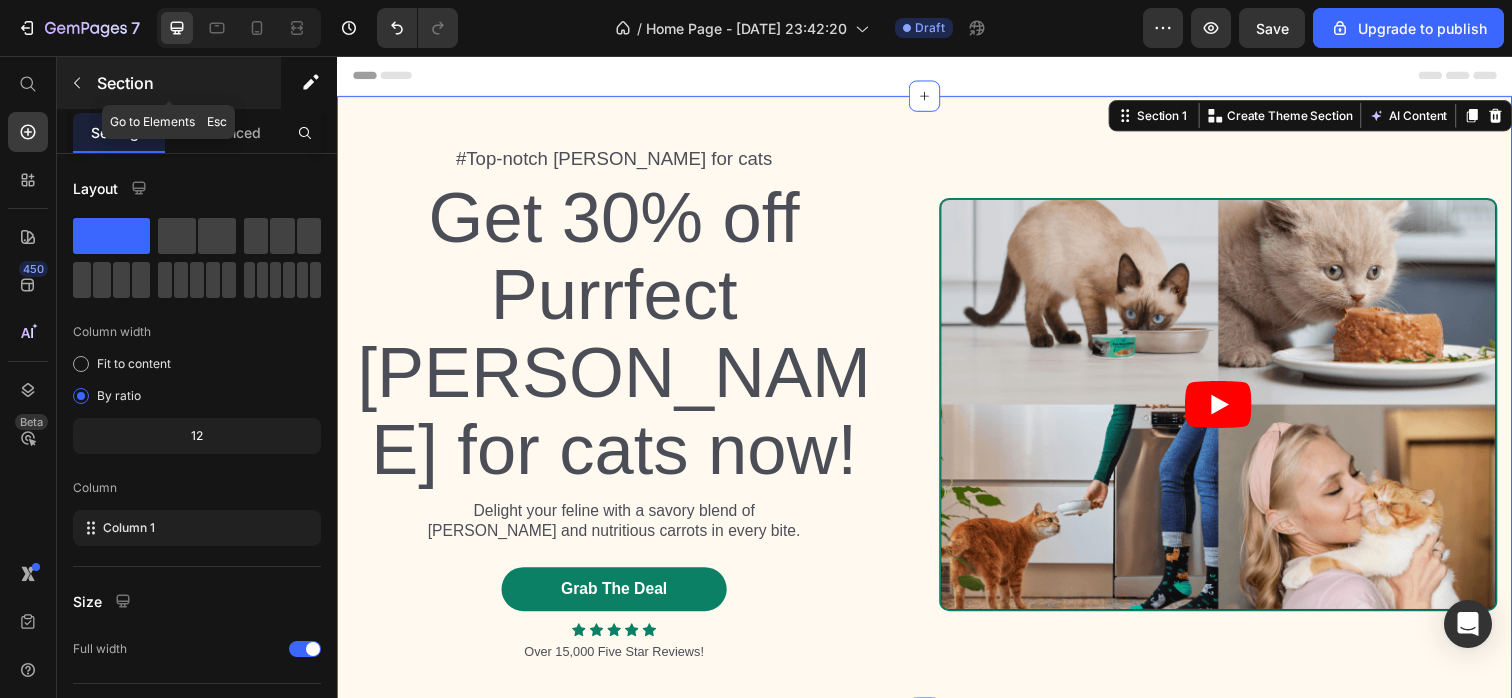 click 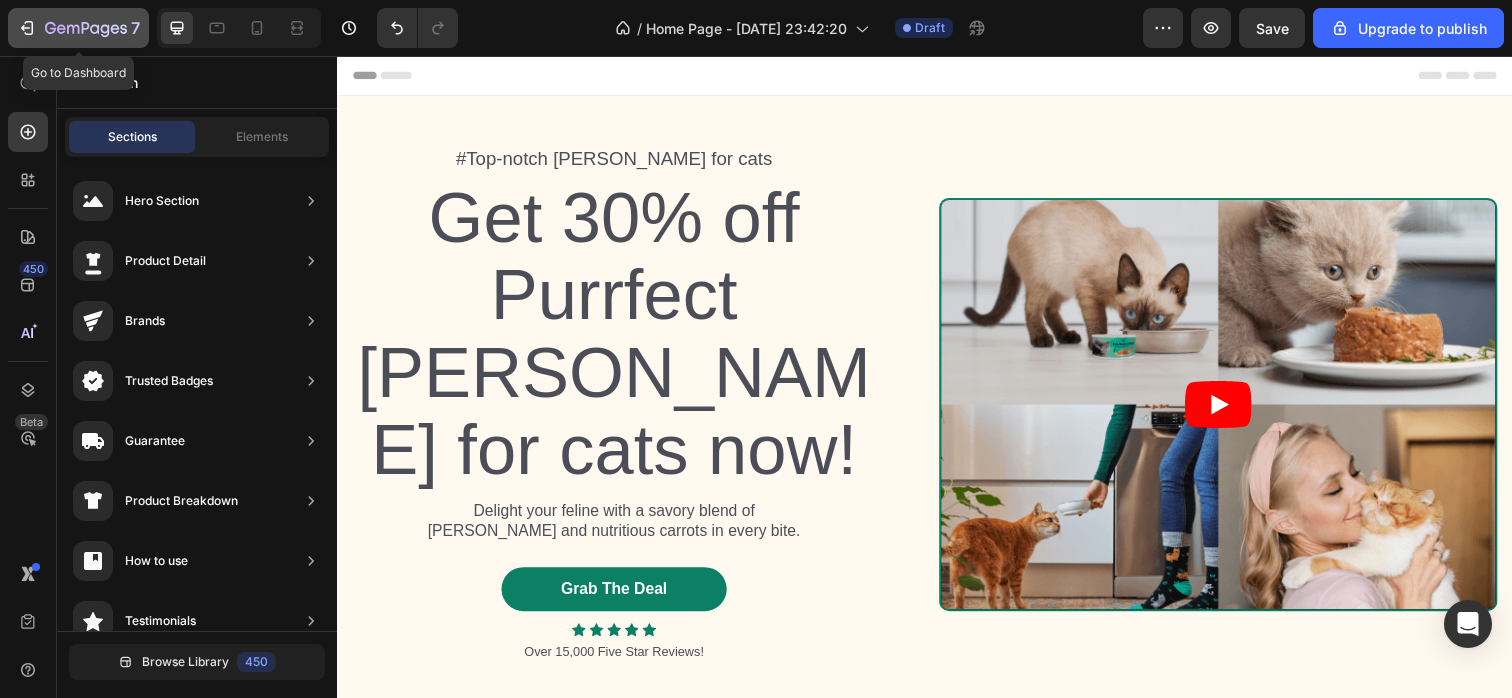 click 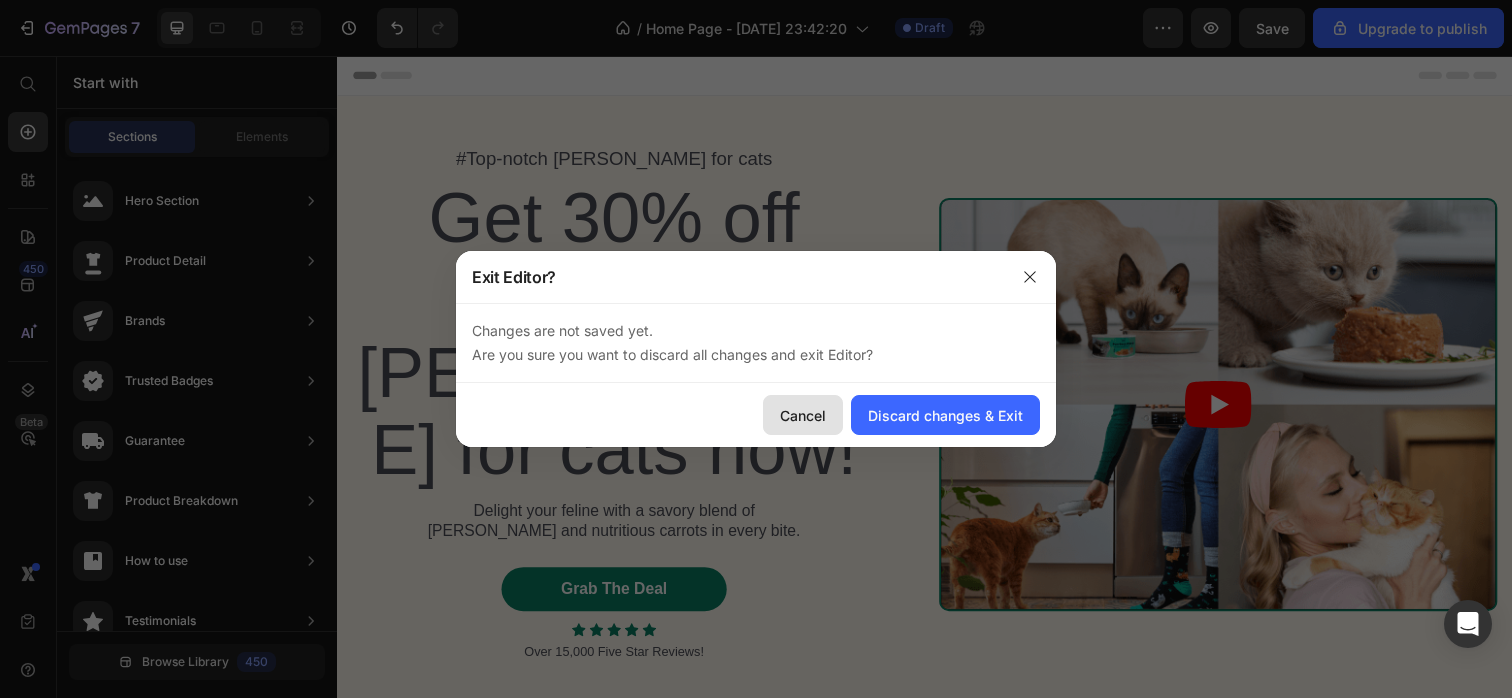 click on "Cancel" at bounding box center (803, 415) 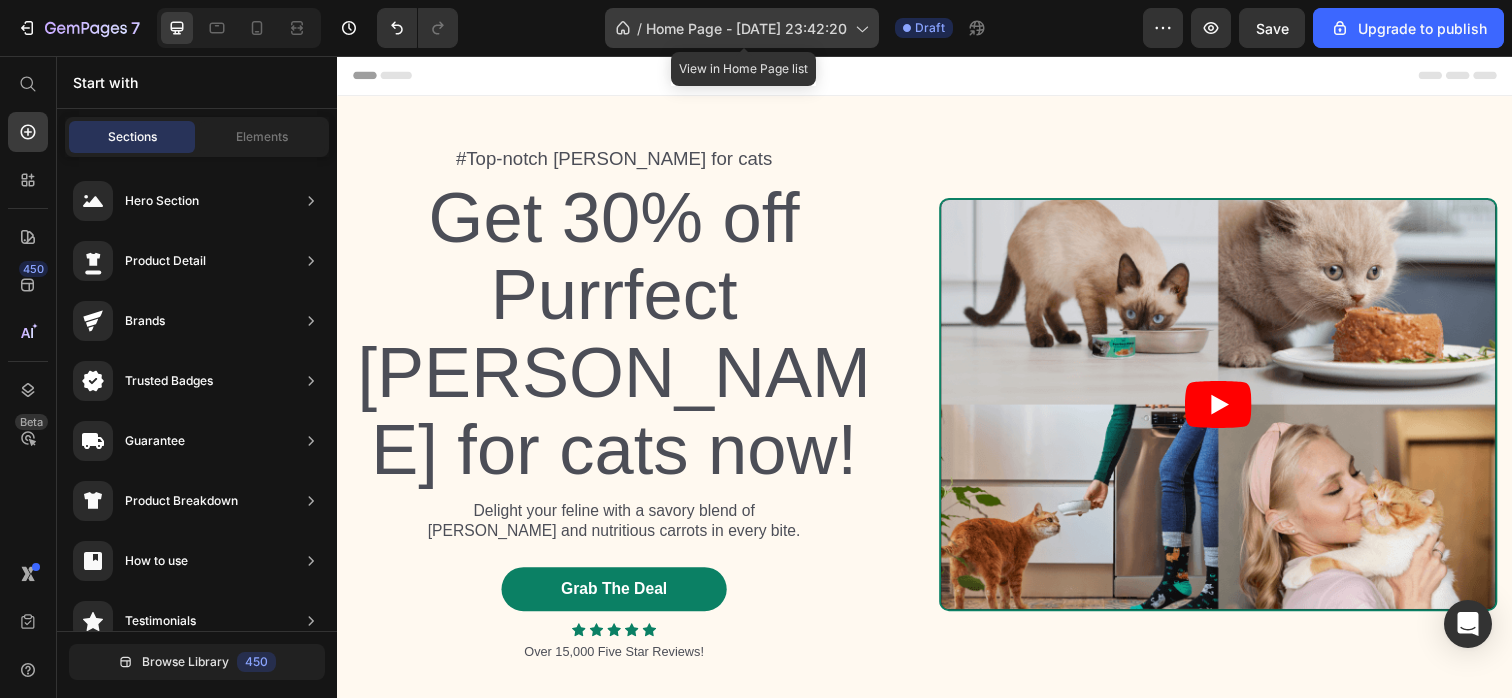 click 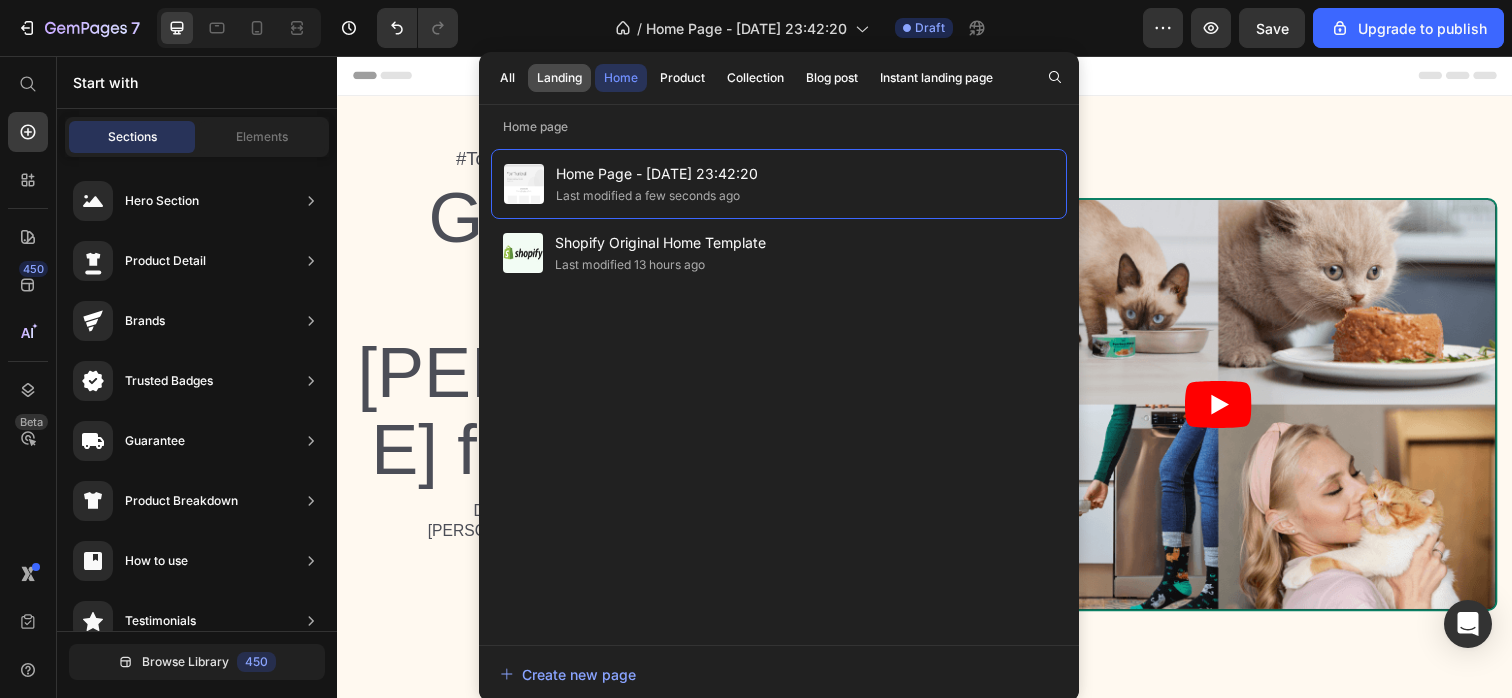 click on "Landing" at bounding box center [559, 78] 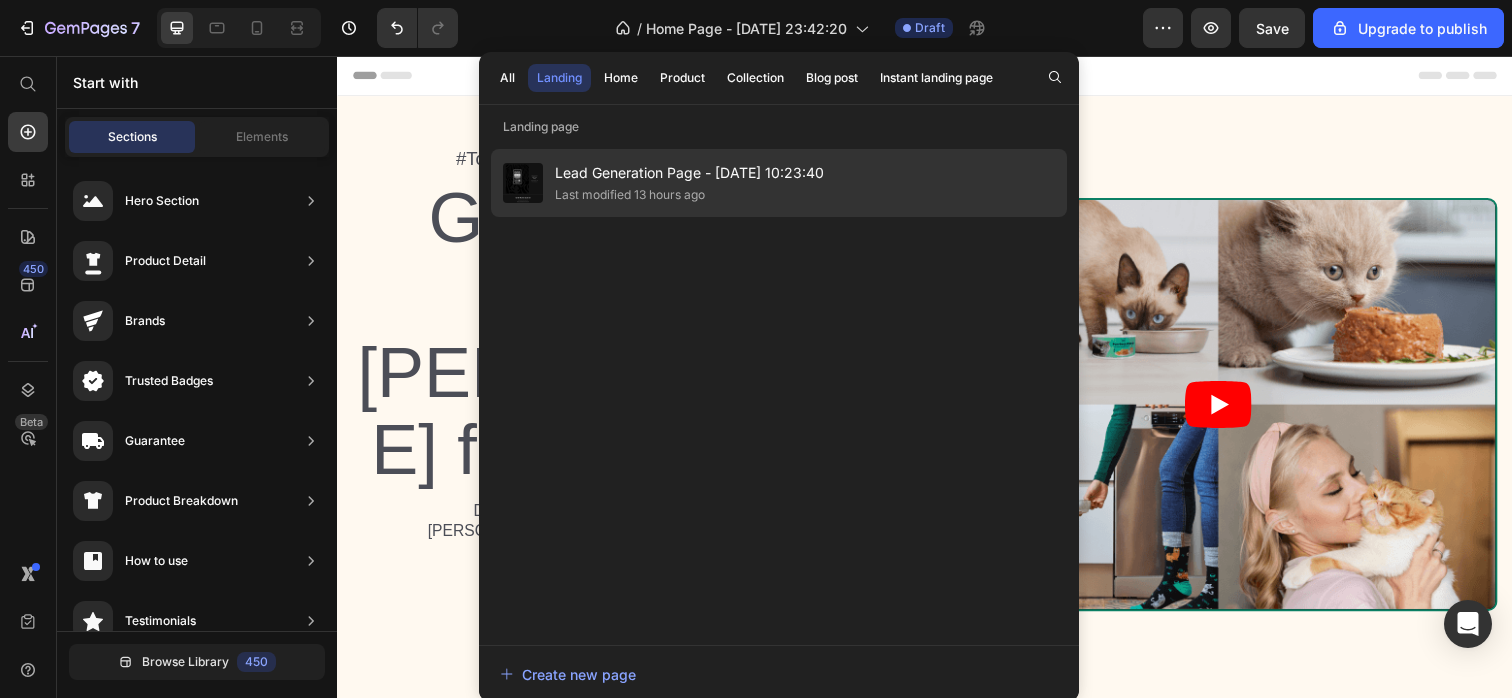 click on "Last modified 13 hours ago" 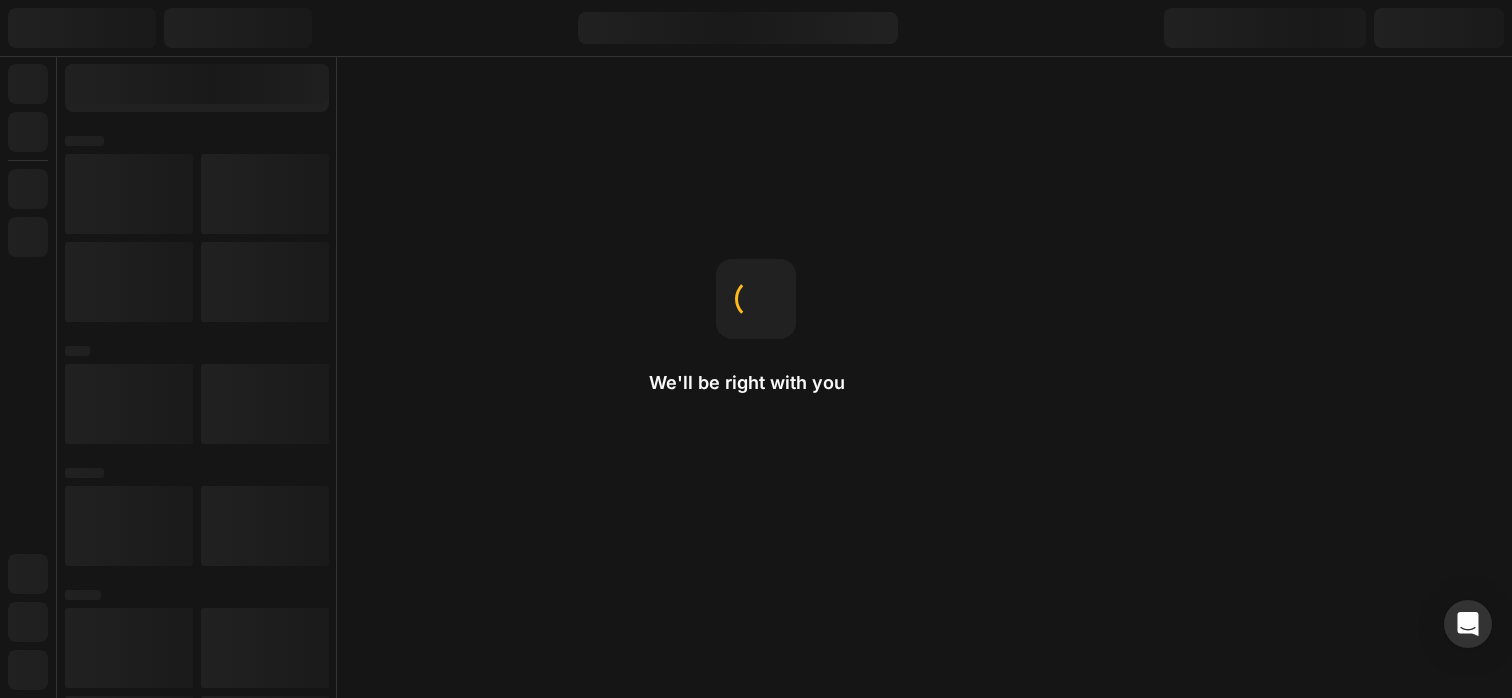 scroll, scrollTop: 0, scrollLeft: 0, axis: both 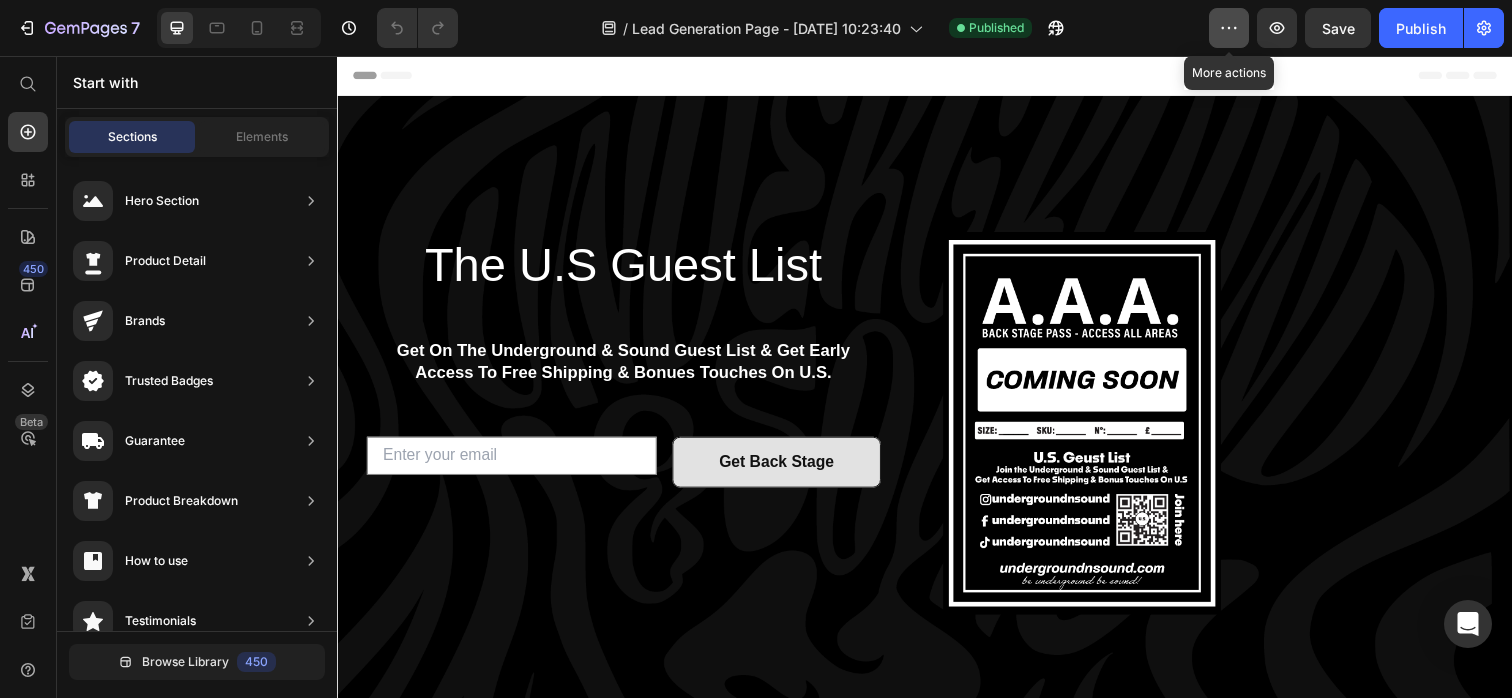 click 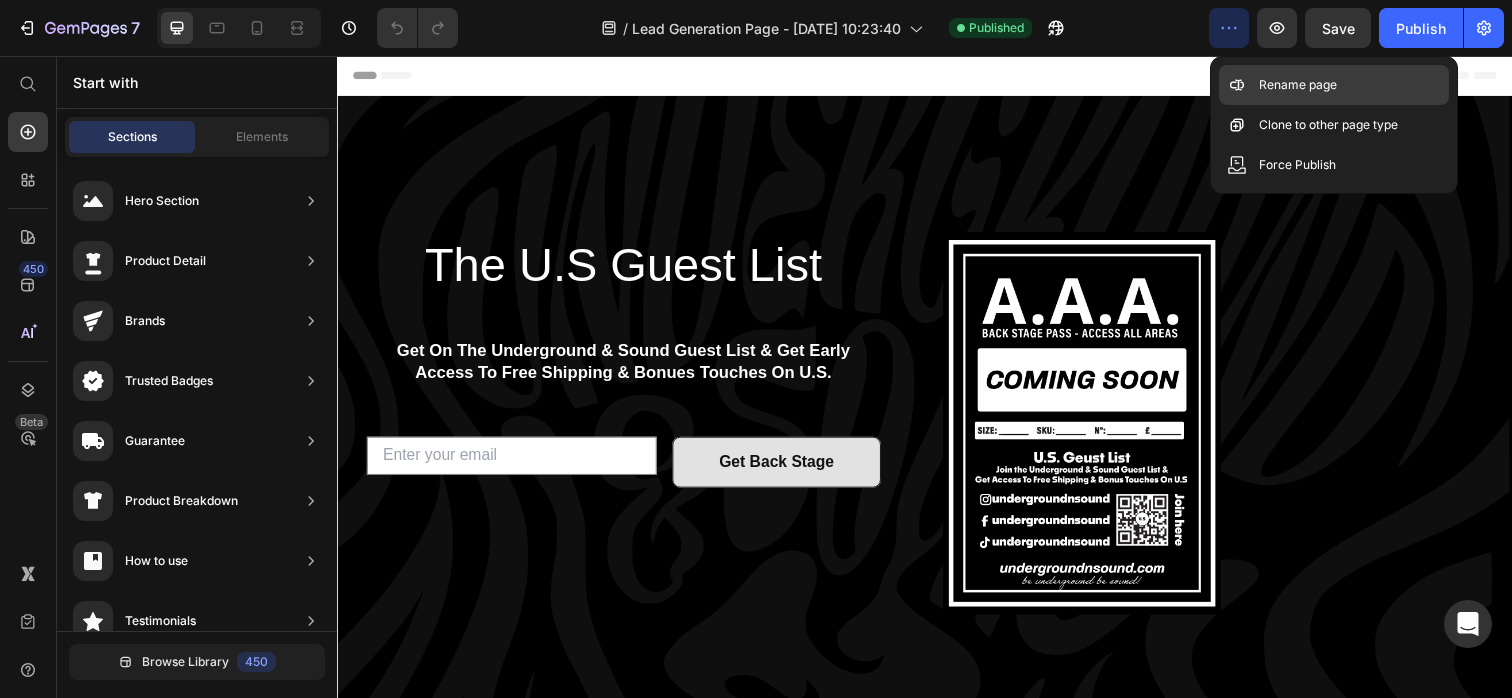 click on "Rename page" at bounding box center (1298, 85) 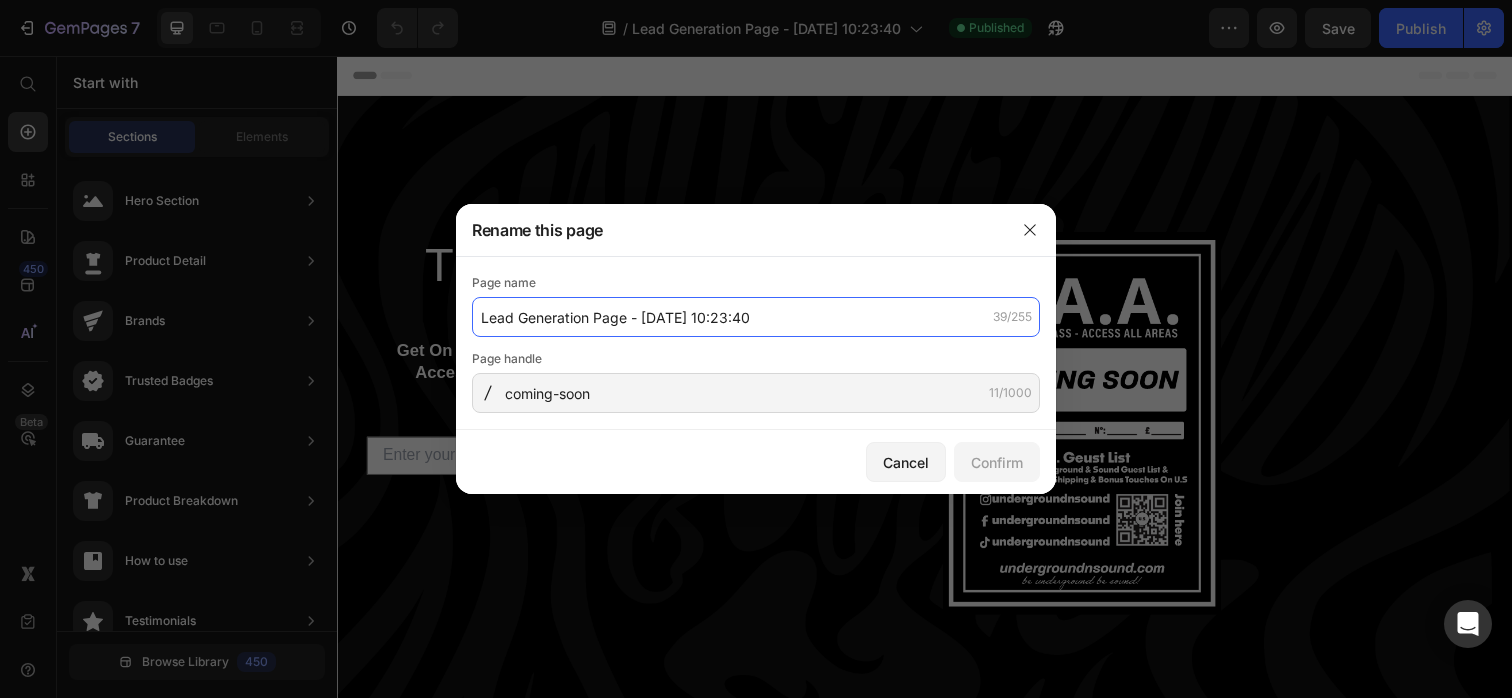 click on "Lead Generation Page - [DATE] 10:23:40" 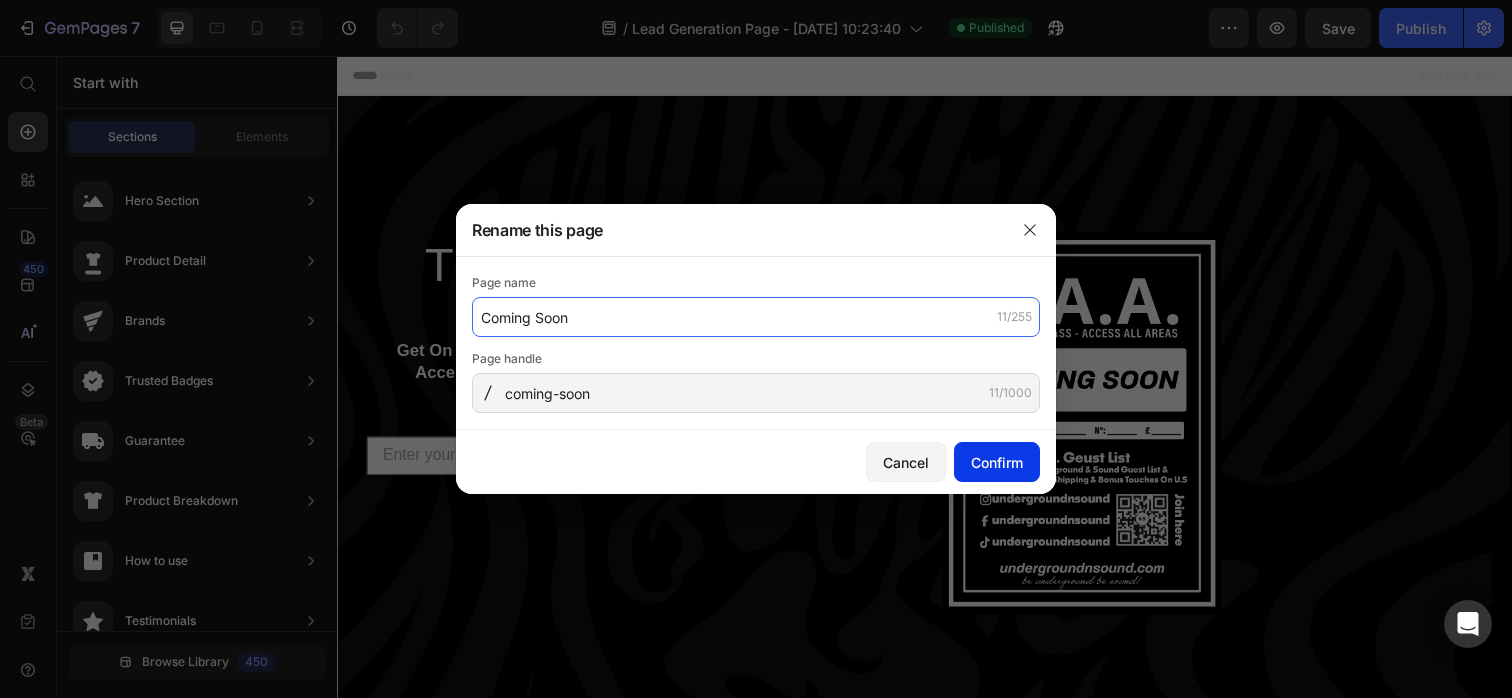 type on "Coming Soon" 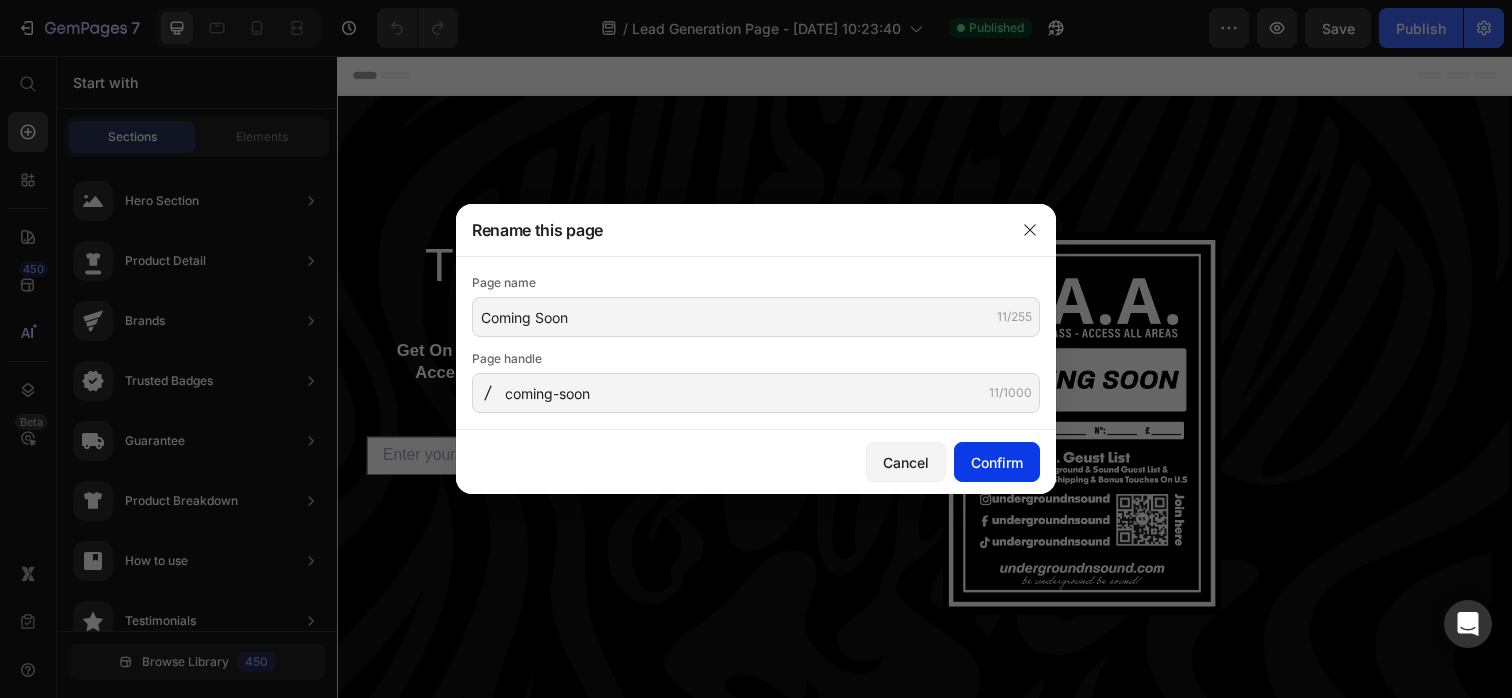 click on "Confirm" at bounding box center [997, 462] 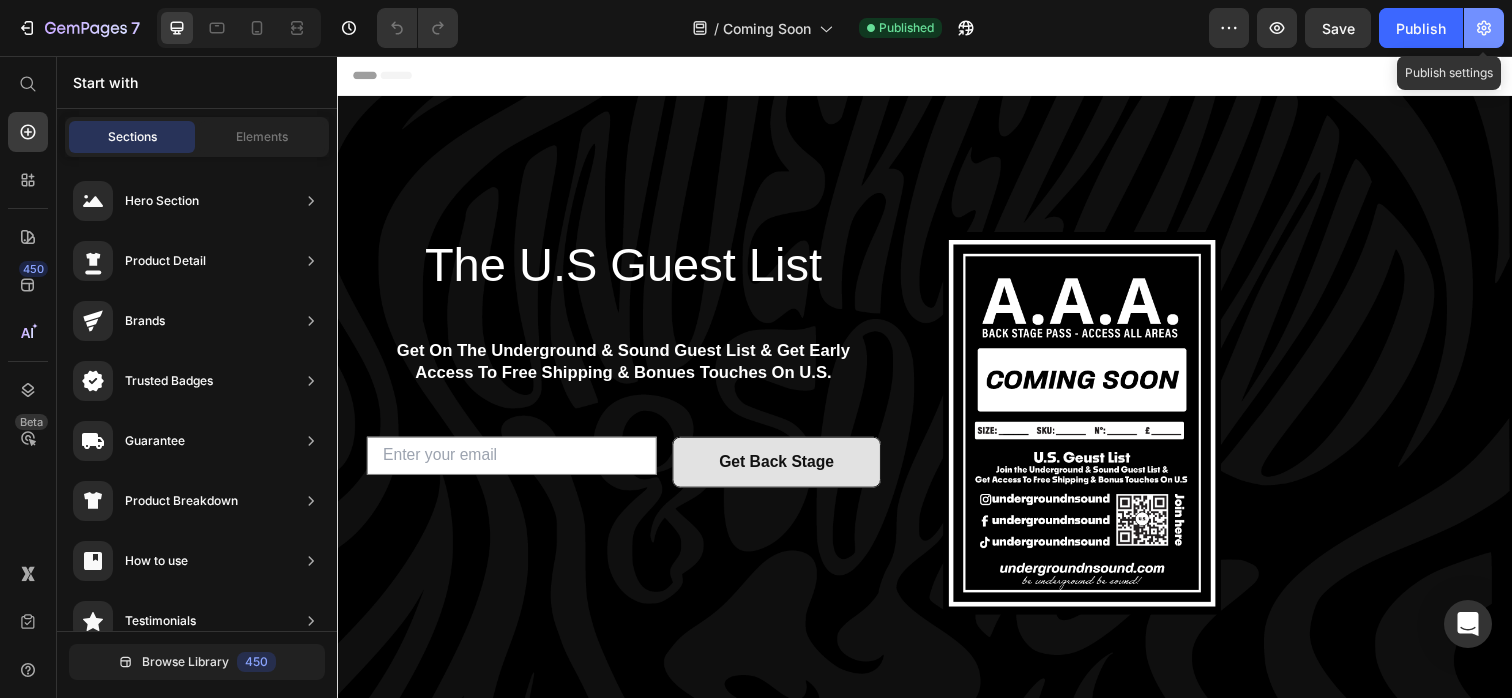 click 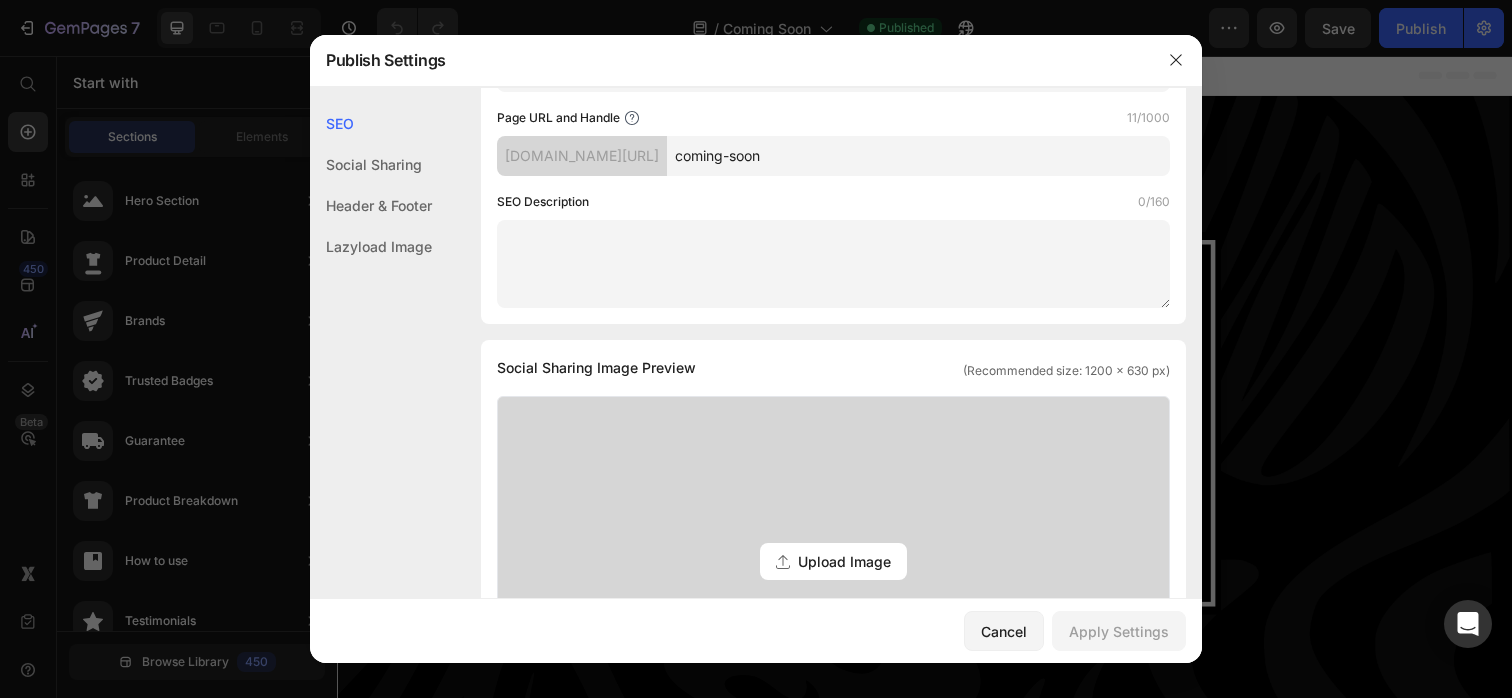 scroll, scrollTop: 0, scrollLeft: 0, axis: both 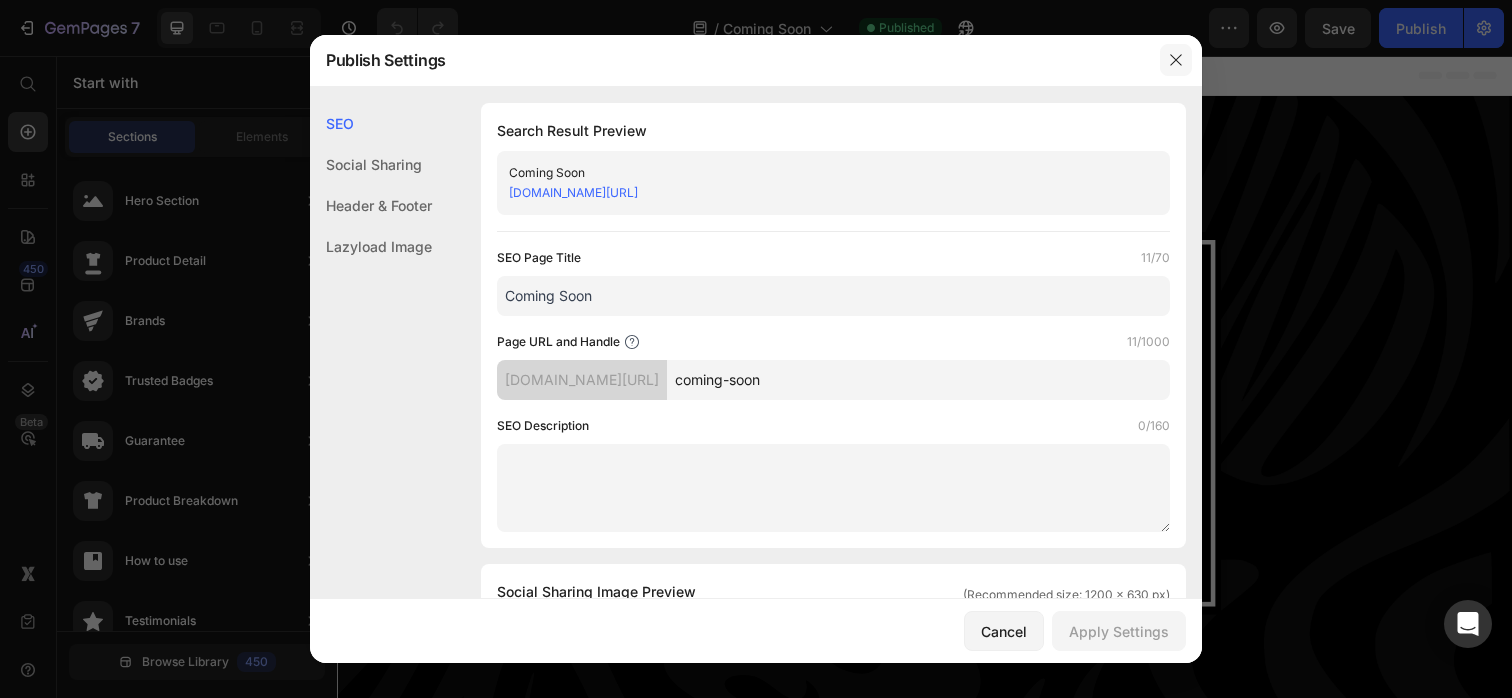click 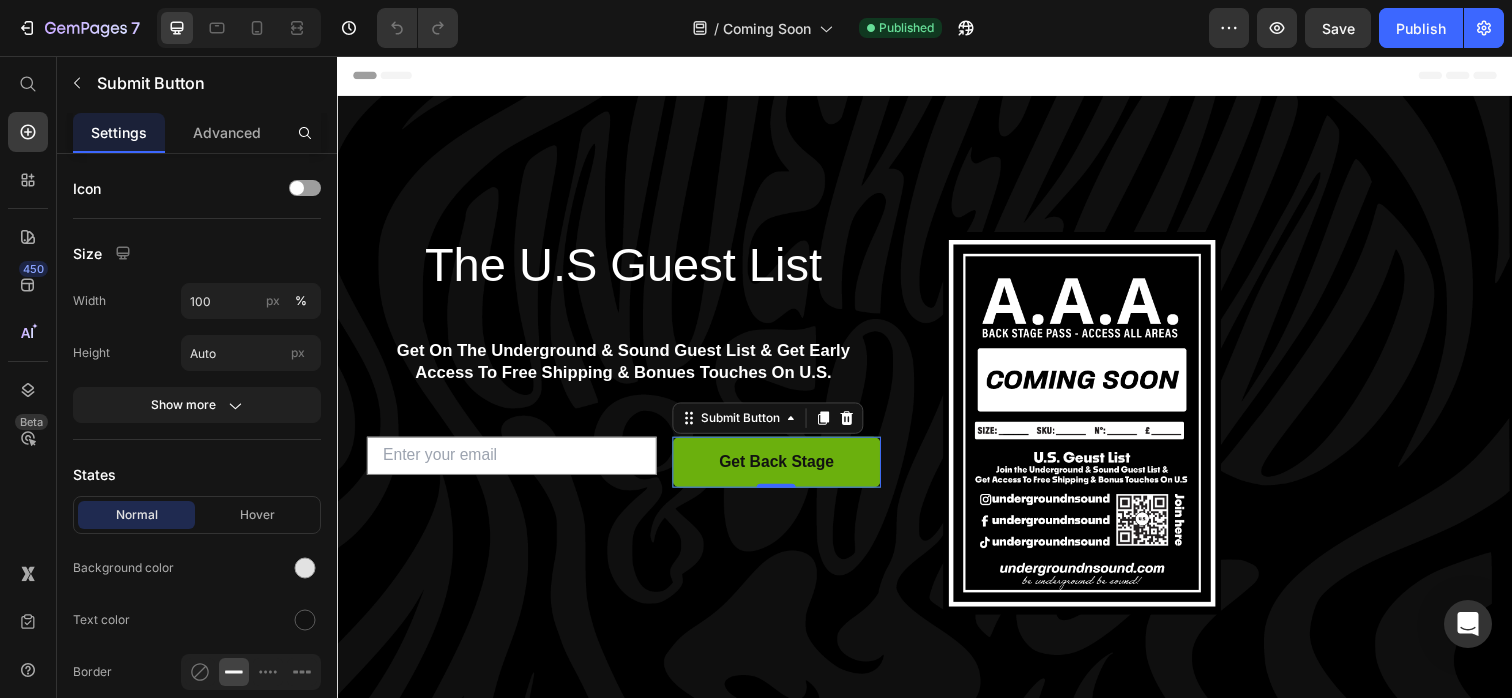click on "Get Back Stage" at bounding box center [785, 471] 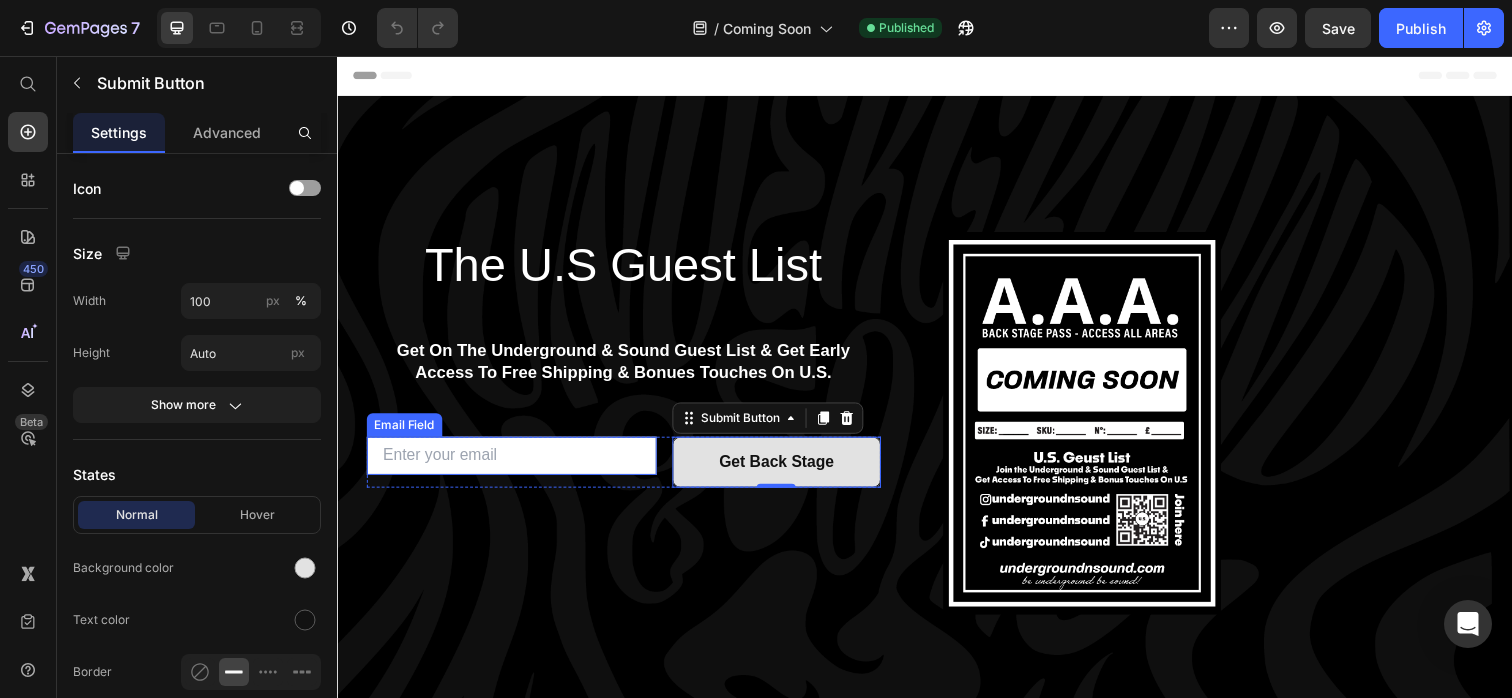 click at bounding box center [515, 464] 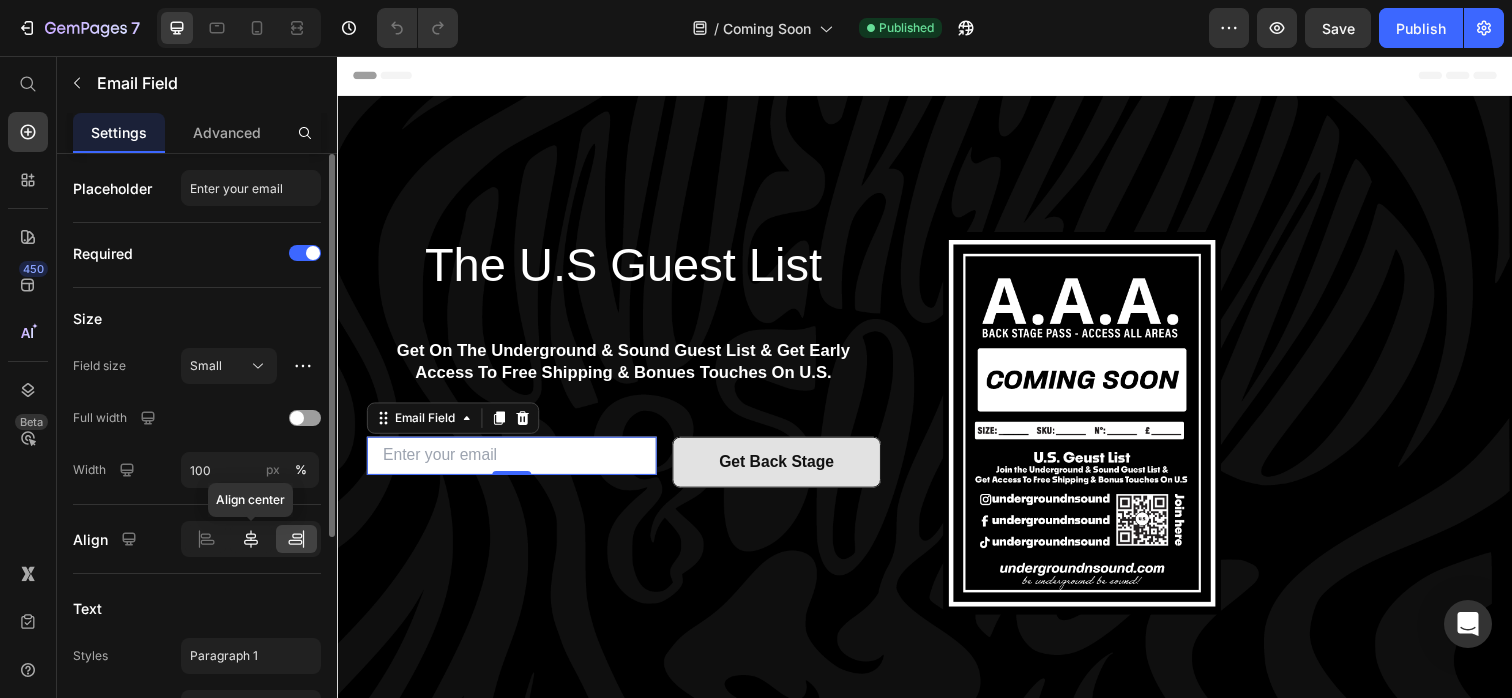 click 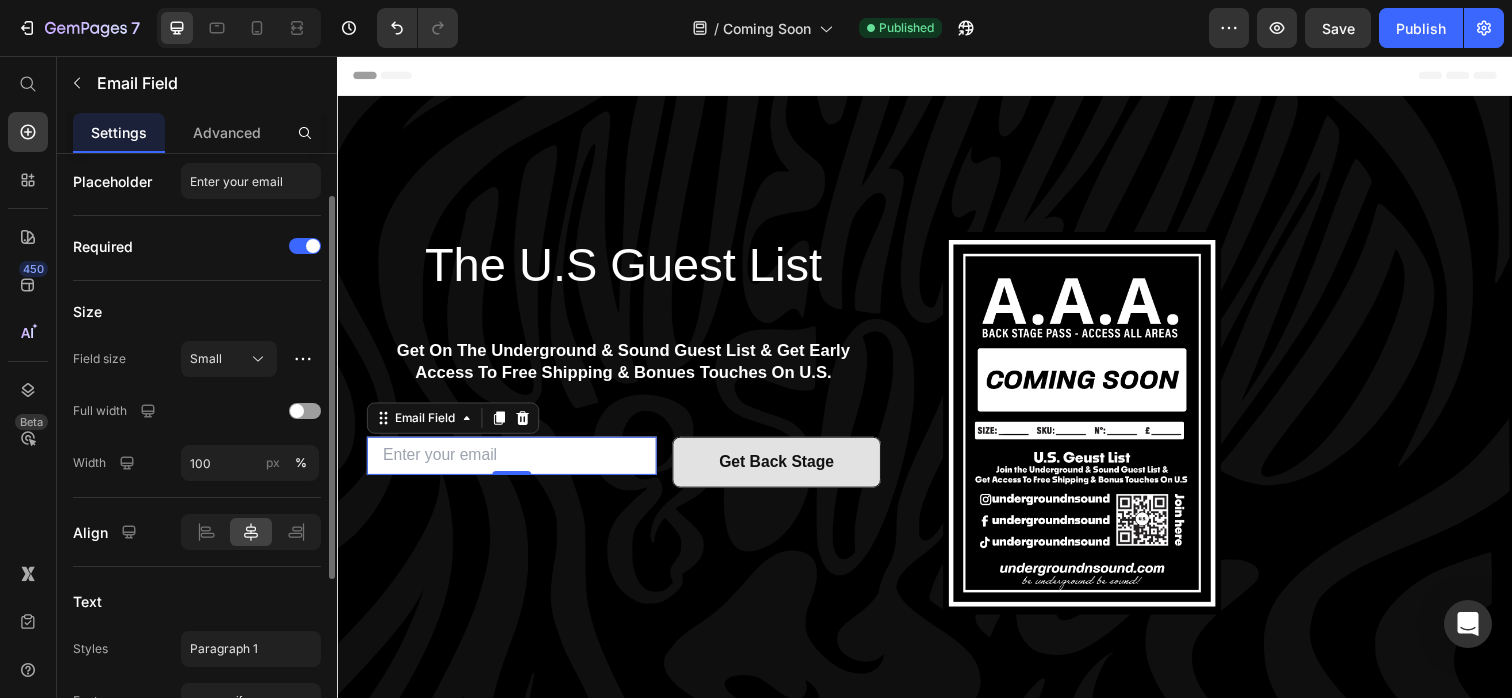 scroll, scrollTop: 0, scrollLeft: 0, axis: both 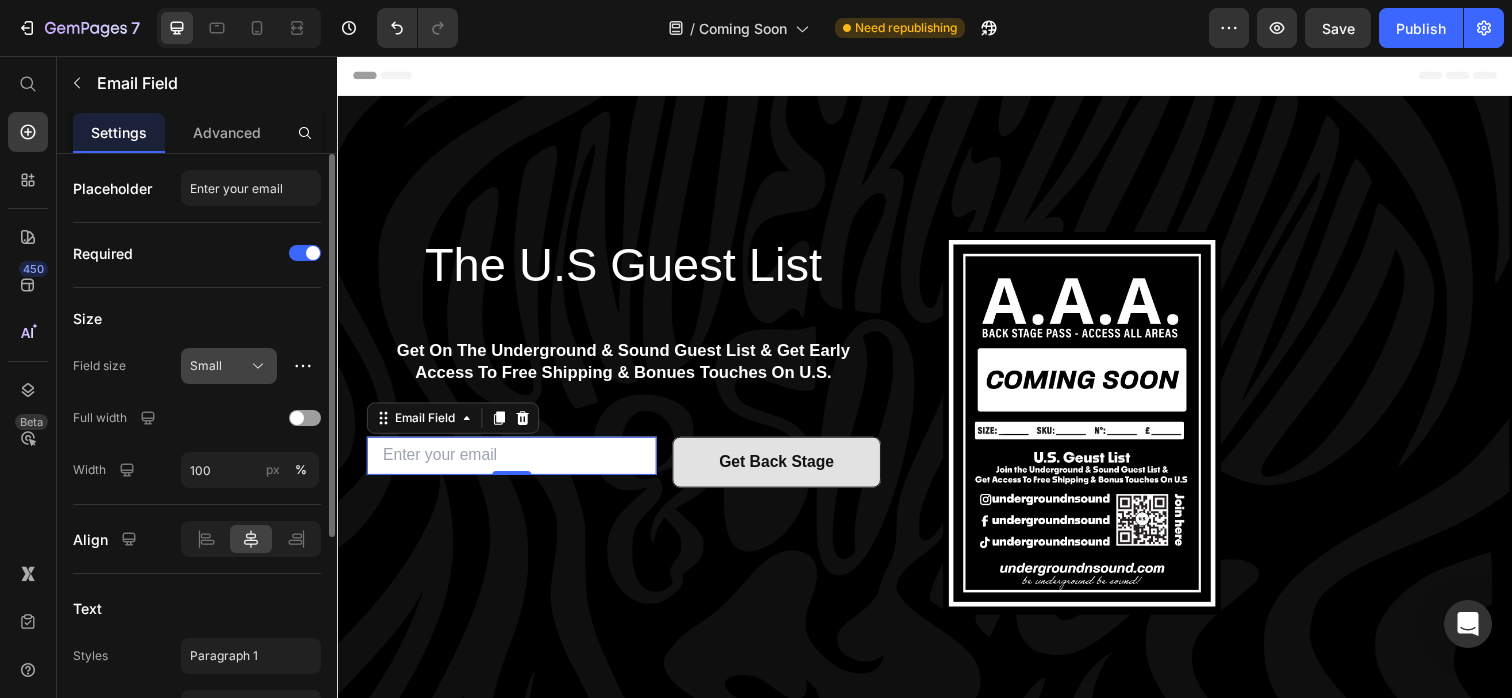 click 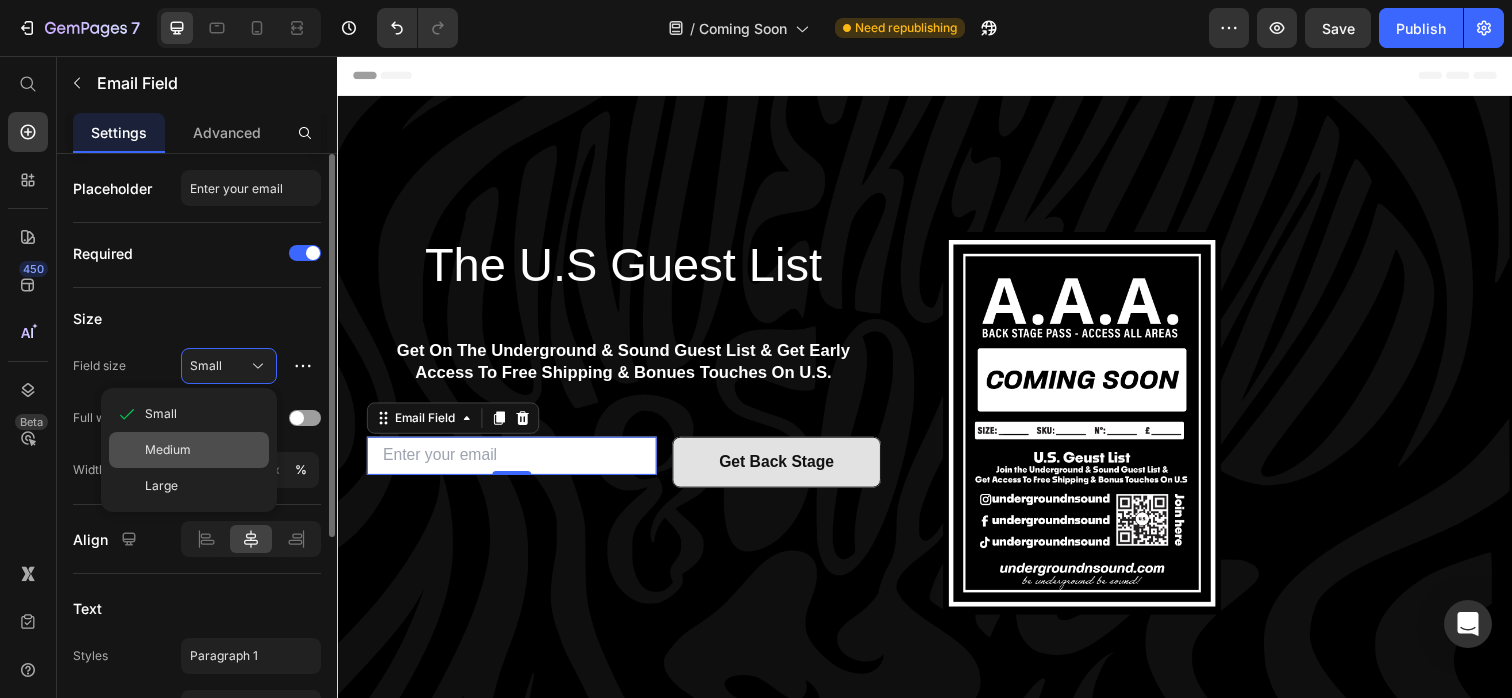 click on "Medium" at bounding box center (203, 450) 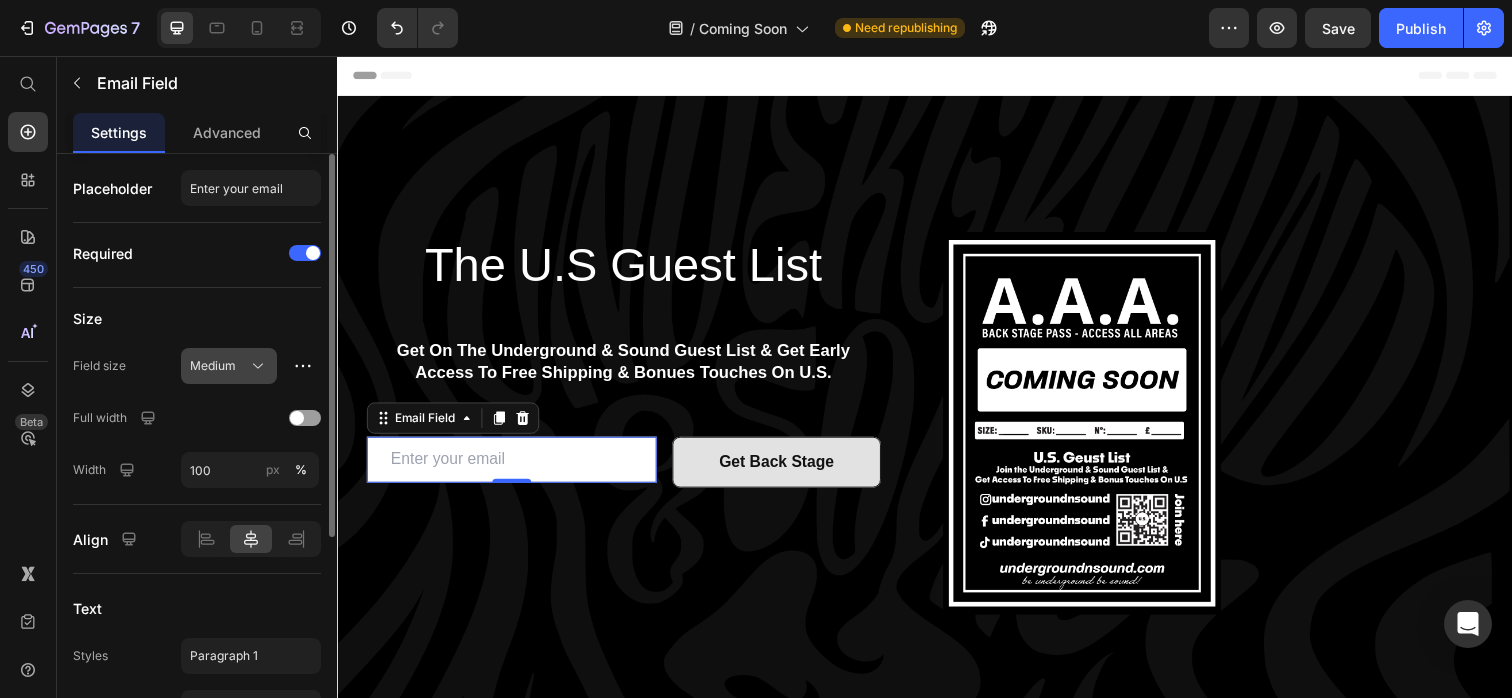 click on "Medium" at bounding box center (229, 366) 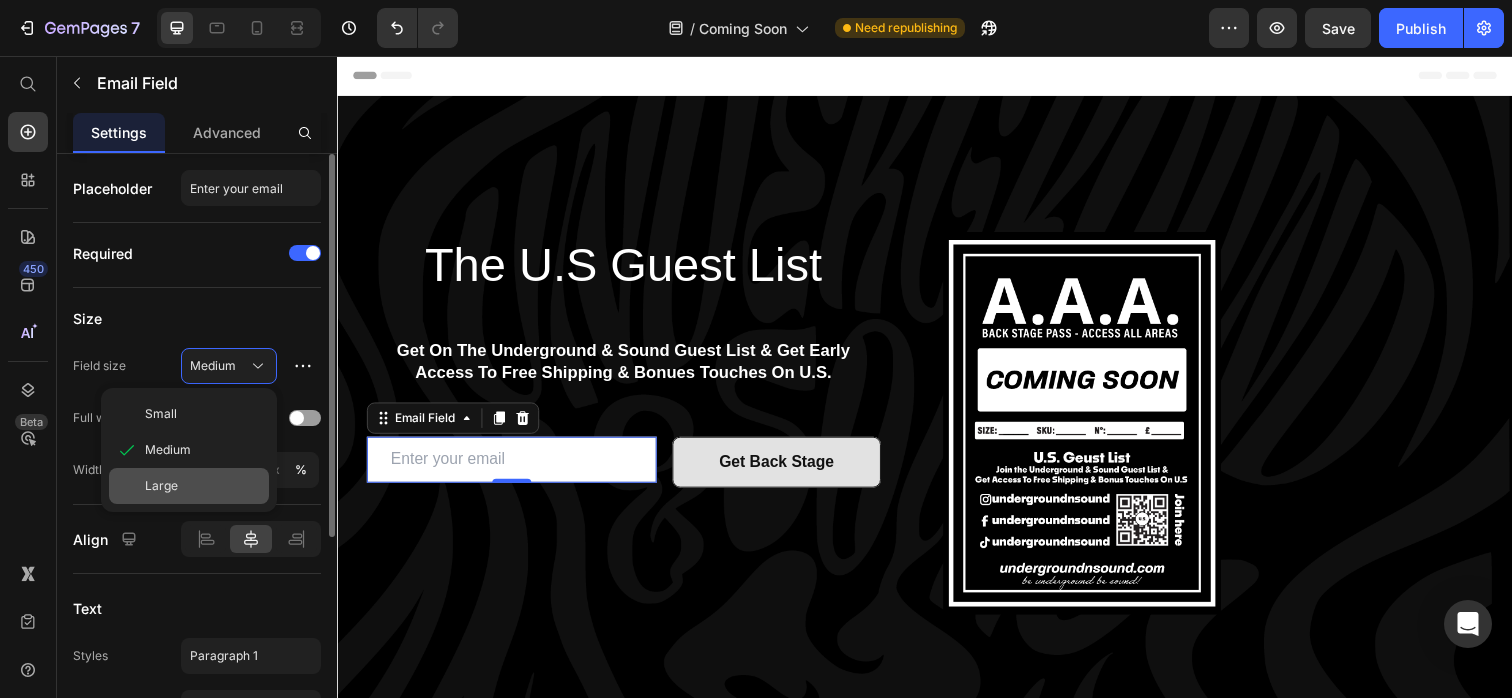 click on "Large" at bounding box center (203, 486) 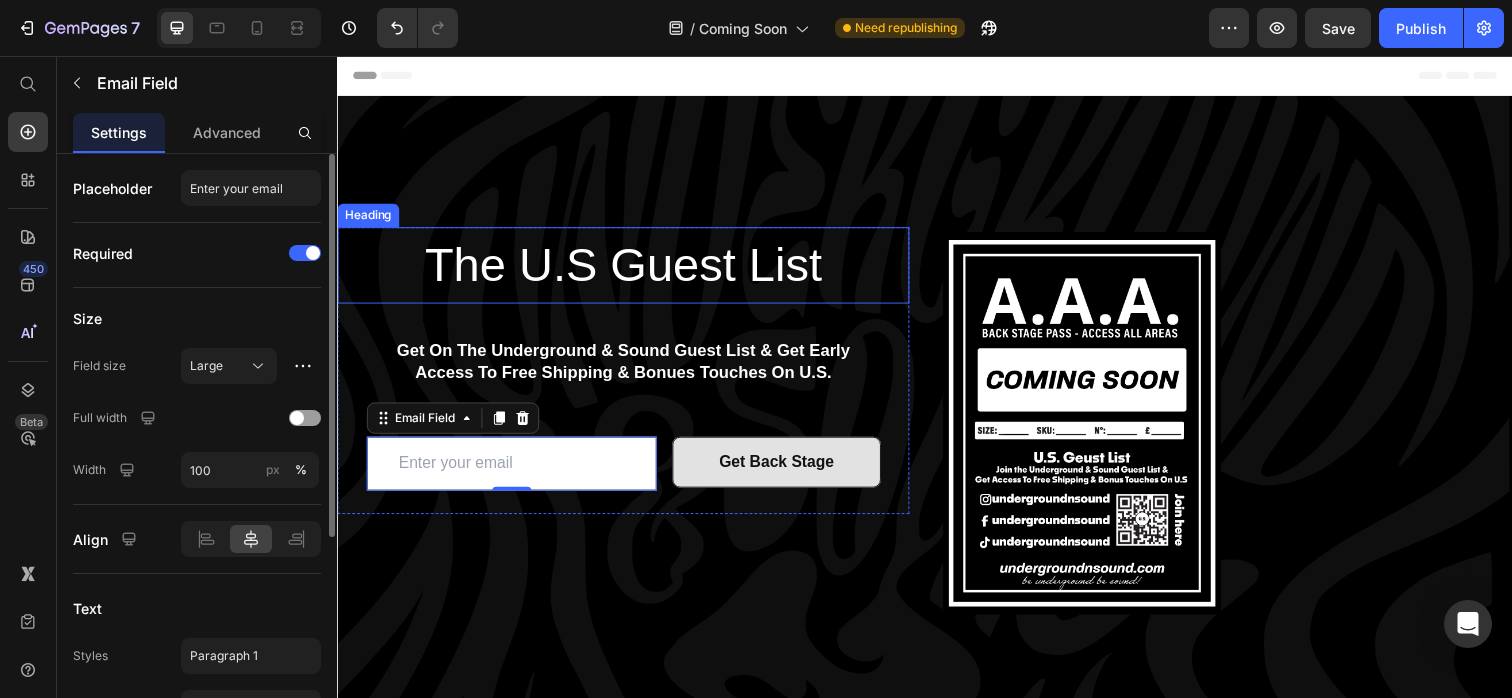click on "The U.S Guest List" at bounding box center (629, 270) 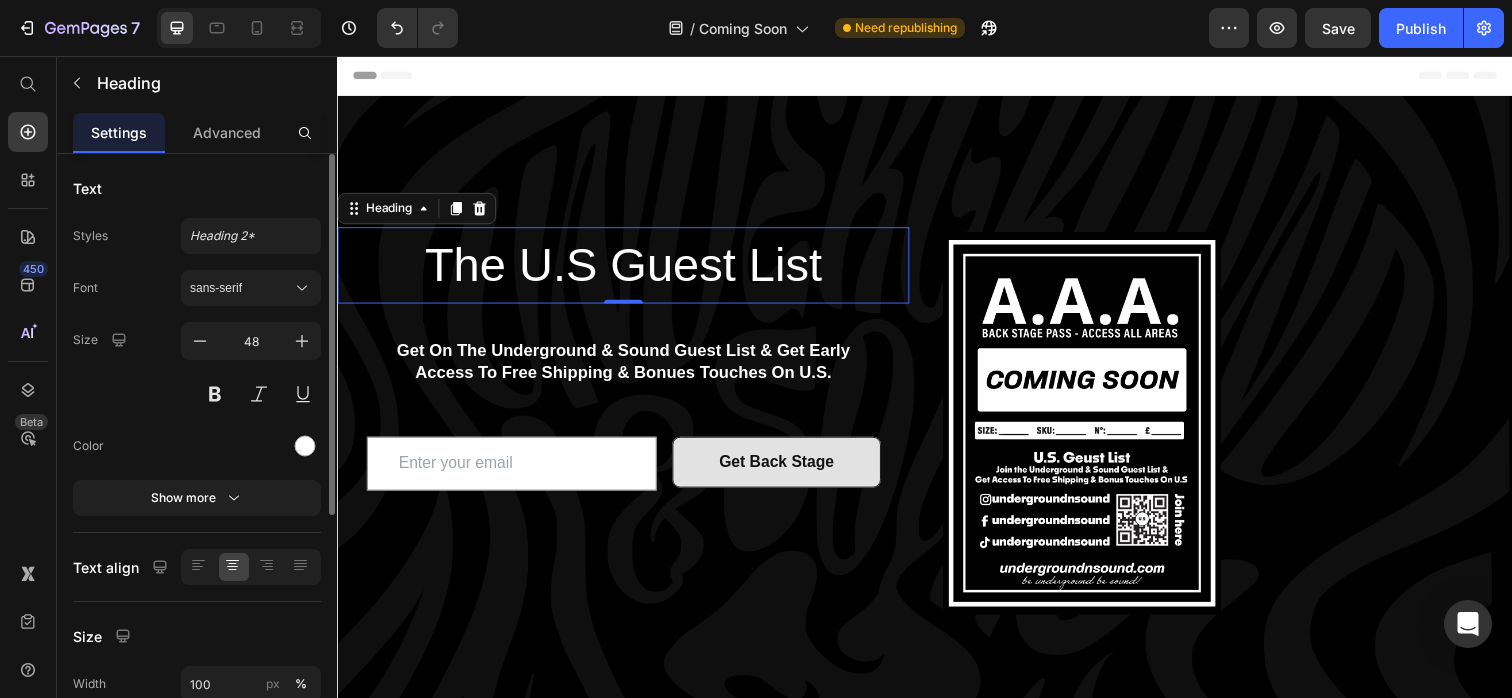 click on "The U.S Guest List" at bounding box center [629, 270] 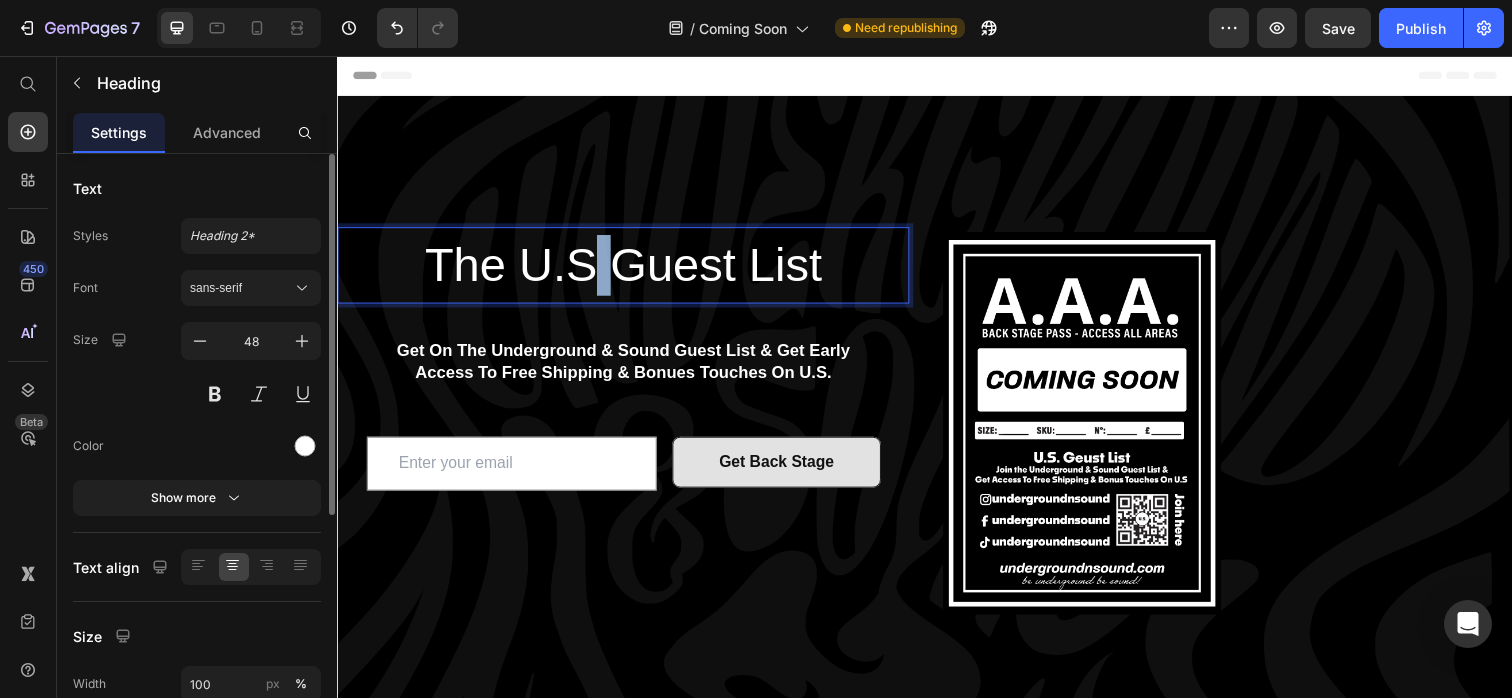 click on "The U.S Guest List" at bounding box center (629, 270) 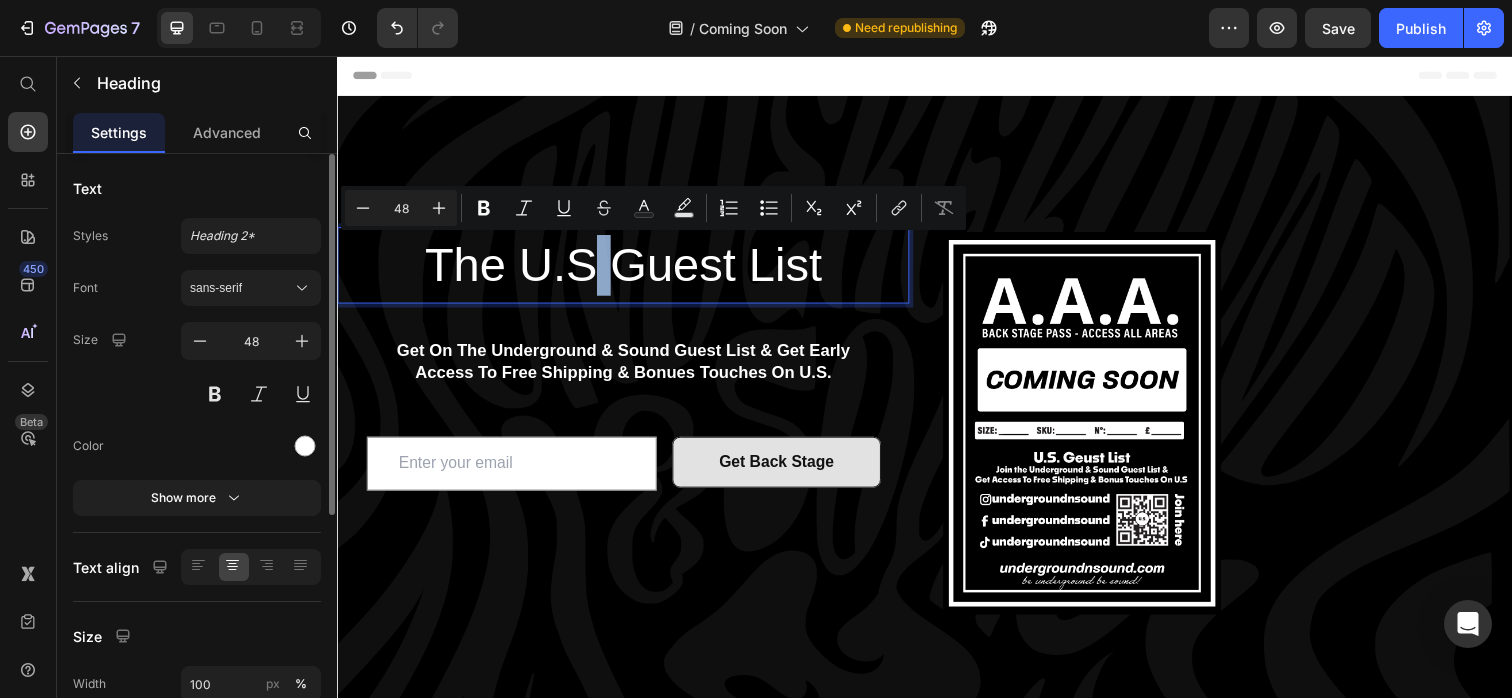 click on "The U.S Guest List" at bounding box center [629, 270] 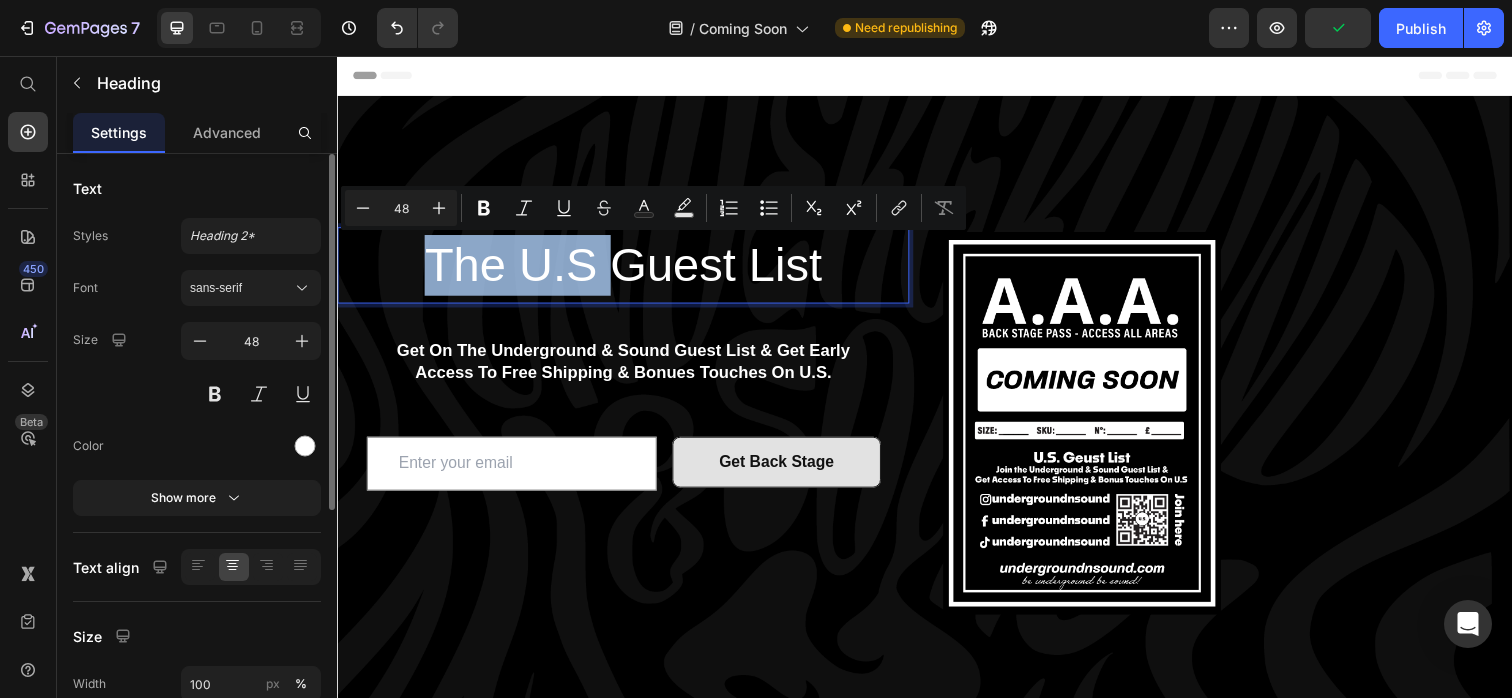 drag, startPoint x: 614, startPoint y: 264, endPoint x: 373, endPoint y: 265, distance: 241.00208 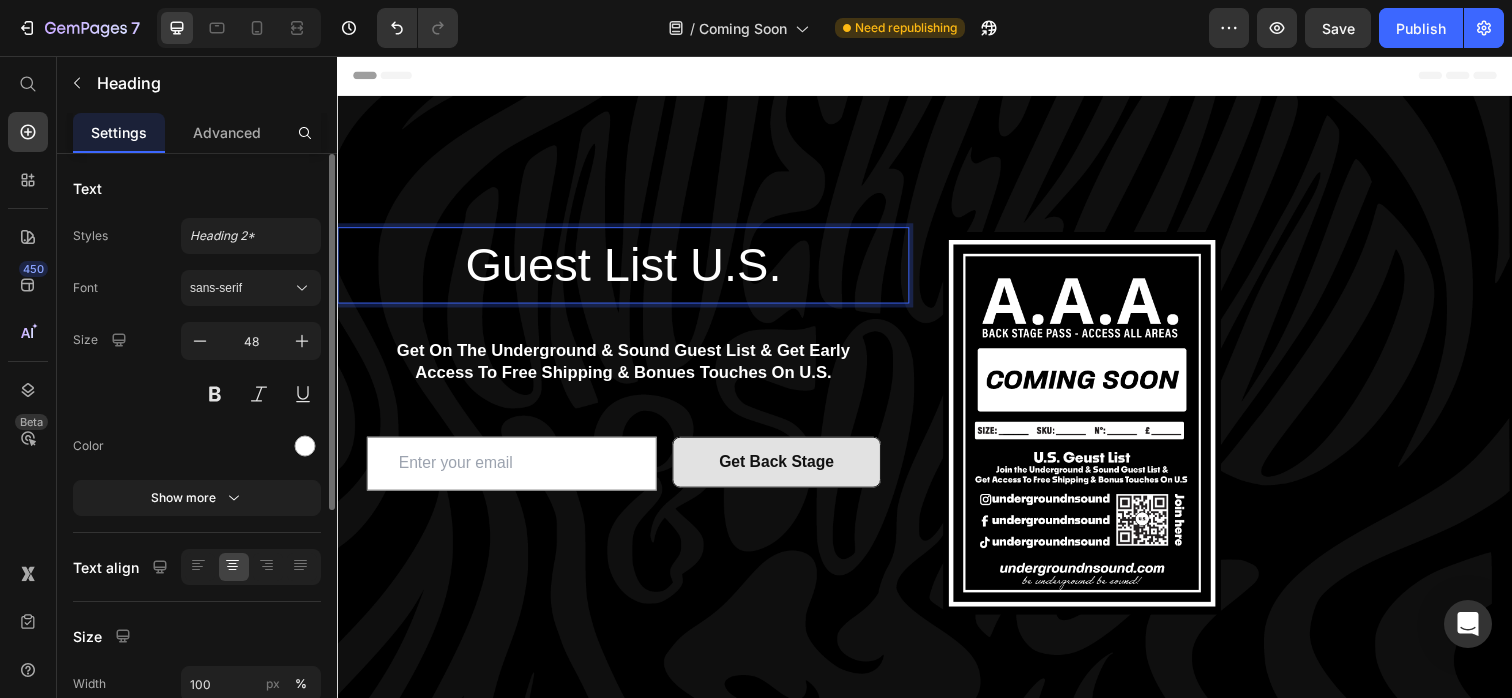 click on "Header" at bounding box center (383, 76) 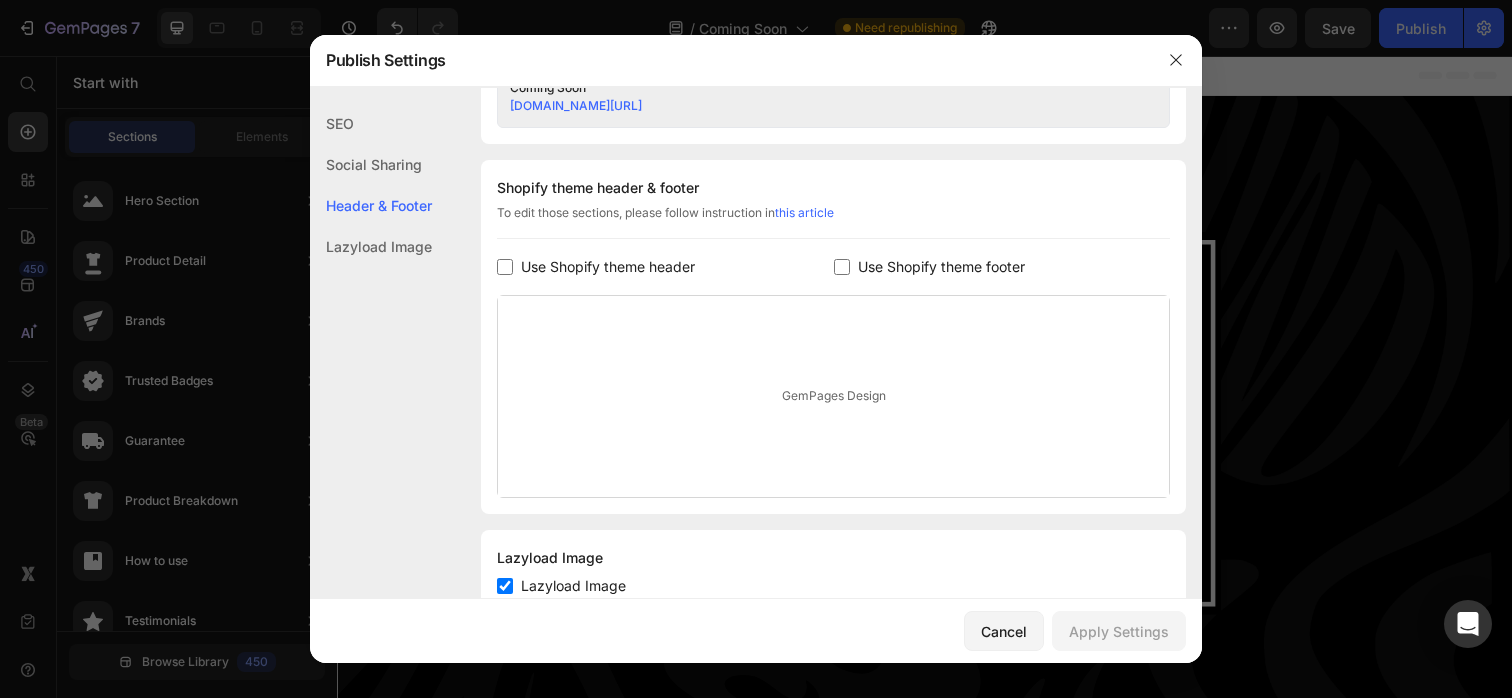 scroll, scrollTop: 937, scrollLeft: 0, axis: vertical 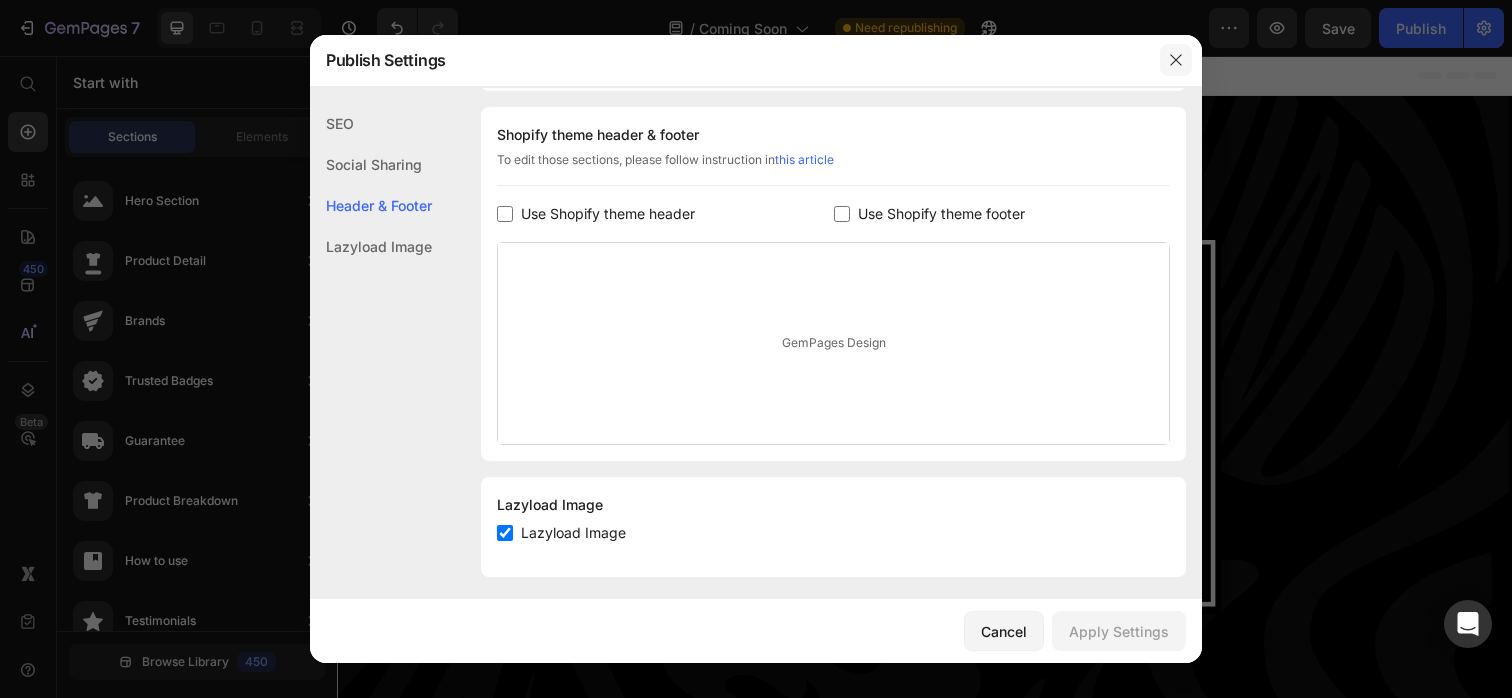 click 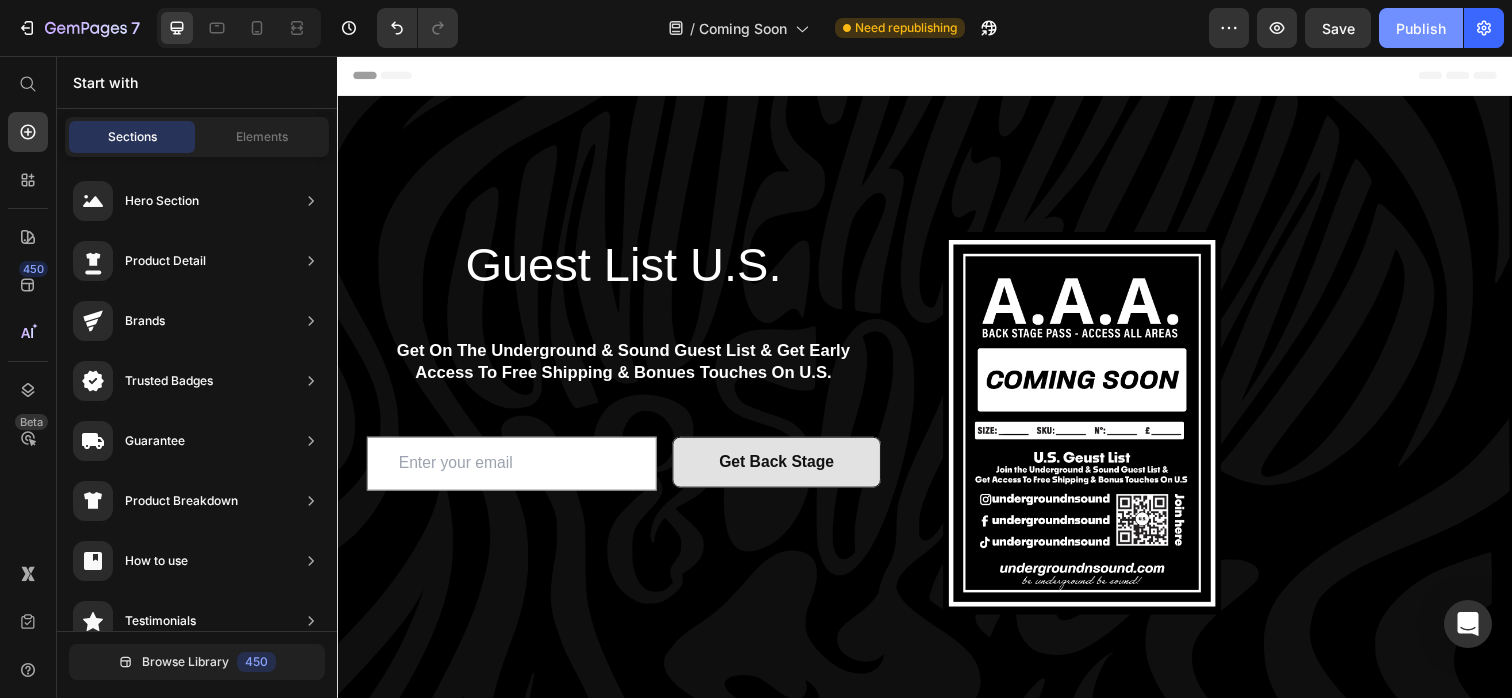 click on "Publish" at bounding box center (1421, 28) 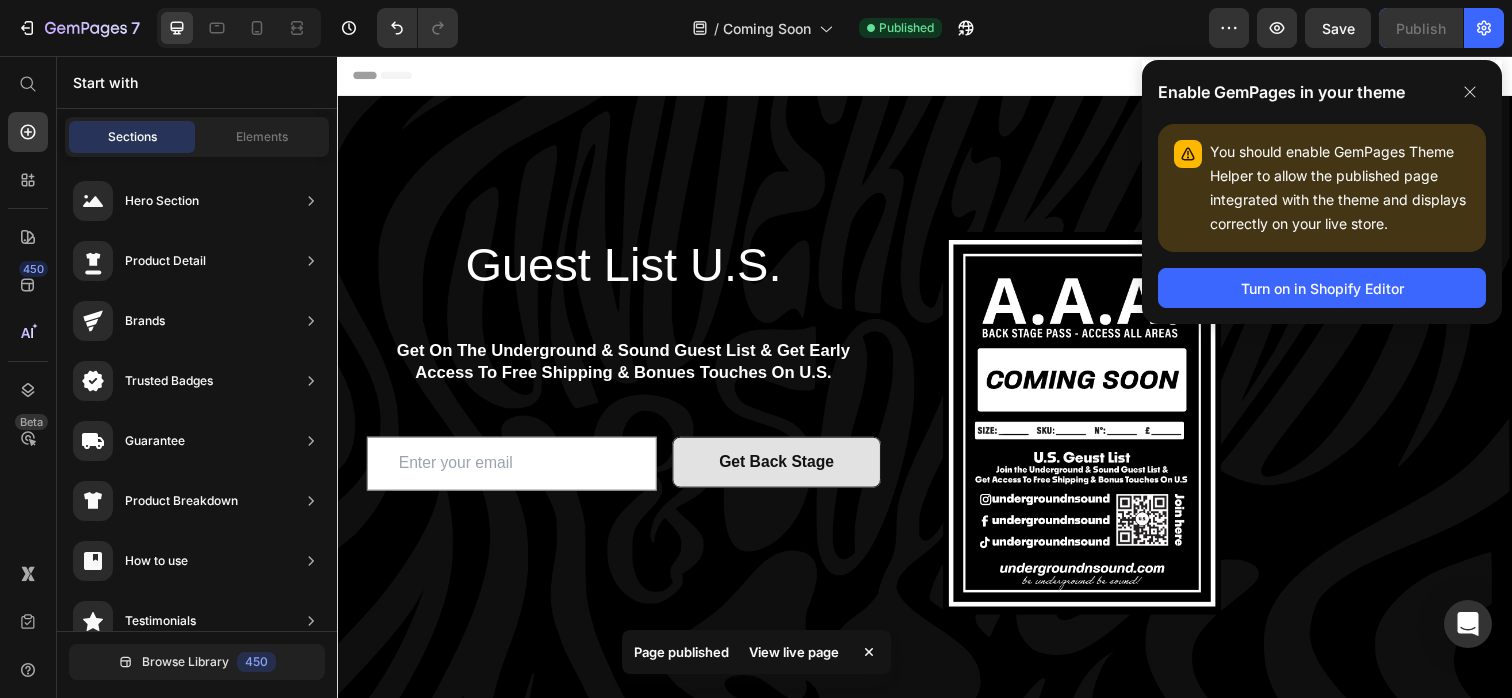 click 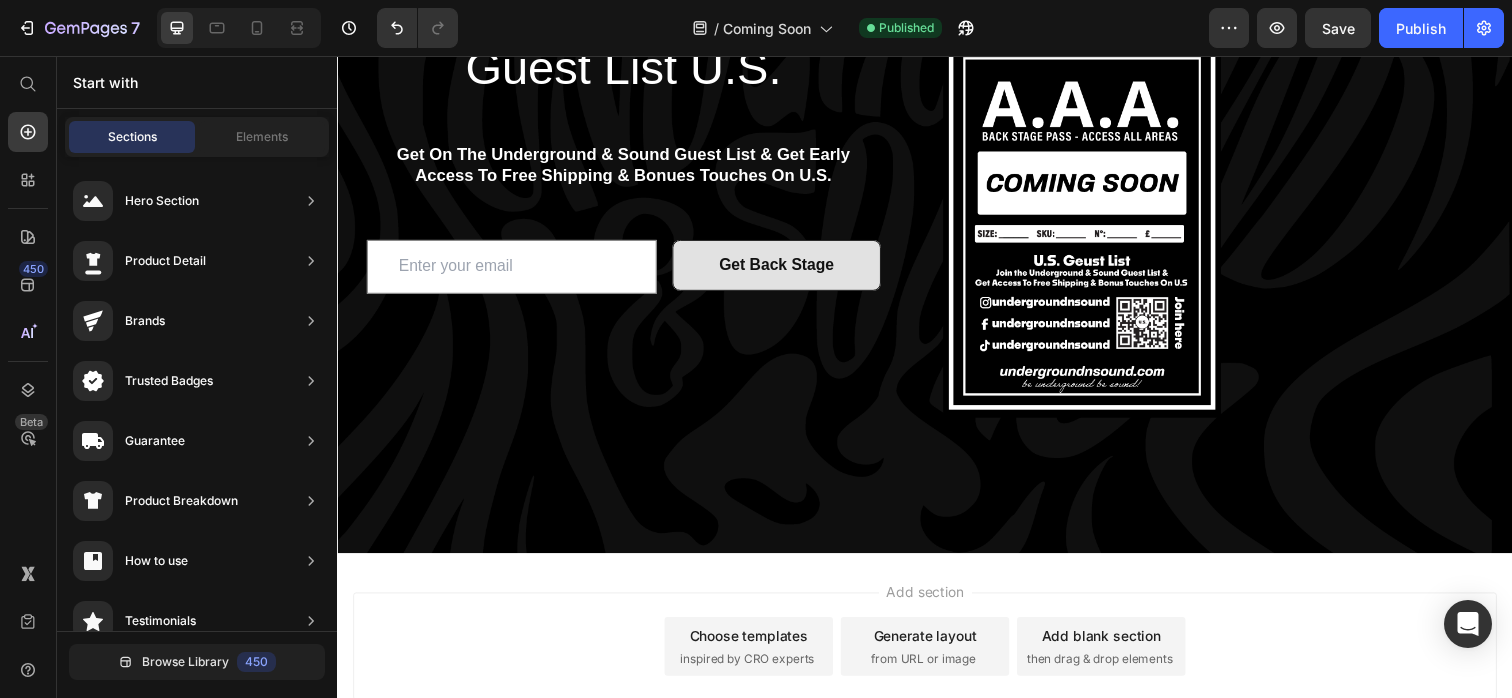 scroll, scrollTop: 0, scrollLeft: 0, axis: both 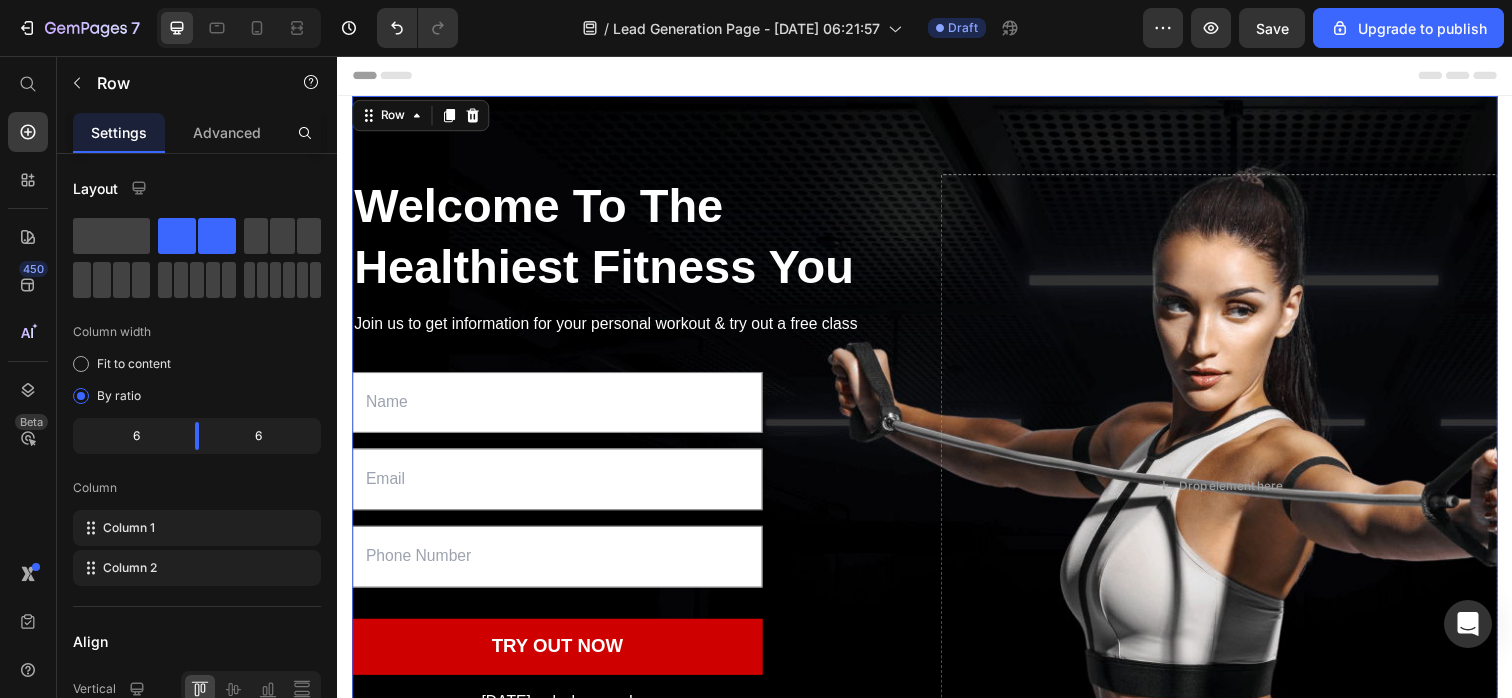 click on "Welcome To The Healthiest Fitness You Heading Join us to get information for your personal workout & try out a free class Text block Text Field Email Field Text Field TRY OUT NOW Submit Button Today only, hurry up! Text block 00 DAYS 04 HRS 07 MINS 57 SECS CountDown Timer Contact Form
Drop element here Row   0" at bounding box center [937, 494] 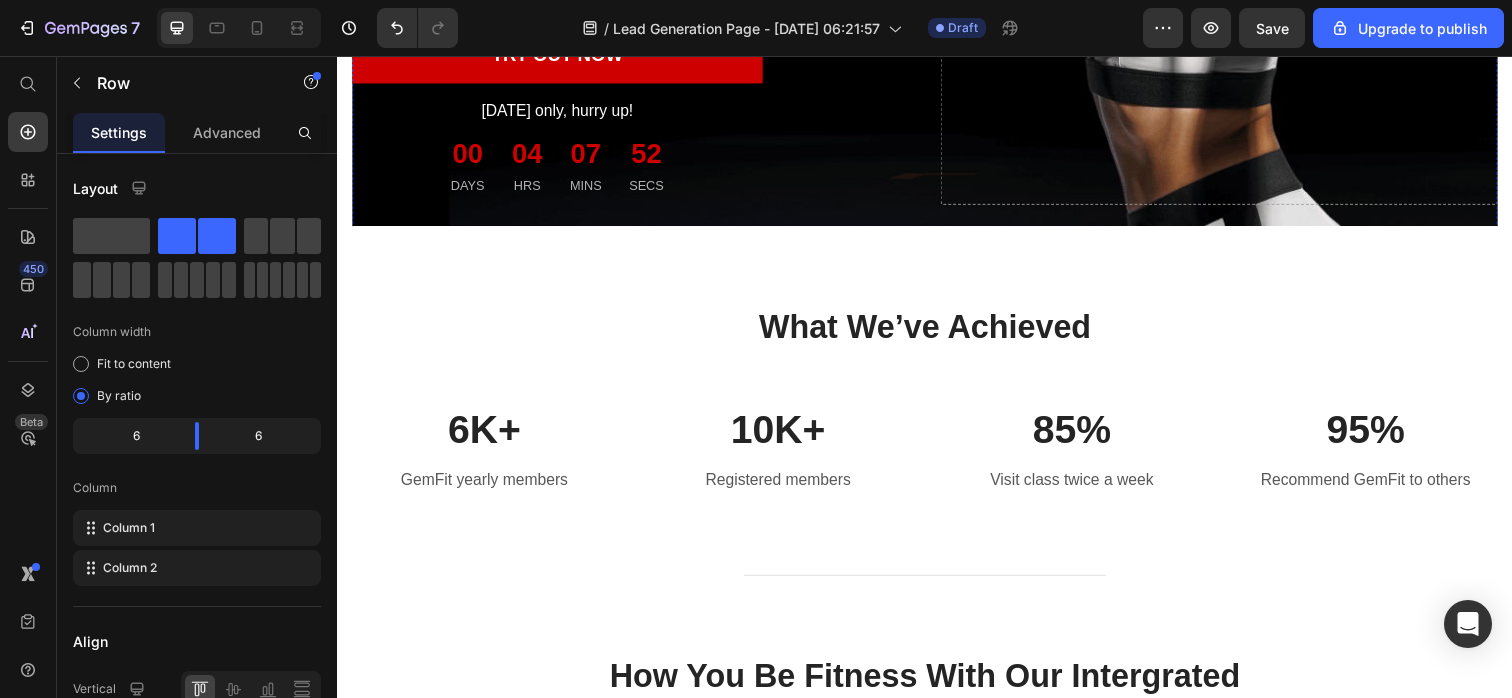 scroll, scrollTop: 606, scrollLeft: 0, axis: vertical 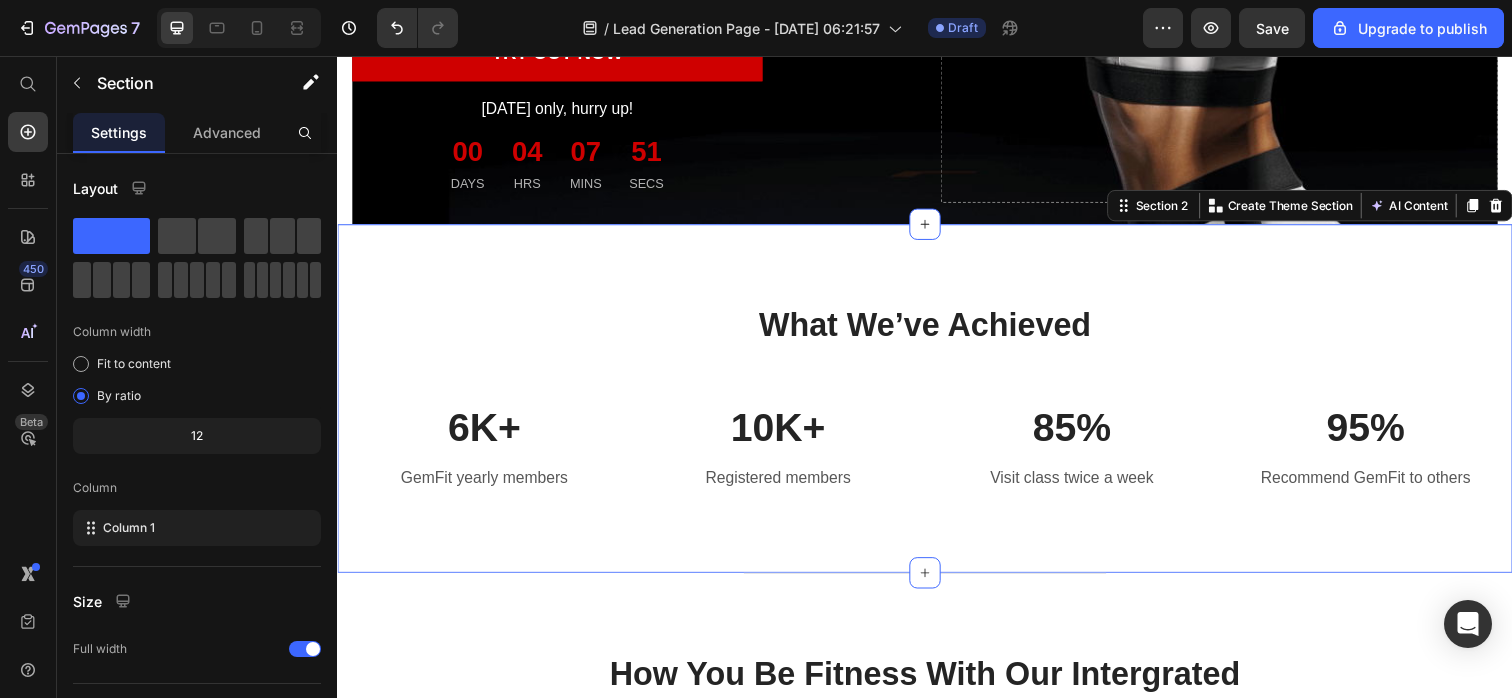 click on "What We’ve Achieved Heading Row 6K+ Text block GemFit yearly members Text block 10K+ Text block Registered members Text block Row 85% Text block Visit class twice a week Text block 95% Text block Recommend GemFit to others Text block Row Row Section 2   You can create reusable sections Create Theme Section AI Content Write with GemAI What would you like to describe here? Tone and Voice Persuasive Product Getting products... Show more Generate" at bounding box center (937, 406) 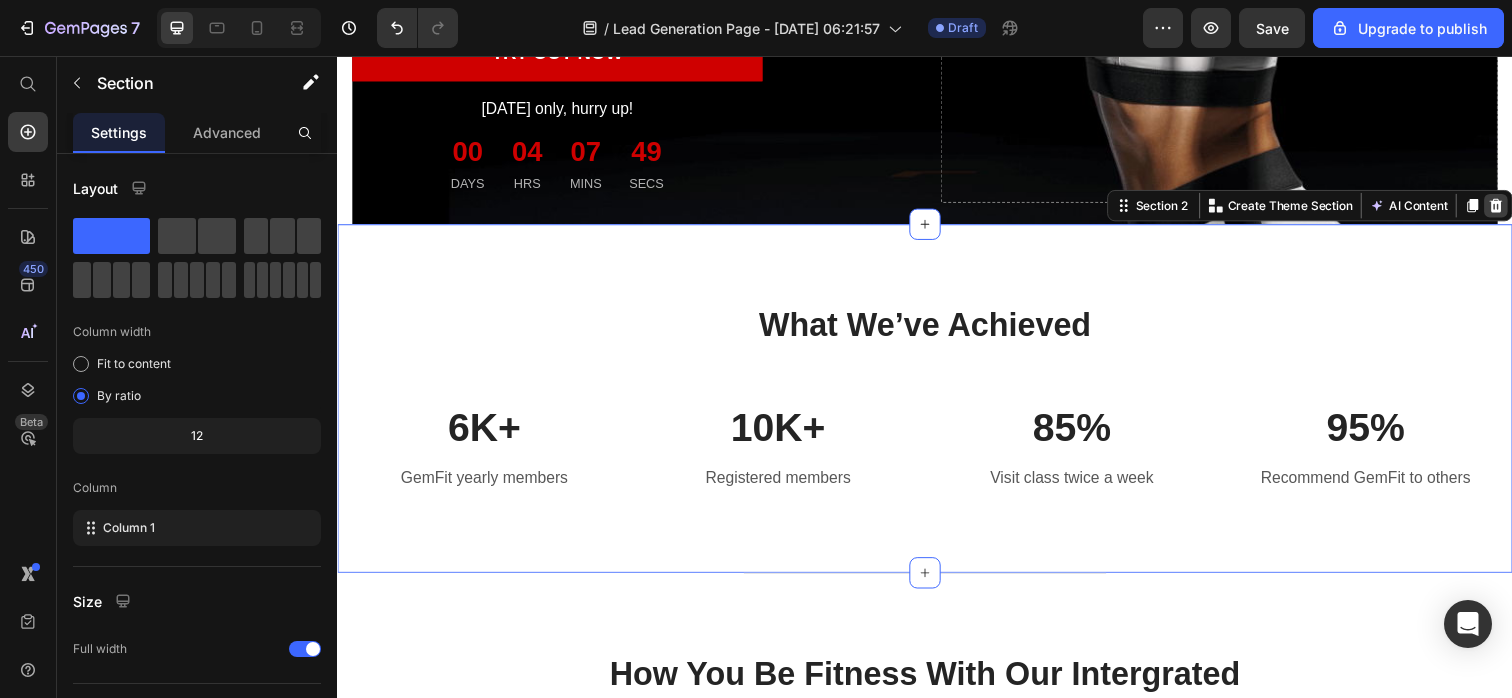 click 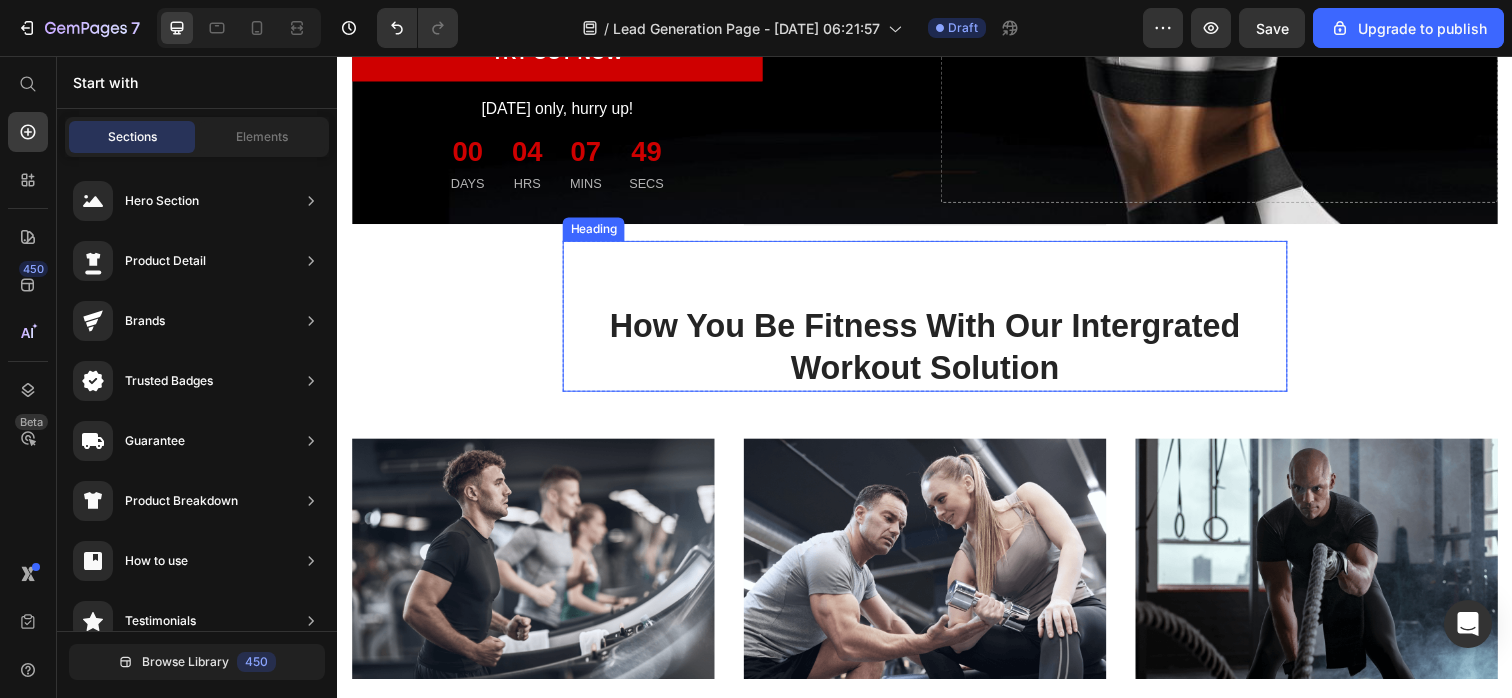 click on "how you be fitness with our intergrated workout solution Heading" at bounding box center [937, 322] 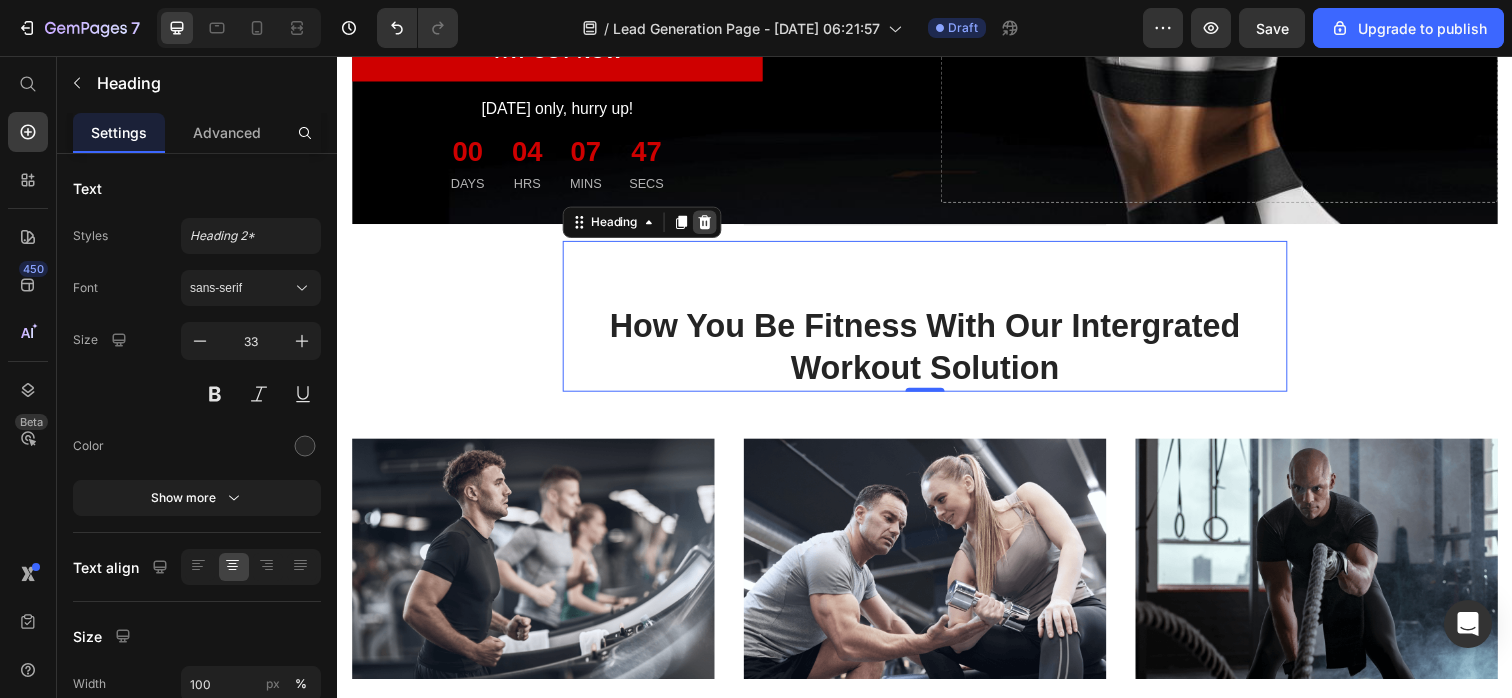 click 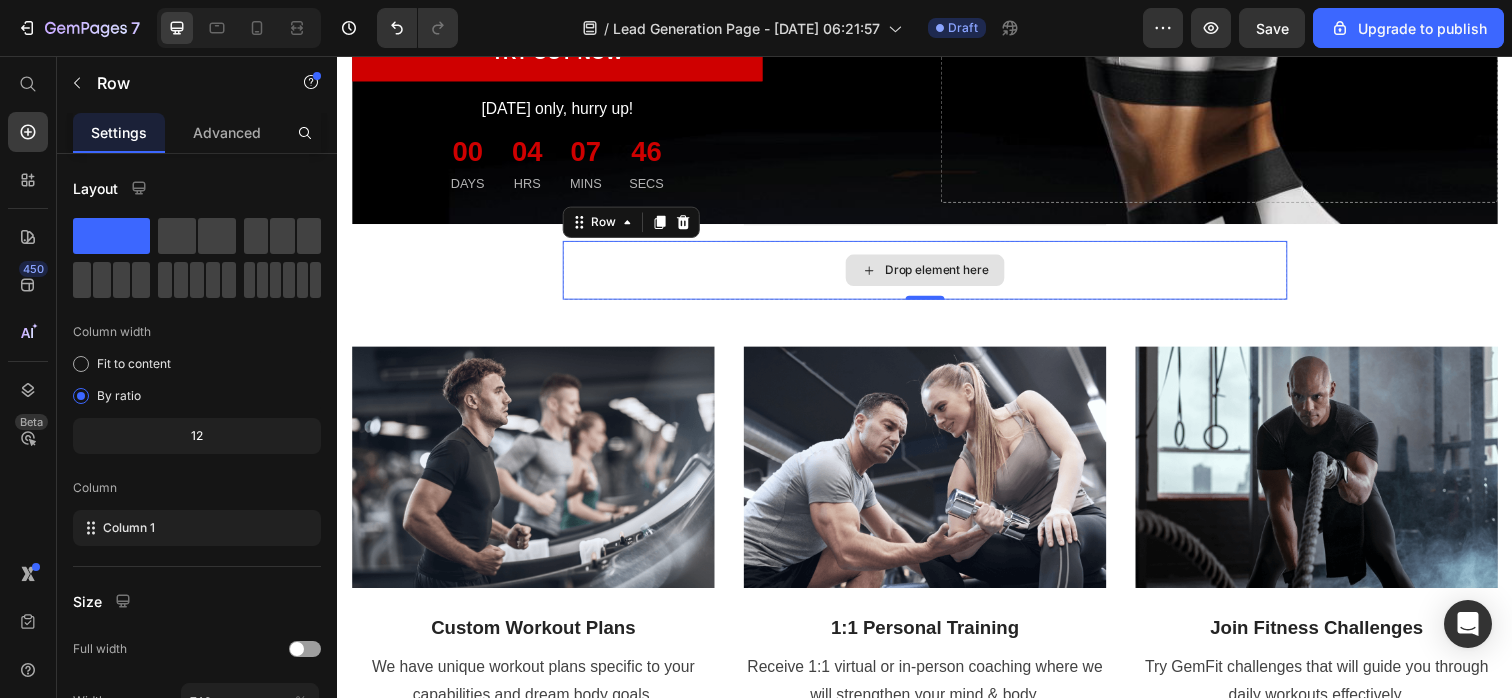 click on "Drop element here" at bounding box center (937, 275) 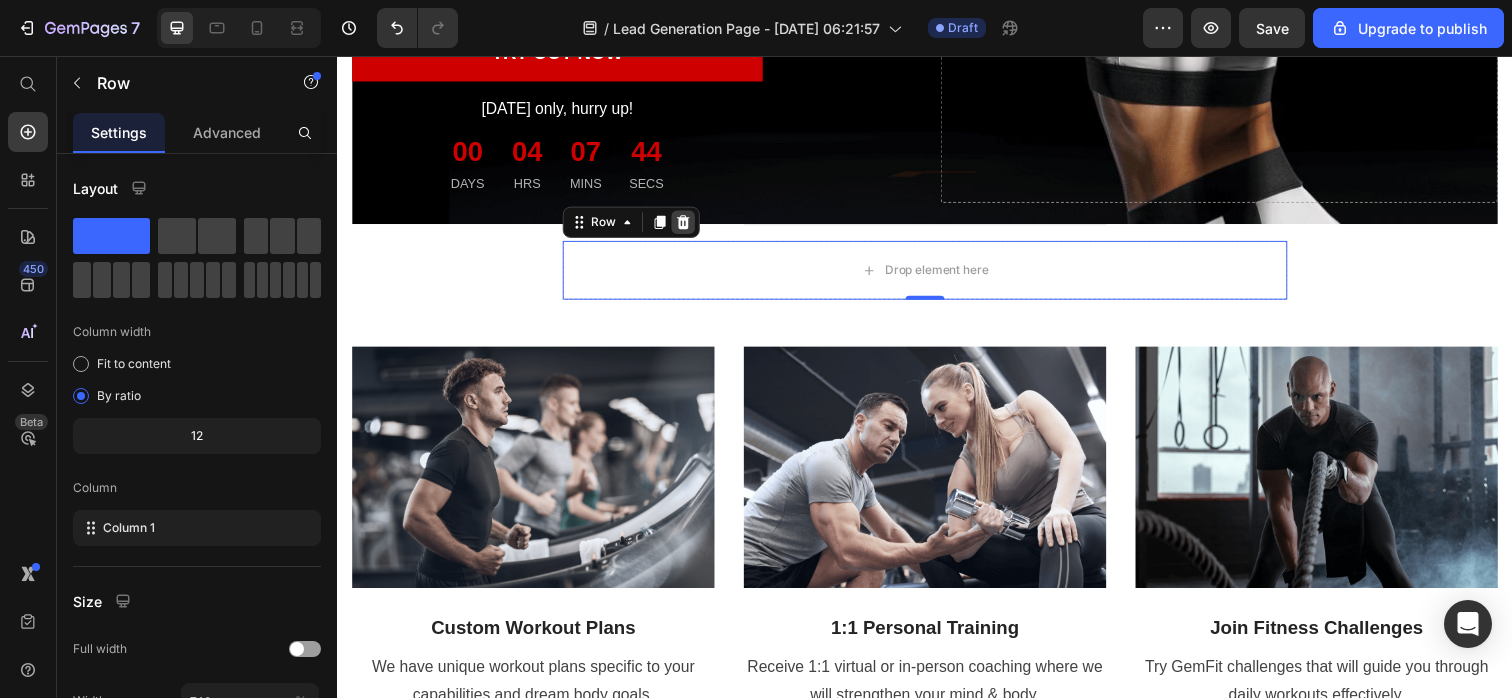 click 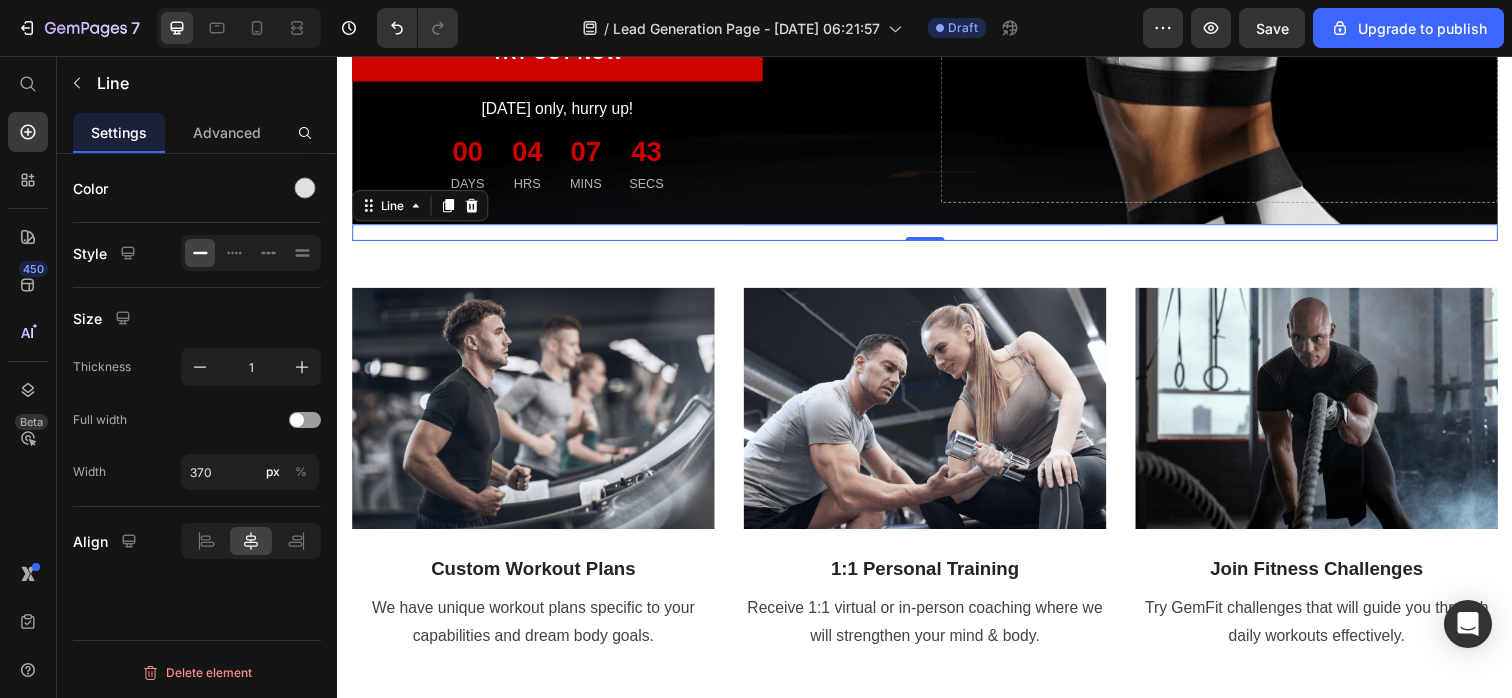 click on "Title Line   0" at bounding box center [937, 236] 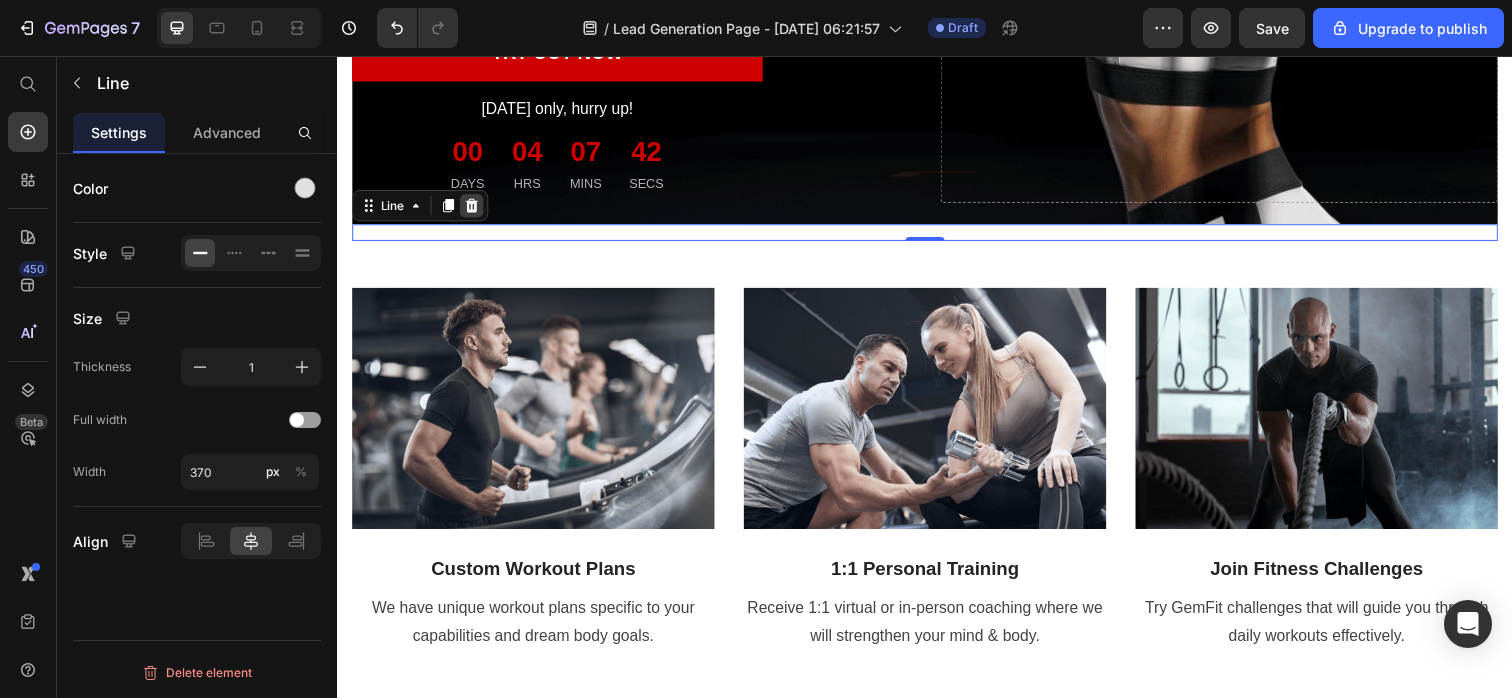 click 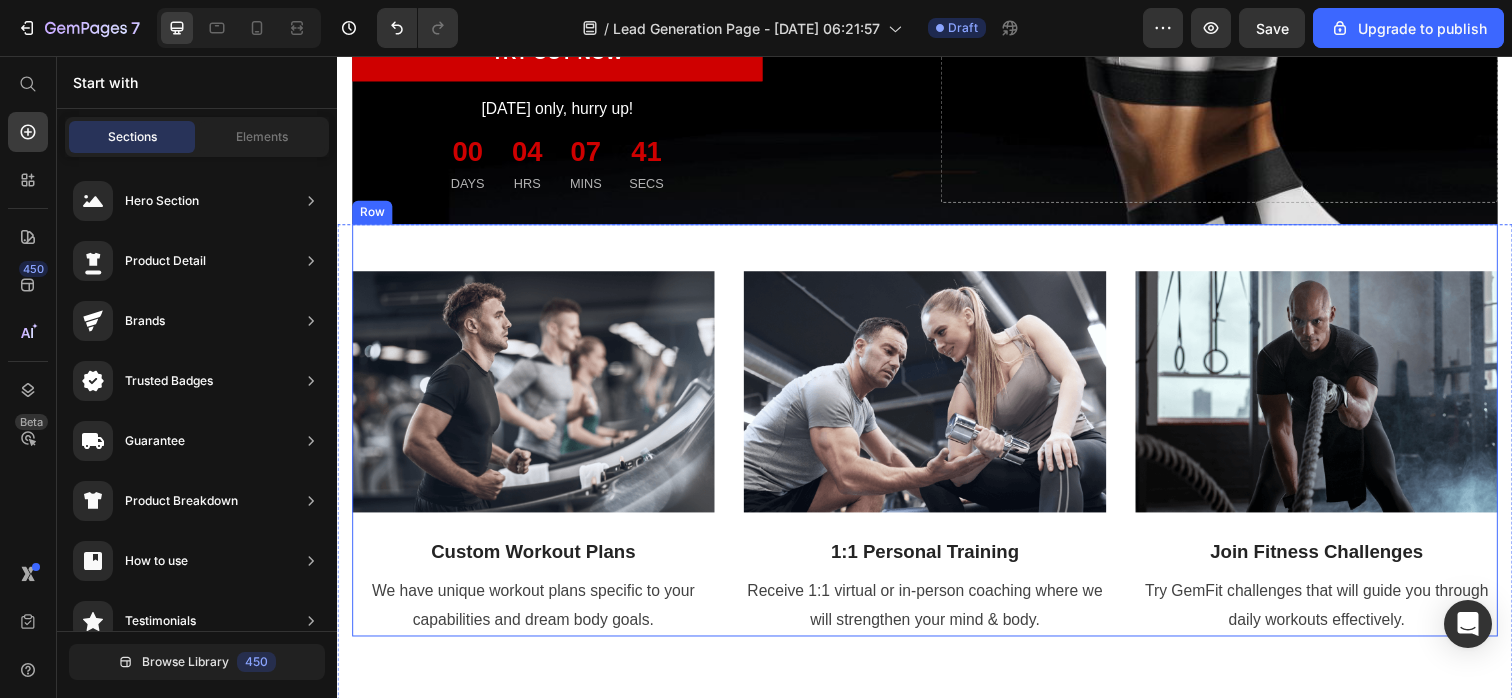 click on "Image Custom Workout Plans Text block We have unique workout plans specific to your capabilities and dream body goals. Text block Image 1:1 Personal Training Text block Receive 1:1 virtual or in-person coaching where we will strengthen your mind & body. Text block Image Join Fitness Challenges Text block Try GemFit challenges that will guide you through daily workouts effectively. Text block Row" at bounding box center (937, 438) 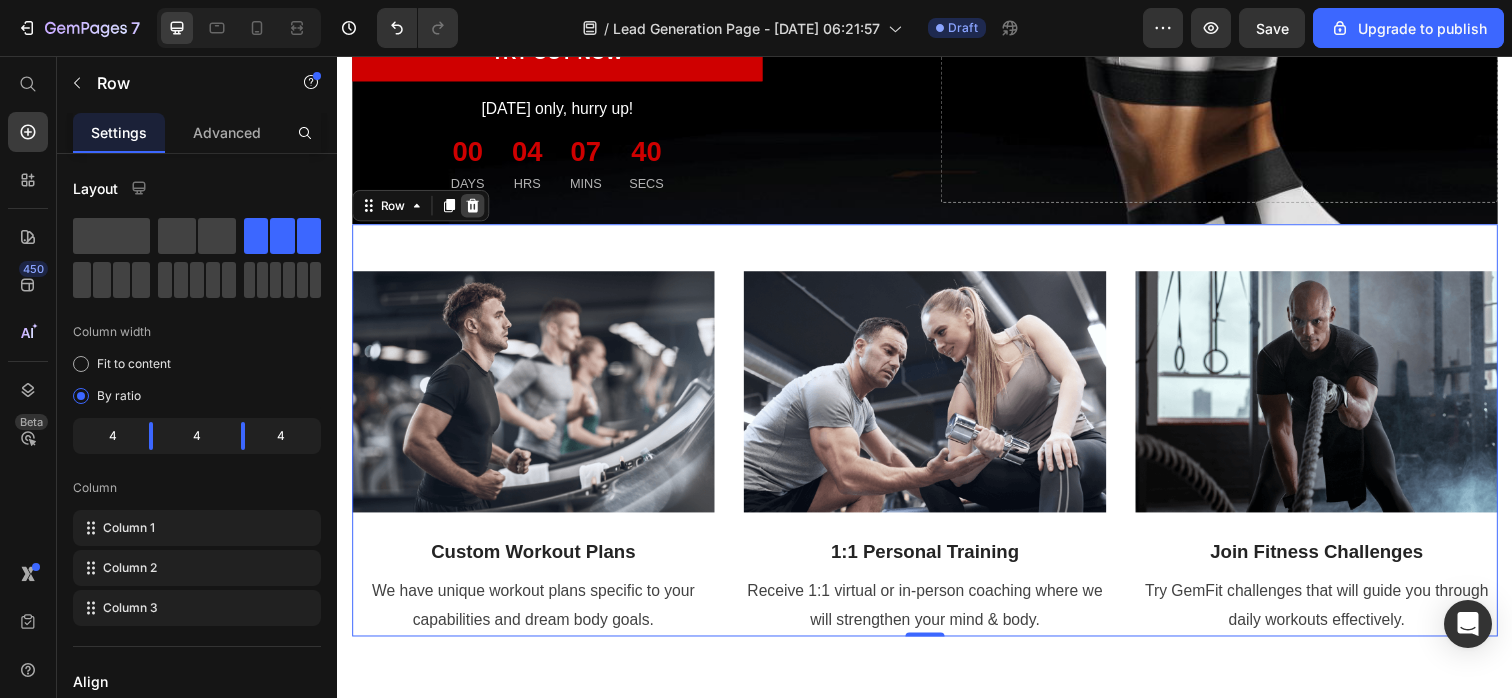 click 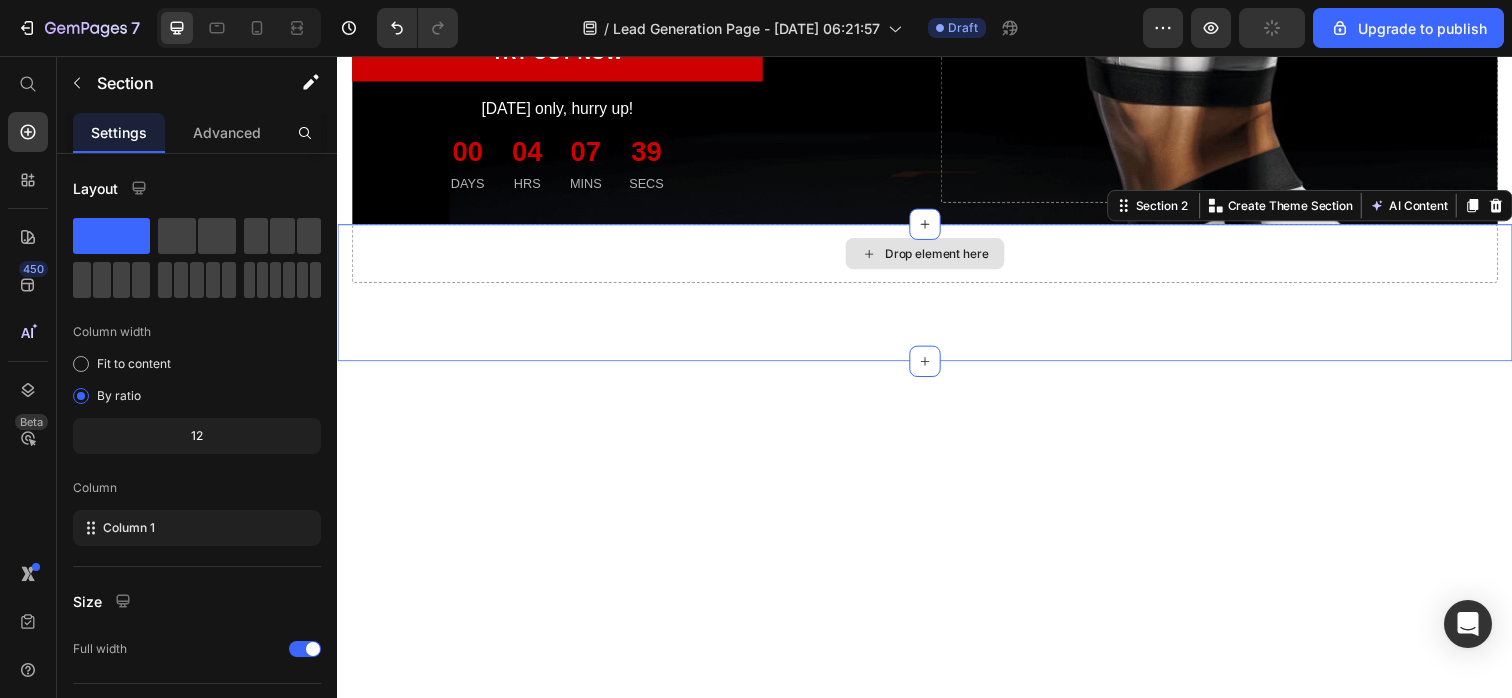 click on "Drop element here" at bounding box center (937, 258) 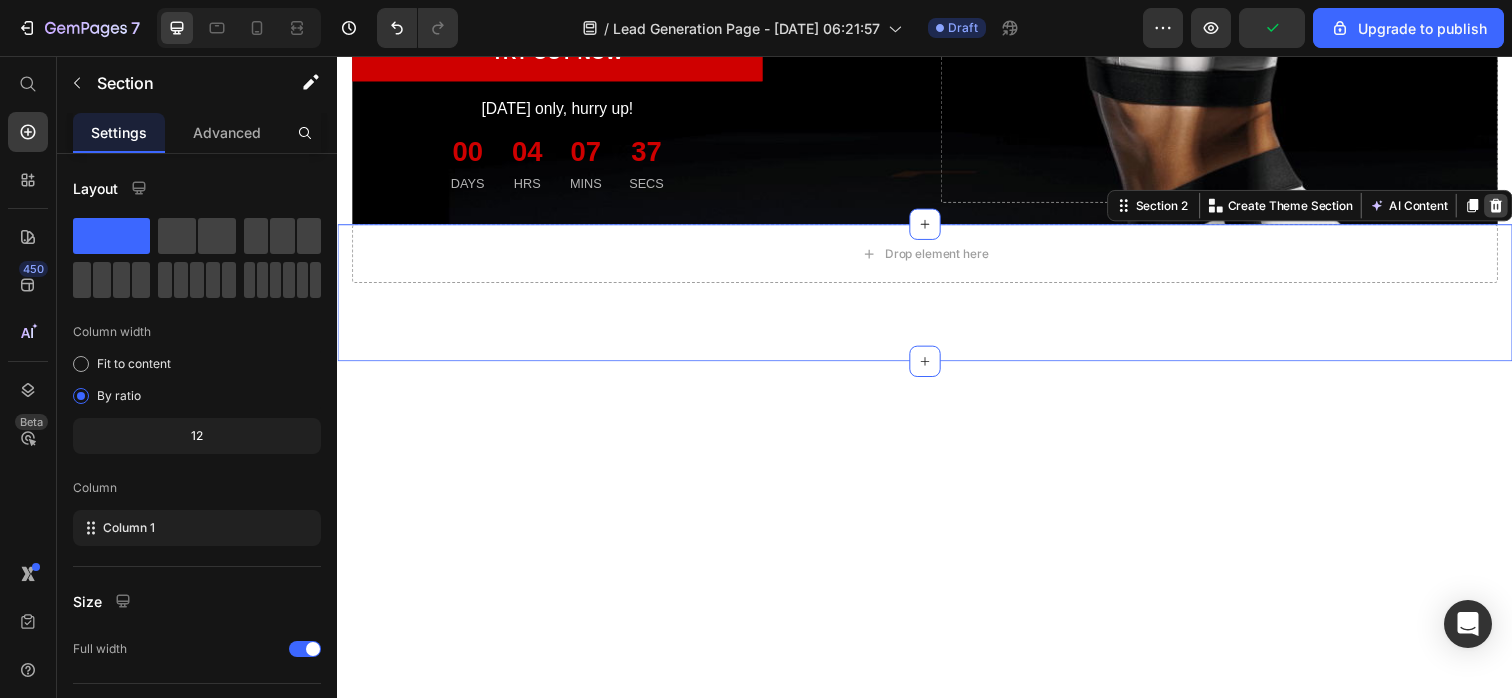 click 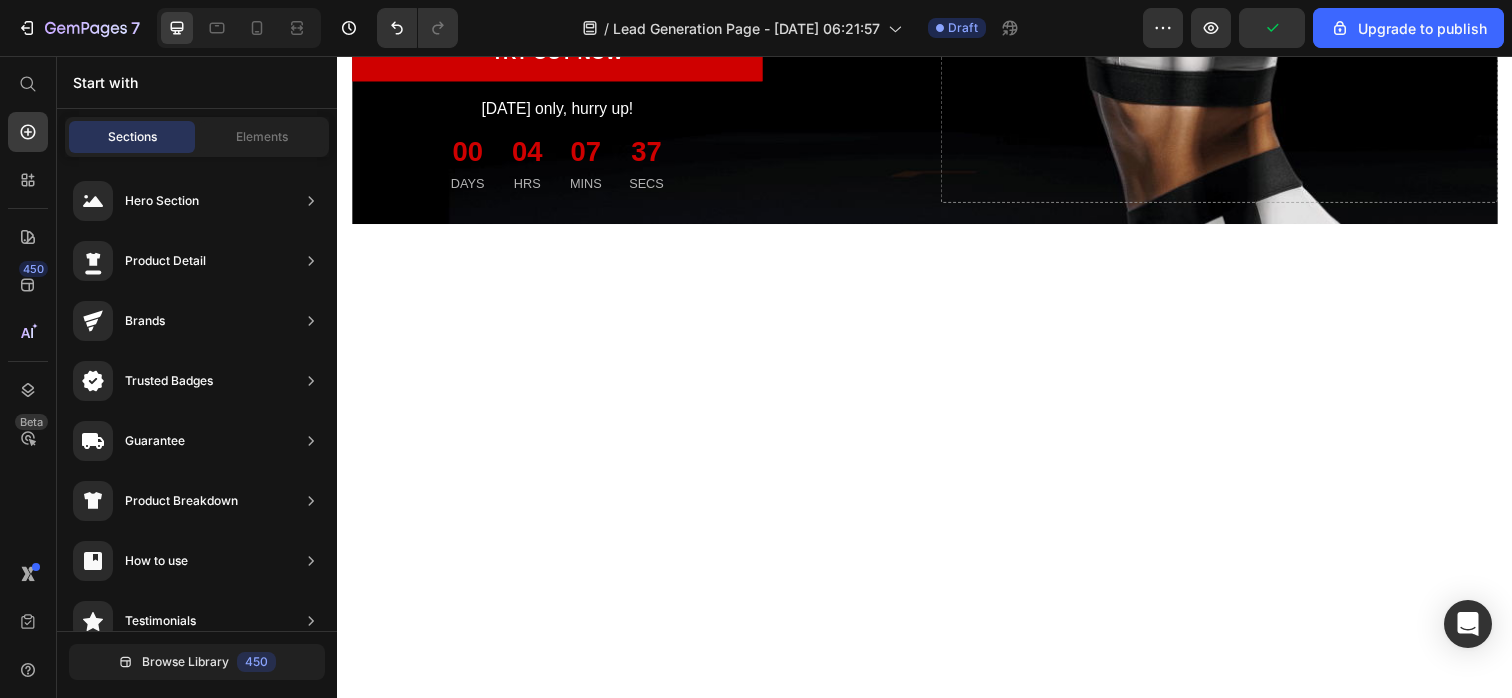 click at bounding box center (937, 403) 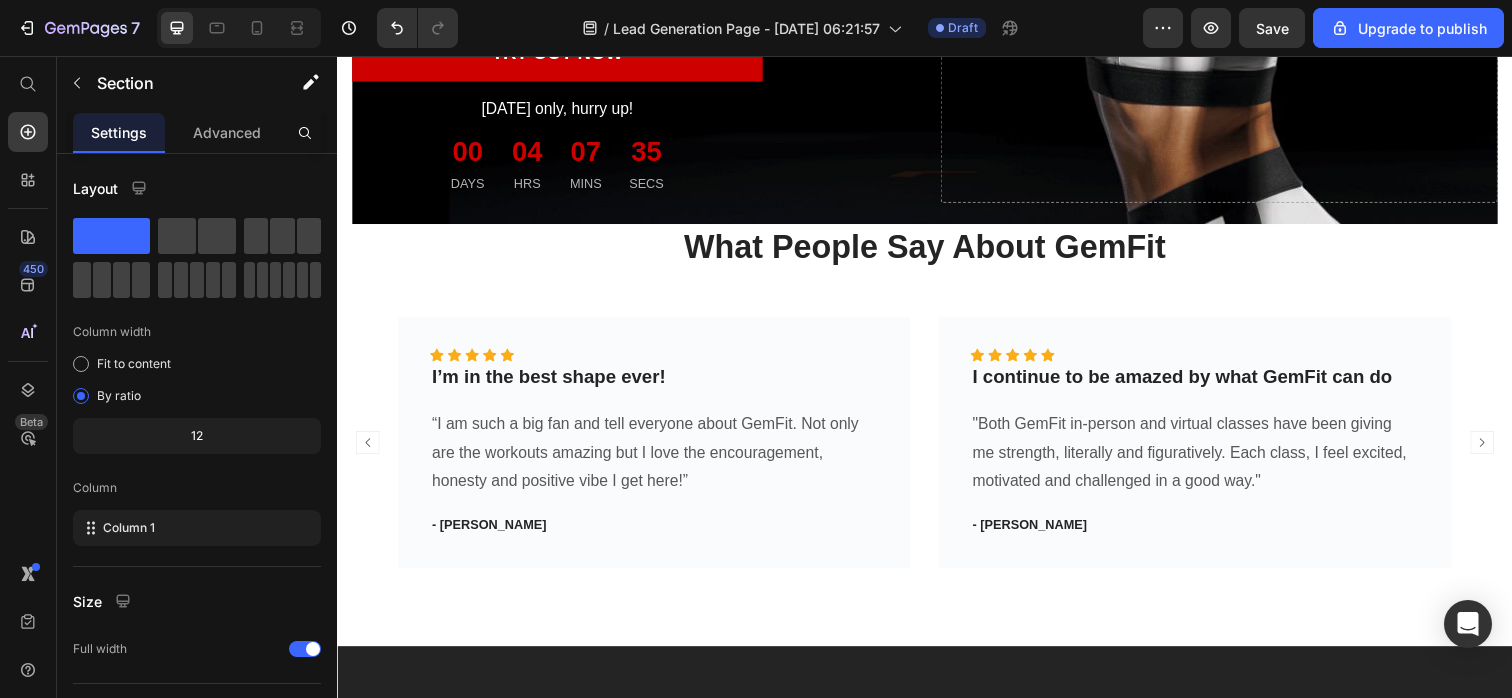 scroll, scrollTop: 614, scrollLeft: 0, axis: vertical 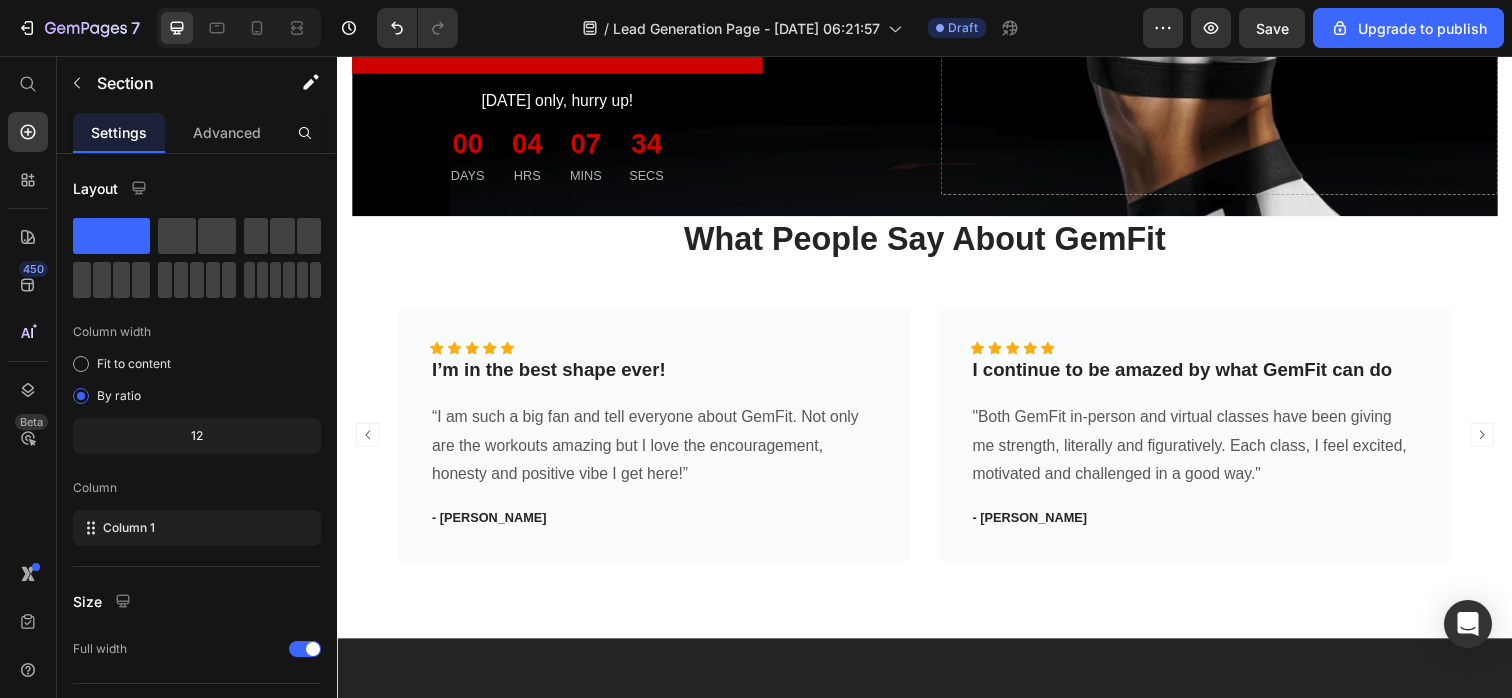 click on "I continue to be amazed by what GemFit can do" at bounding box center (1213, 377) 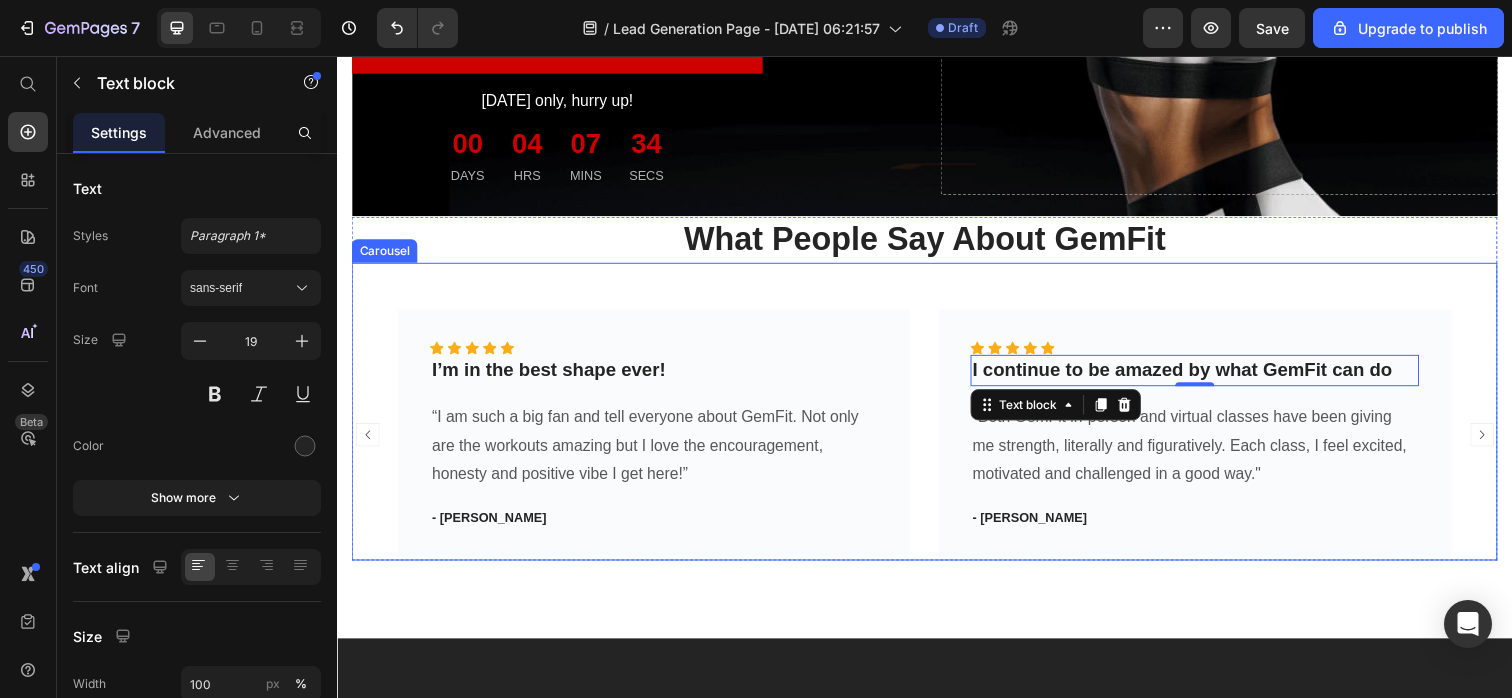click on "Icon                Icon                Icon                Icon                Icon Icon List Hoz I’m in the best shape ever! Text block “I am such a big fan and tell everyone about GemFit. Not only are the workouts amazing but I love the encouragement, honesty and positive vibe I get here!” Text block - Kimberly C. Text block Row                Icon                Icon                Icon                Icon                Icon Icon List Hoz I continue to be amazed by what GemFit can do Text block   0 "Both GemFit in-person and virtual classes have been giving me strength, literally and figuratively. Each class, I feel excited, motivated and challenged in a good way." Text block - Karina J. Text block Row                Icon                Icon                Icon                Icon                Icon Icon List Hoz Can’t say enough about GemFit Text block Text block - Maria F. Text block Row                Icon                Icon                Icon                Icon Icon" at bounding box center (937, 419) 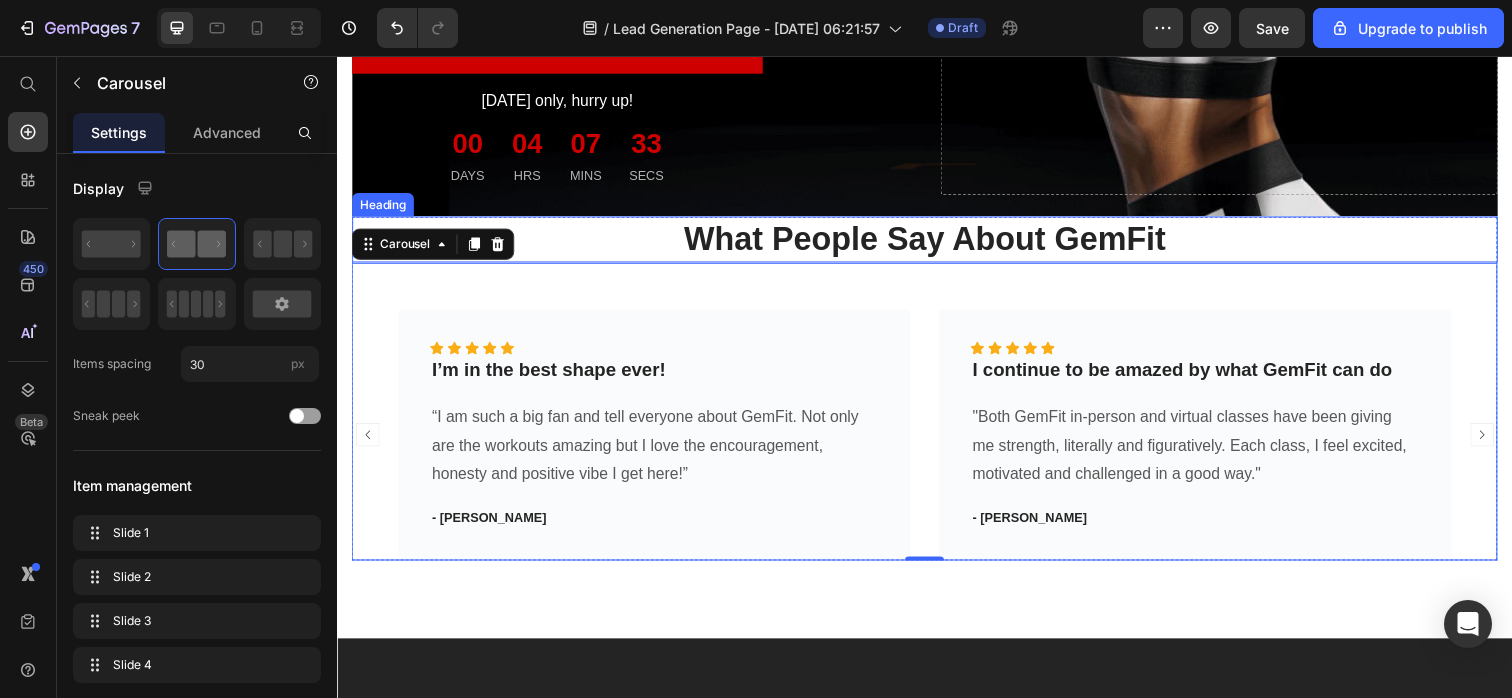 click on "What People Say About GemFit" at bounding box center [937, 243] 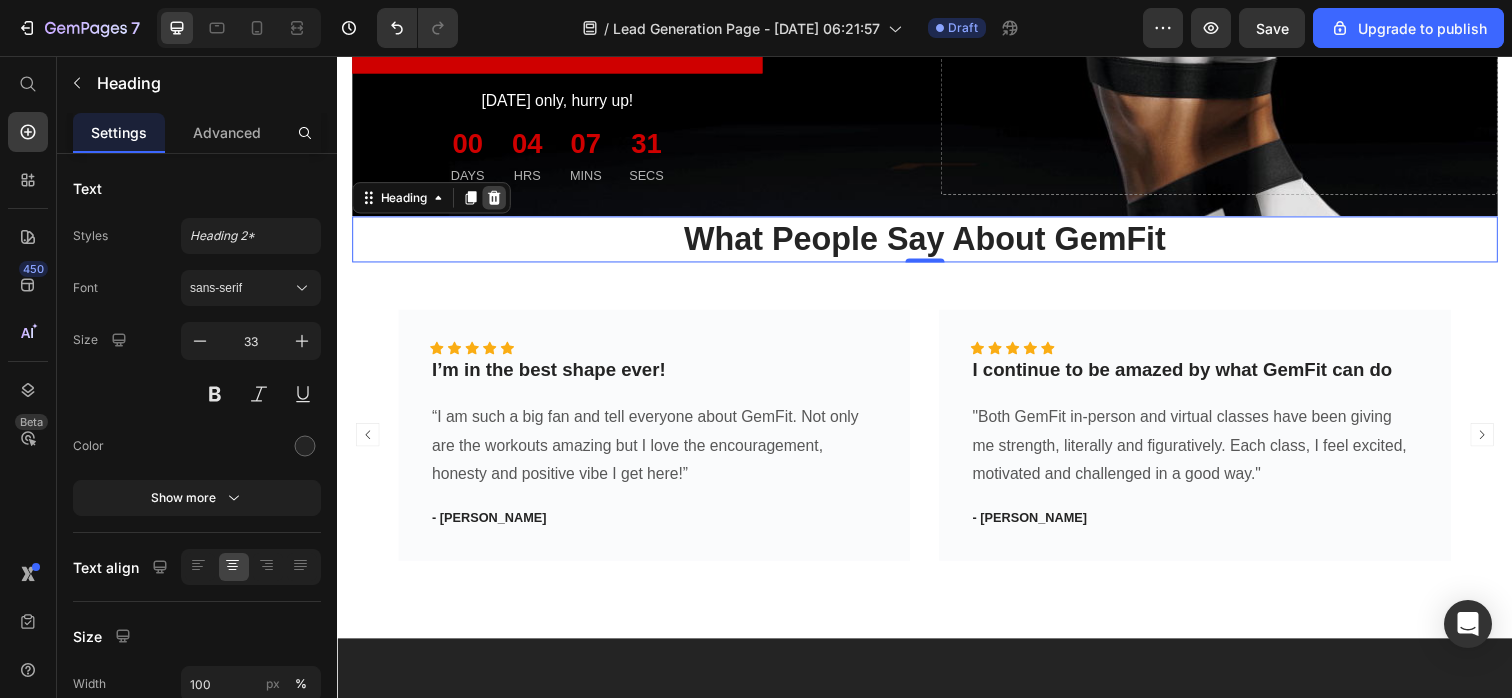 click 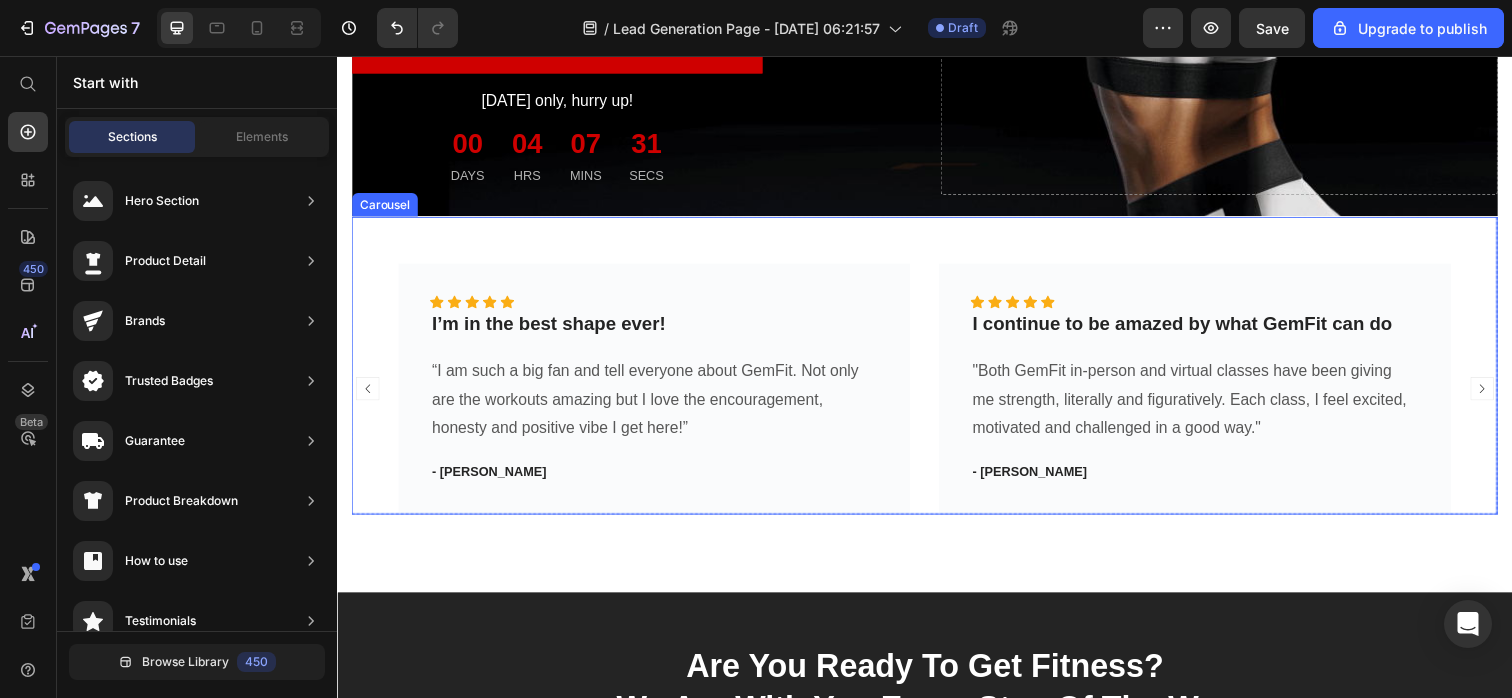 click on "Icon                Icon                Icon                Icon                Icon Icon List Hoz I’m in the best shape ever! Text block “I am such a big fan and tell everyone about GemFit. Not only are the workouts amazing but I love the encouragement, honesty and positive vibe I get here!” Text block - Kimberly C. Text block Row                Icon                Icon                Icon                Icon                Icon Icon List Hoz I continue to be amazed by what GemFit can do Text block "Both GemFit in-person and virtual classes have been giving me strength, literally and figuratively. Each class, I feel excited, motivated and challenged in a good way." Text block - Karina J. Text block Row                Icon                Icon                Icon                Icon                Icon Icon List Hoz Can’t say enough about GemFit Text block Text block - Maria F. Text block Row                Icon                Icon                Icon                Icon Icon Row" at bounding box center [937, 372] 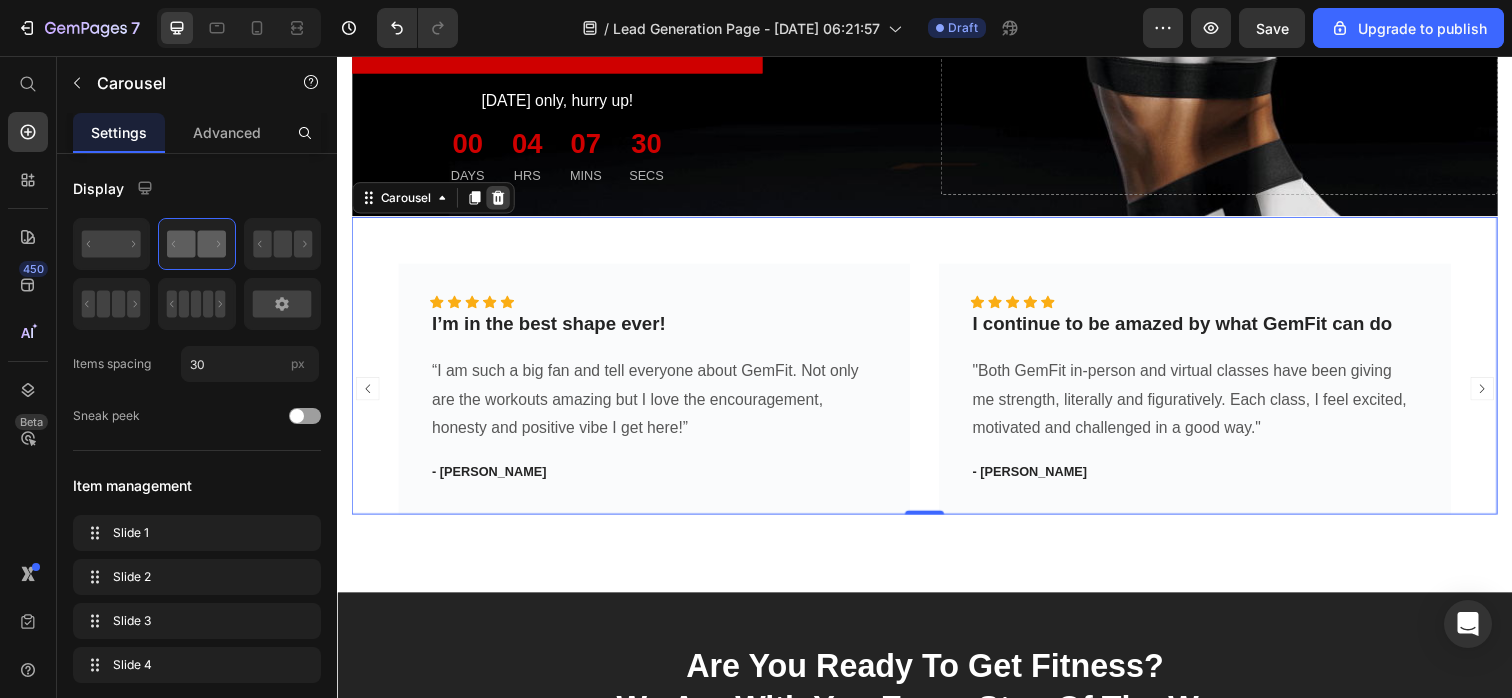 click 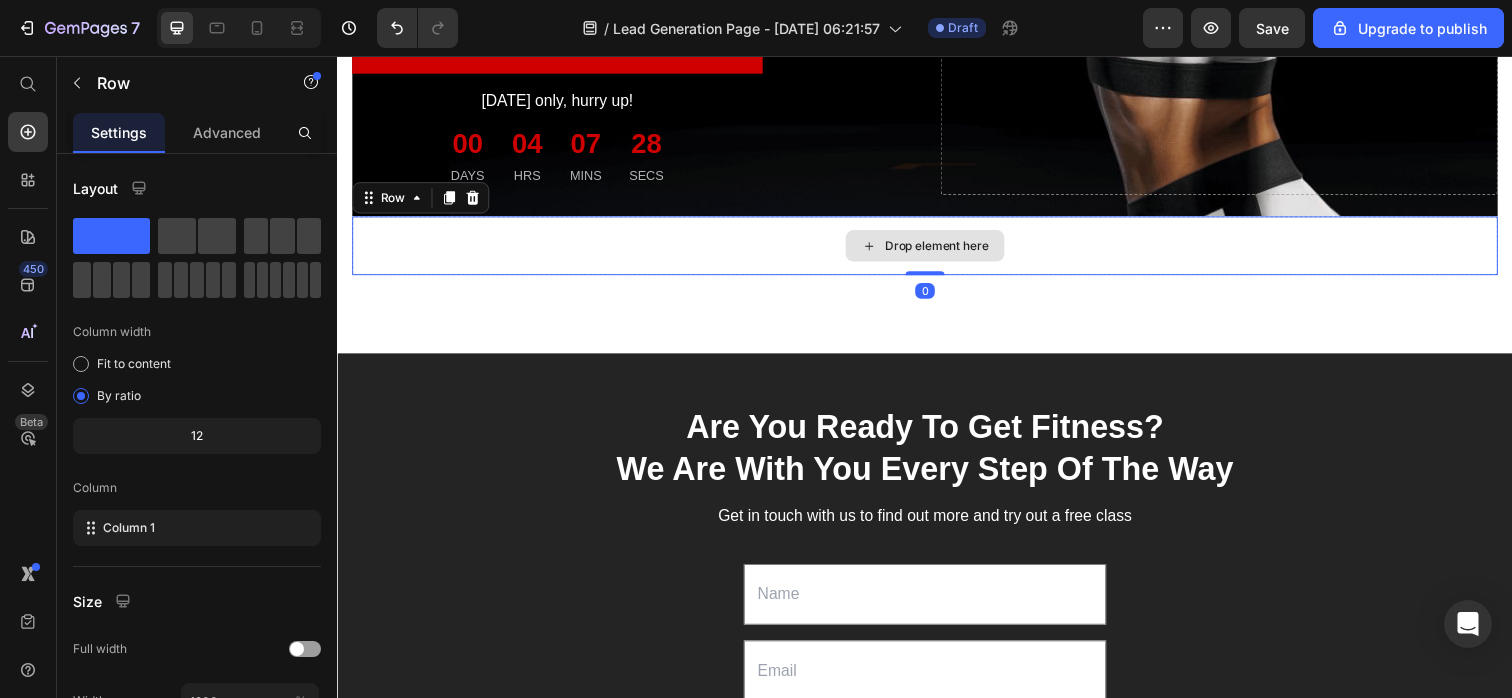 click on "Drop element here" at bounding box center [937, 250] 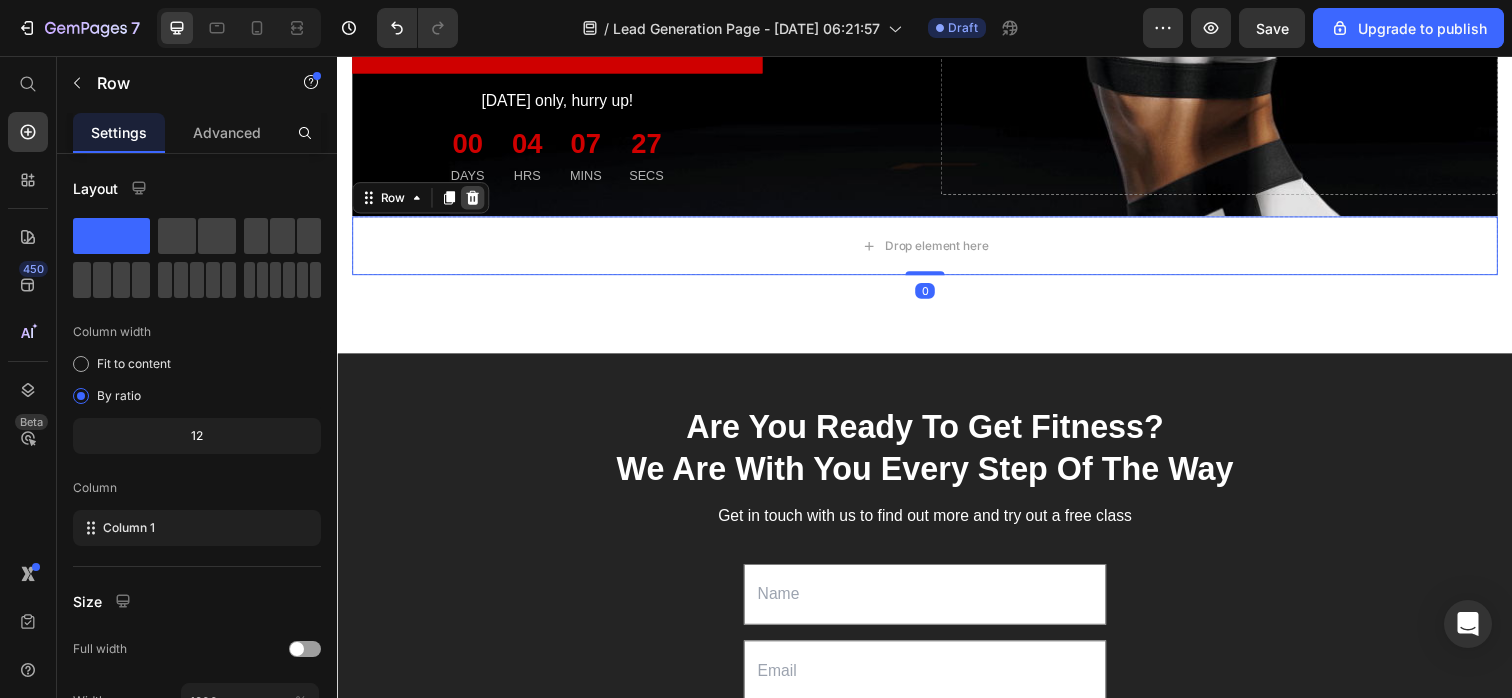 click 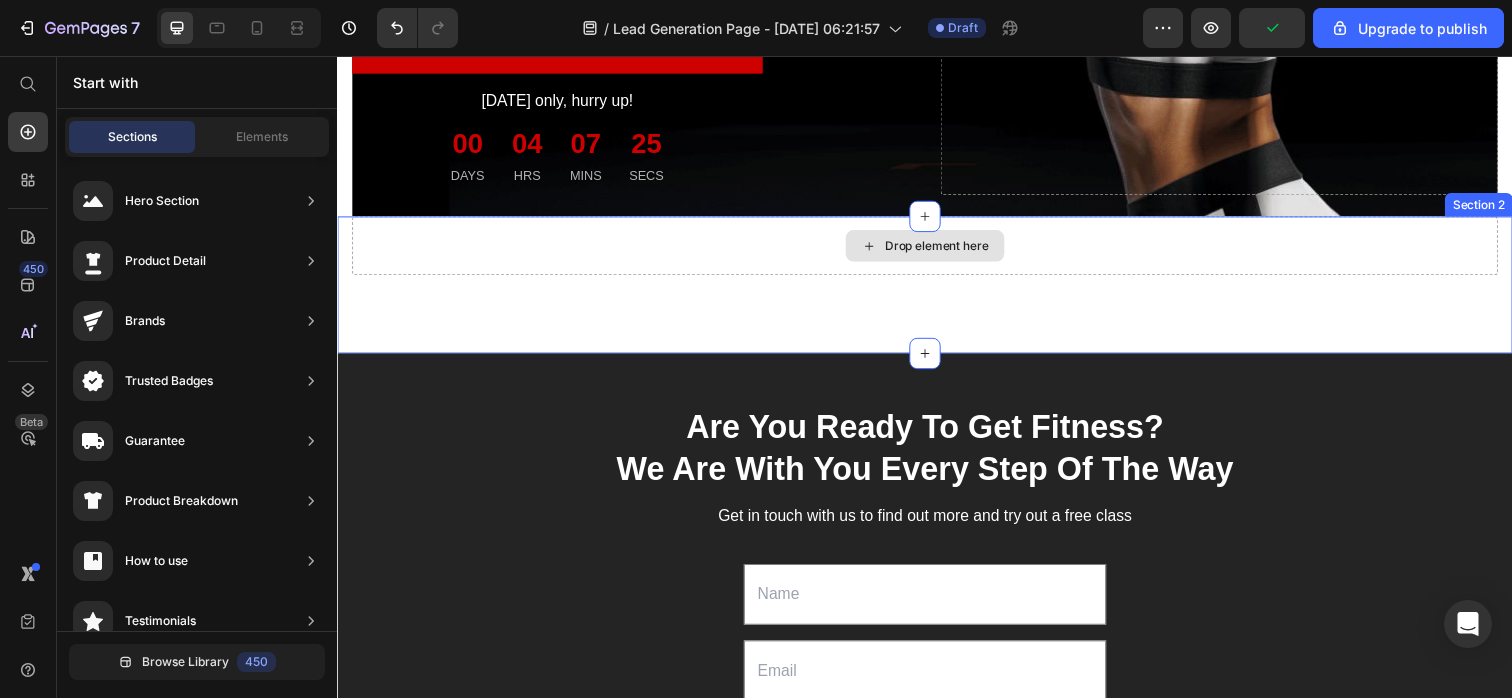 click on "Drop element here" at bounding box center (937, 250) 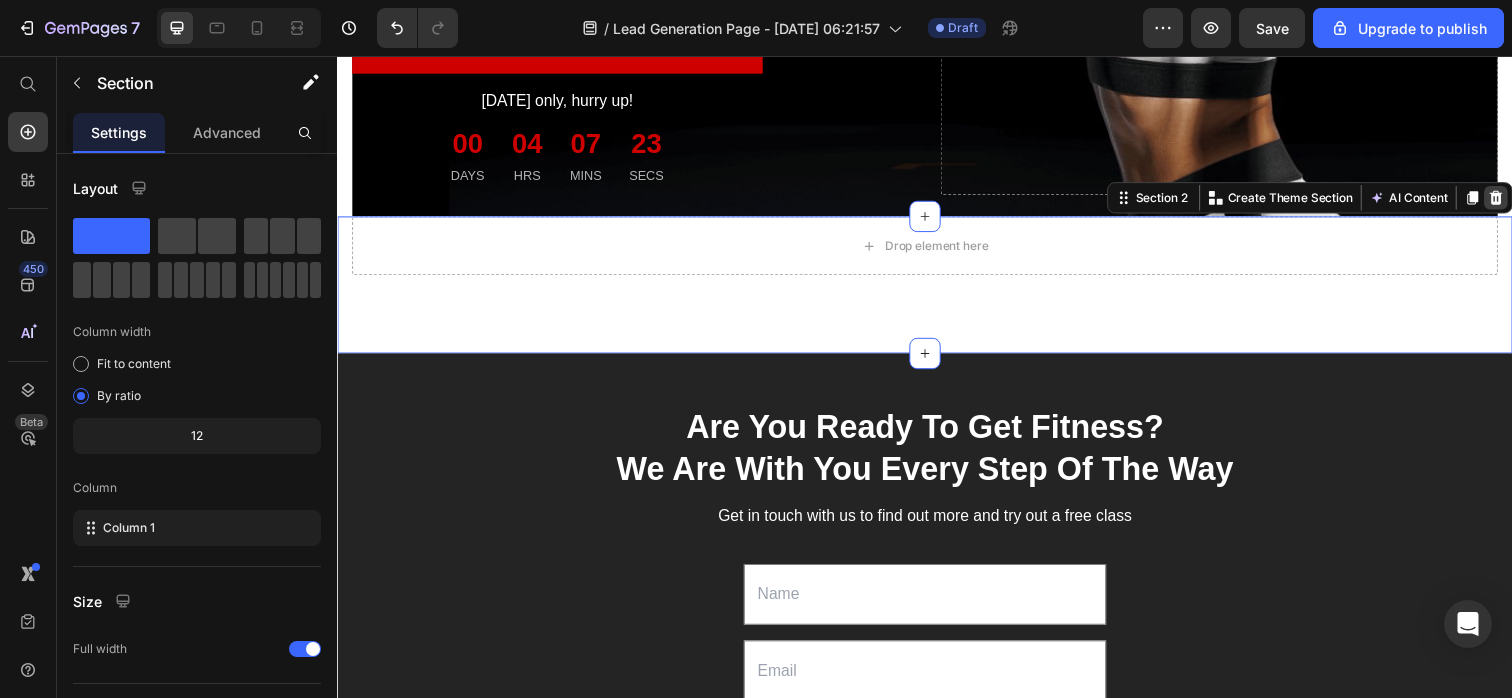 click 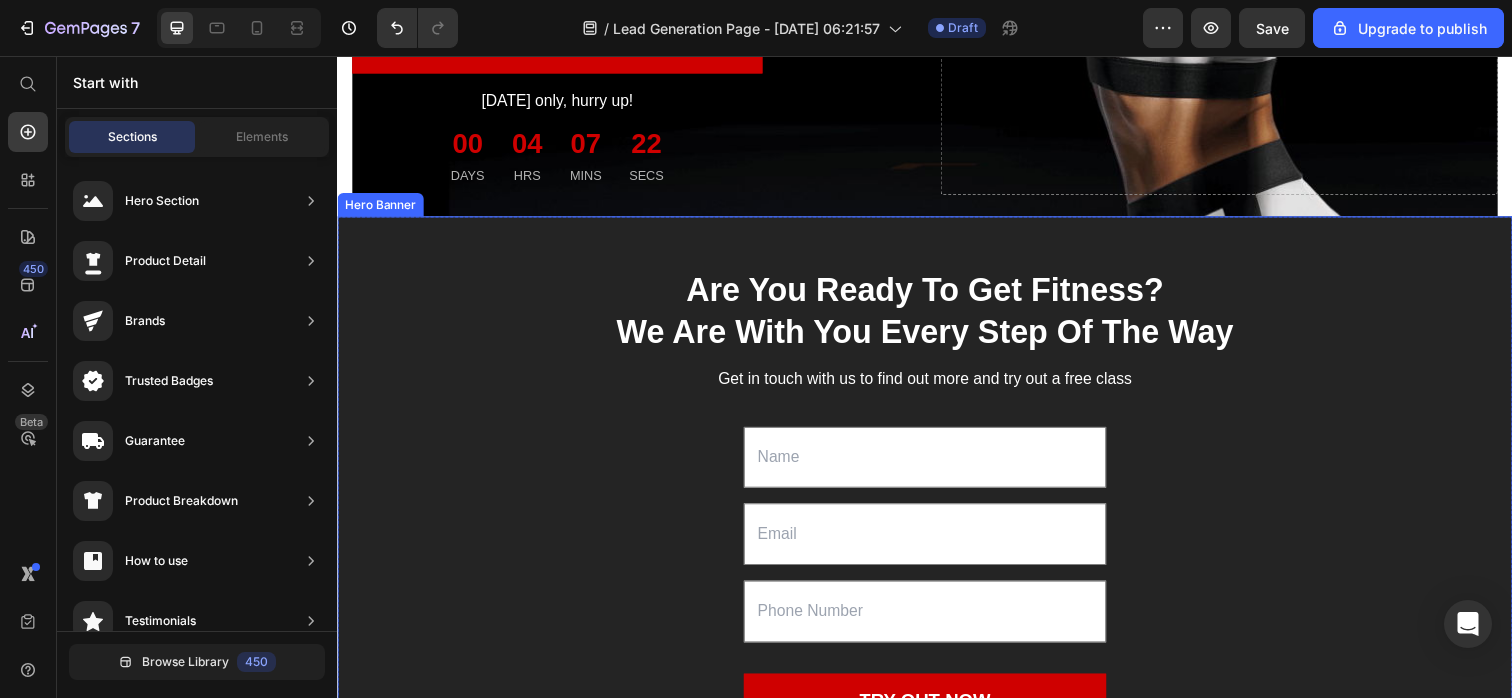 click at bounding box center (937, 570) 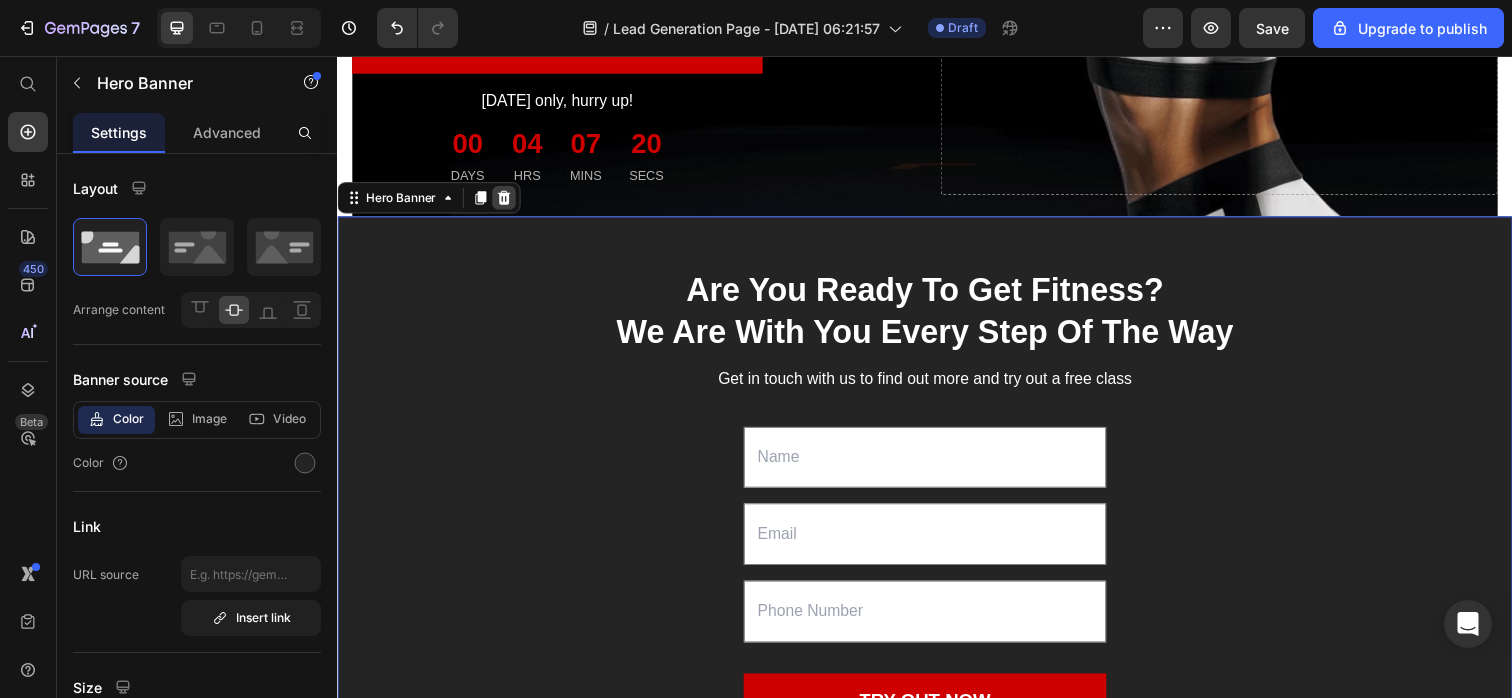 click 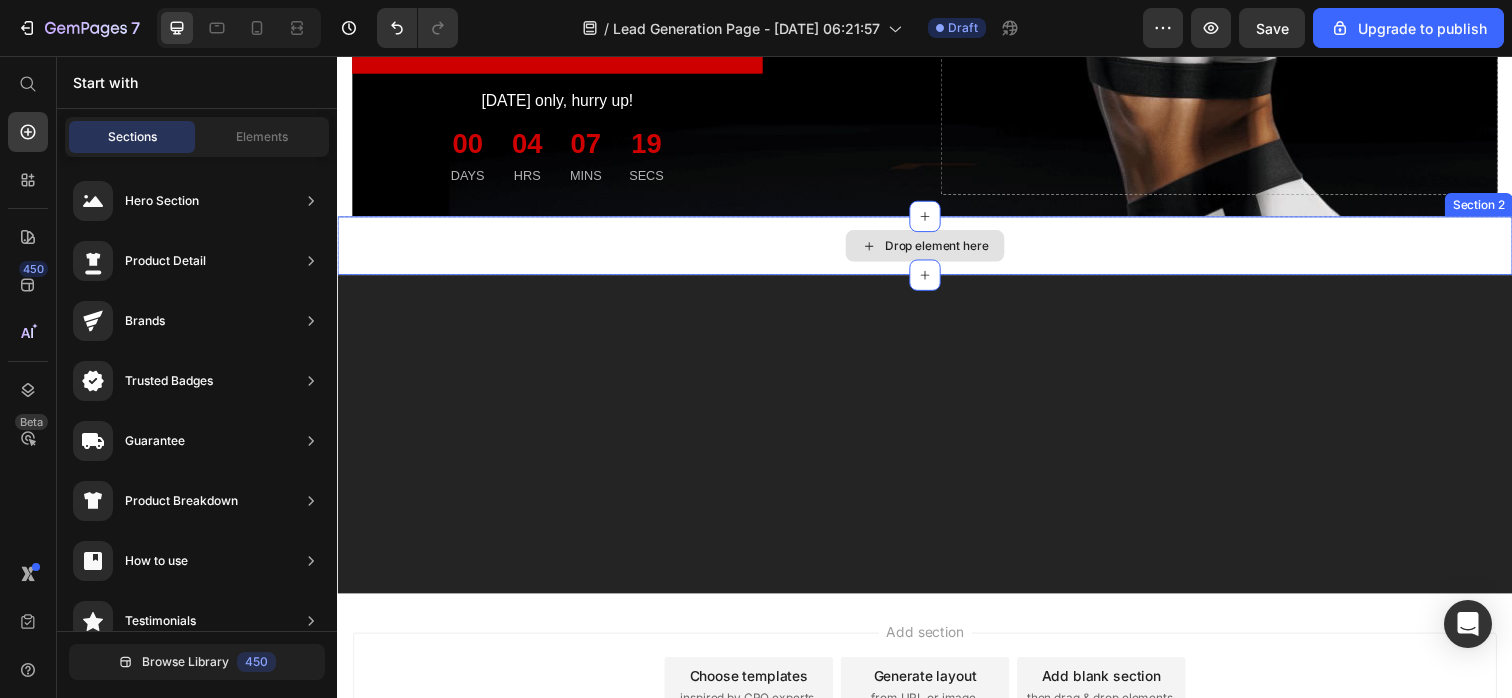 click on "Drop element here" at bounding box center [937, 250] 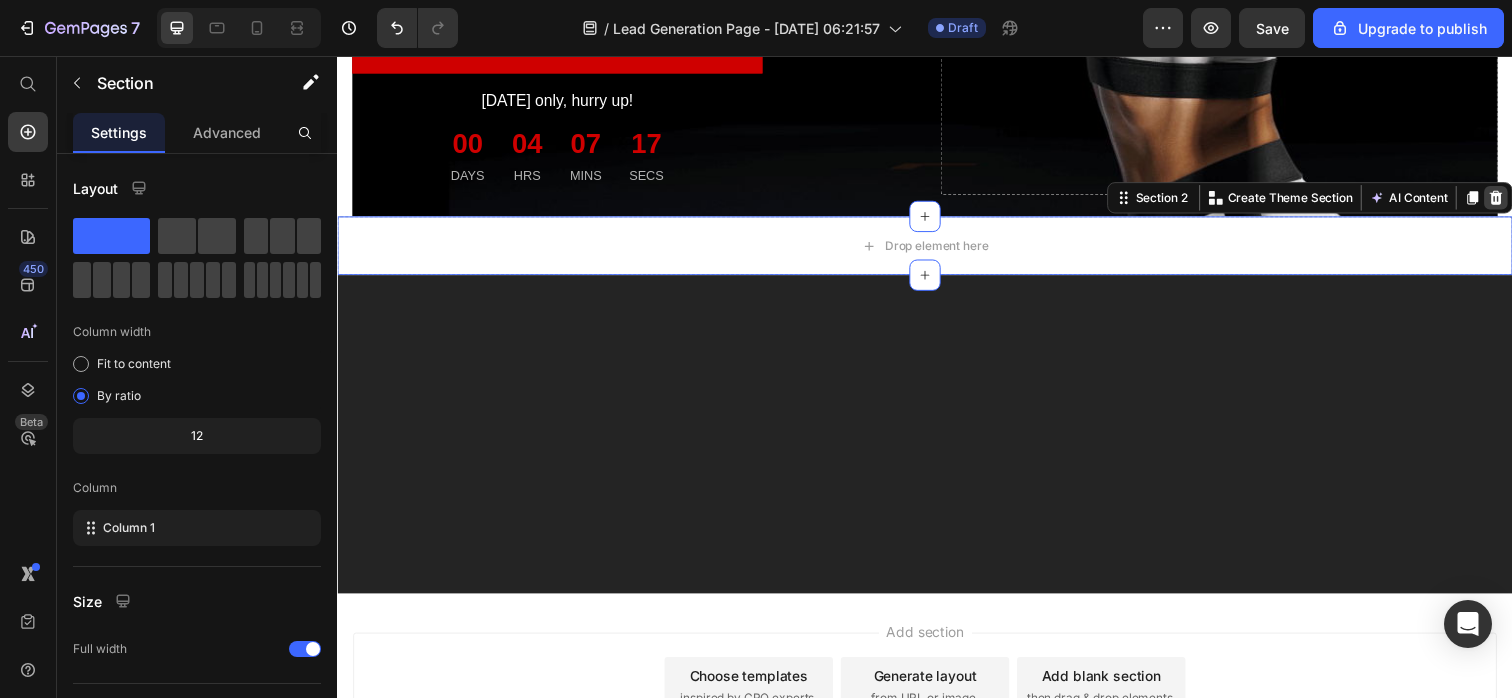 click 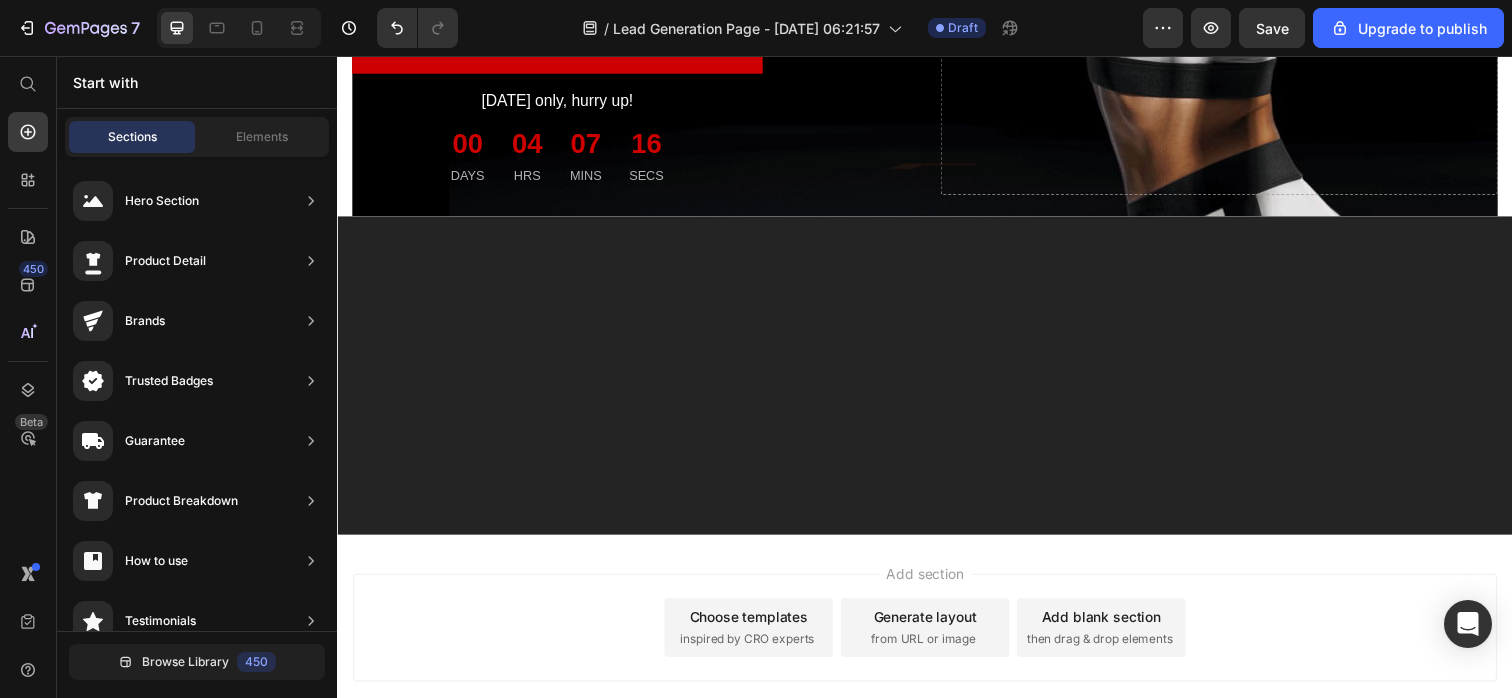 click at bounding box center (937, 382) 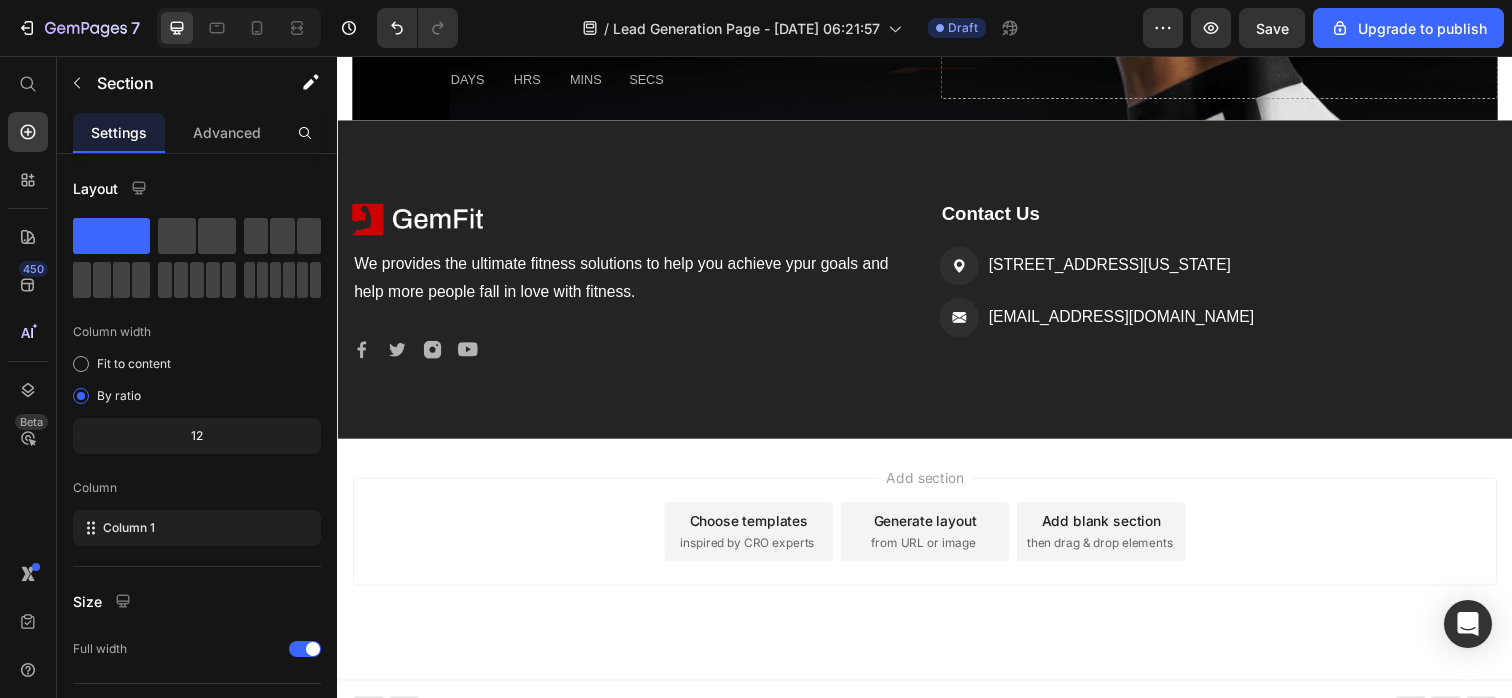 scroll, scrollTop: 714, scrollLeft: 0, axis: vertical 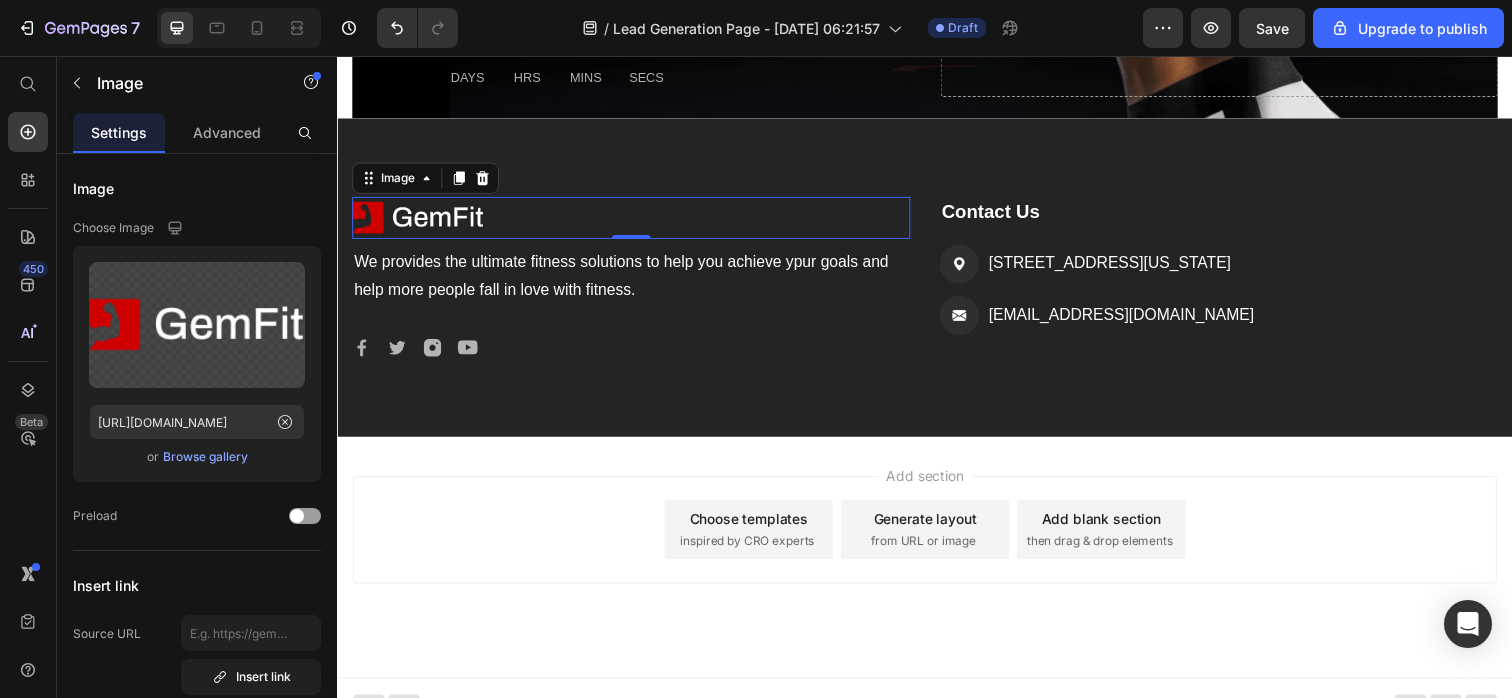 click at bounding box center [637, 221] 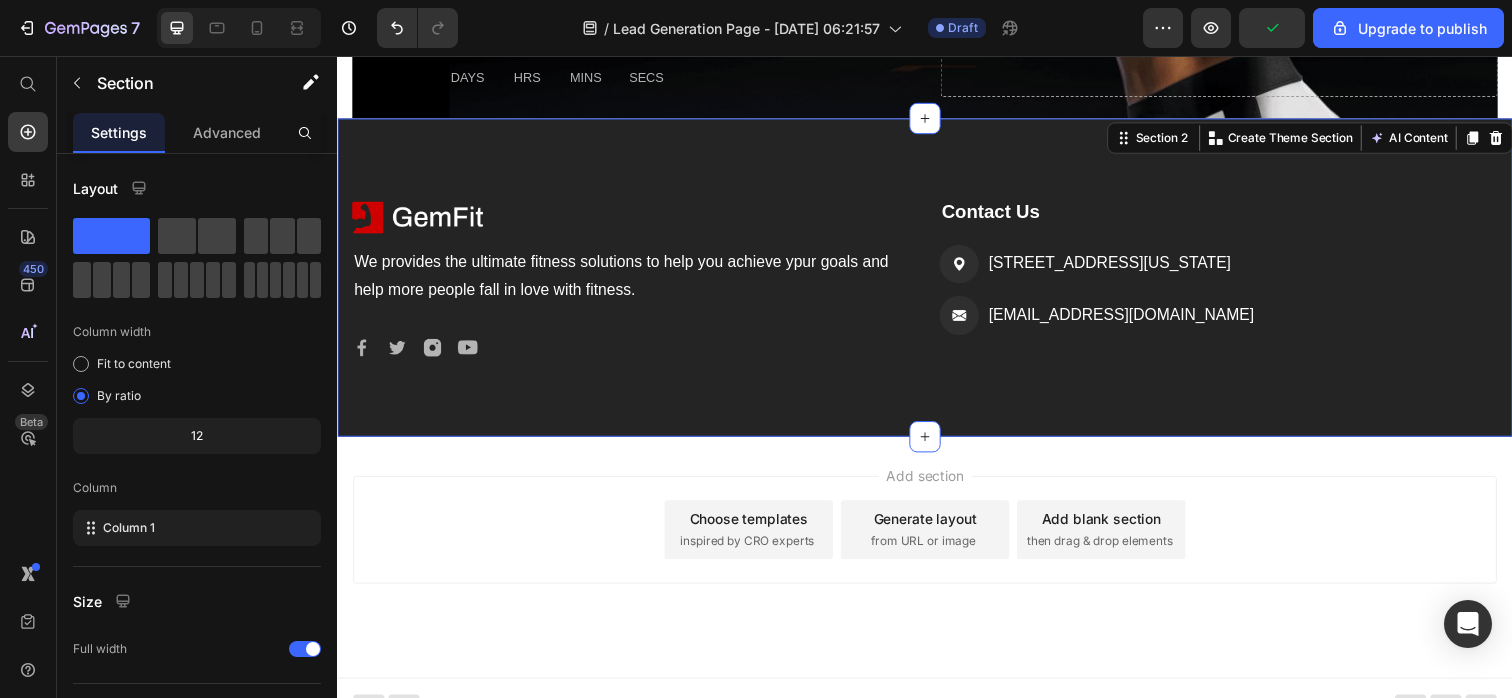 click on "Image We provides the ultimate fitness solutions to help you achieve ypur goals and help more people fall in love with fitness. Text block Image Image Image Image Icon List Hoz Contact Us Text block Image 1673 Hedge Street, Millington, New Jersey Text block Image support@gemfit.com Text block Icon List Row Section 2   You can create reusable sections Create Theme Section AI Content Write with GemAI What would you like to describe here? Tone and Voice Persuasive Product Show more Generate" at bounding box center [937, 282] 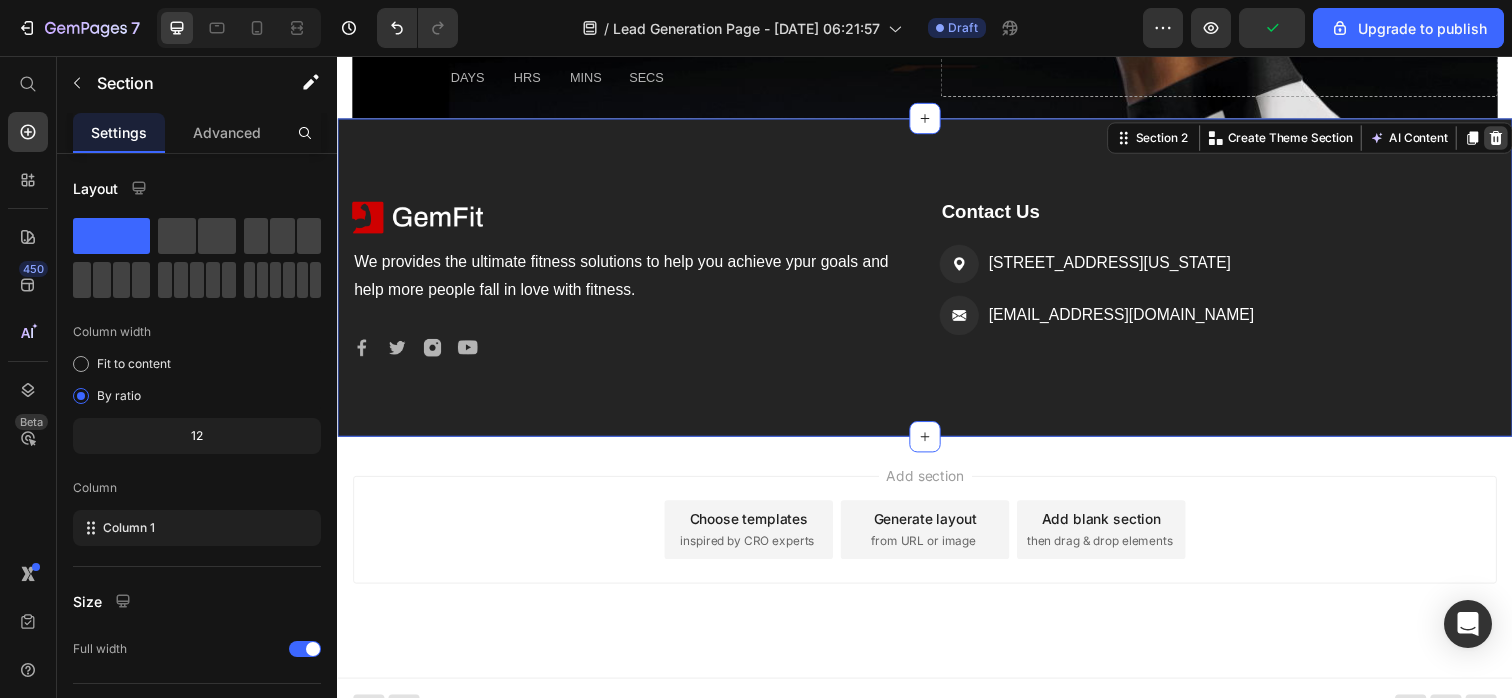 click 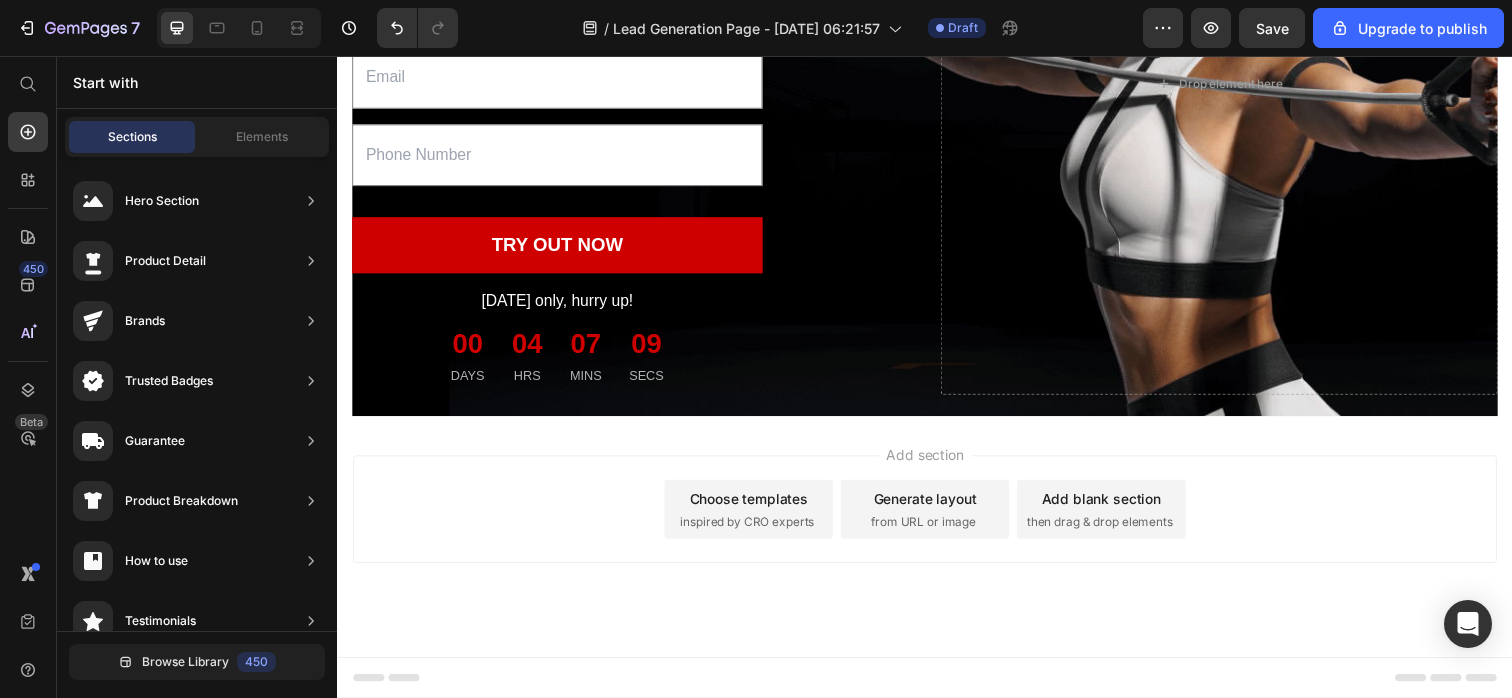 click on "Choose templates inspired by CRO experts" at bounding box center (757, 519) 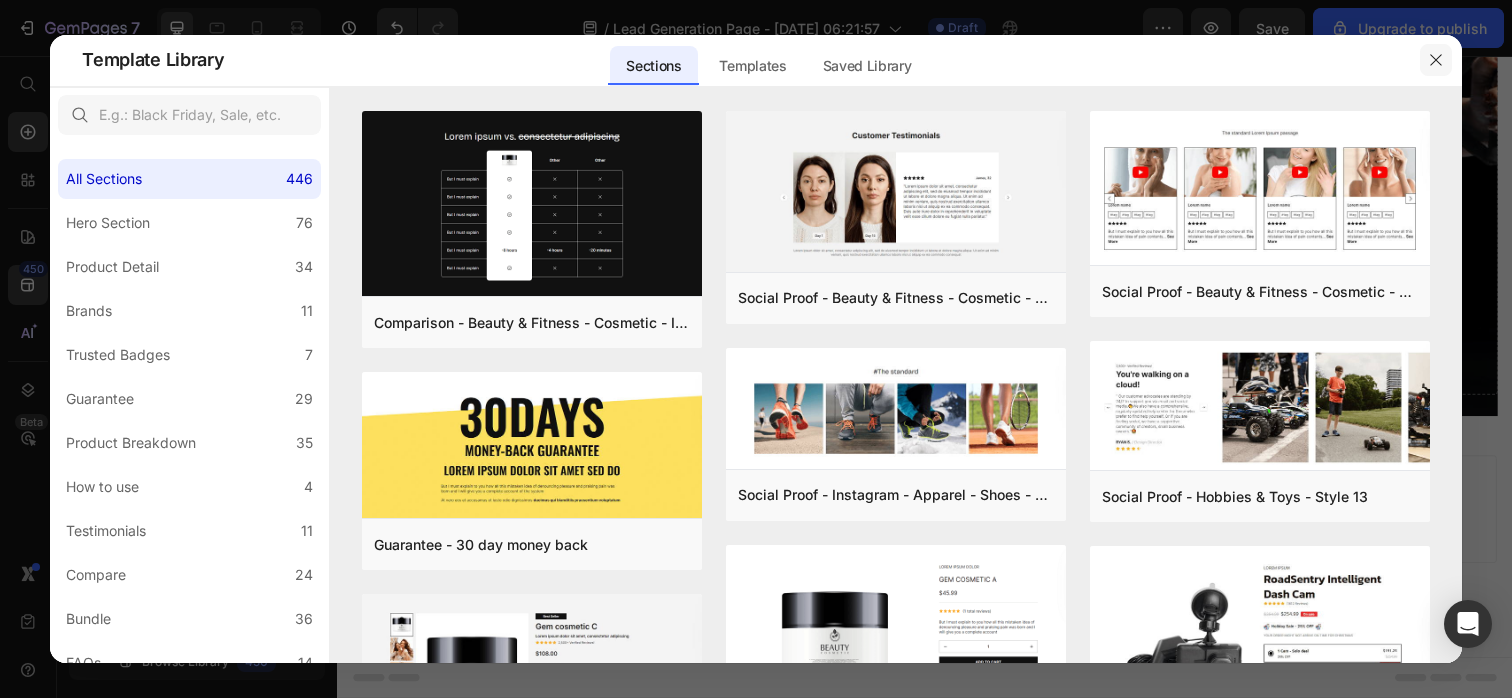 click at bounding box center (1436, 60) 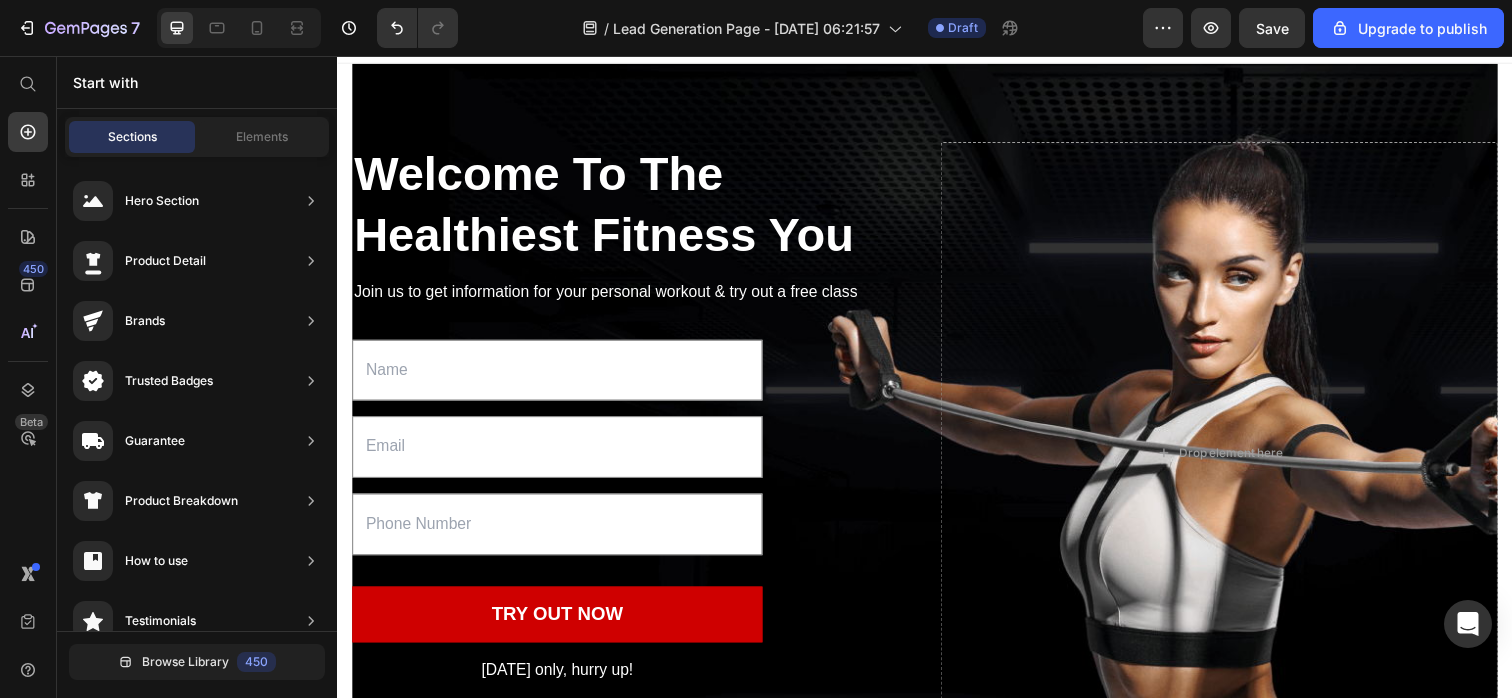 scroll, scrollTop: 0, scrollLeft: 0, axis: both 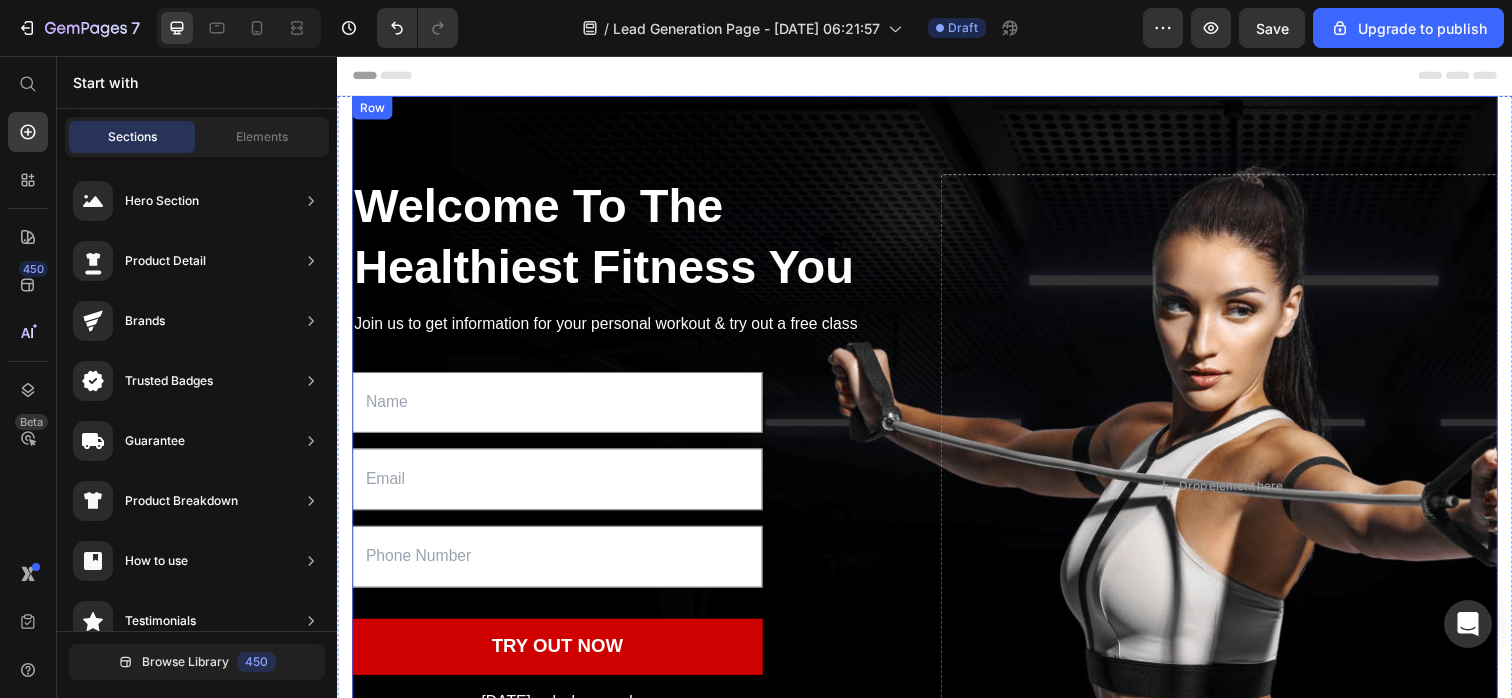 click on "Welcome To The Healthiest Fitness You Heading Join us to get information for your personal workout & try out a free class Text block Text Field Email Field Text Field TRY OUT NOW Submit Button Today only, hurry up! Text block 00 DAYS 04 HRS 07 MINS 04 SECS CountDown Timer Contact Form
Drop element here Row" at bounding box center (937, 494) 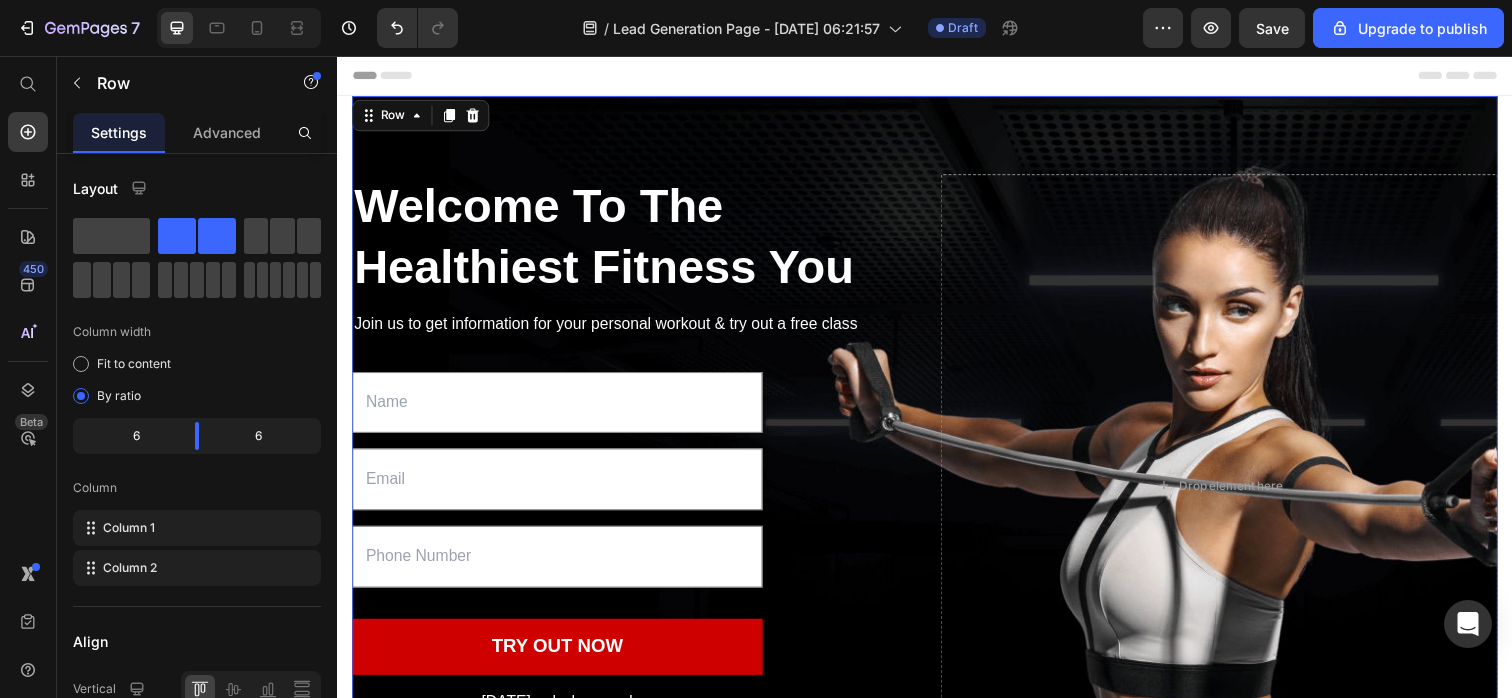 click on "Welcome To The Healthiest Fitness You Heading Join us to get information for your personal workout & try out a free class Text block Text Field Email Field Text Field TRY OUT NOW Submit Button Today only, hurry up! Text block 00 DAYS 04 HRS 07 MINS 03 SECS CountDown Timer Contact Form
Drop element here Row   0" at bounding box center (937, 494) 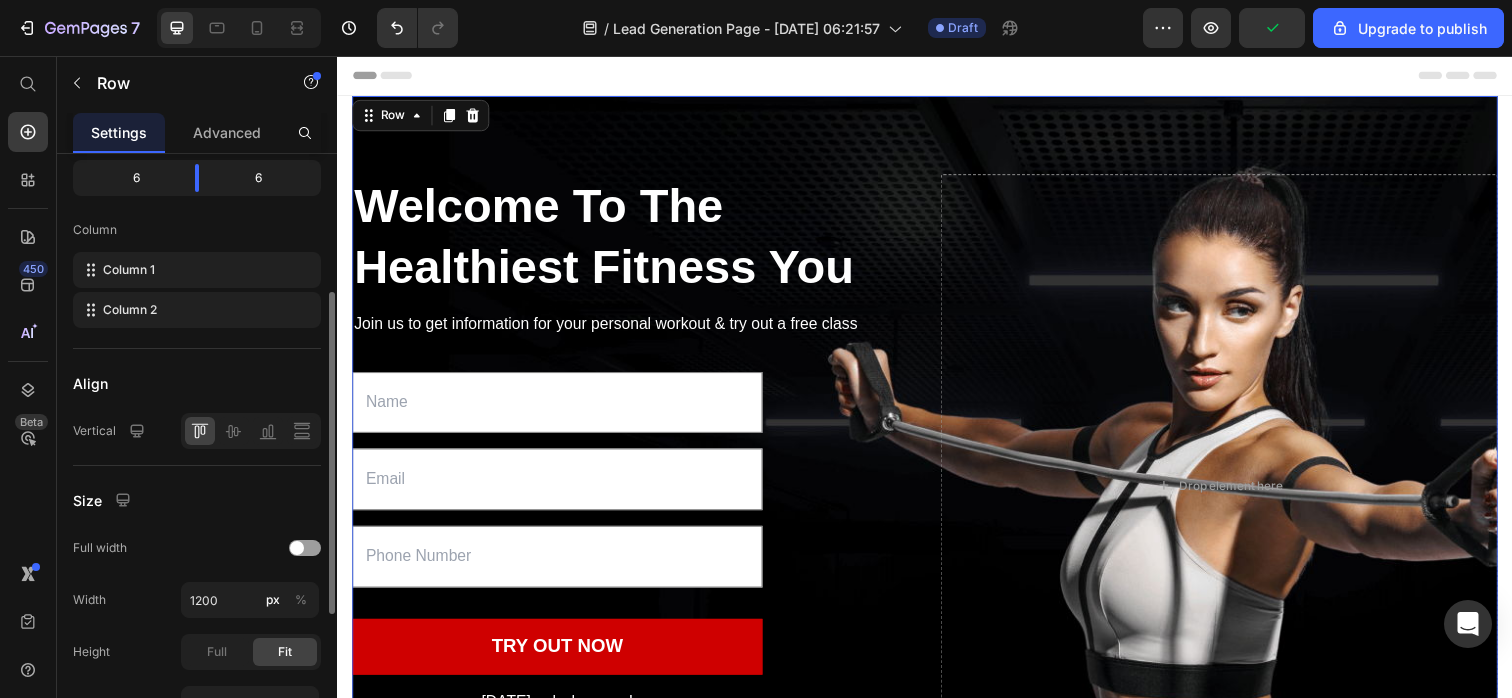 scroll, scrollTop: 242, scrollLeft: 0, axis: vertical 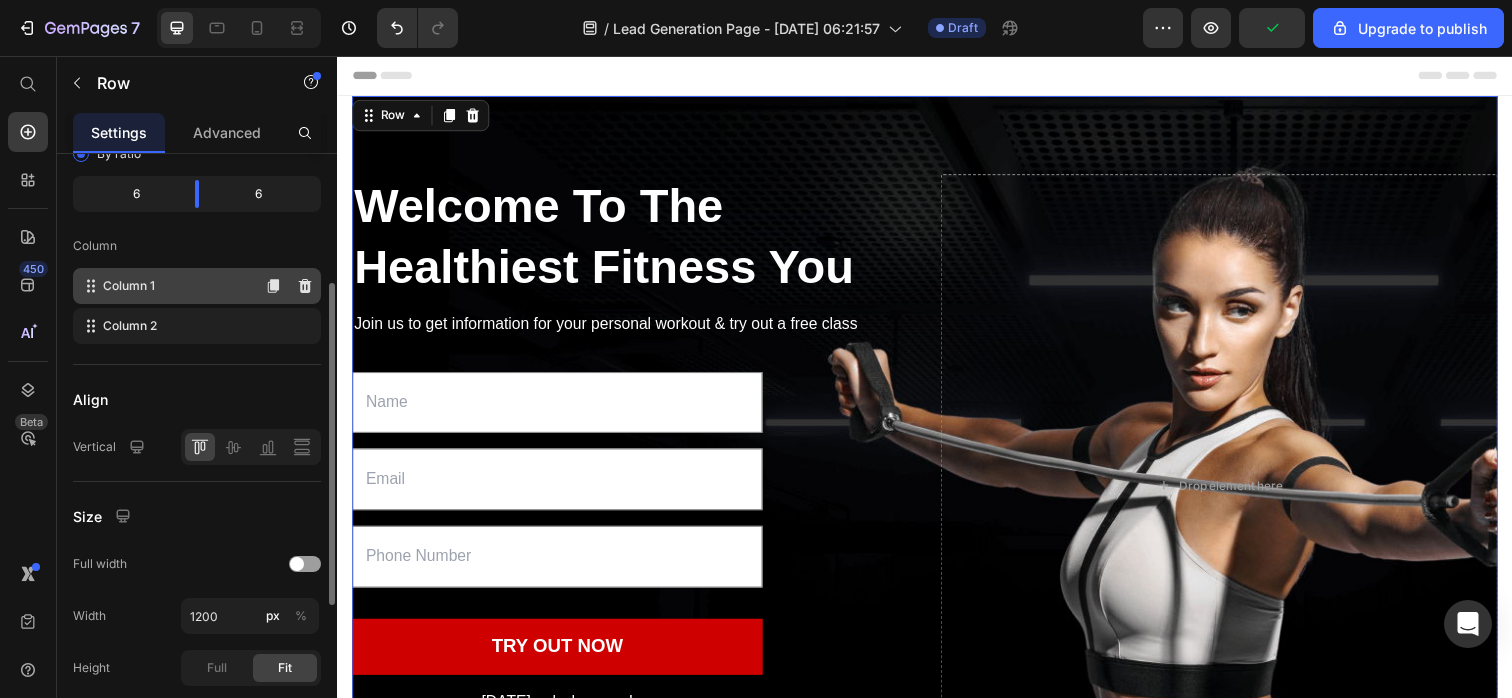 click on "Column 1" 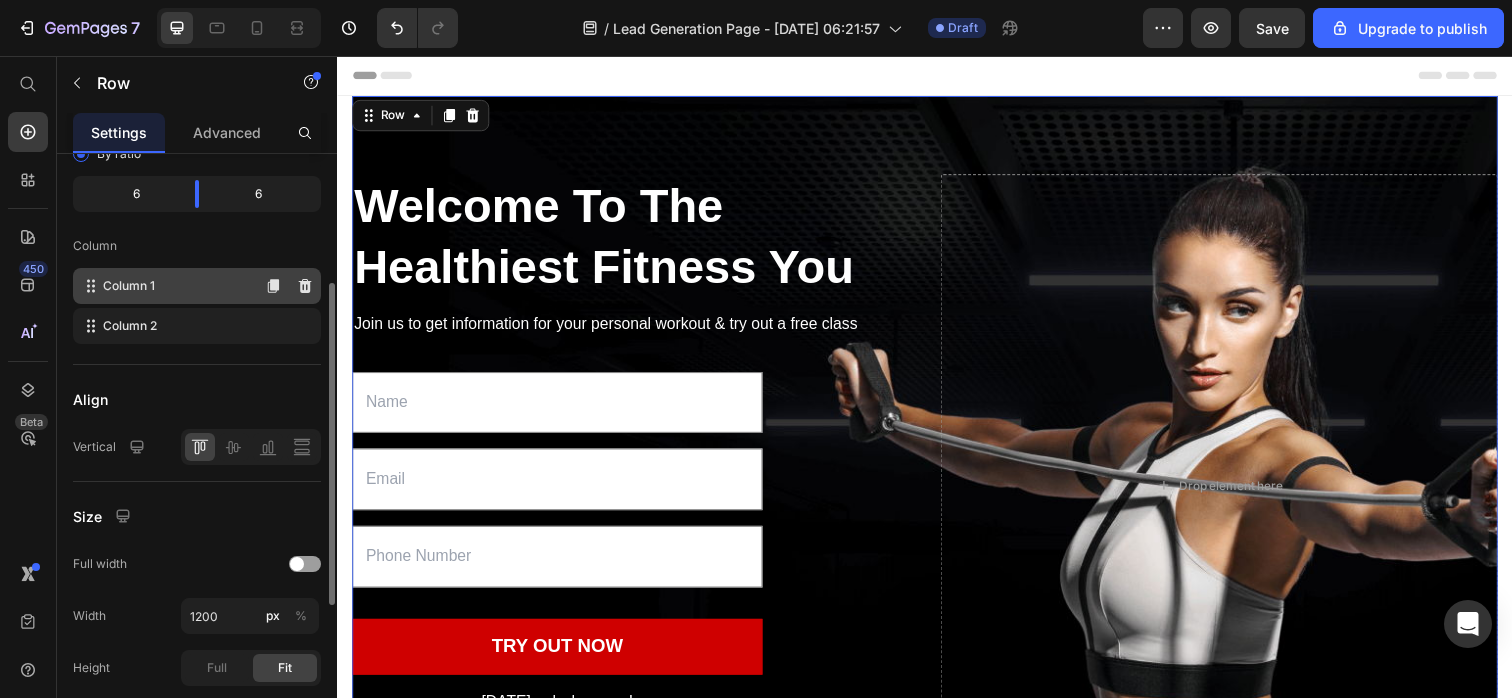 click on "Column 1" 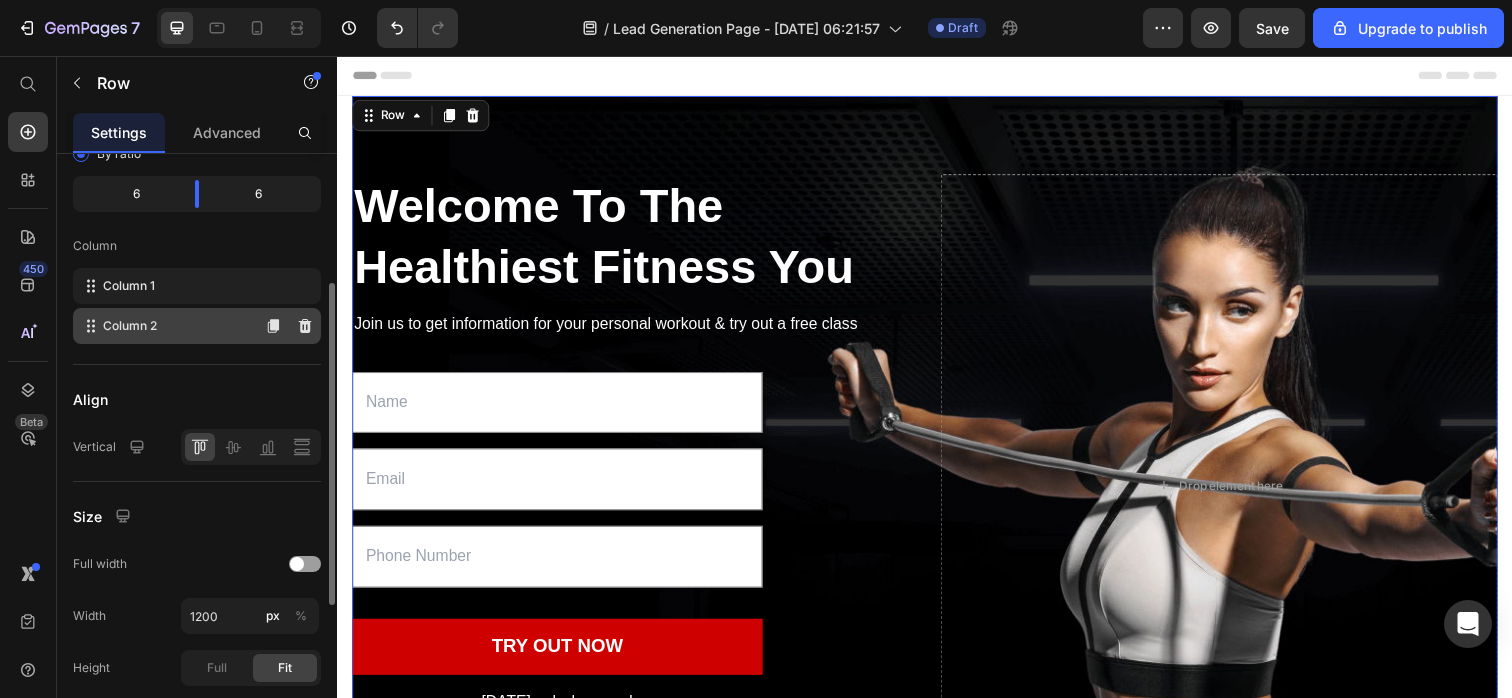 click on "Column 2" 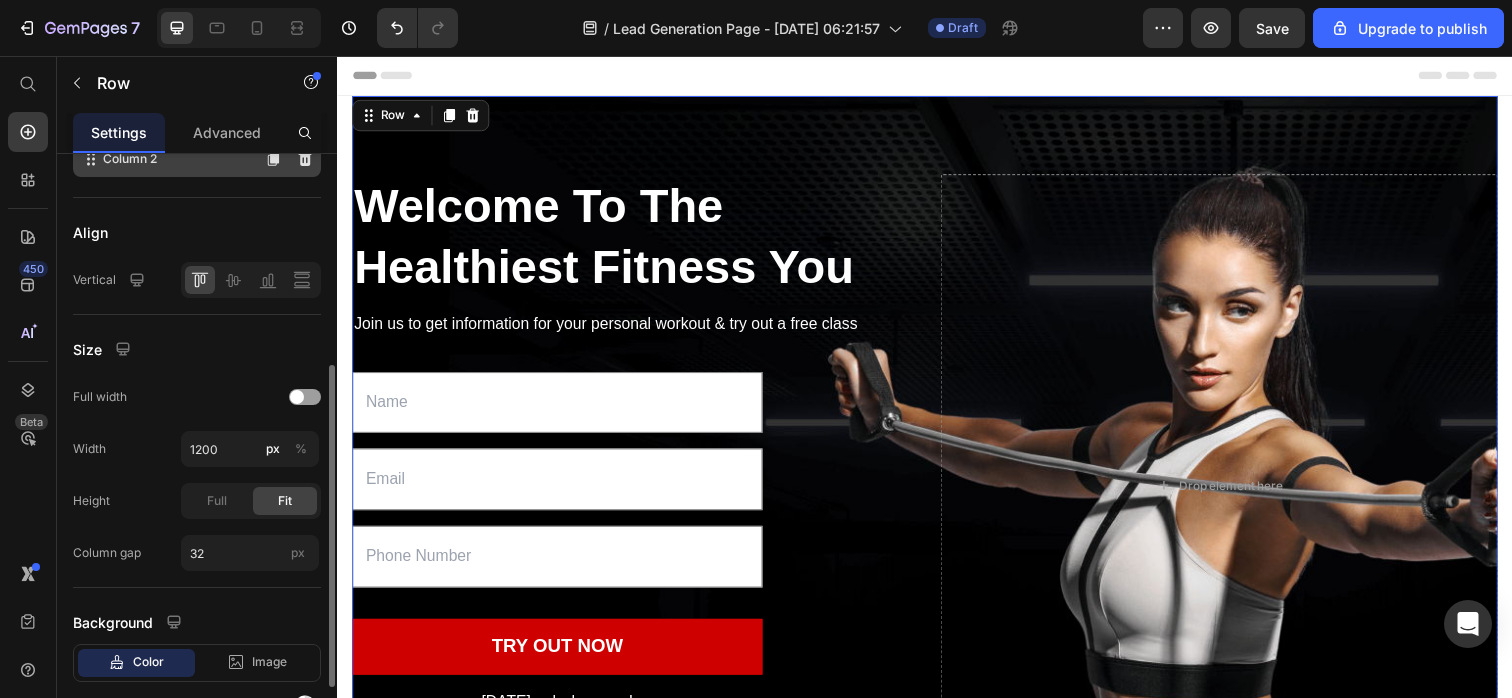 scroll, scrollTop: 404, scrollLeft: 0, axis: vertical 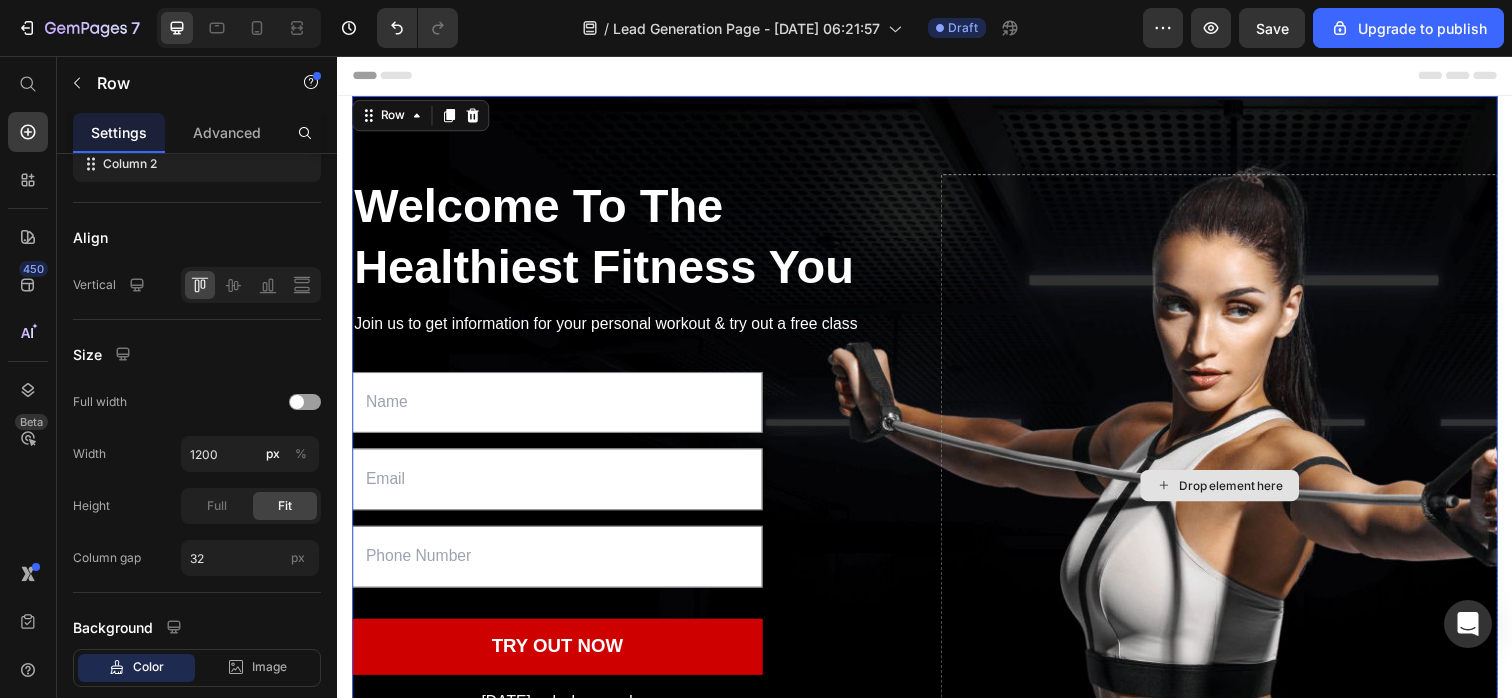 click on "Drop element here" at bounding box center [1237, 494] 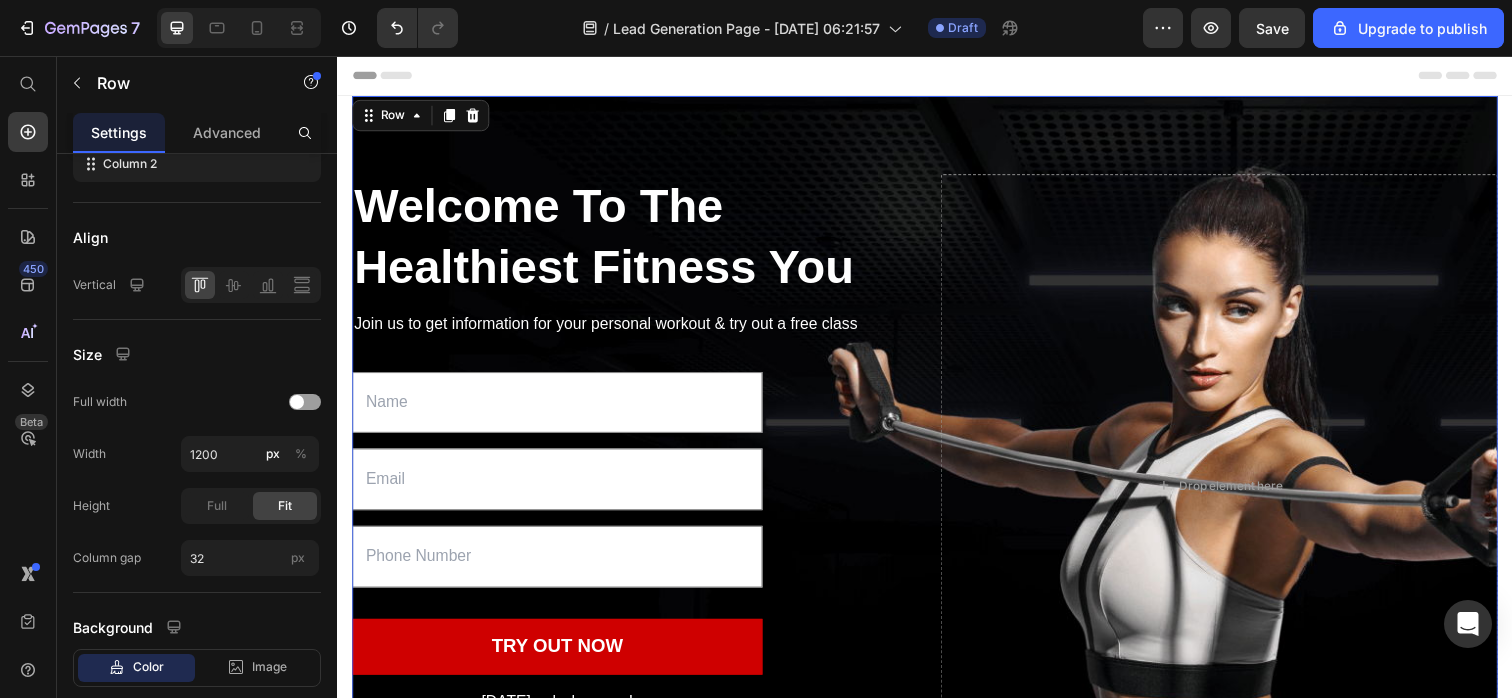 click on "Welcome To The Healthiest Fitness You Heading Join us to get information for your personal workout & try out a free class Text block Text Field Email Field Text Field TRY OUT NOW Submit Button Today only, hurry up! Text block 00 DAYS 04 HRS 06 MINS 48 SECS CountDown Timer Contact Form
Drop element here Row   0" at bounding box center (937, 494) 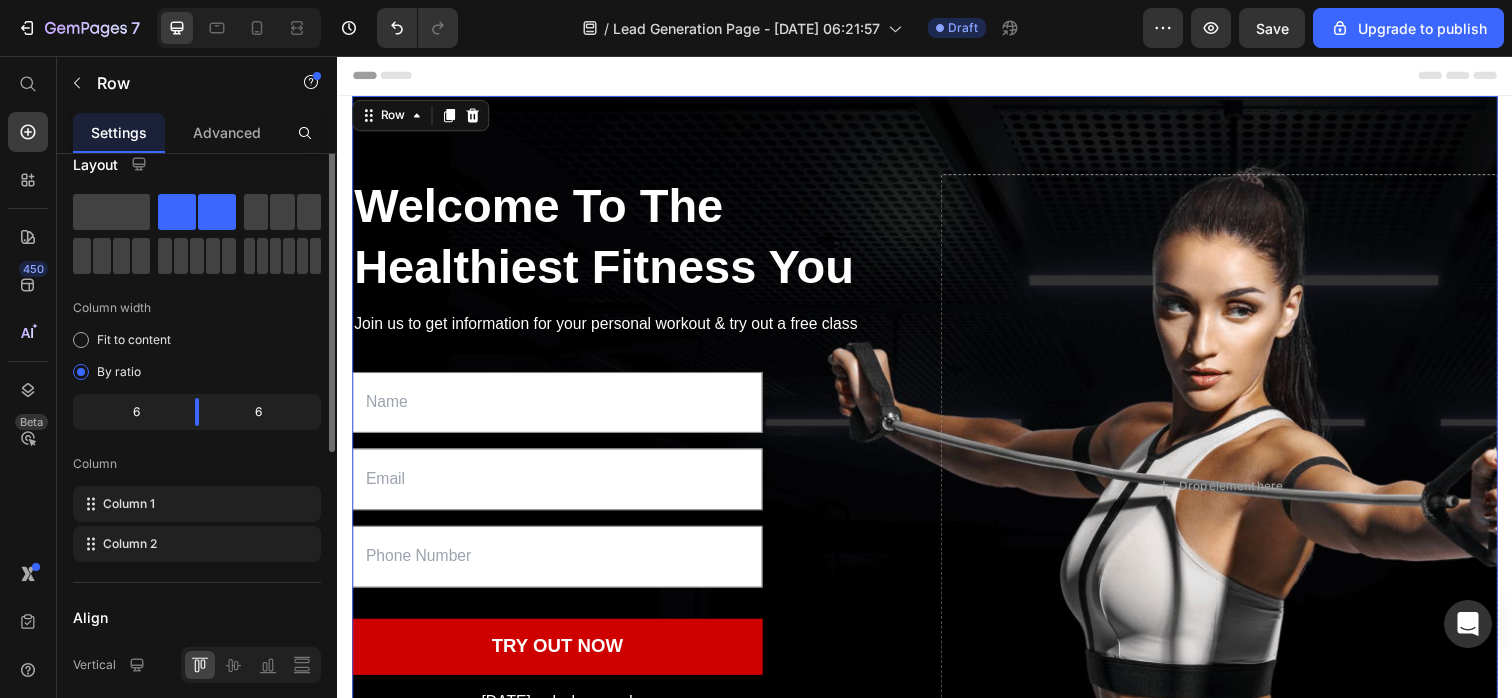 scroll, scrollTop: 0, scrollLeft: 0, axis: both 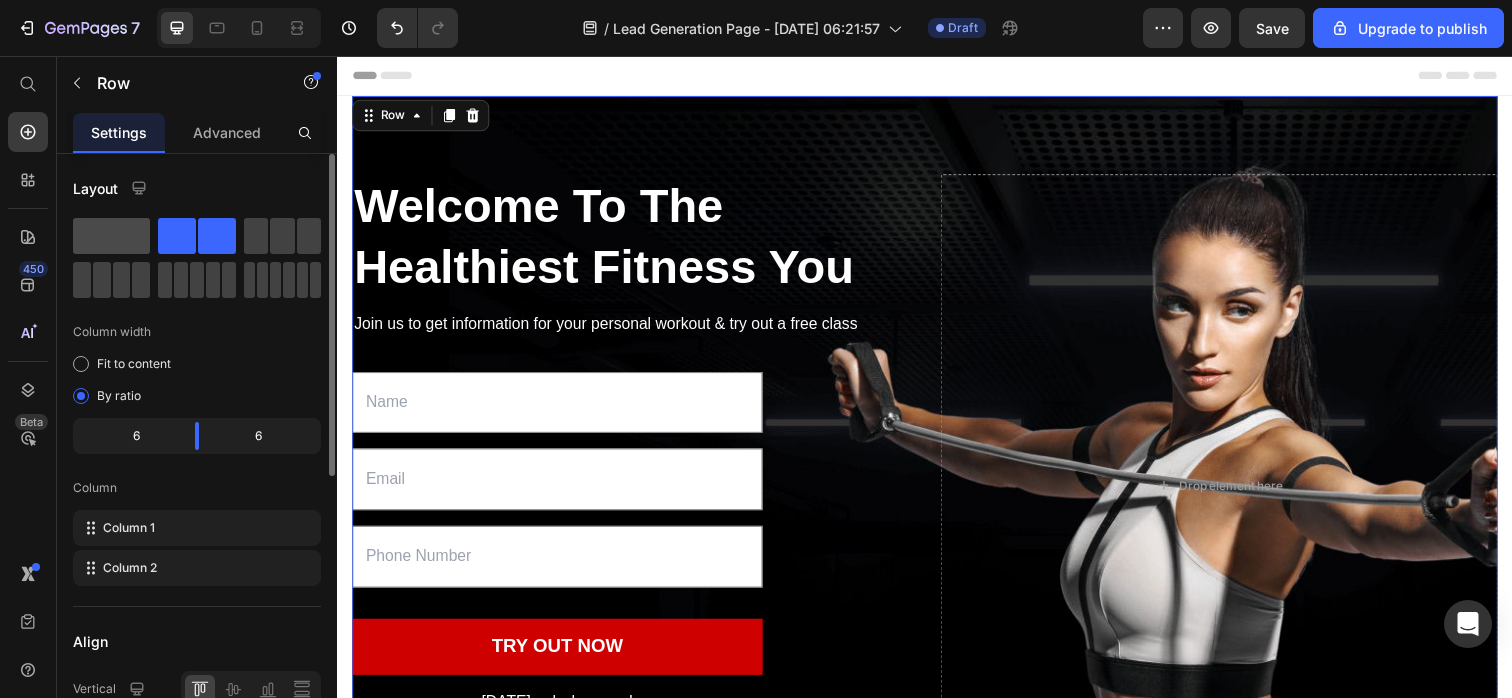 click 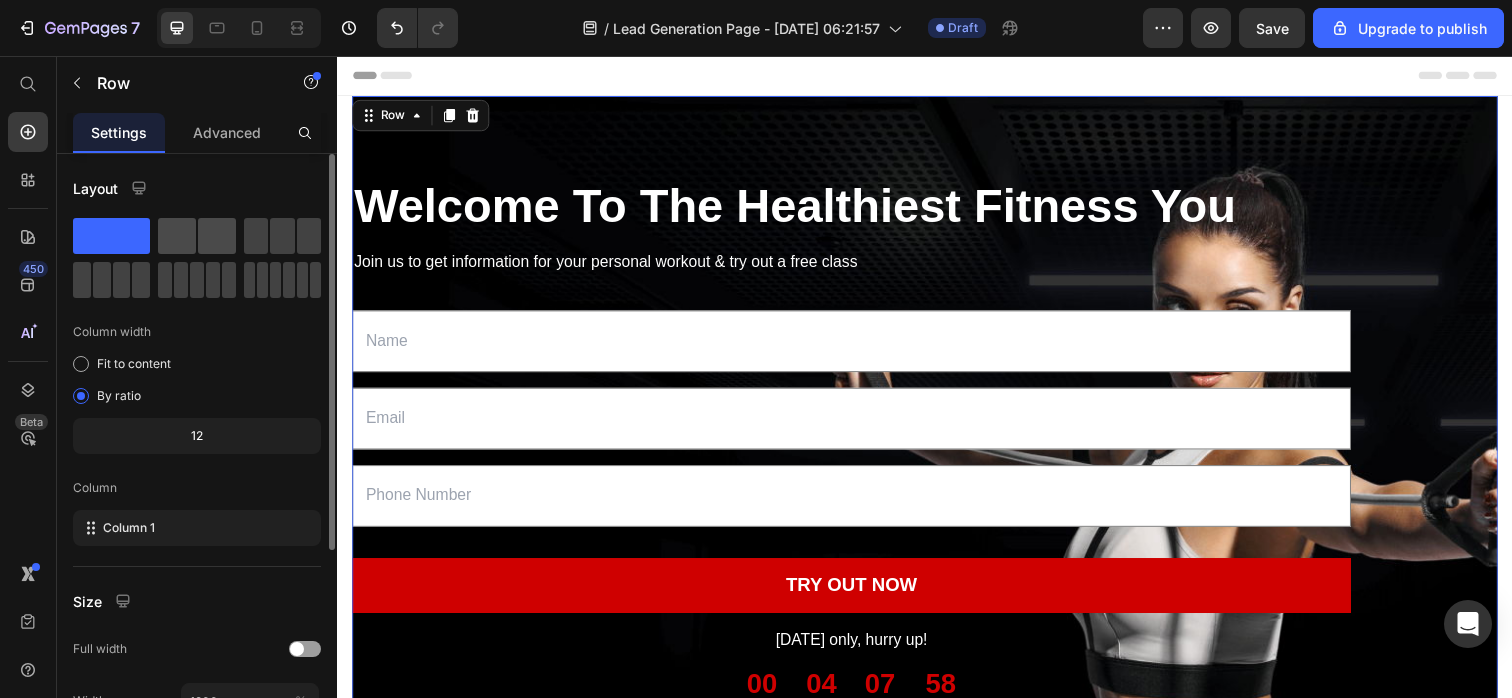 click 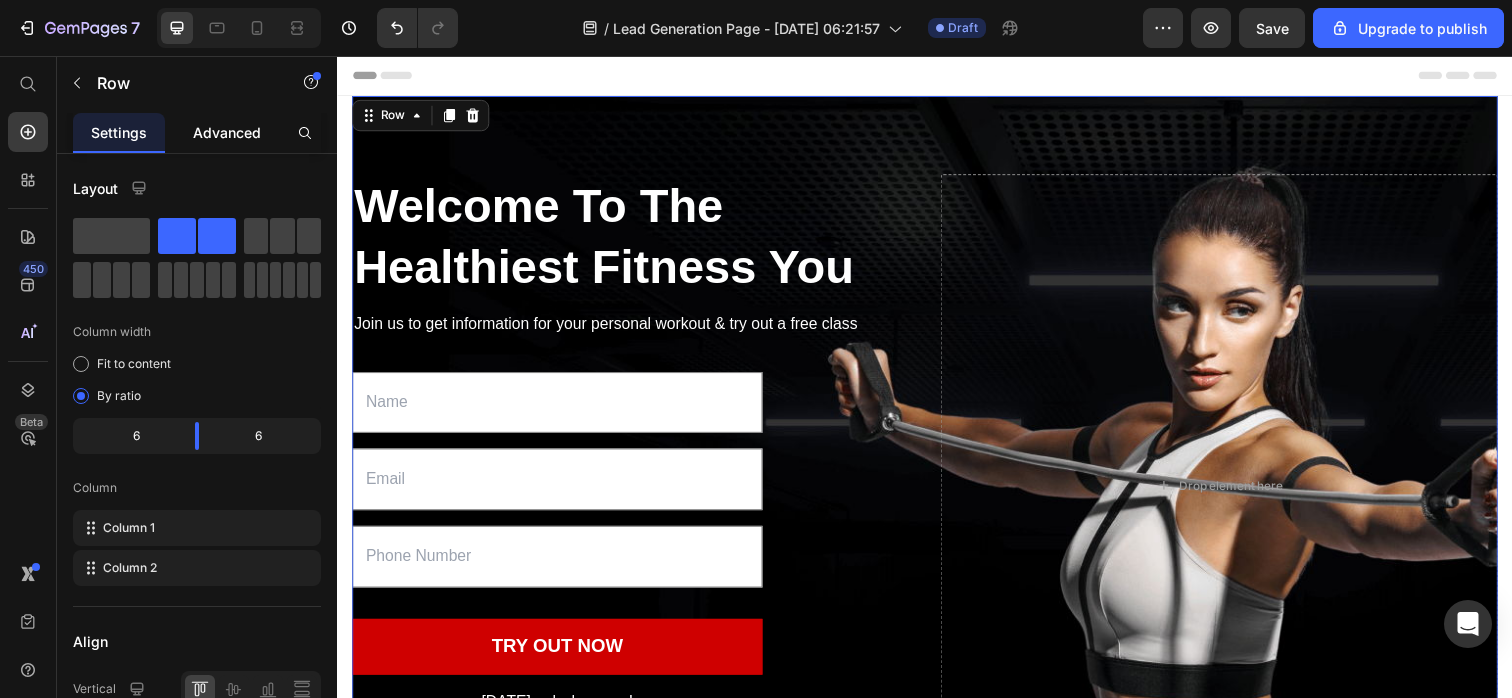 click on "Advanced" at bounding box center [227, 132] 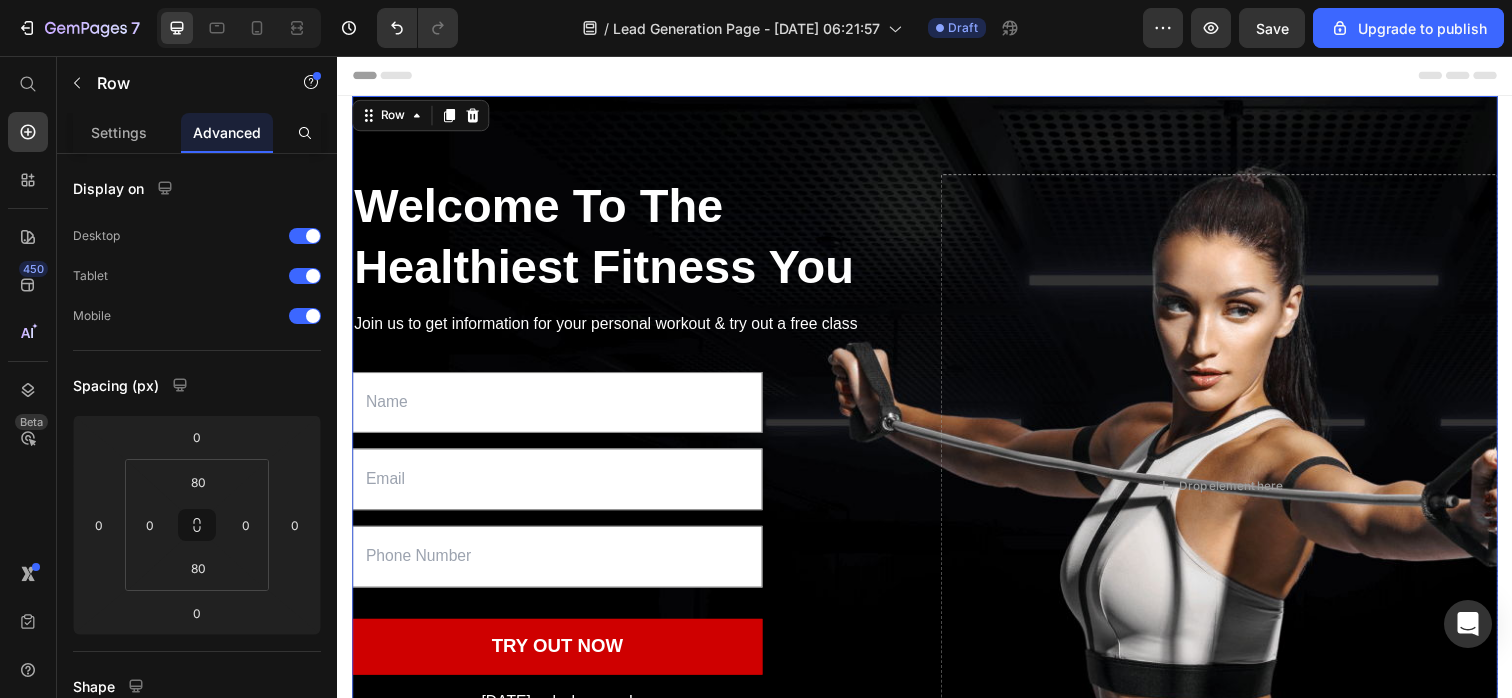 click on "Welcome To The Healthiest Fitness You Heading Join us to get information for your personal workout & try out a free class Text block Text Field Email Field Text Field TRY OUT NOW Submit Button Today only, hurry up! Text block 00 DAYS 04 HRS 07 MINS 56 SECS CountDown Timer Contact Form
Drop element here Row   0" at bounding box center [937, 494] 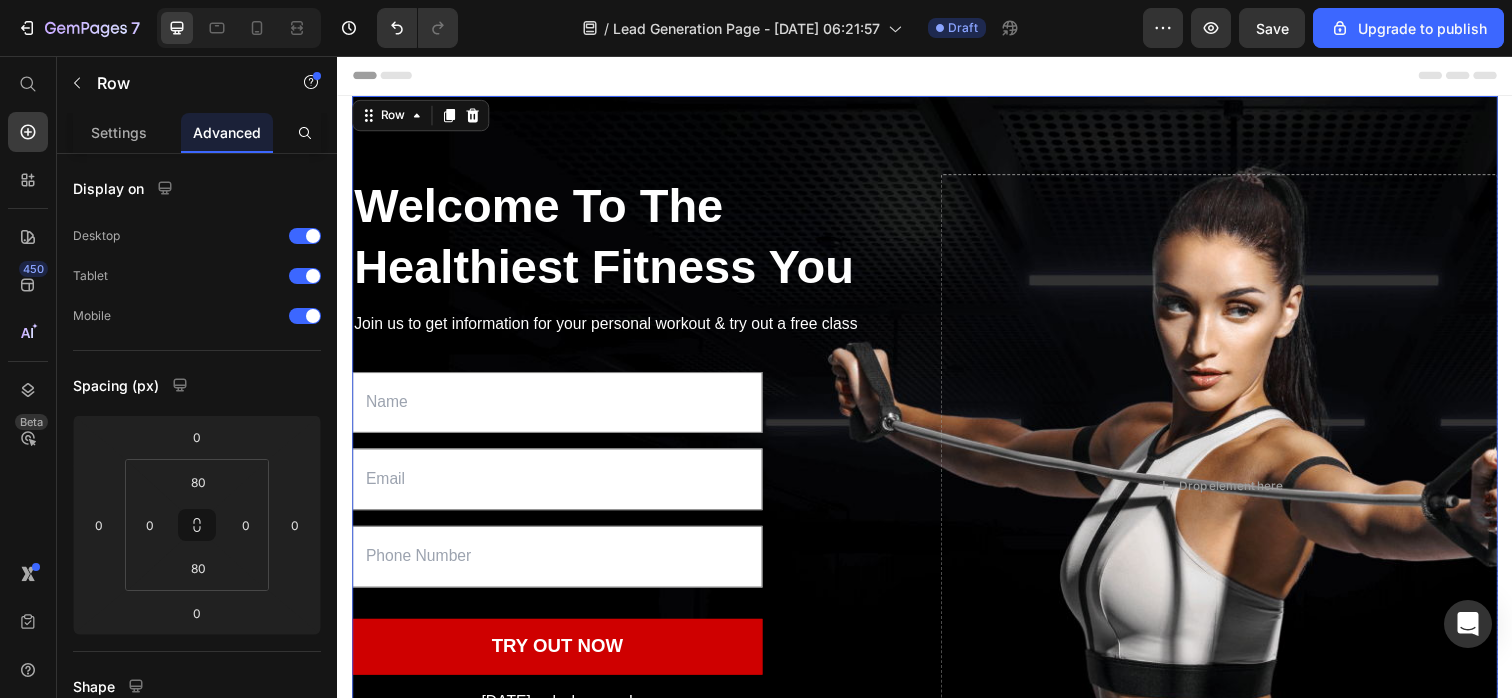 click on "Welcome To The Healthiest Fitness You Heading Join us to get information for your personal workout & try out a free class Text block Text Field Email Field Text Field TRY OUT NOW Submit Button Today only, hurry up! Text block 00 DAYS 04 HRS 07 MINS 10 SECS CountDown Timer Contact Form
Drop element here Row   0" at bounding box center [937, 494] 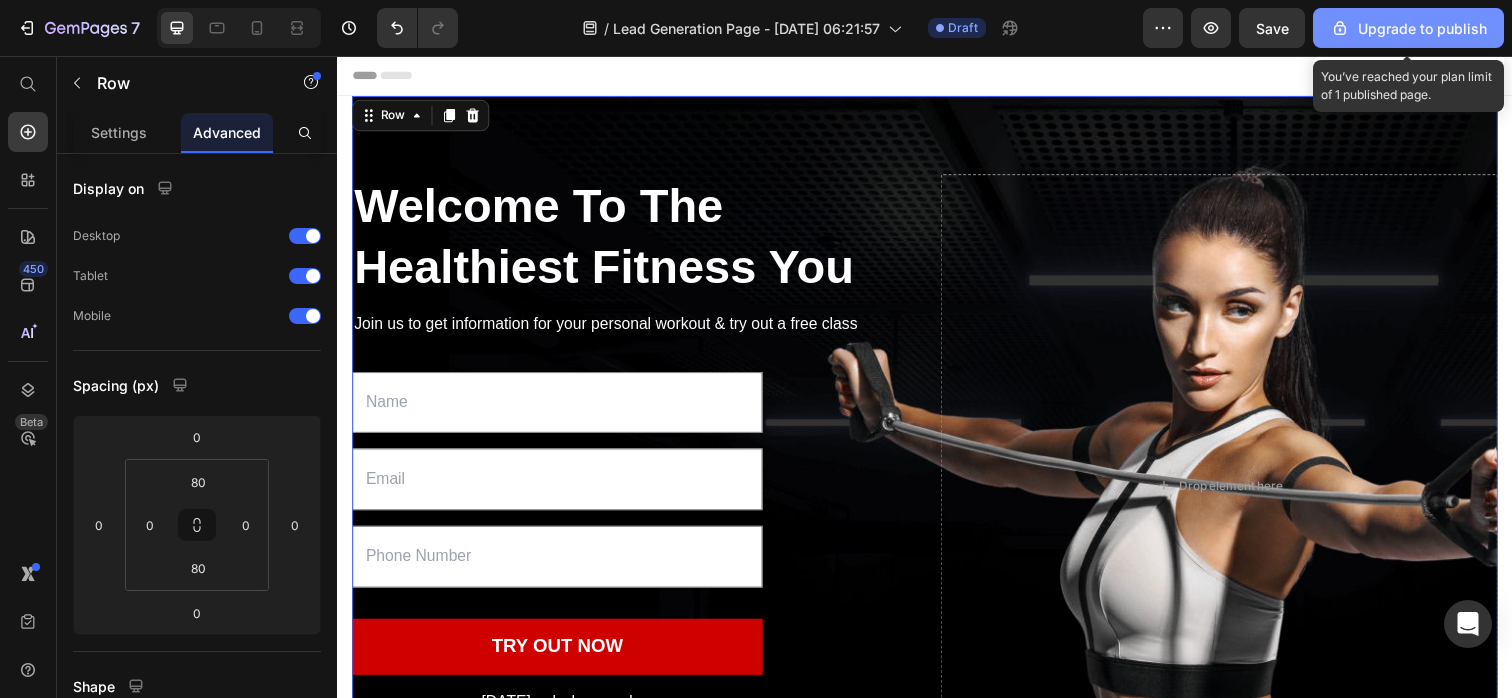 click on "Upgrade to publish" at bounding box center (1408, 28) 